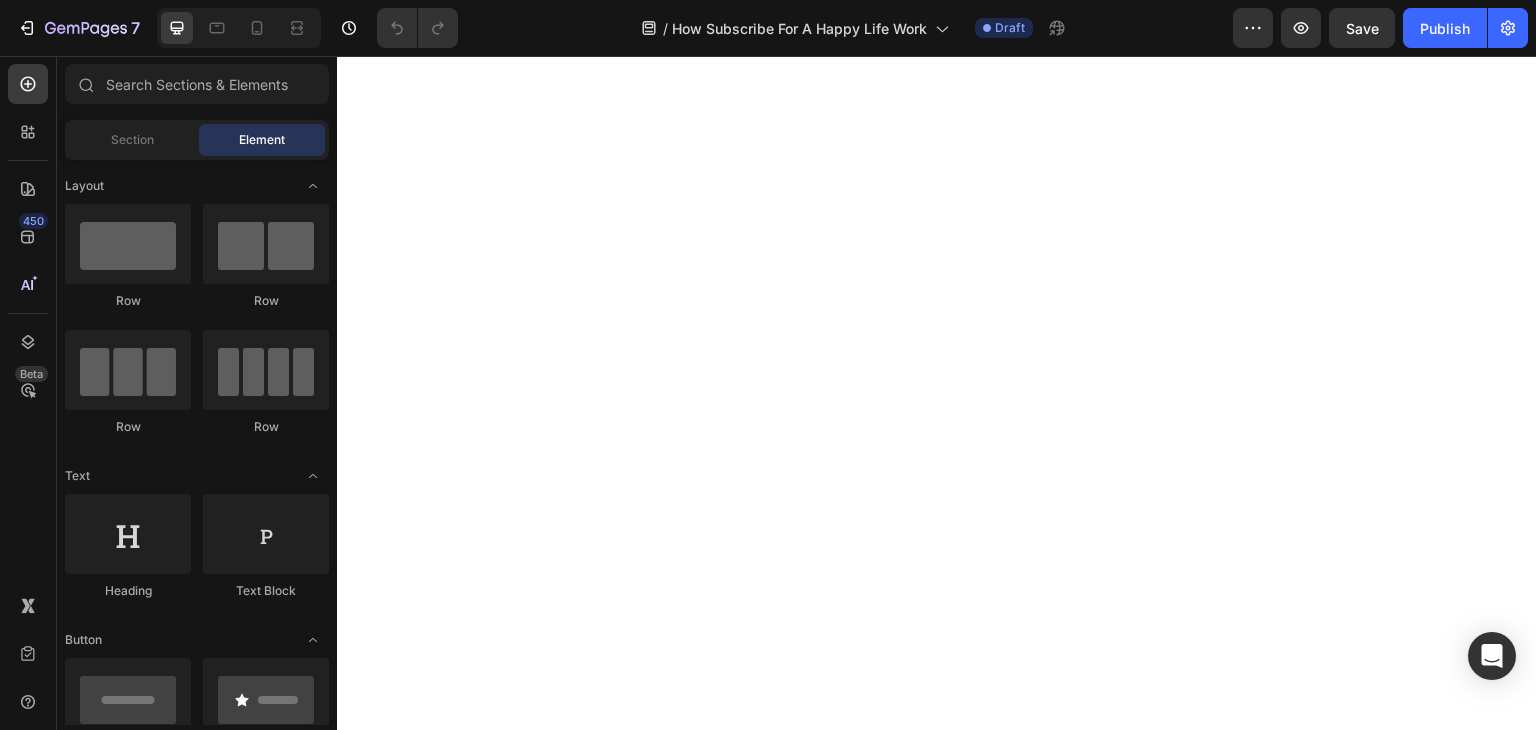 scroll, scrollTop: 0, scrollLeft: 0, axis: both 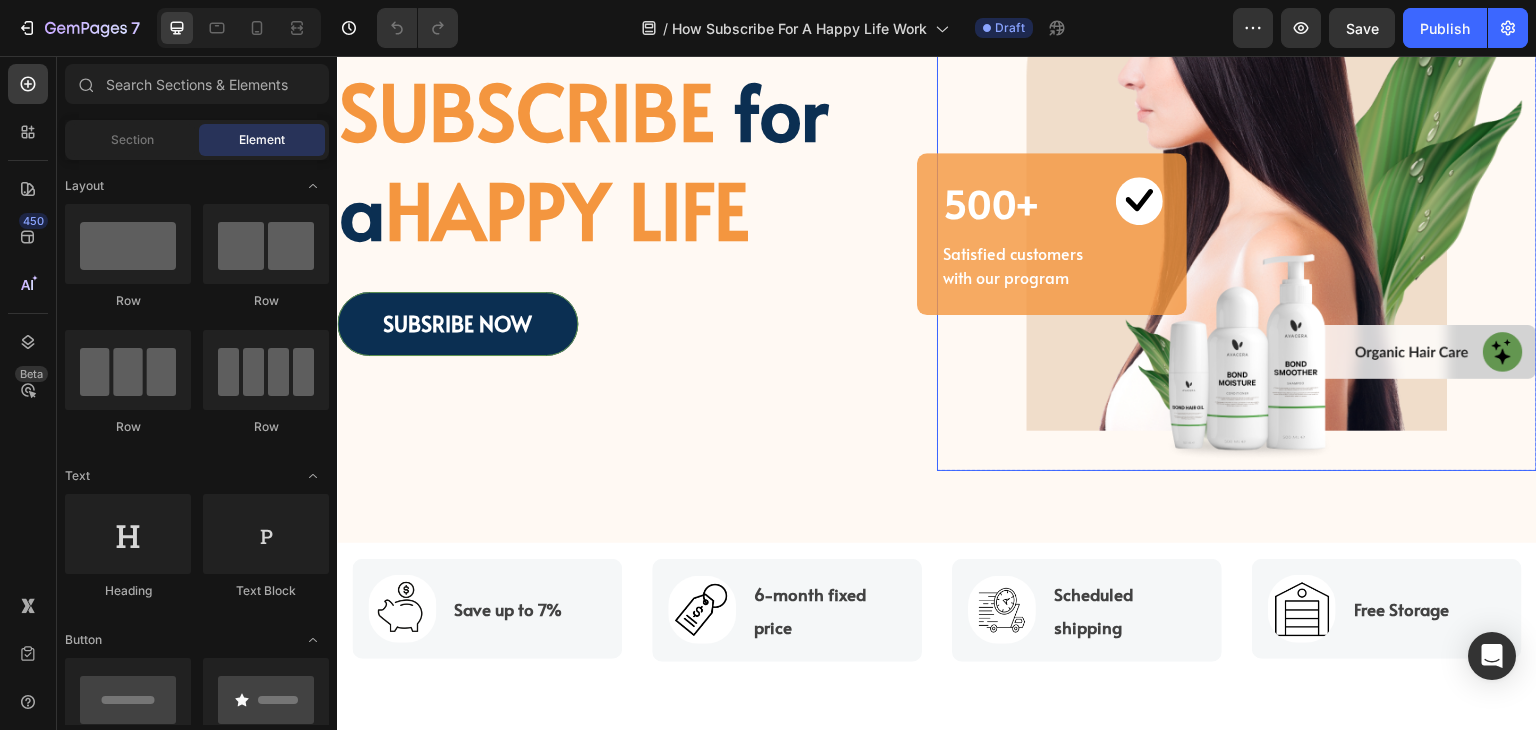 click at bounding box center (1237, 170) 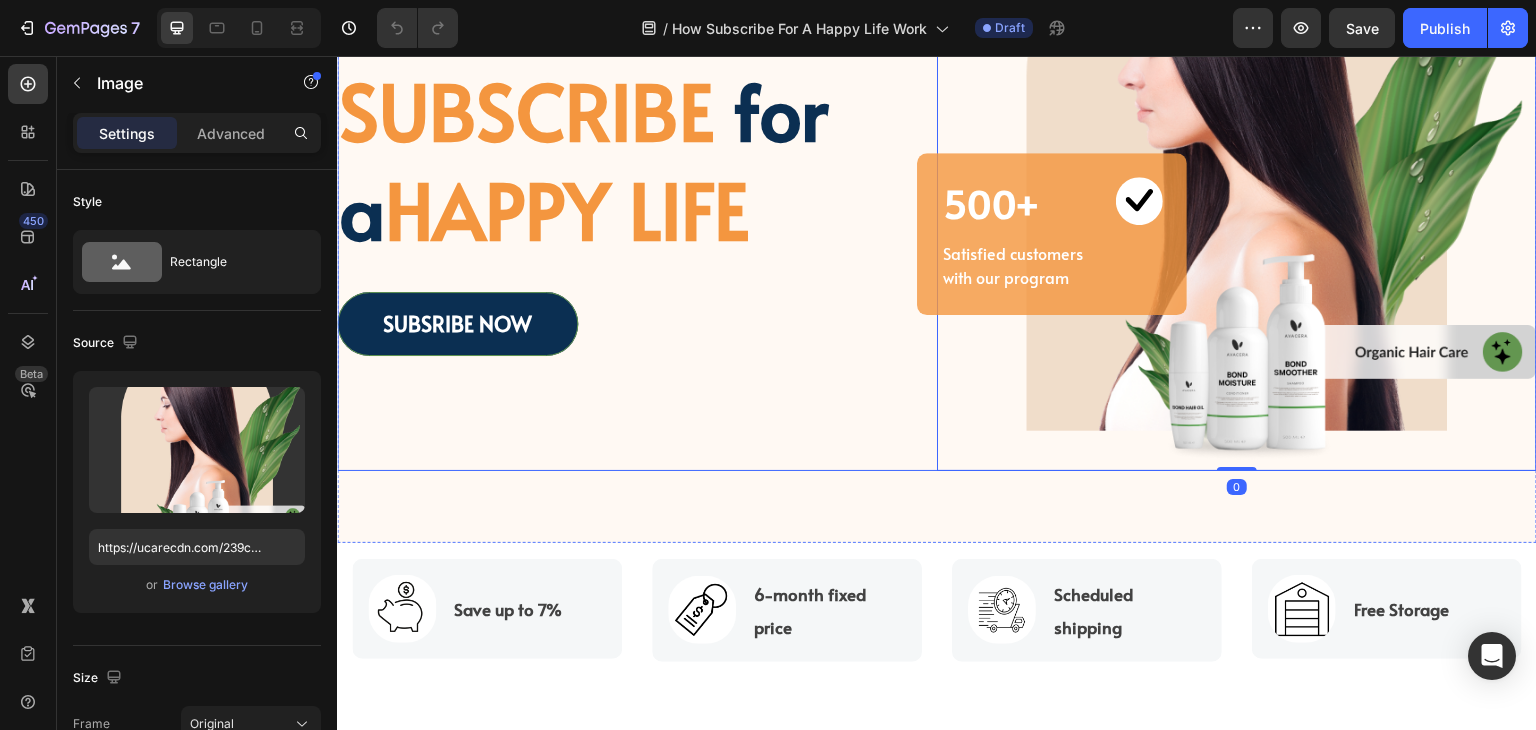 click on "Join "Subscribe for a happly life" membership for perks that boost efficiency and savings for your business! Text block SUBSCRIBE   for a  HAPPY LIFE Heading SUBSRIBE NOW Button" at bounding box center (637, 170) 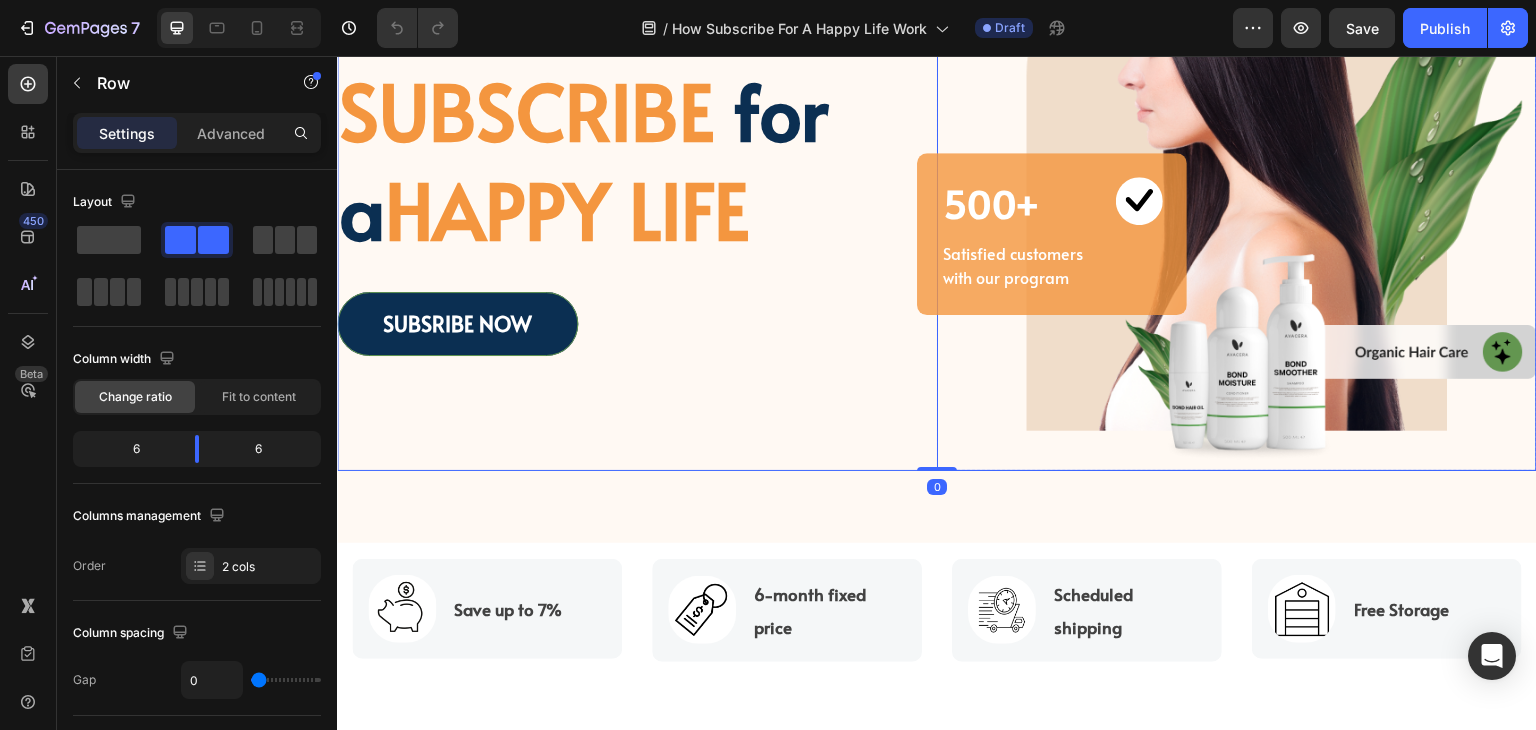 click at bounding box center [1237, 170] 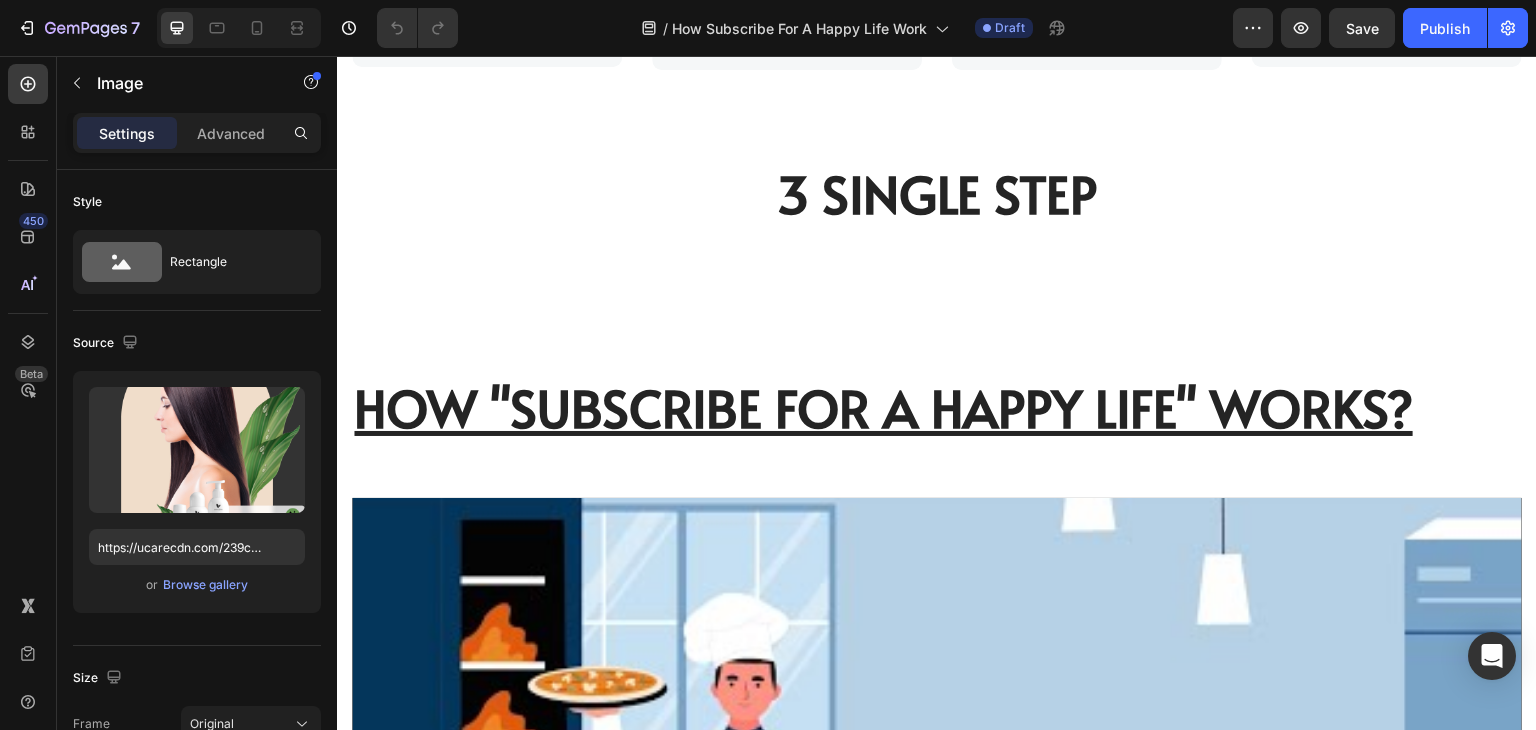 scroll, scrollTop: 900, scrollLeft: 0, axis: vertical 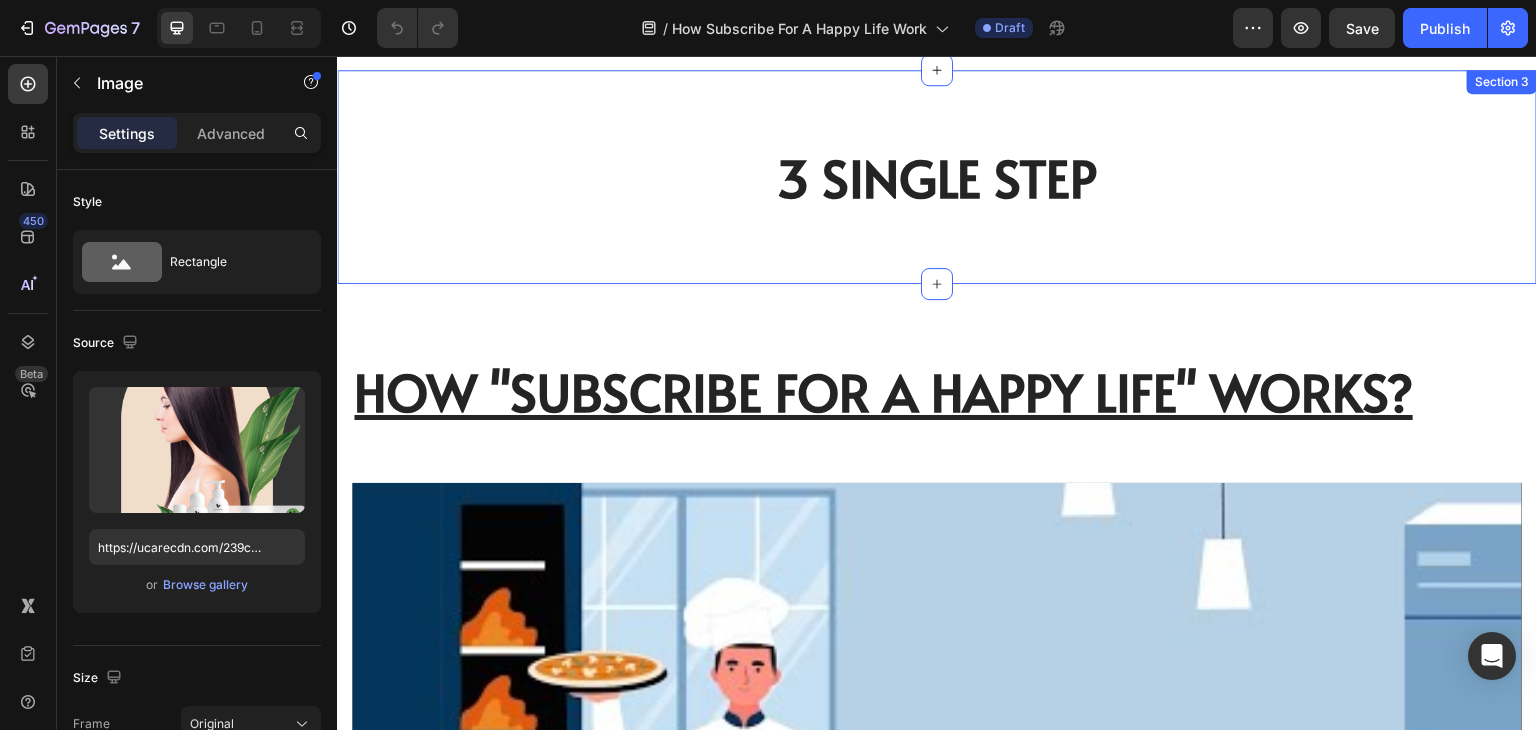 click on "3 Single Step  Heading Row Row Section 3" at bounding box center (937, 177) 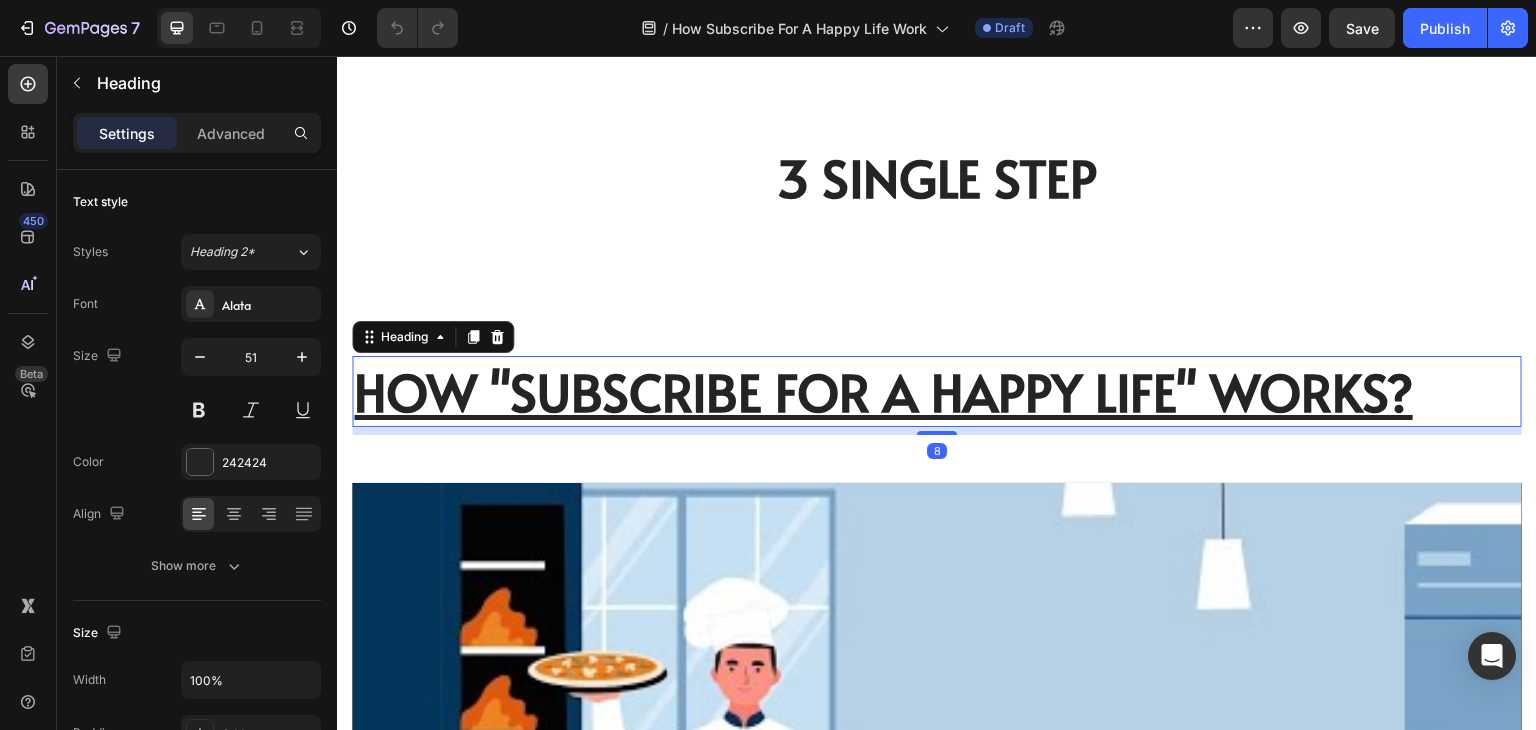 click on "HOW "SUBSCRIBE FOR A HAPPY LIFE" WORKS?" at bounding box center (883, 391) 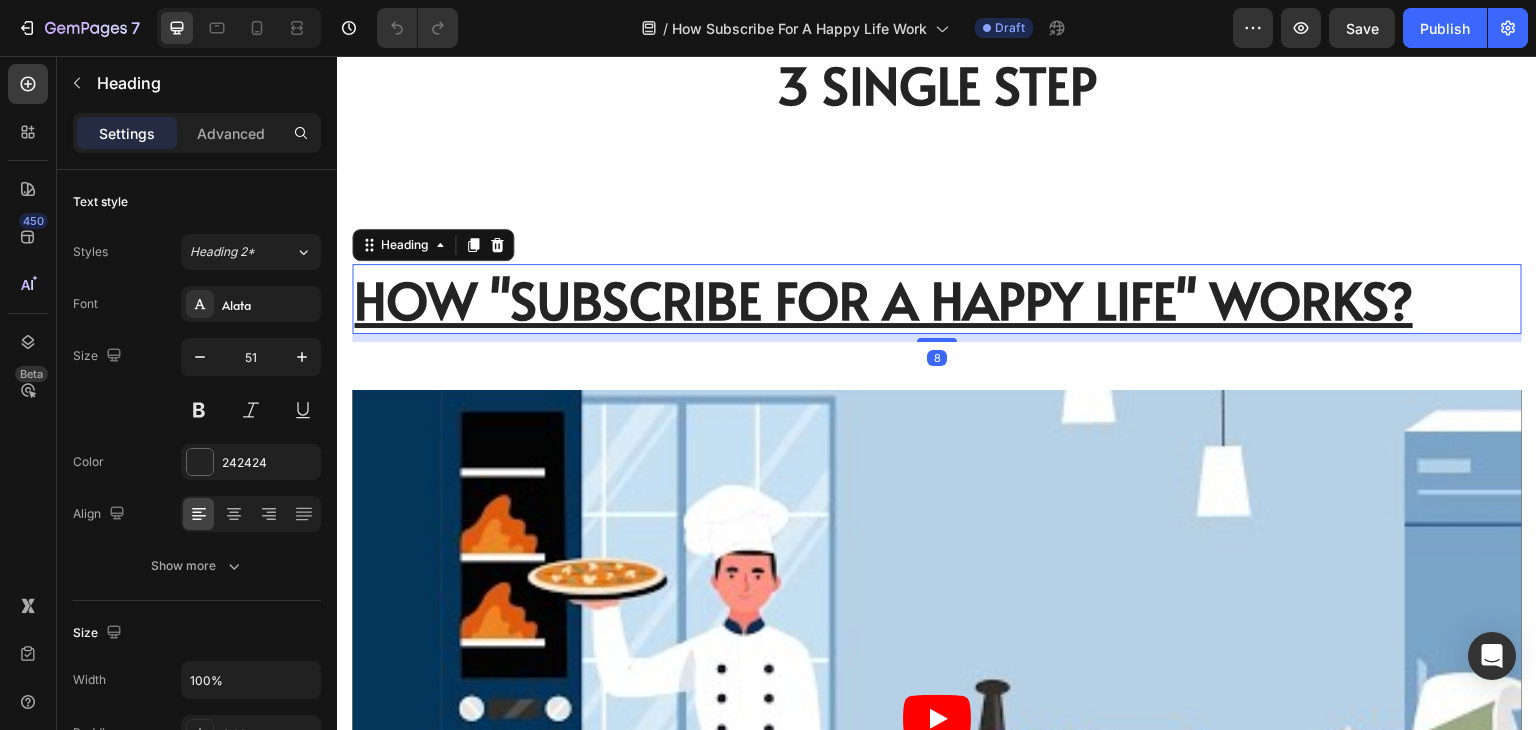 scroll, scrollTop: 1000, scrollLeft: 0, axis: vertical 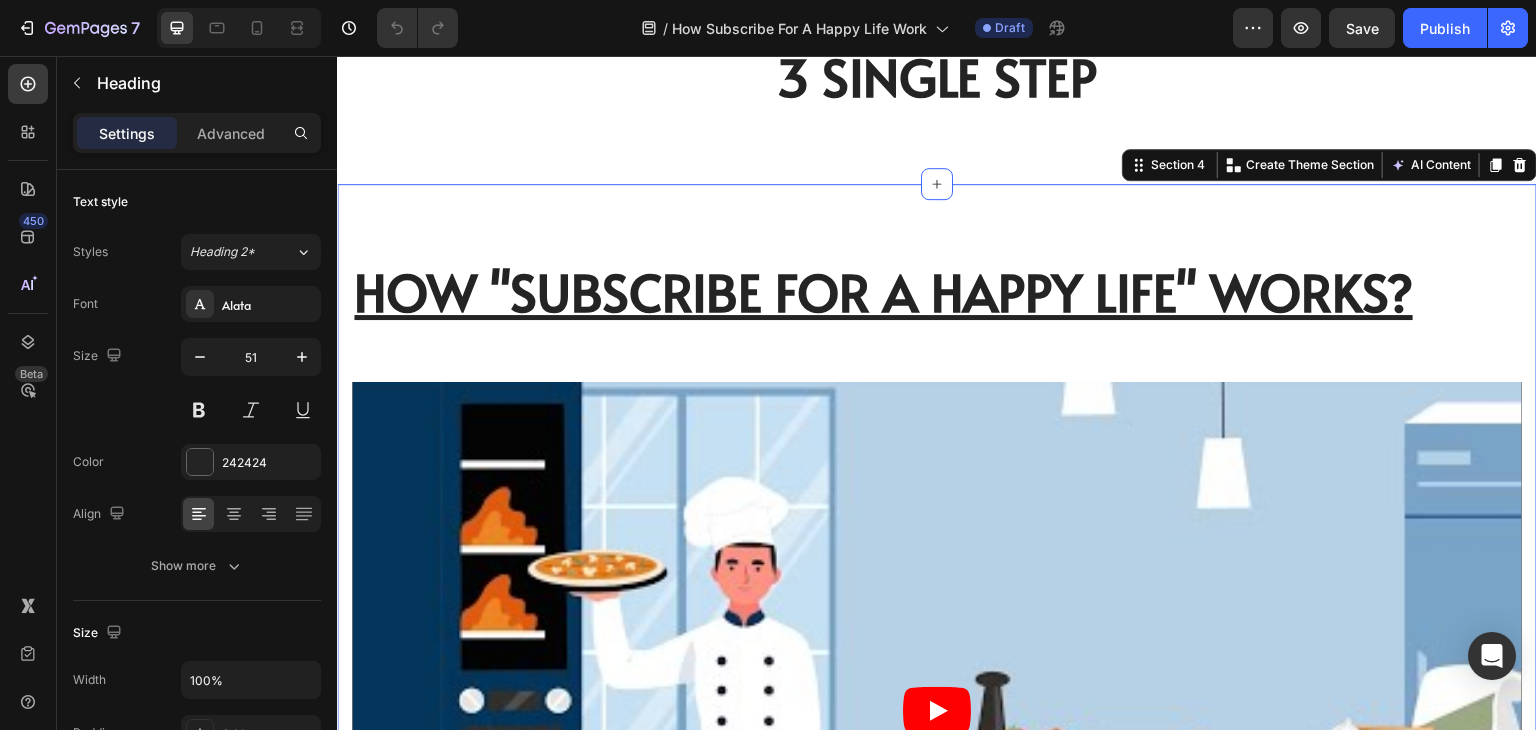 click on "HOW "SUBSCRIBE FOR A HAPPY LIFE" WORKS? Heading Row Video" at bounding box center (937, 648) 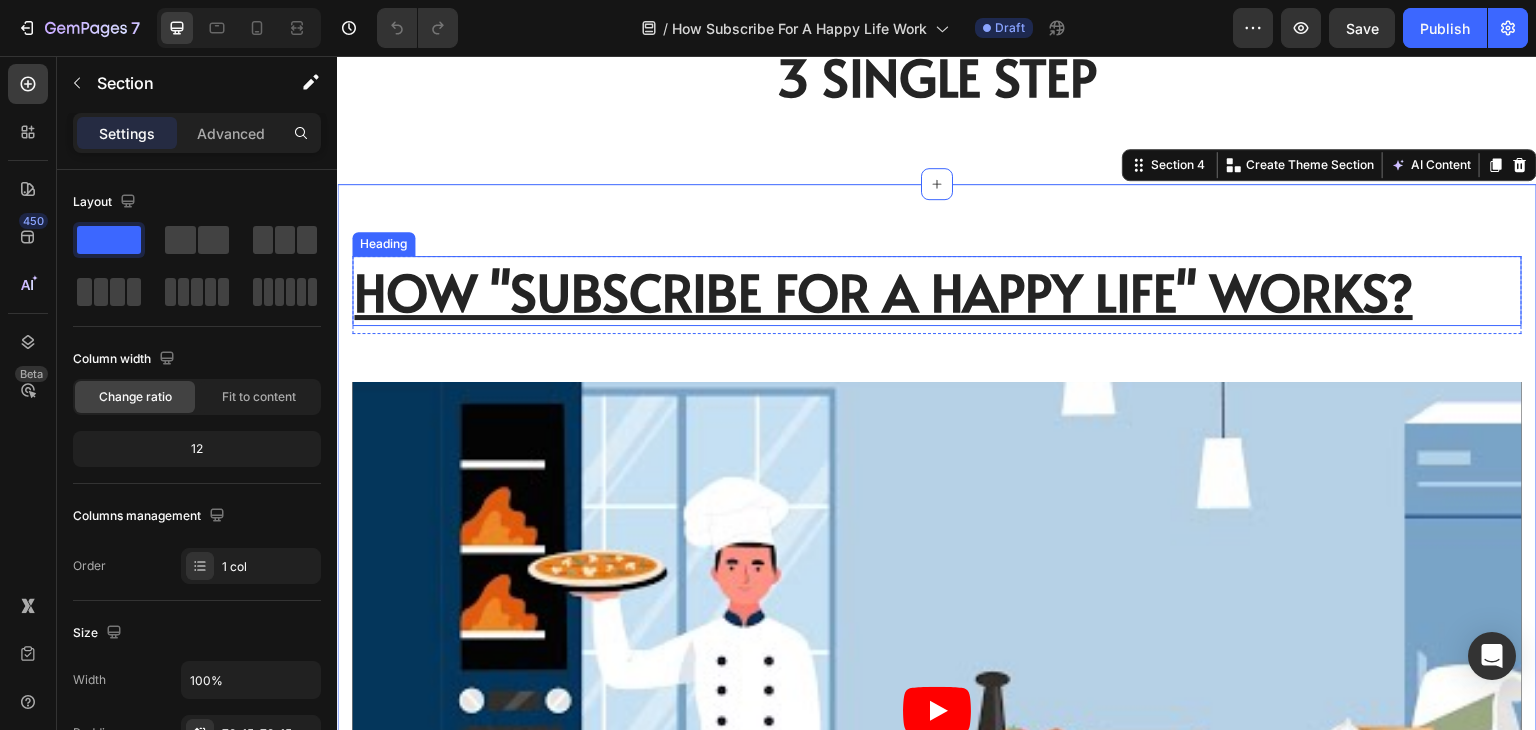 click on "HOW "SUBSCRIBE FOR A HAPPY LIFE" WORKS?" at bounding box center [883, 291] 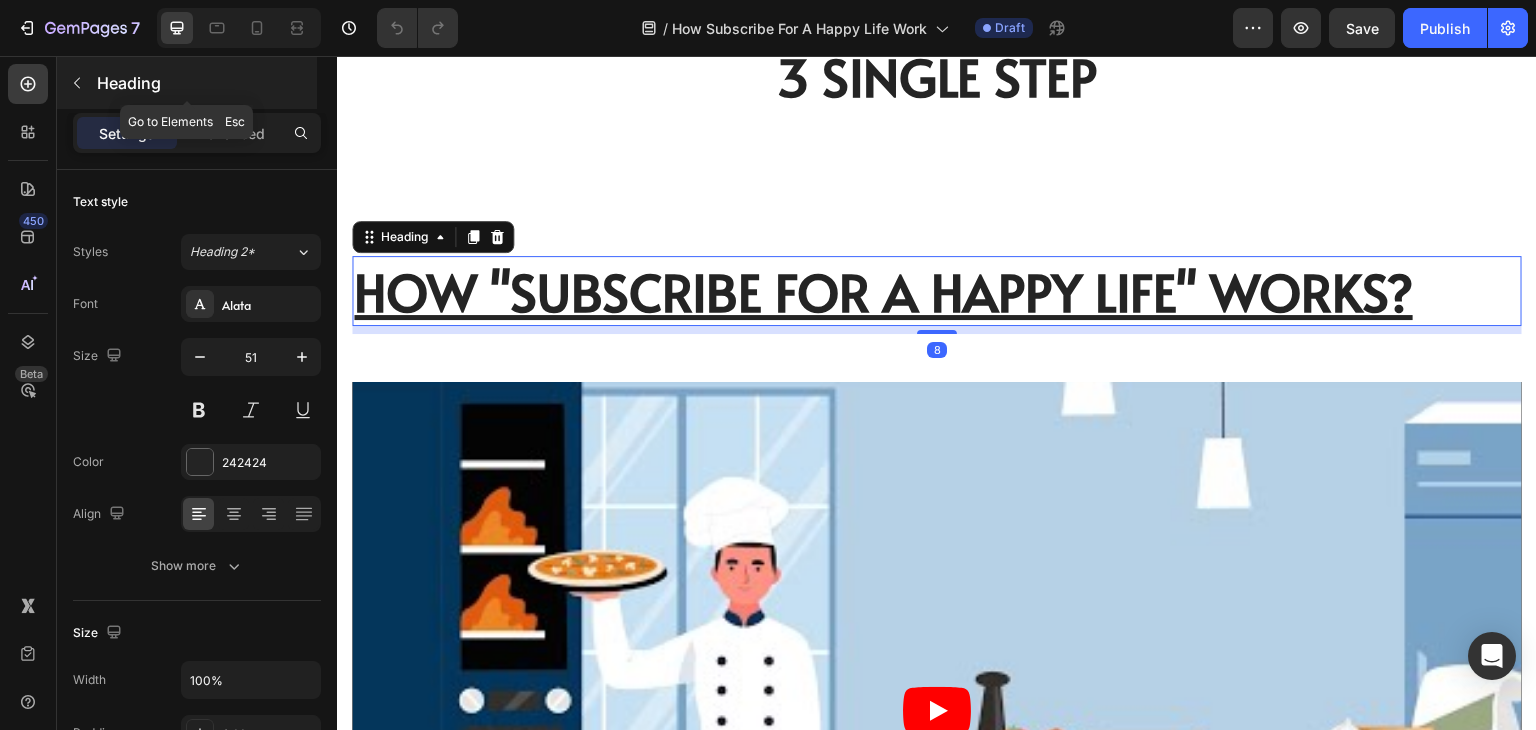 click 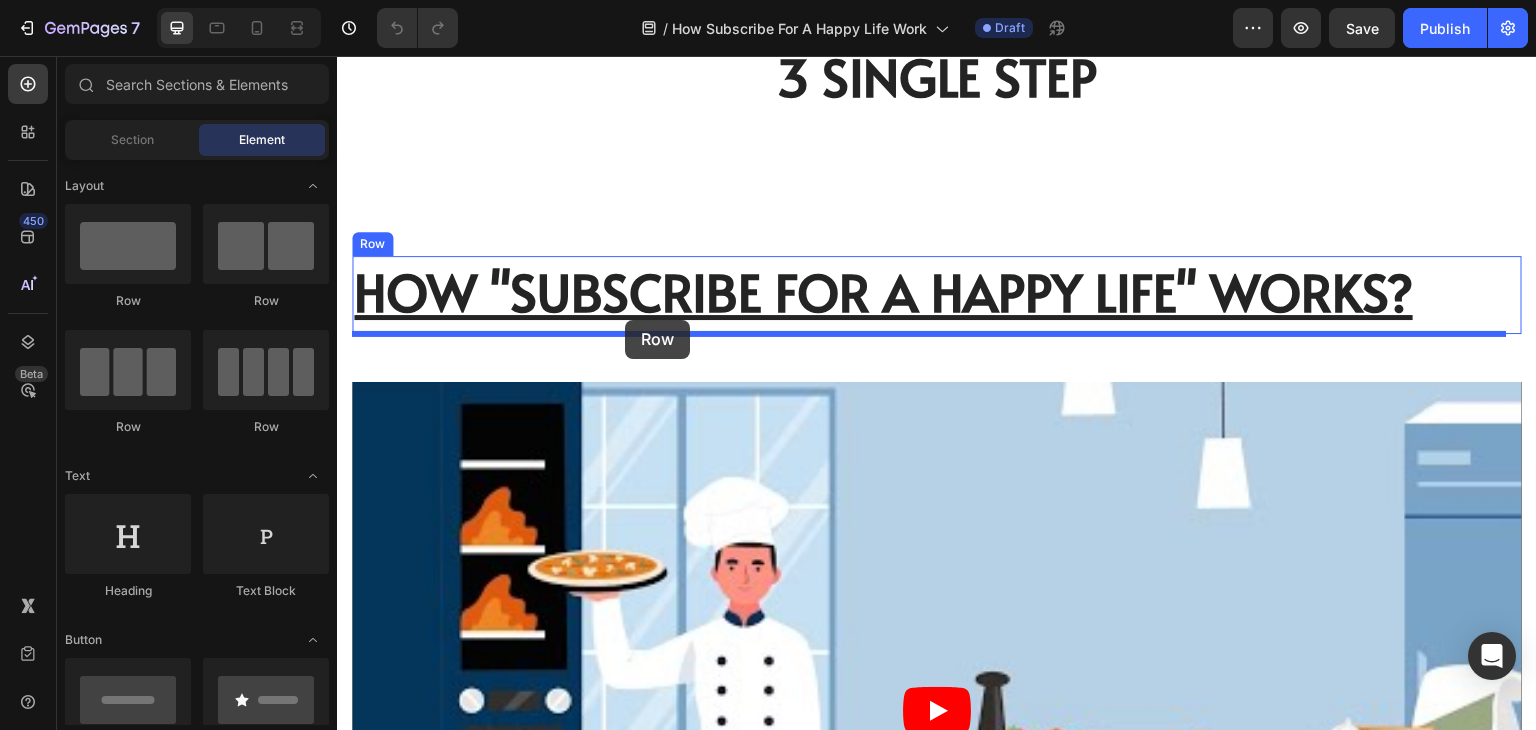 drag, startPoint x: 501, startPoint y: 322, endPoint x: 625, endPoint y: 320, distance: 124.01613 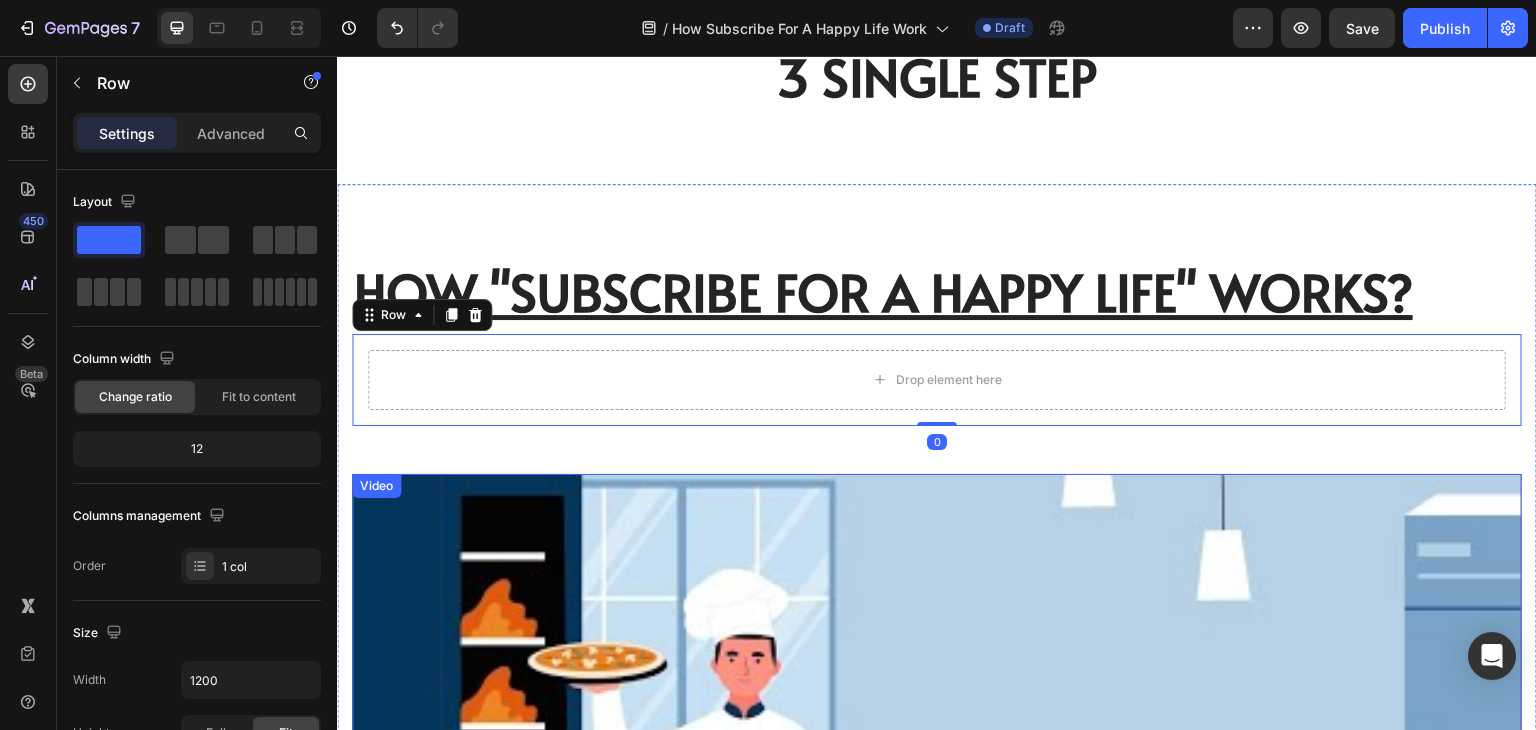 click at bounding box center [937, 803] 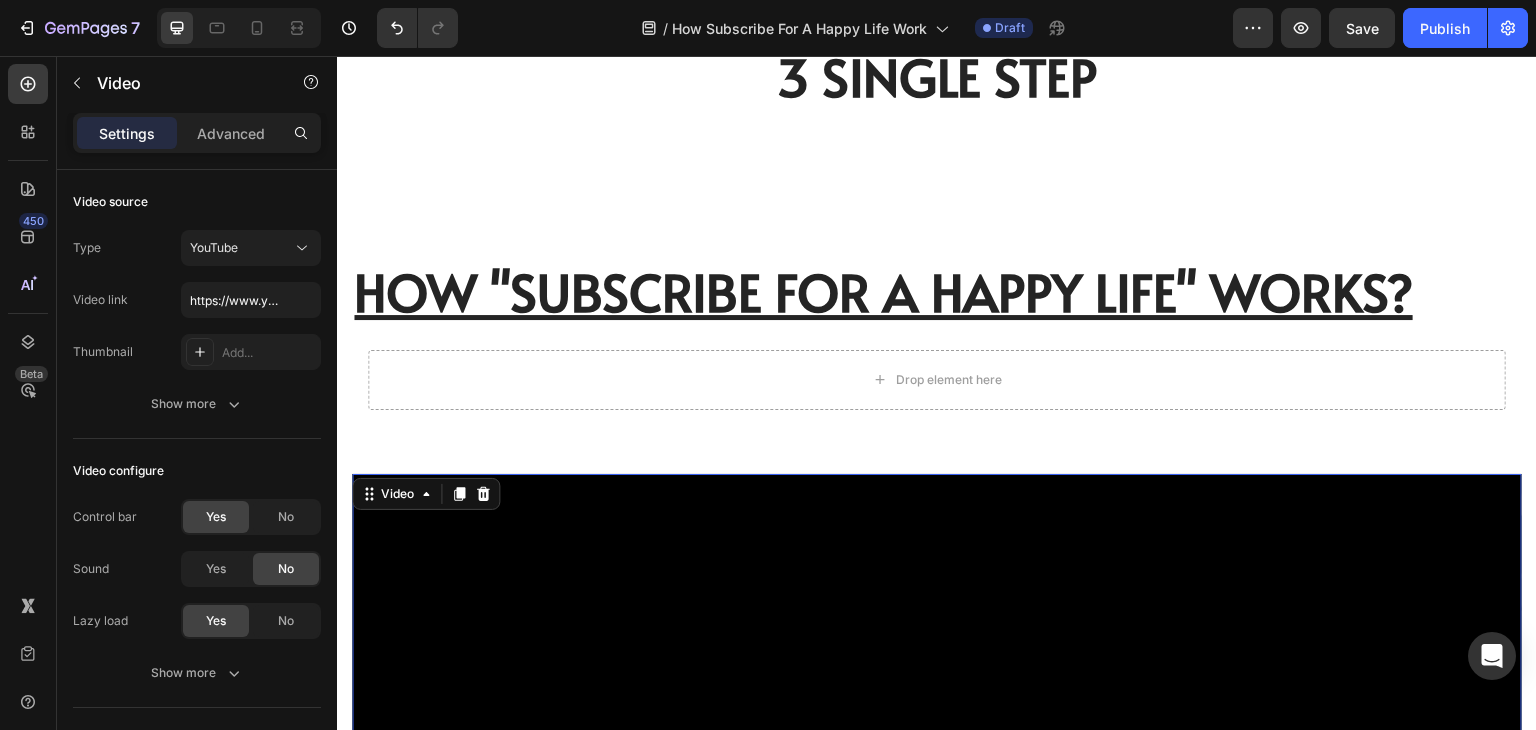 click on "Video" at bounding box center (426, 494) 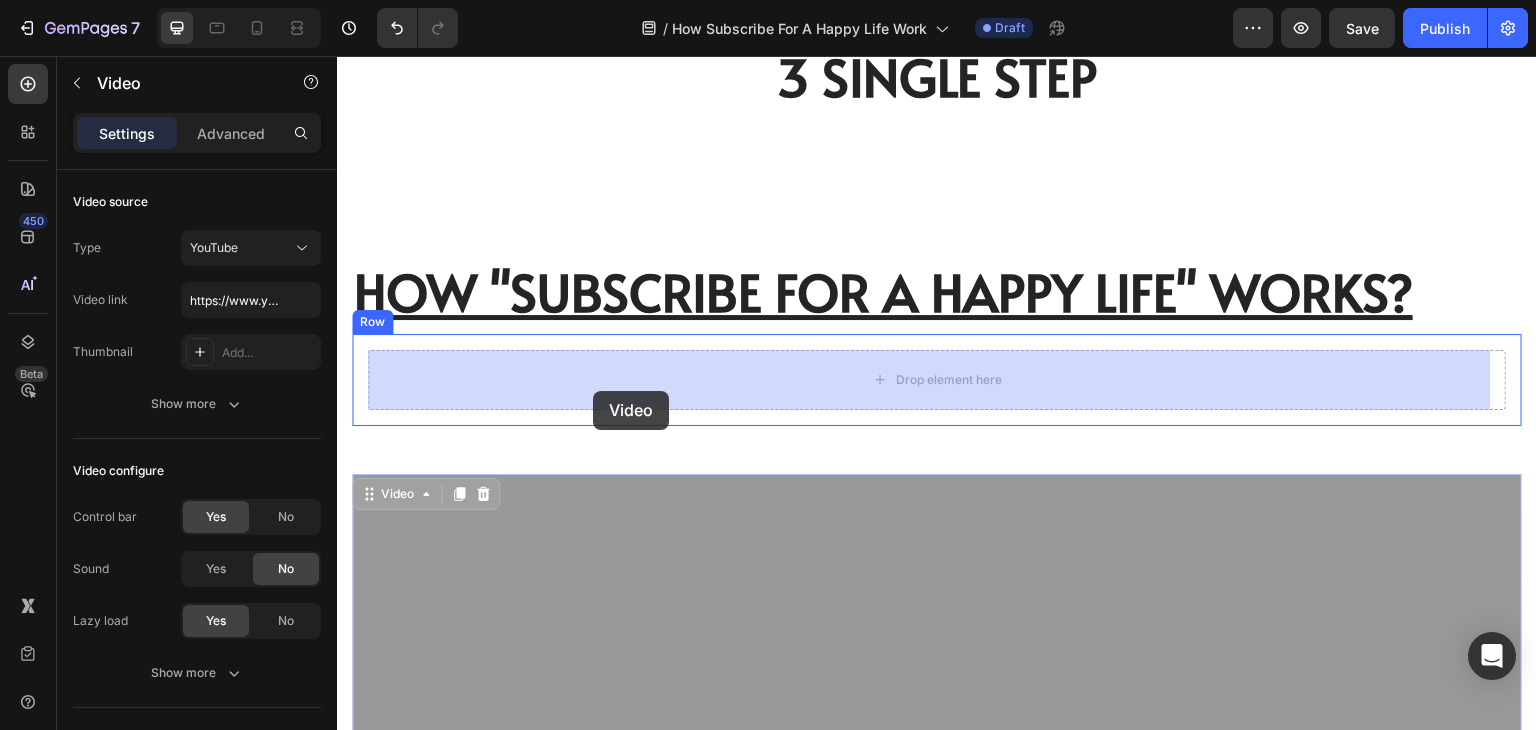 drag, startPoint x: 393, startPoint y: 490, endPoint x: 593, endPoint y: 391, distance: 223.16138 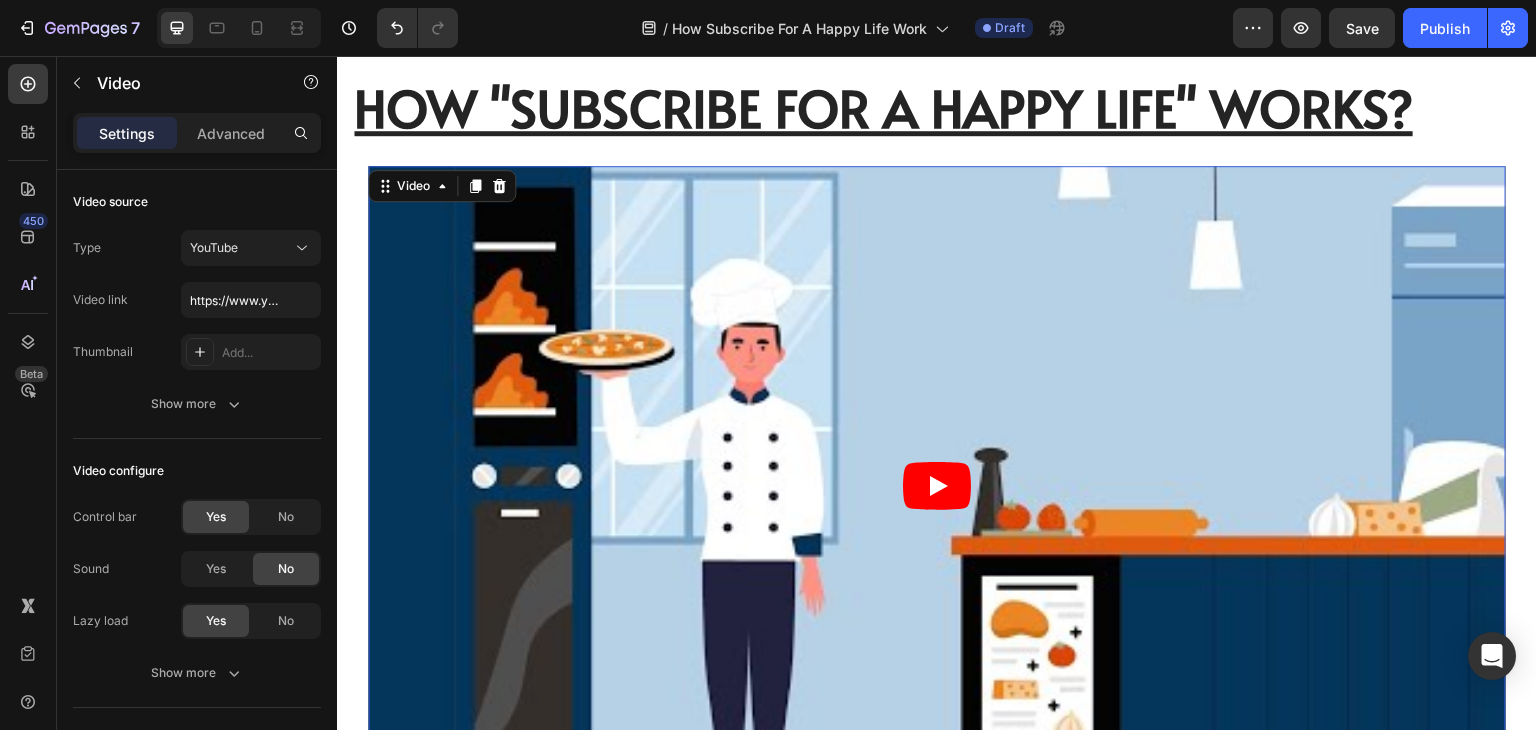 scroll, scrollTop: 1600, scrollLeft: 0, axis: vertical 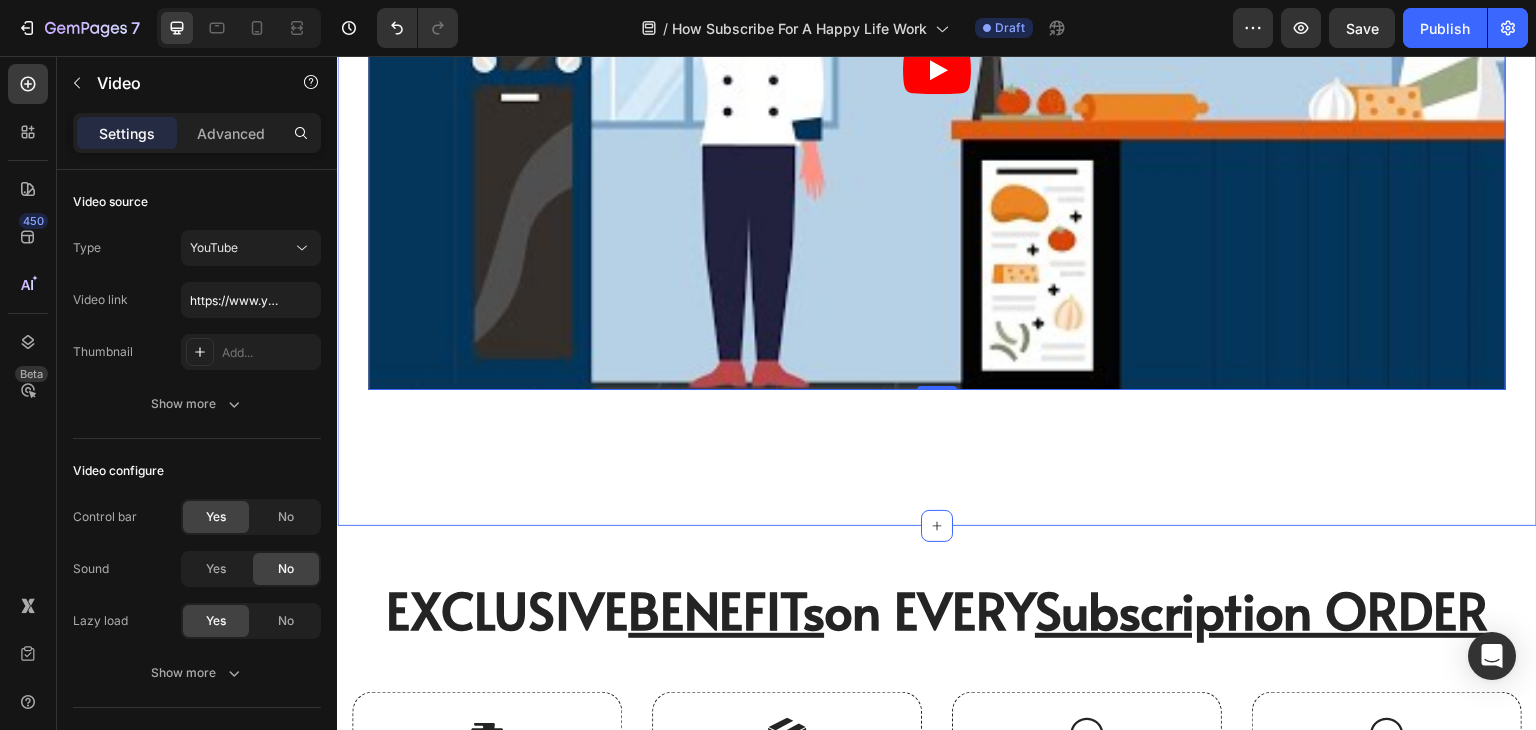 click on "HOW "SUBSCRIBE FOR A HAPPY LIFE" WORKS? Heading Video   0 Row Row" at bounding box center [937, 55] 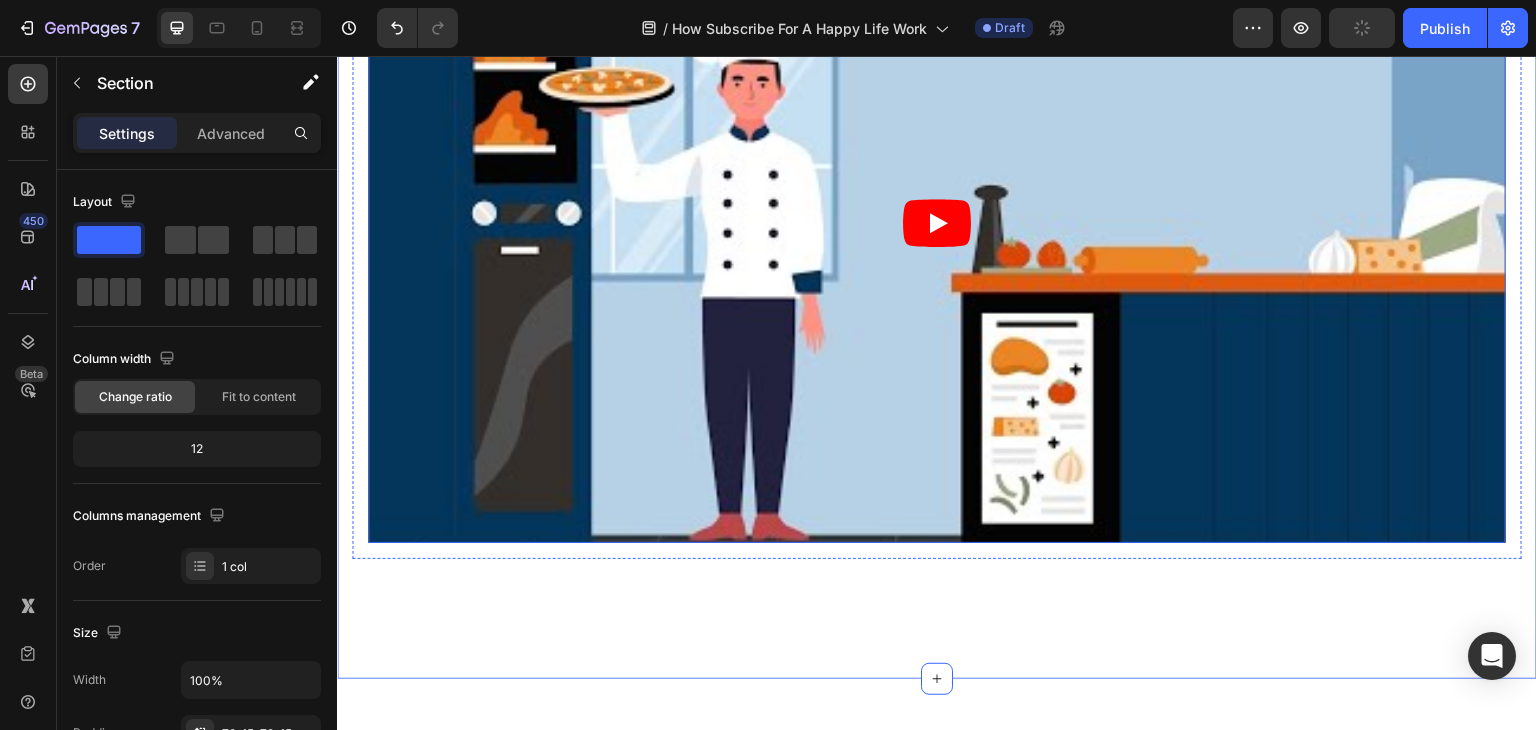scroll, scrollTop: 1200, scrollLeft: 0, axis: vertical 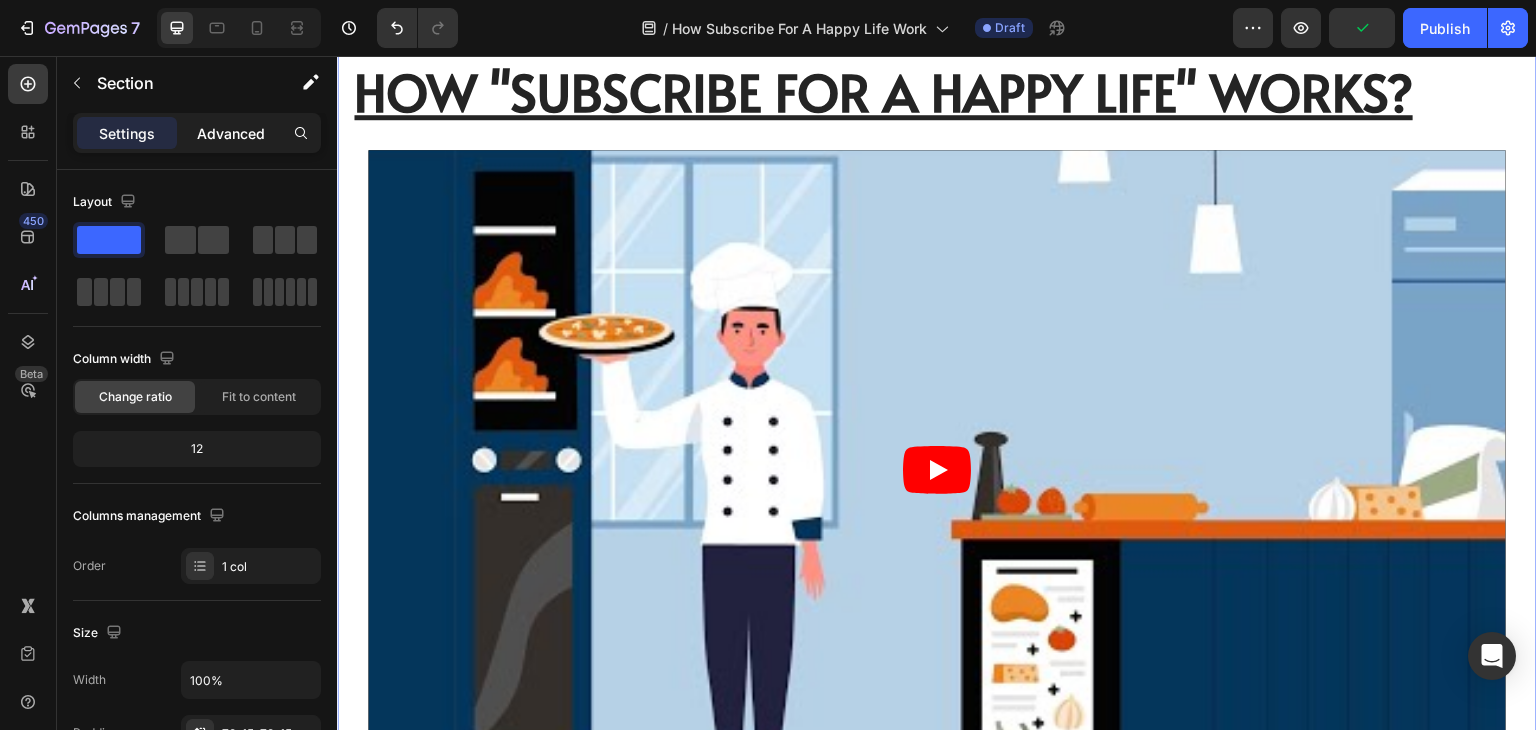 click on "Advanced" at bounding box center (231, 133) 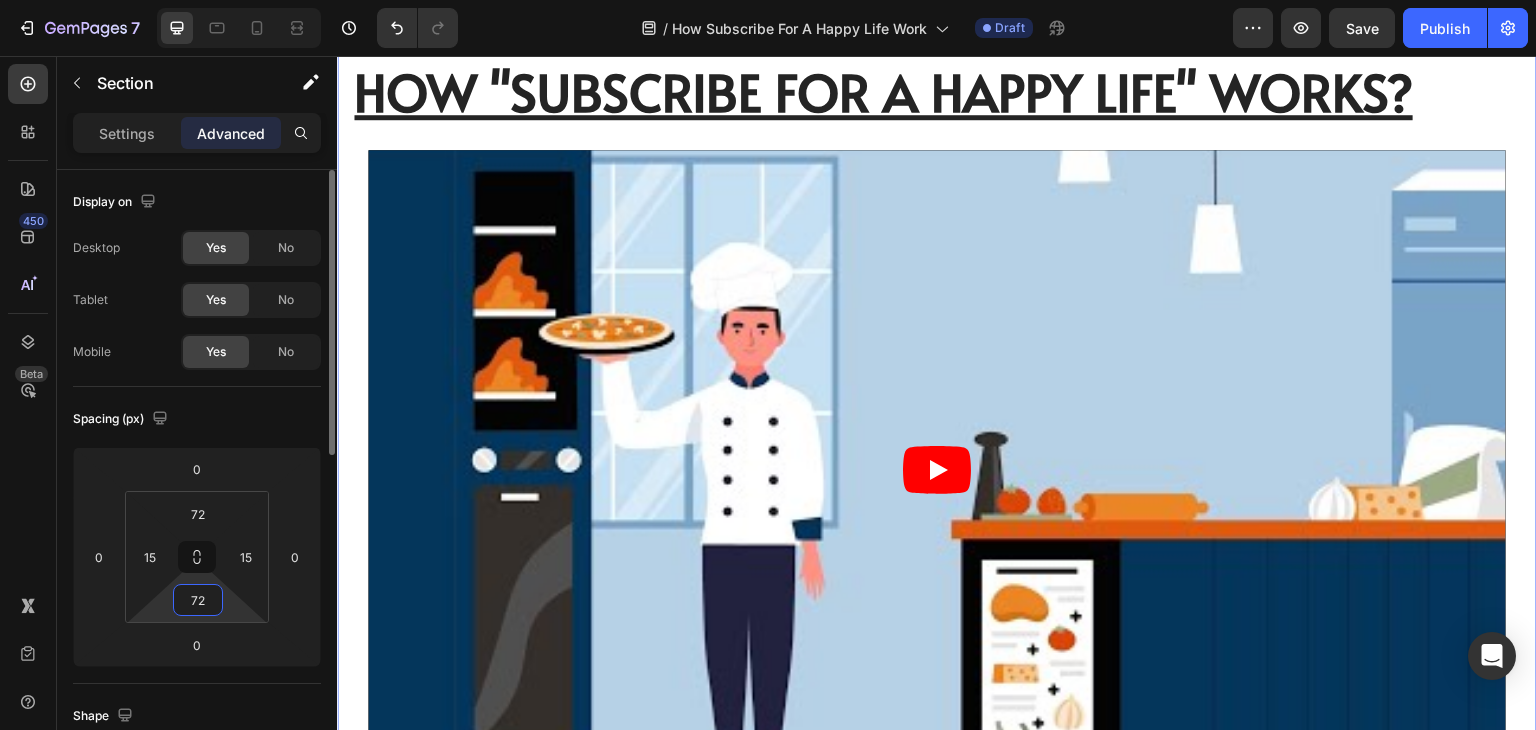 click on "72" at bounding box center [198, 600] 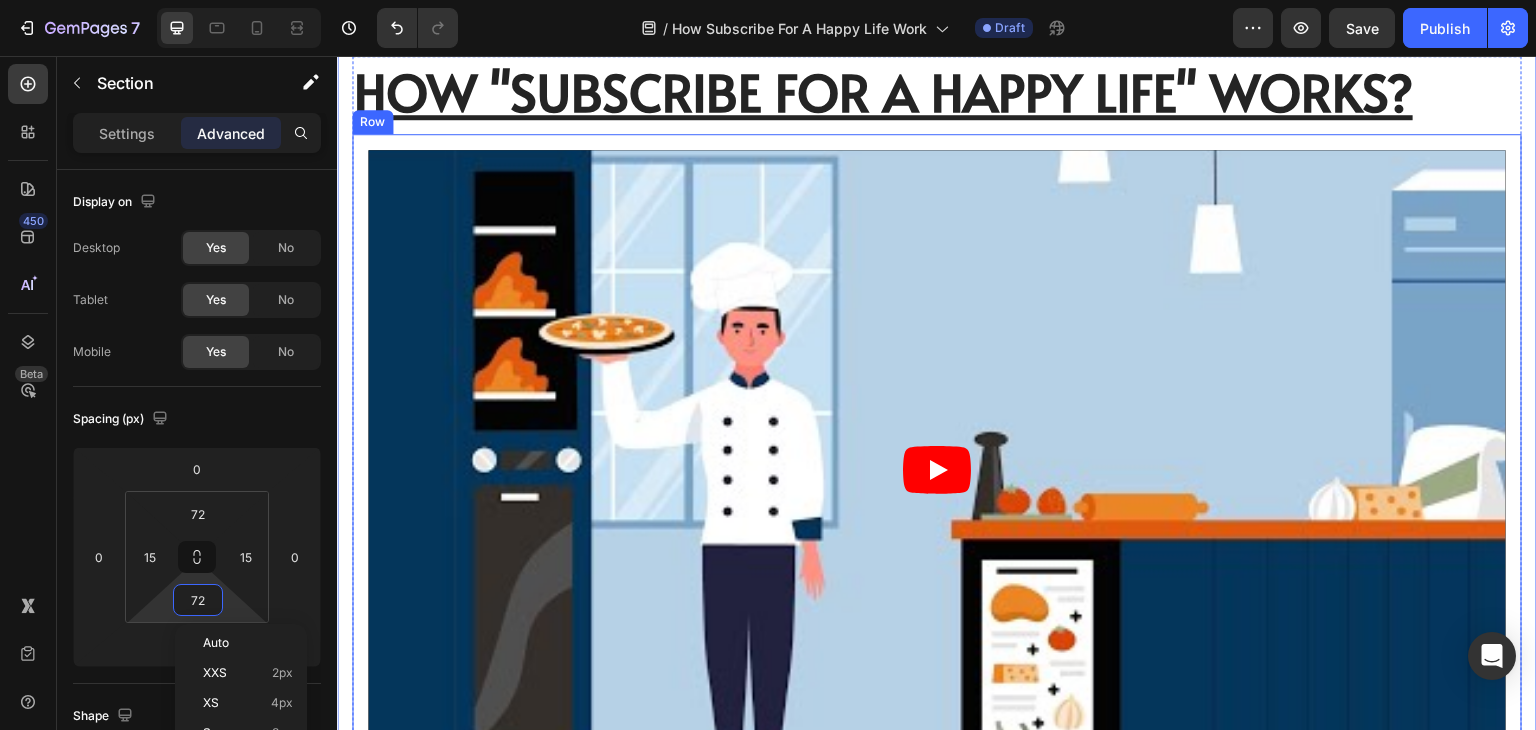 click on "HOW "SUBSCRIBE FOR A HAPPY LIFE" WORKS?" at bounding box center [883, 91] 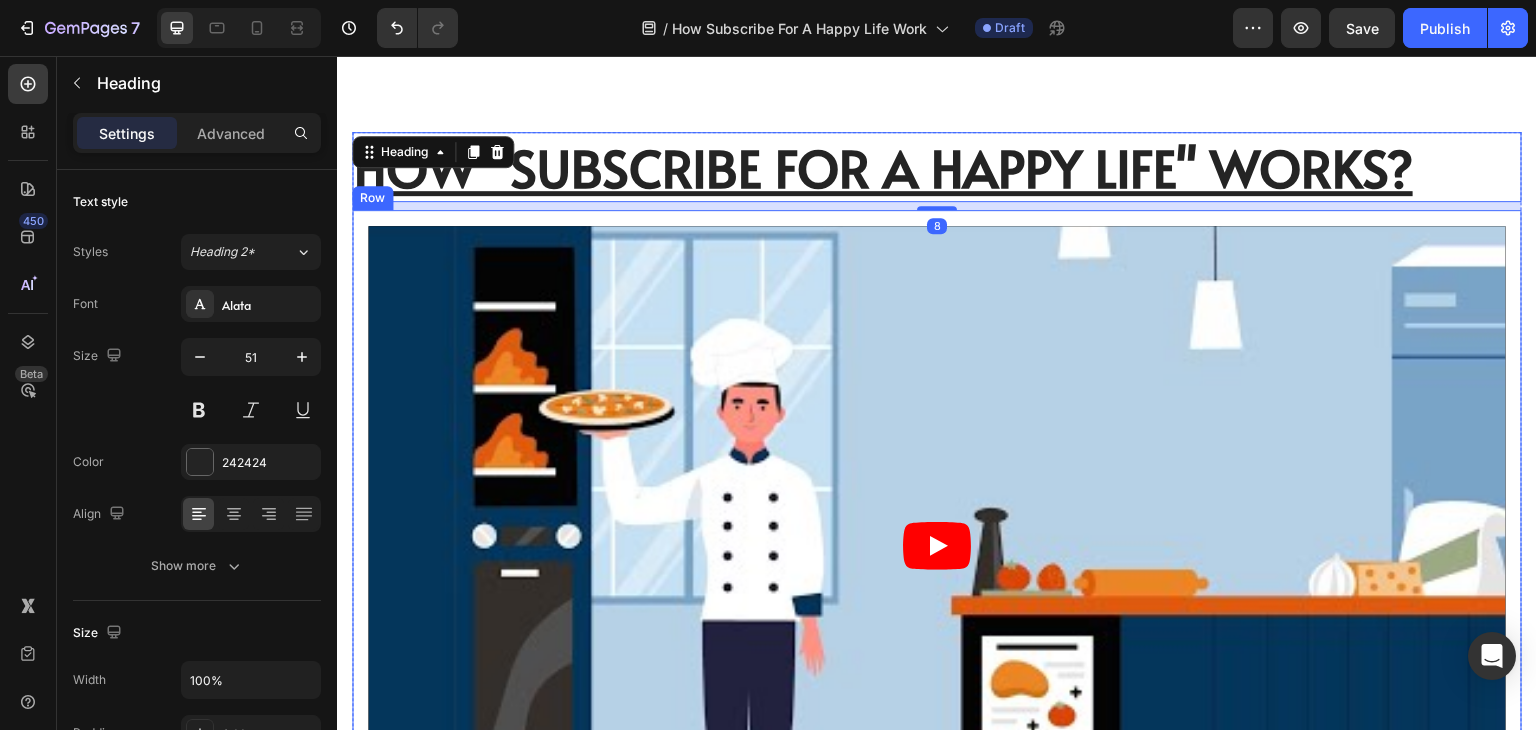 scroll, scrollTop: 900, scrollLeft: 0, axis: vertical 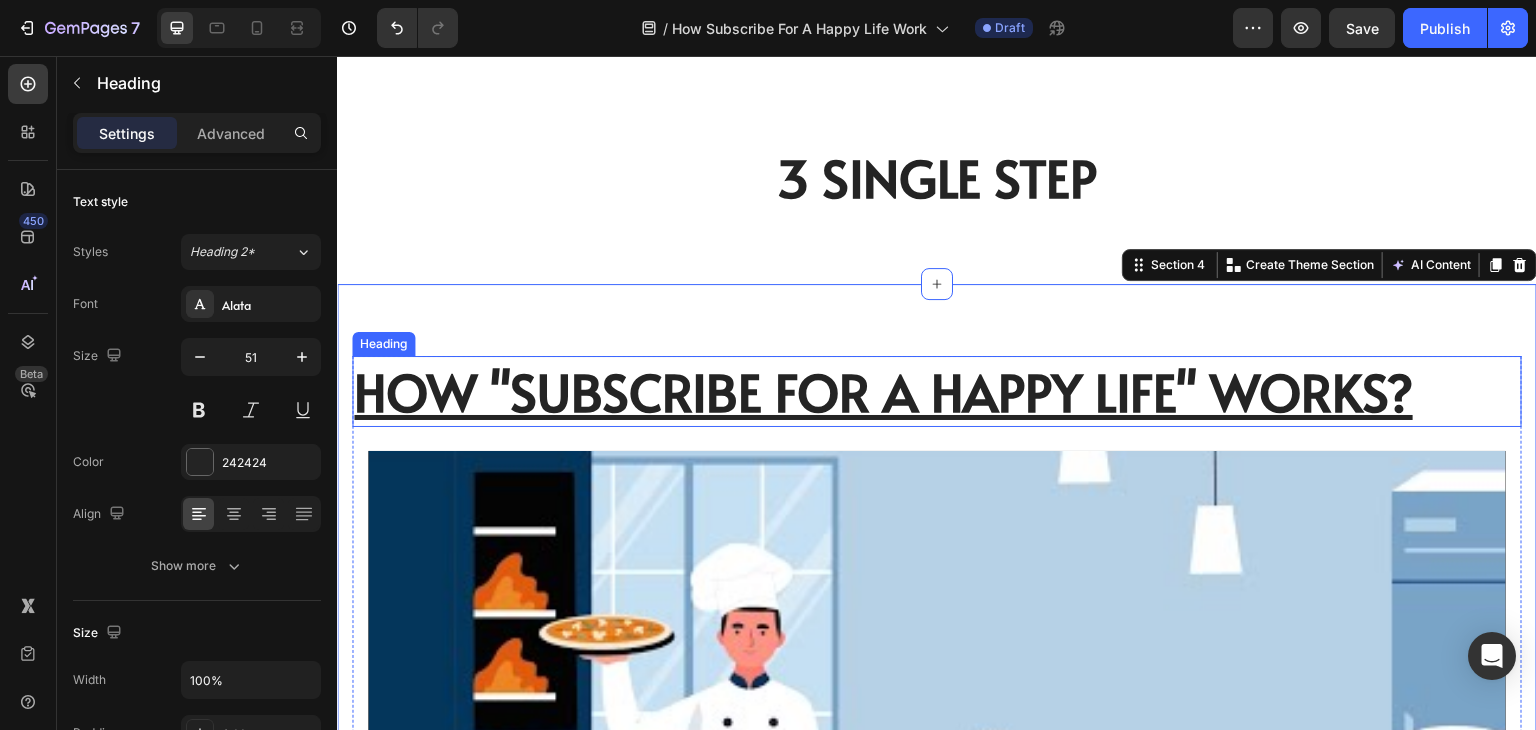 click on "HOW "SUBSCRIBE FOR A HAPPY LIFE" WORKS? Heading Video Row Row Section 4   Create Theme Section AI Content Write with GemAI What would you like to describe here? Tone and Voice Persuasive Product Custom Jewelry Paper Bags with Ribbon Handles – Ideal for Gifts & Retail Show more Generate" at bounding box center [937, 755] 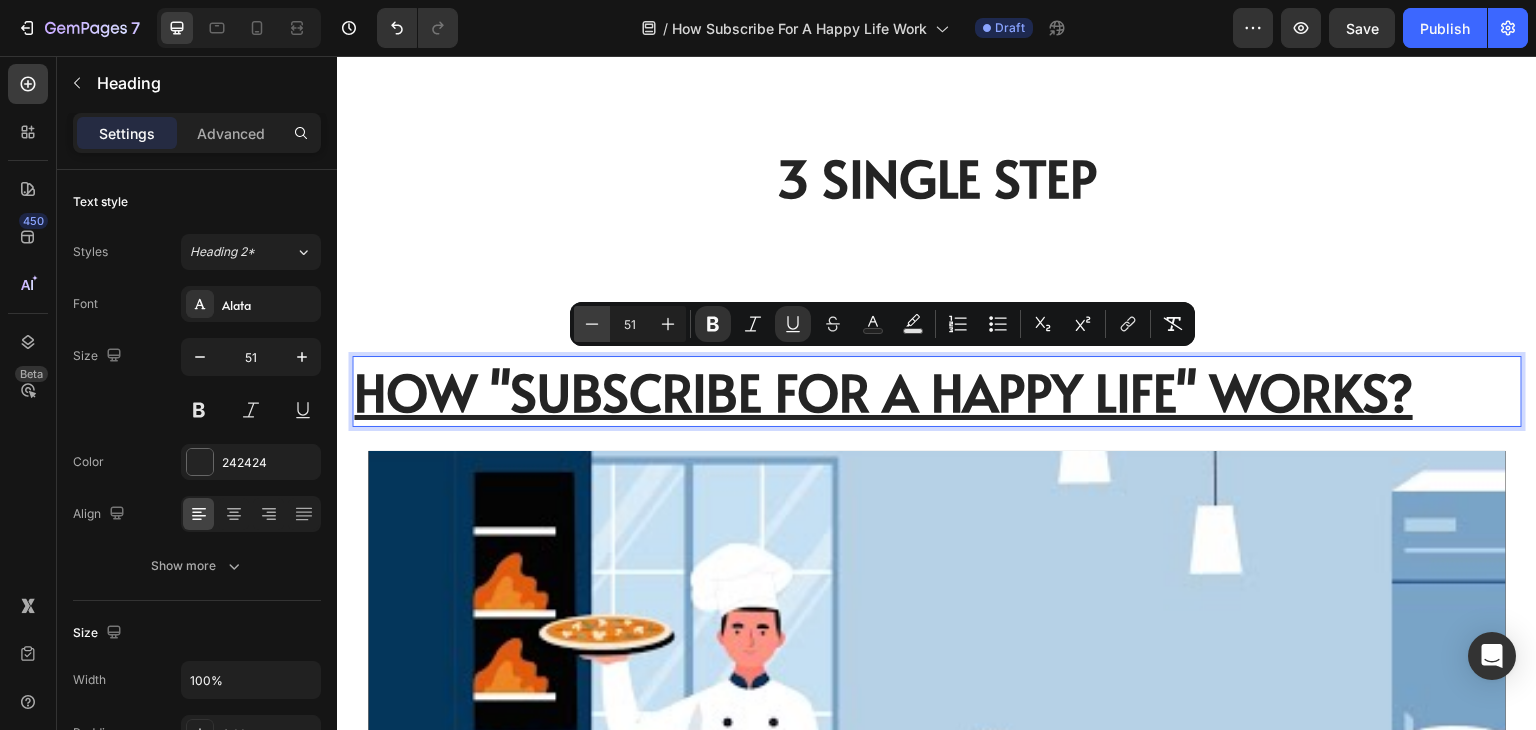 click 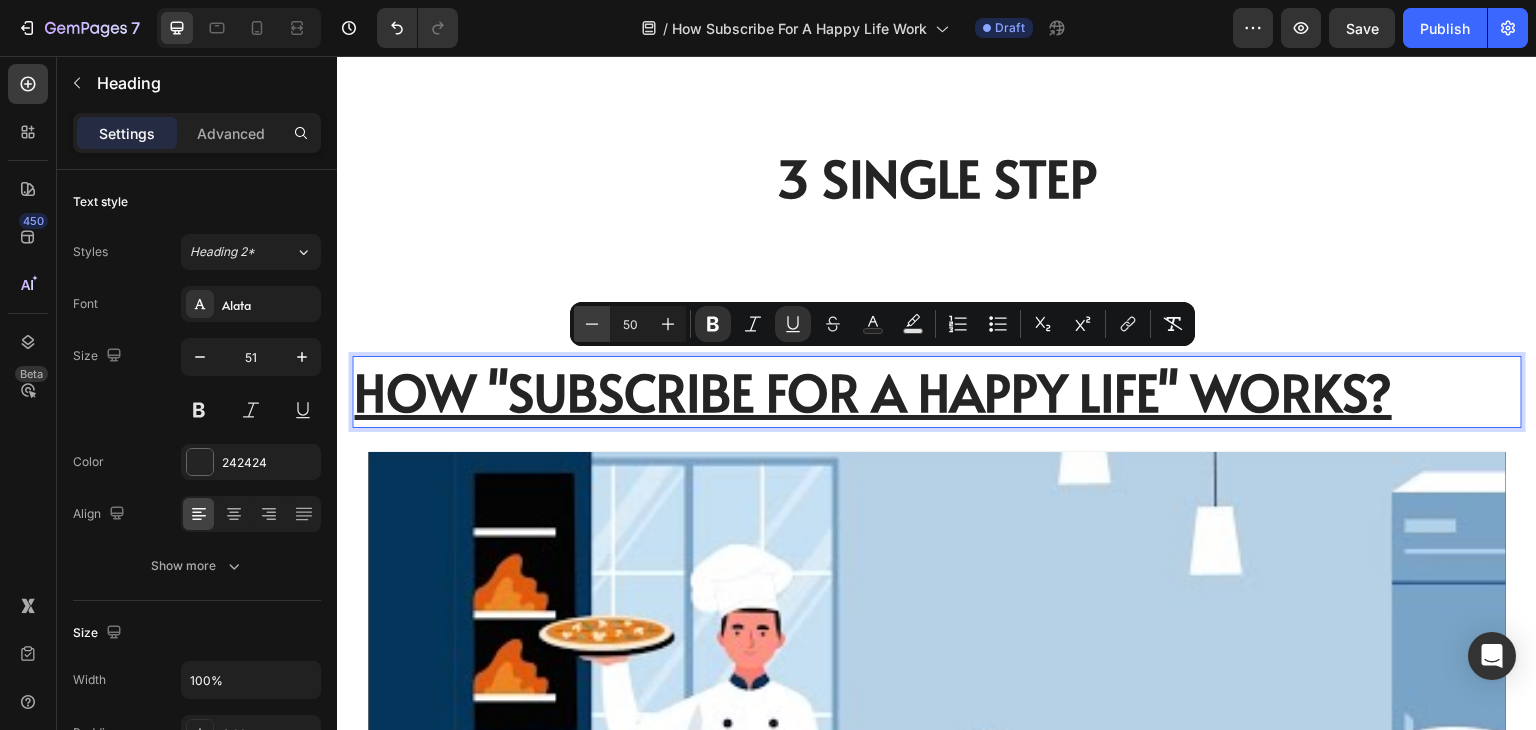 click 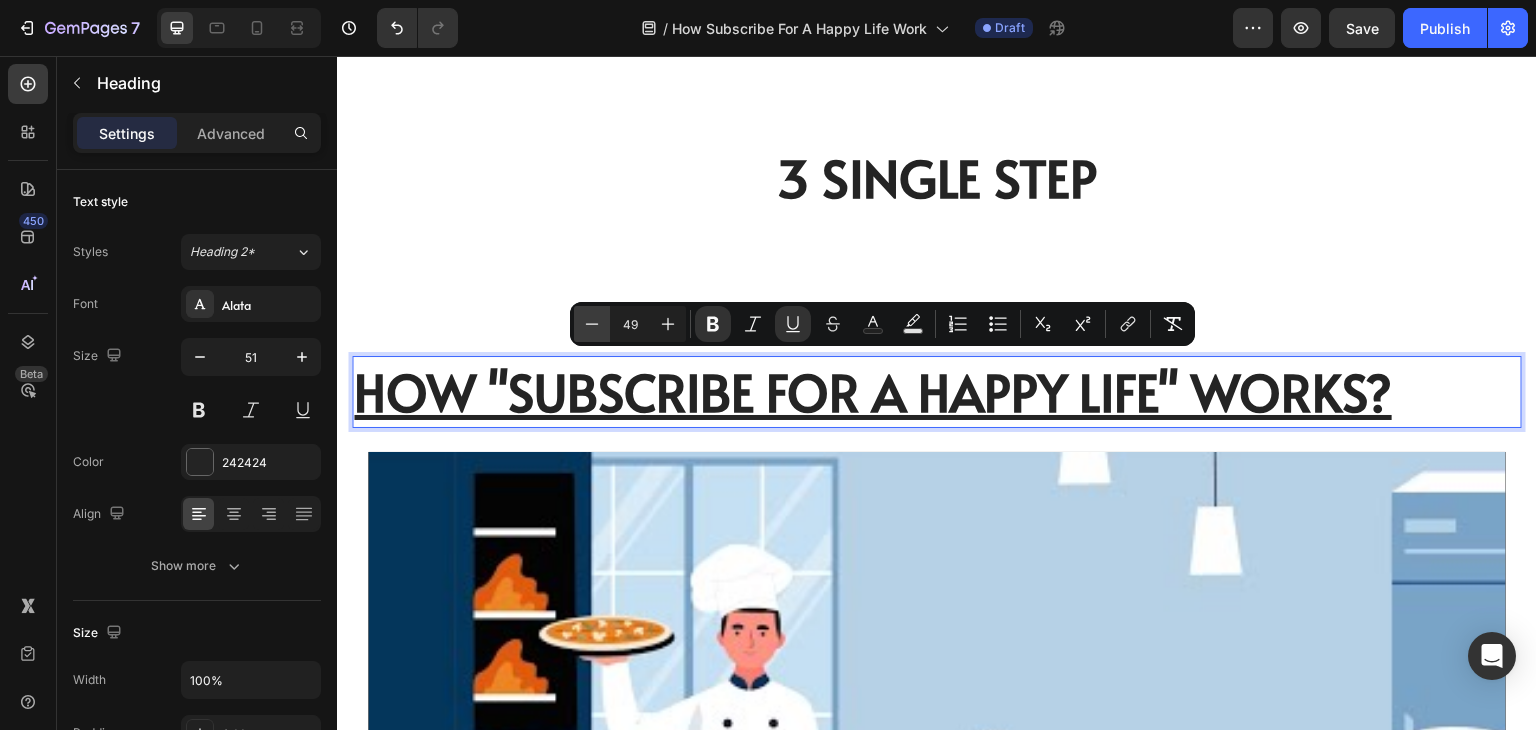 click 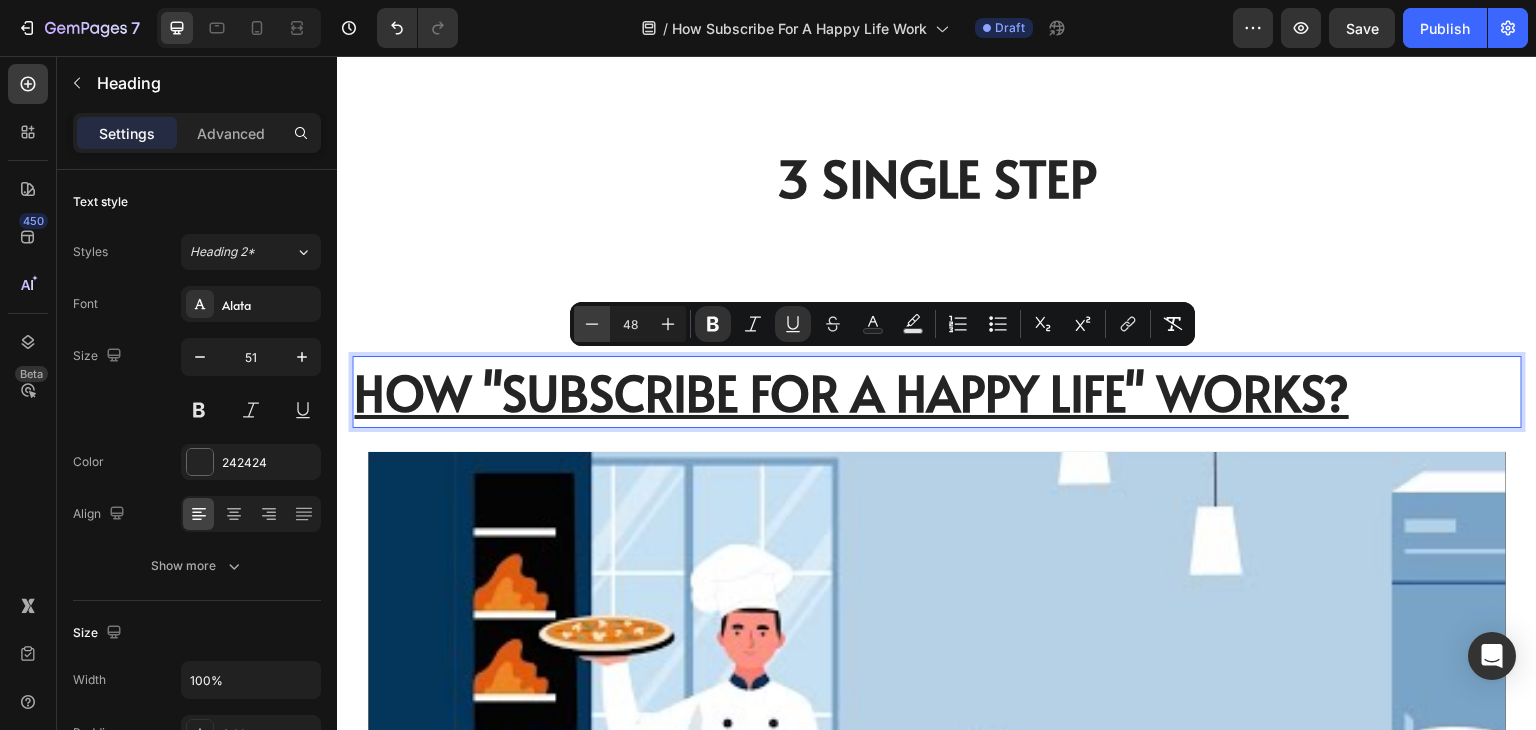 click 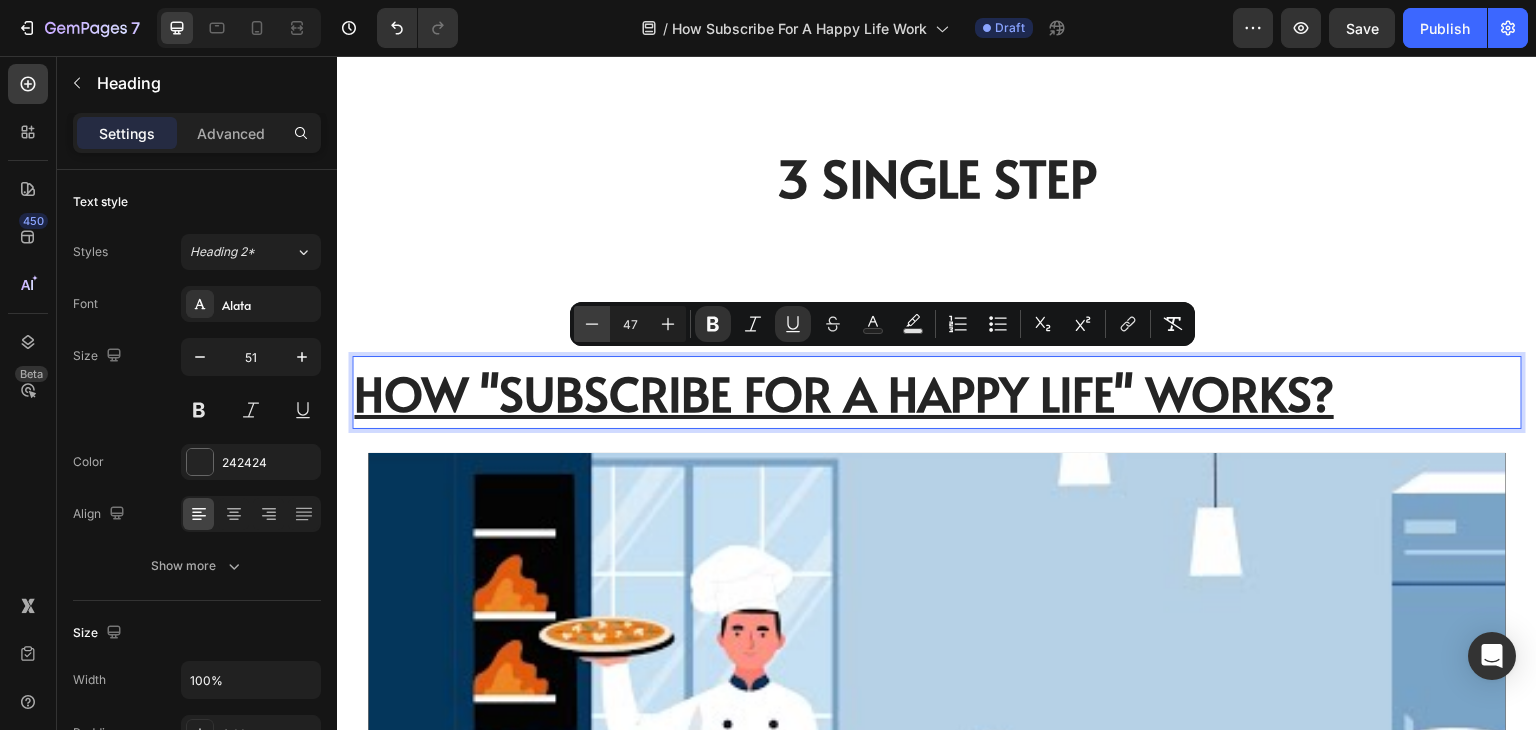 click 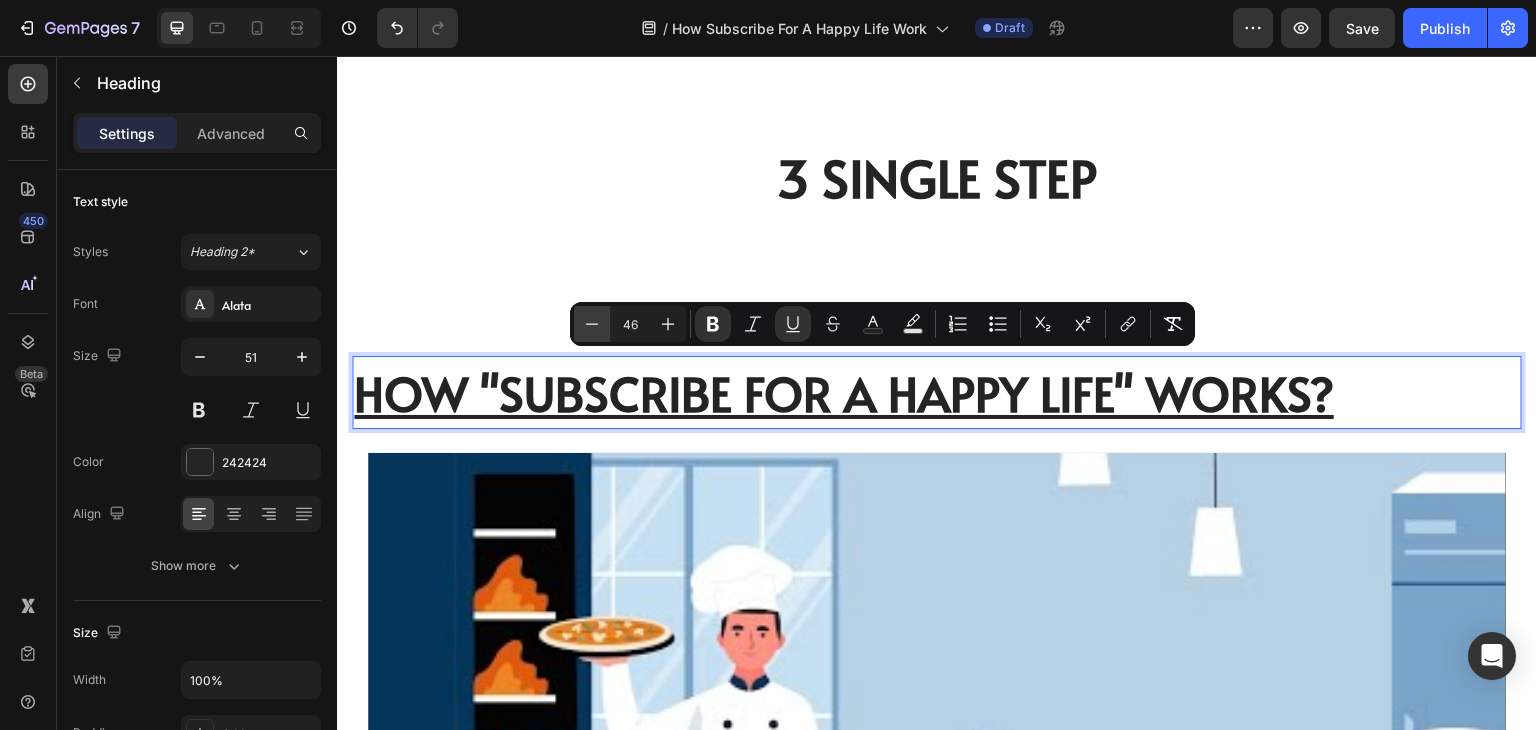 click 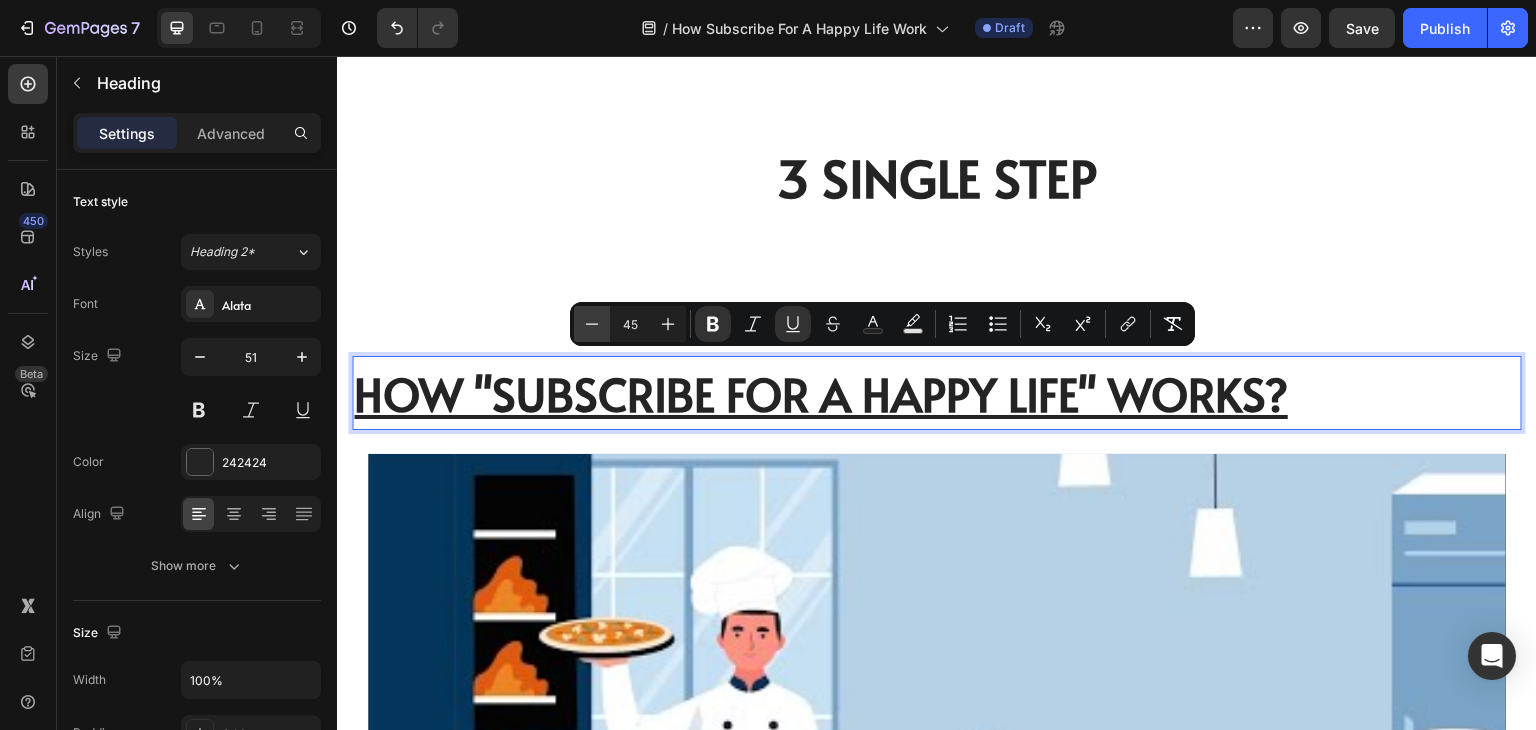 click 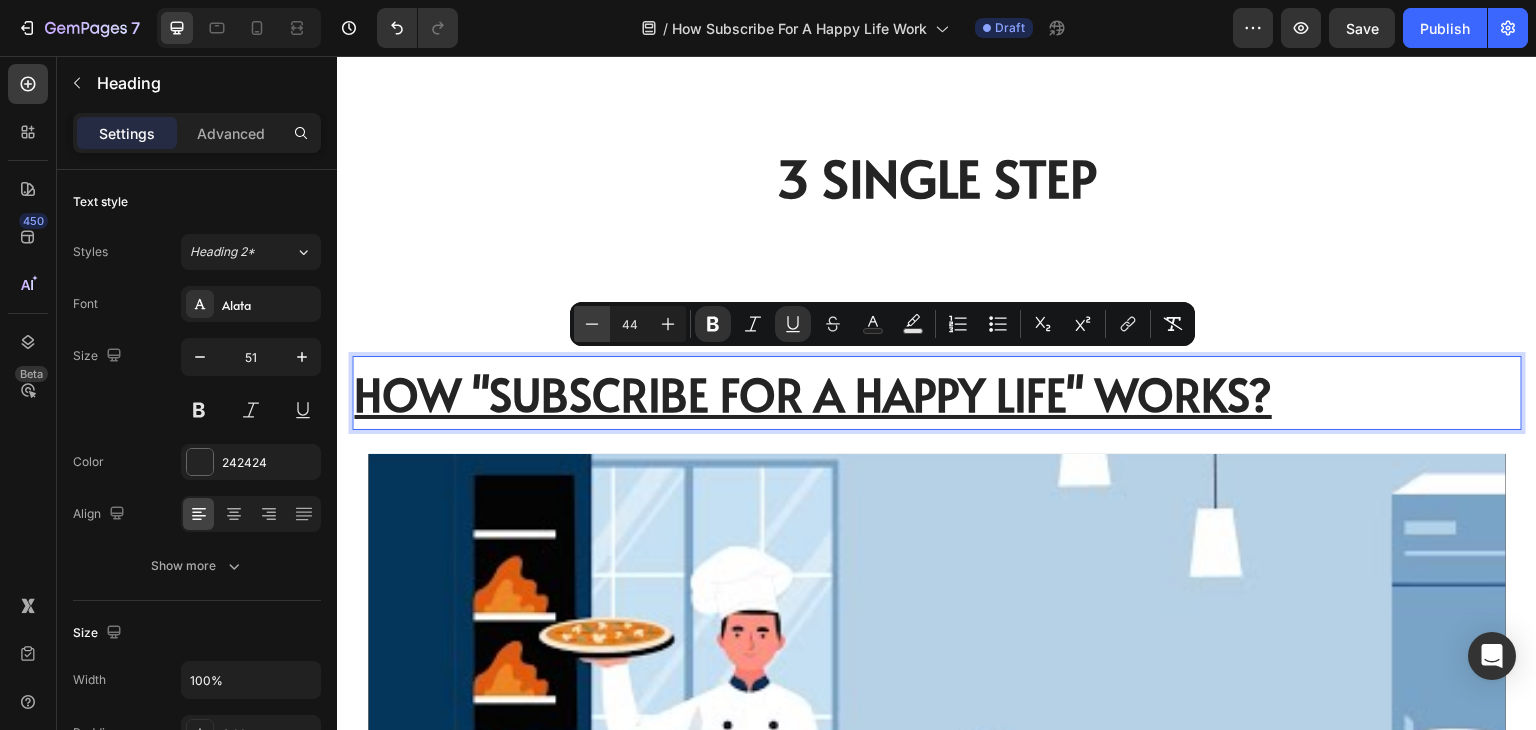 click 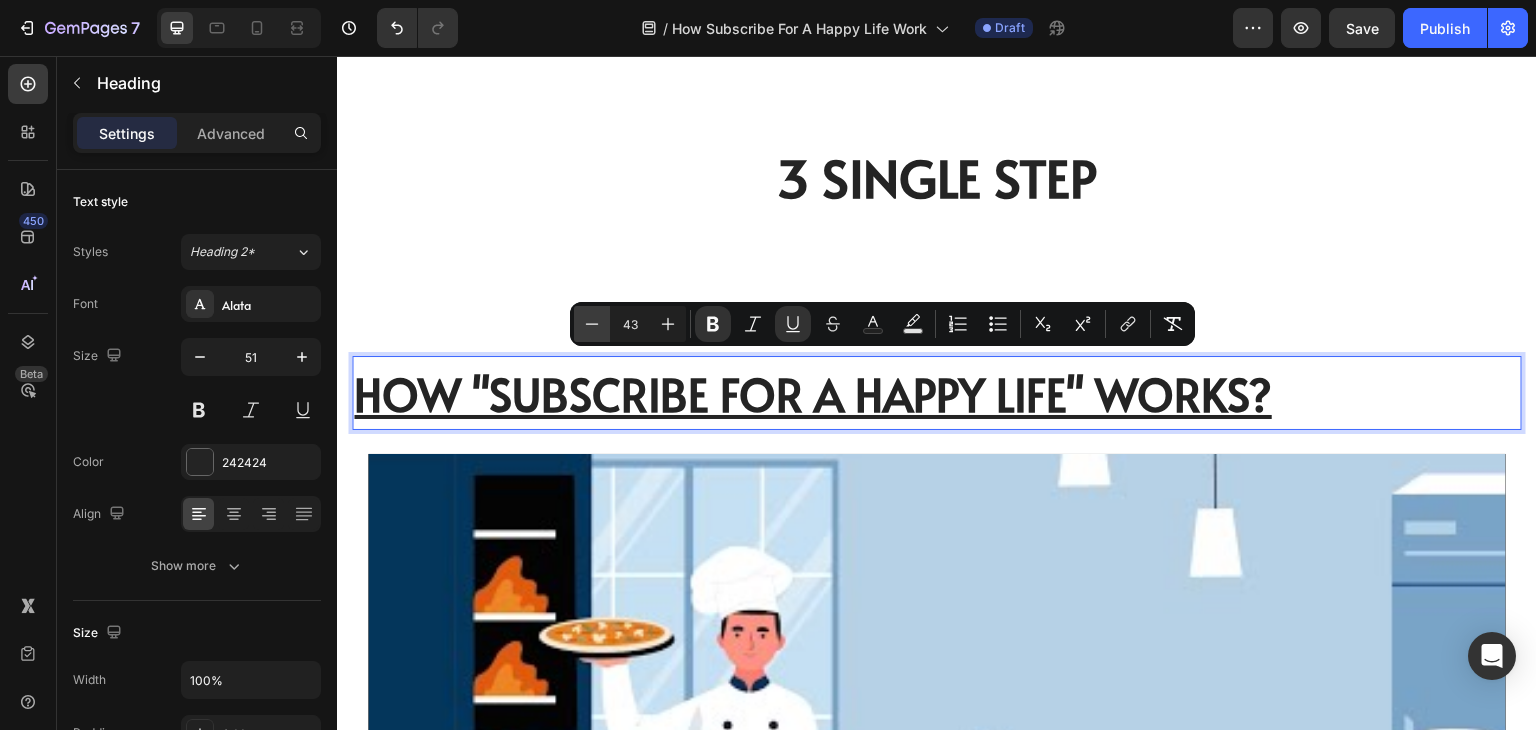 click 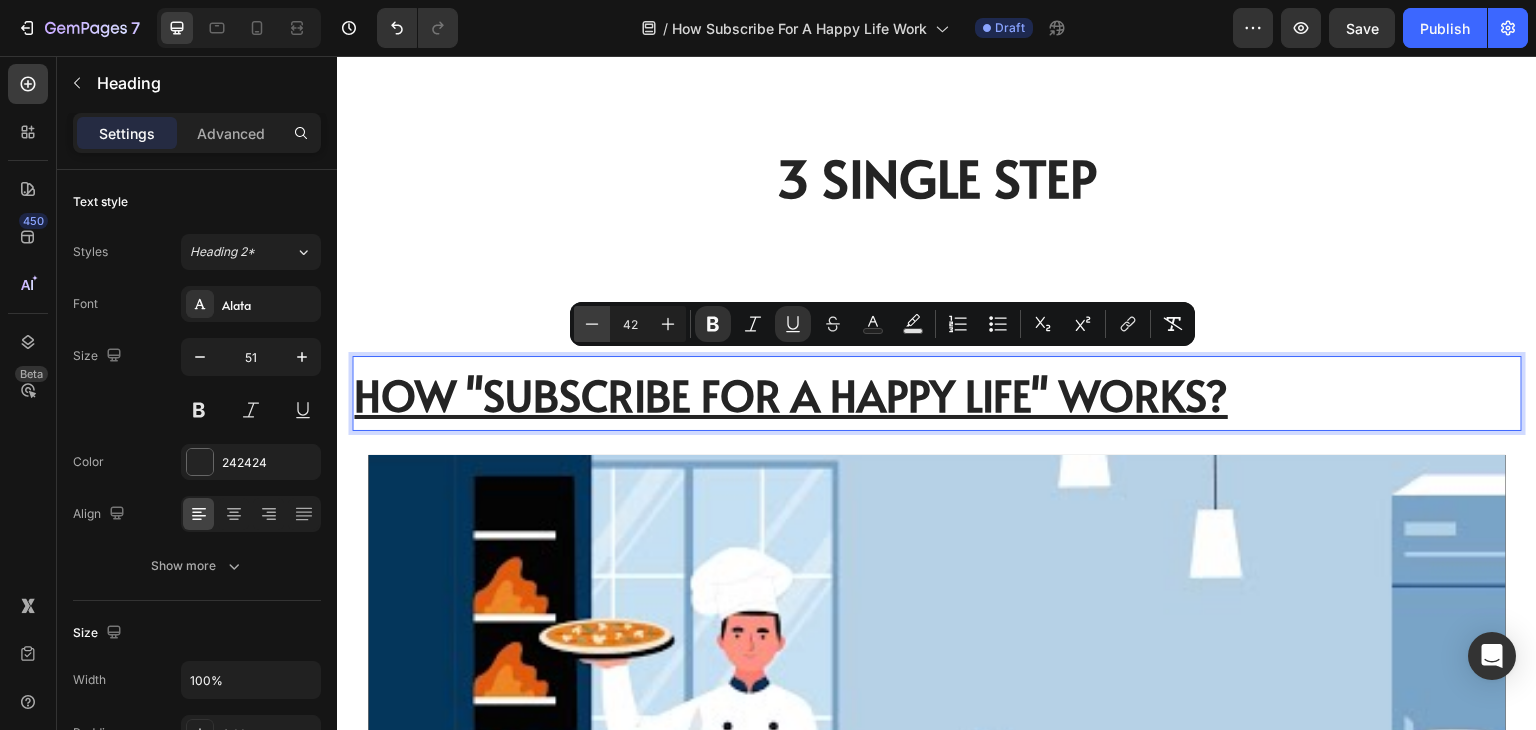 click 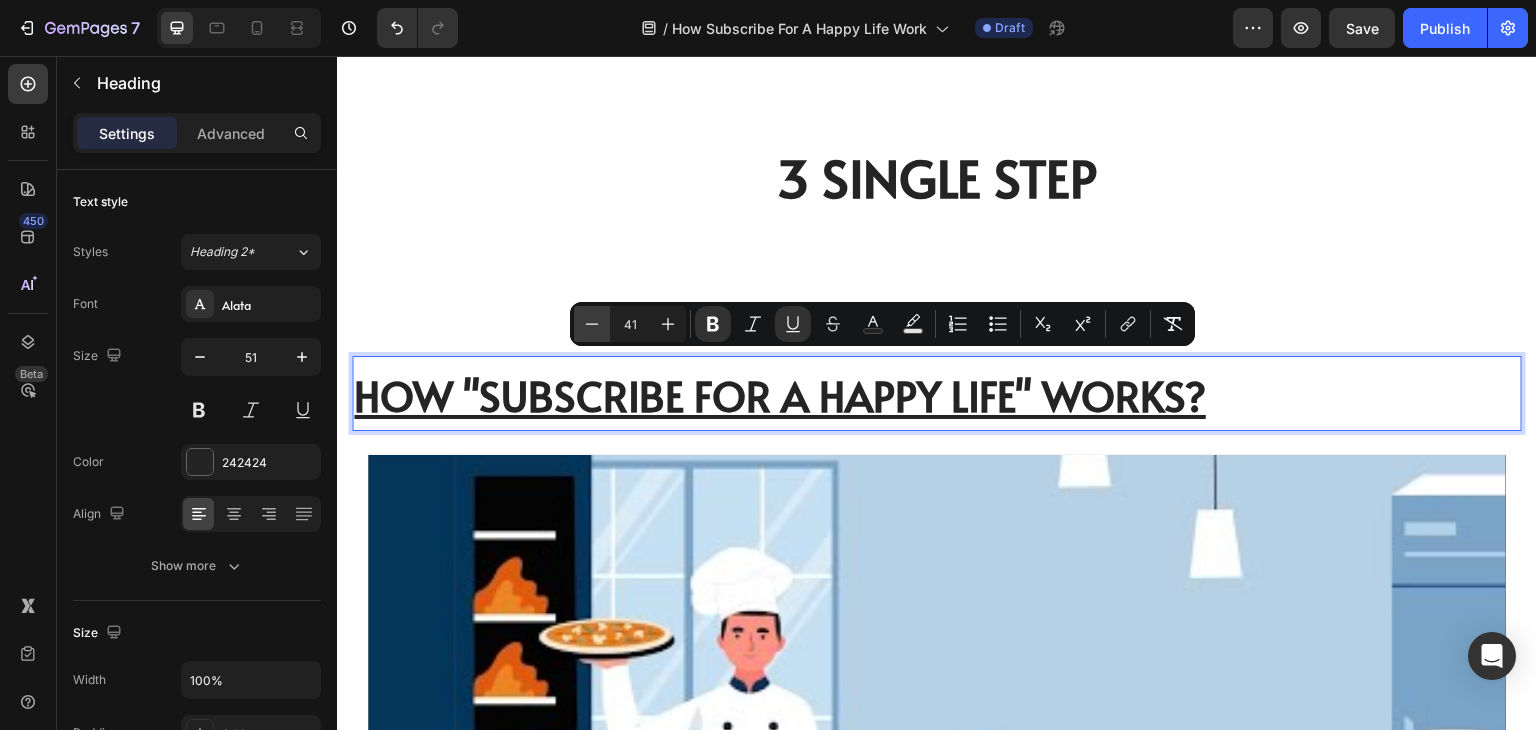 click 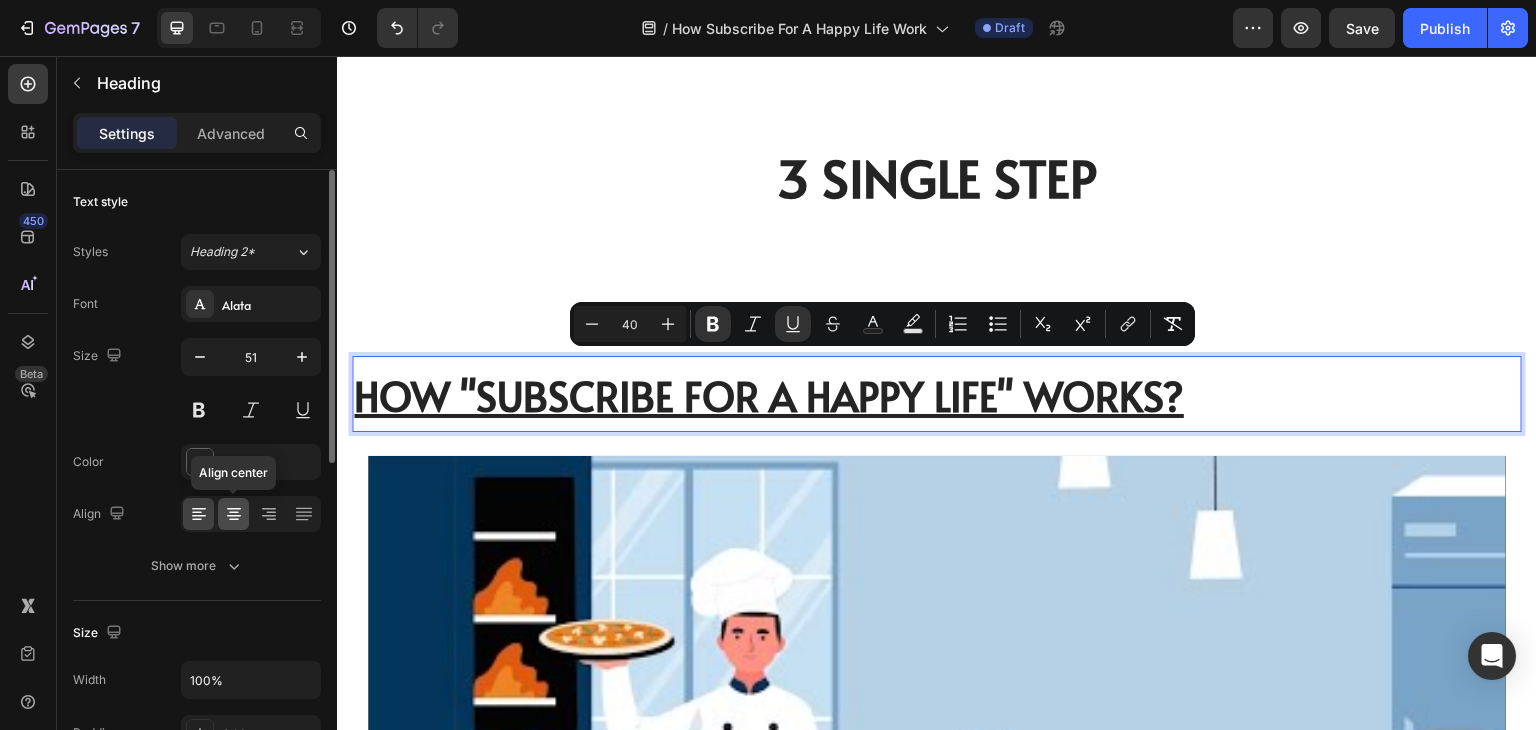 click 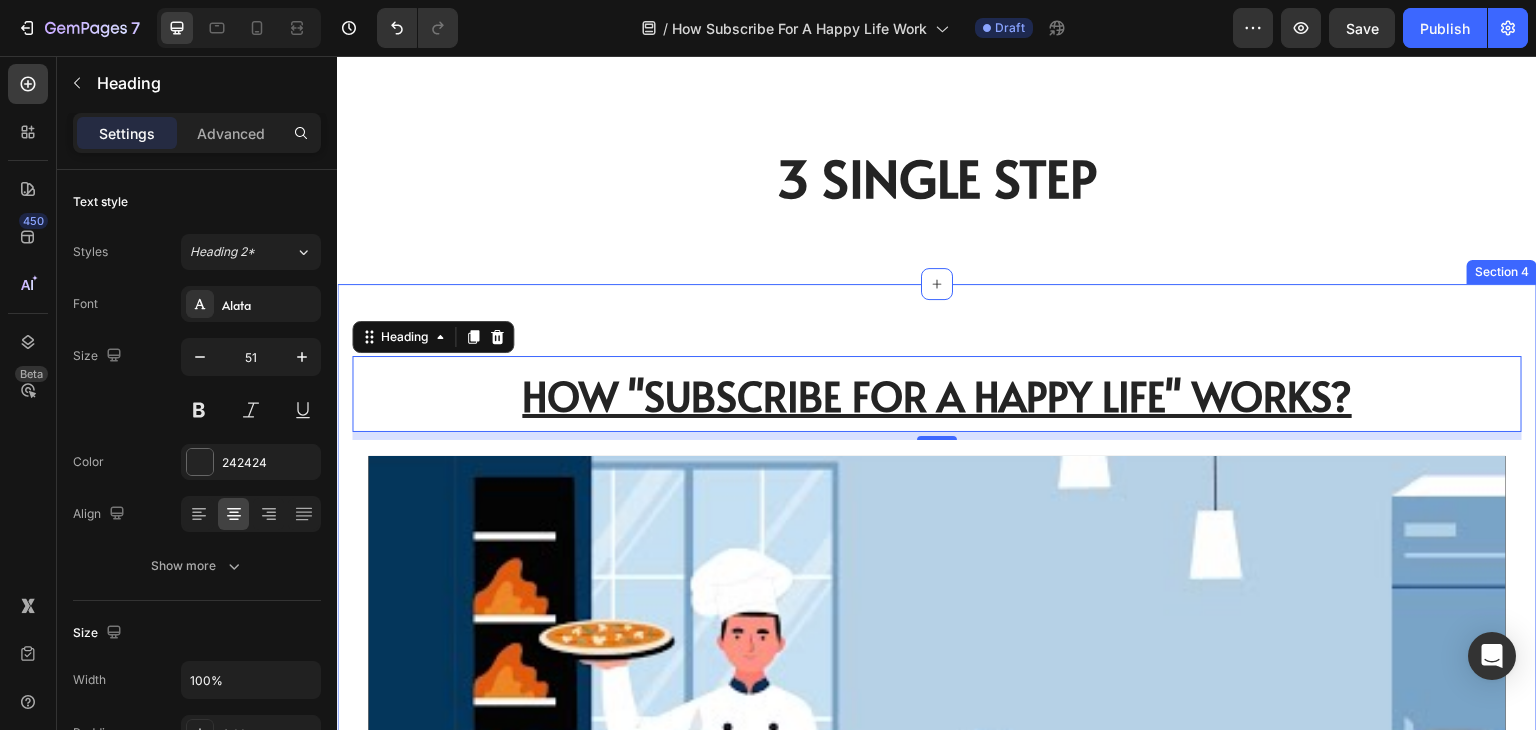 drag, startPoint x: 766, startPoint y: 290, endPoint x: 753, endPoint y: 335, distance: 46.840153 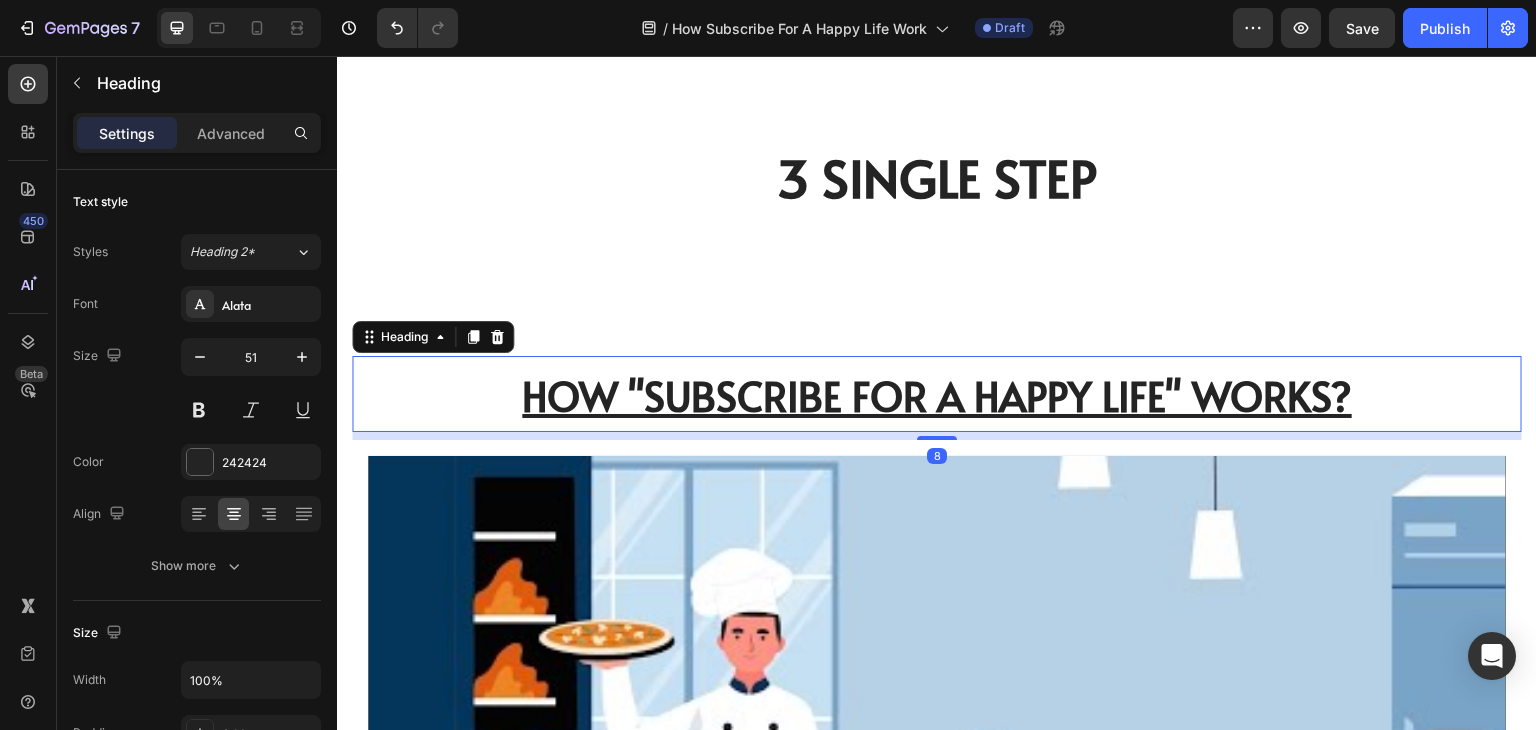 click on "HOW "SUBSCRIBE FOR A HAPPY LIFE" WORKS?" at bounding box center (937, 395) 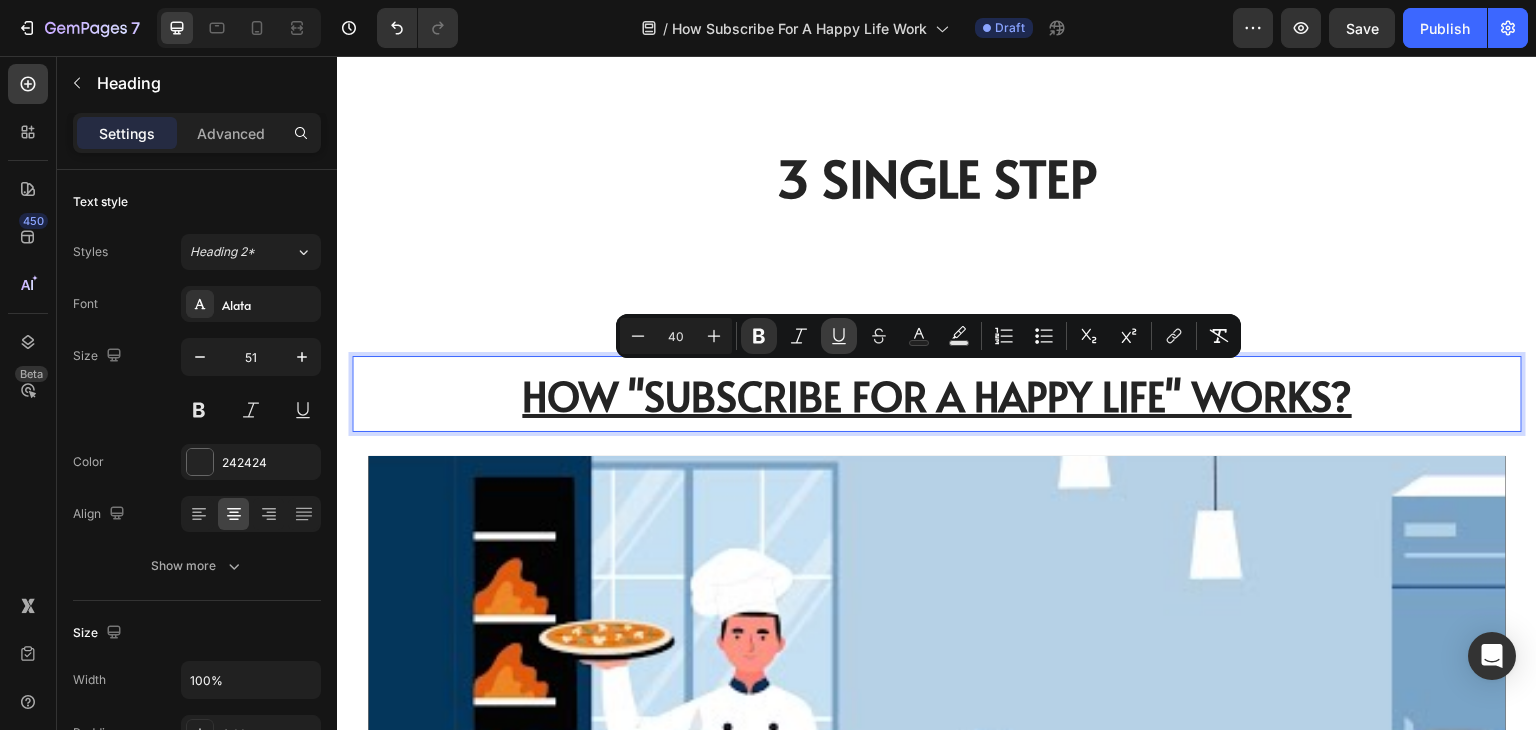 click 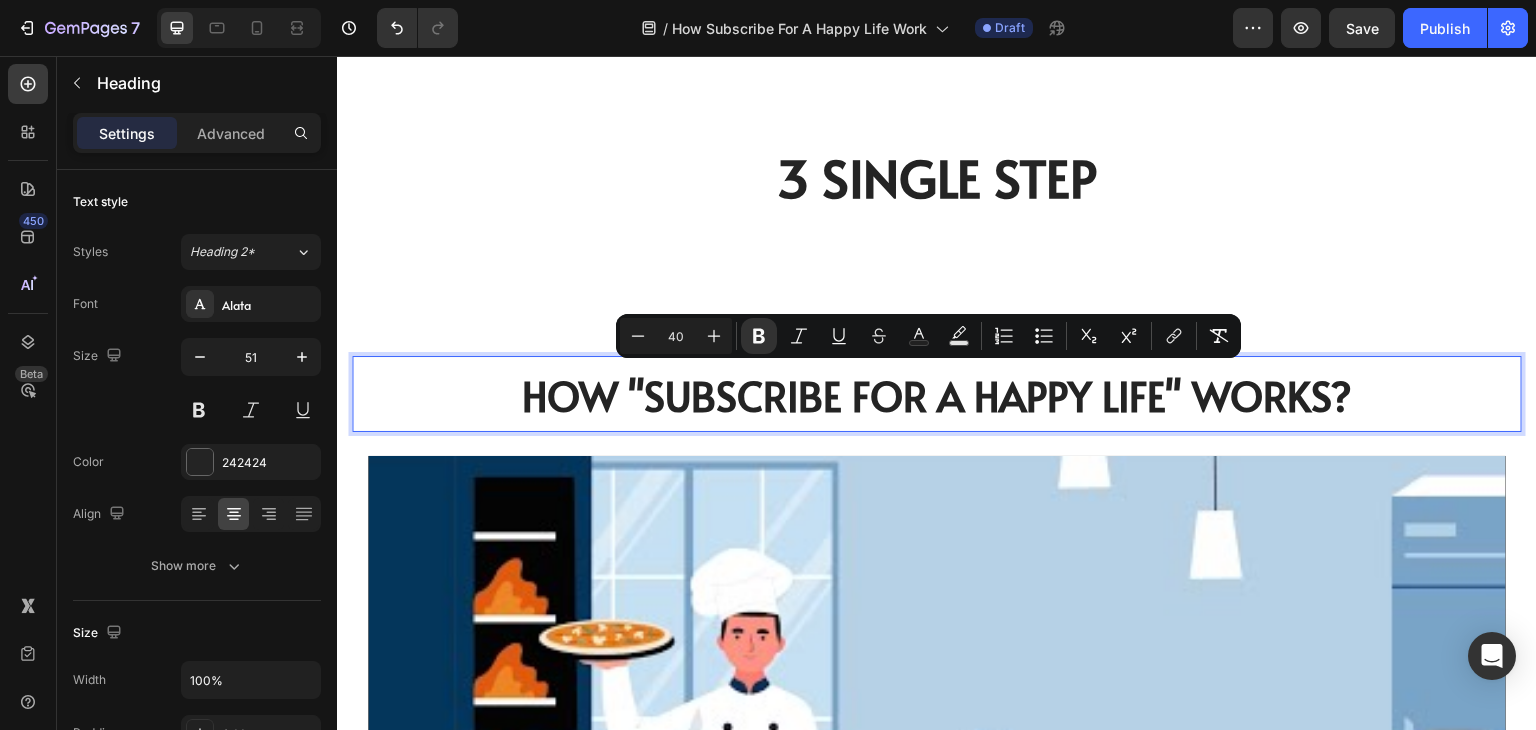 click on "HOW "SUBSCRIBE FOR A HAPPY LIFE" WORKS?" at bounding box center (937, 395) 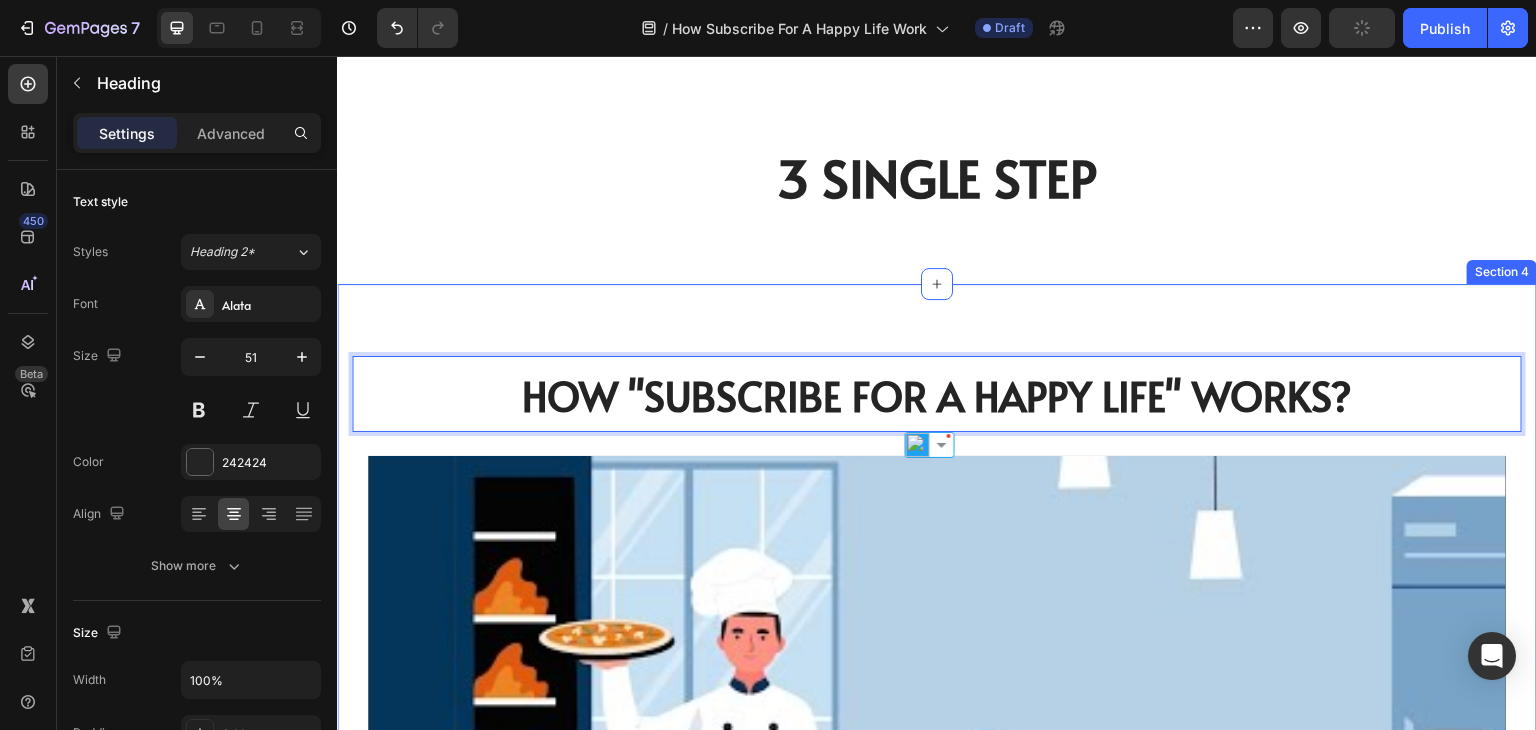 click on "3 Single Step  Heading Row Row Section 3" at bounding box center (937, 177) 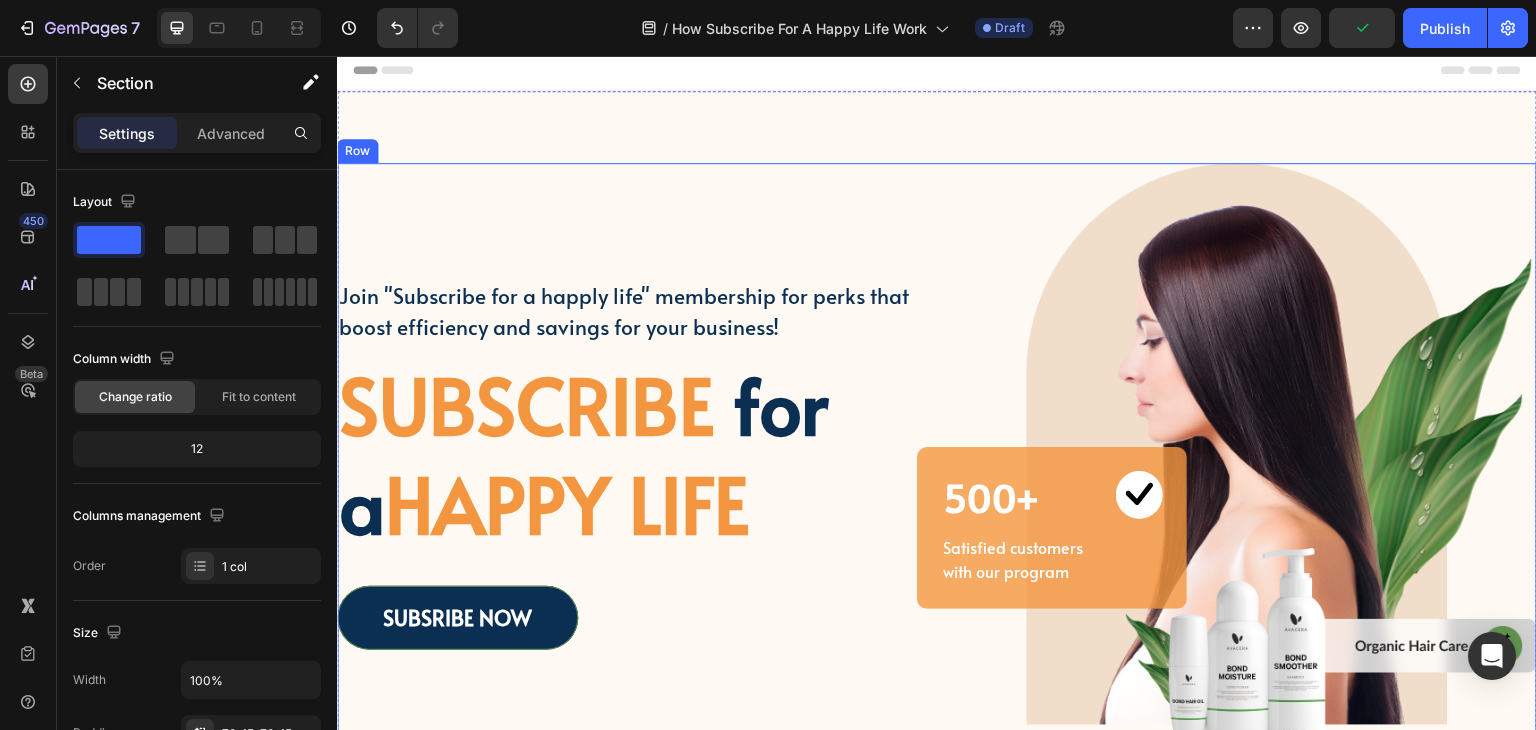 scroll, scrollTop: 0, scrollLeft: 0, axis: both 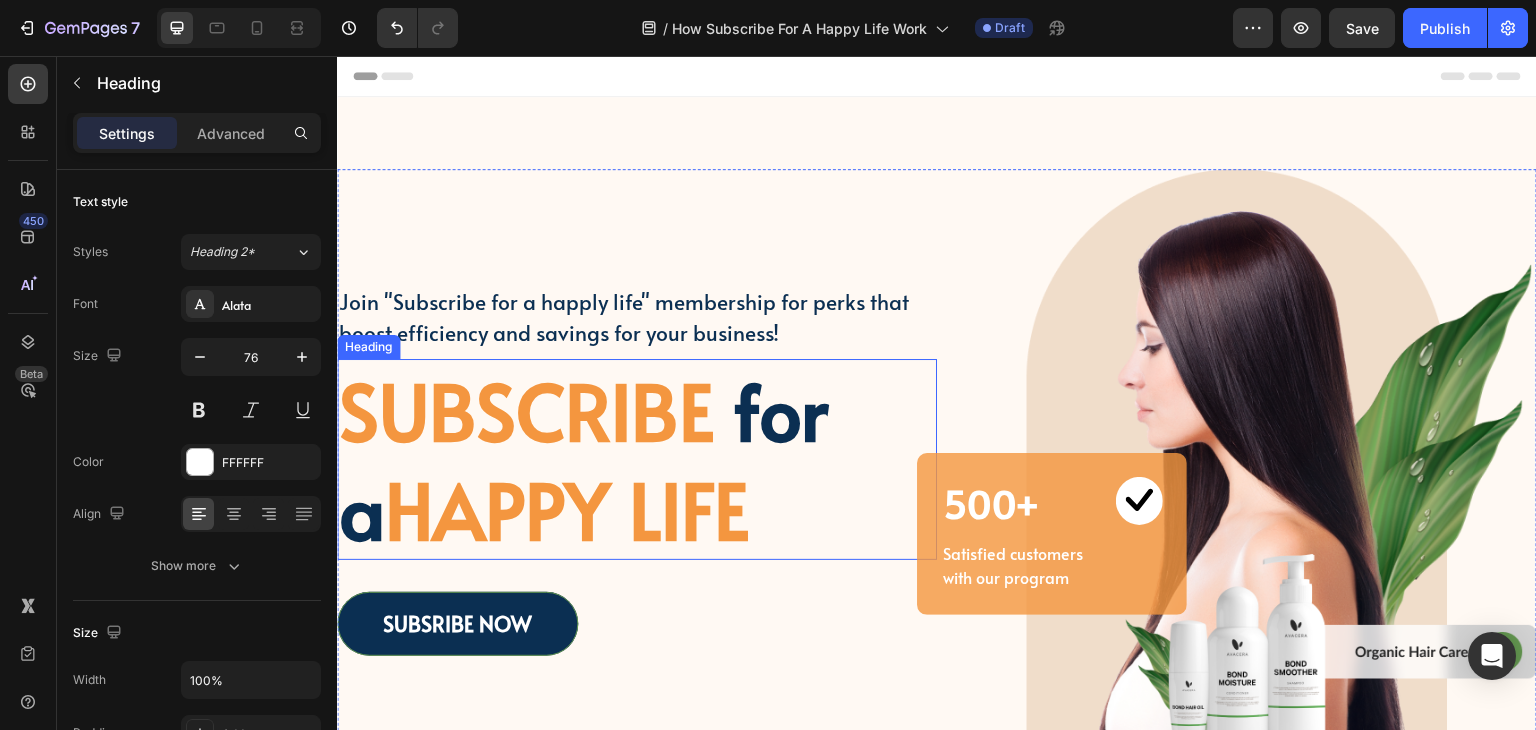 click on "for a" at bounding box center (583, 459) 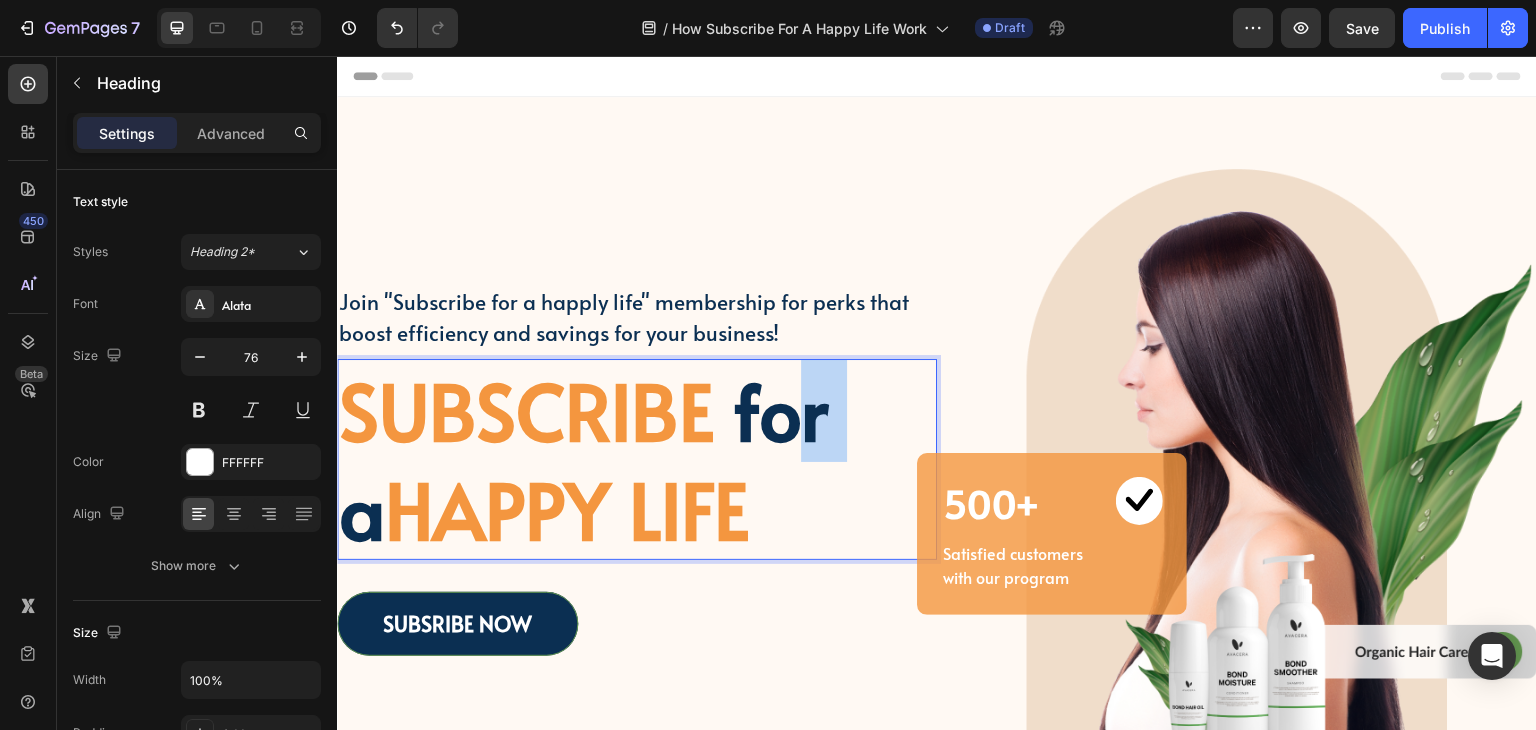 drag, startPoint x: 785, startPoint y: 425, endPoint x: 858, endPoint y: 423, distance: 73.02739 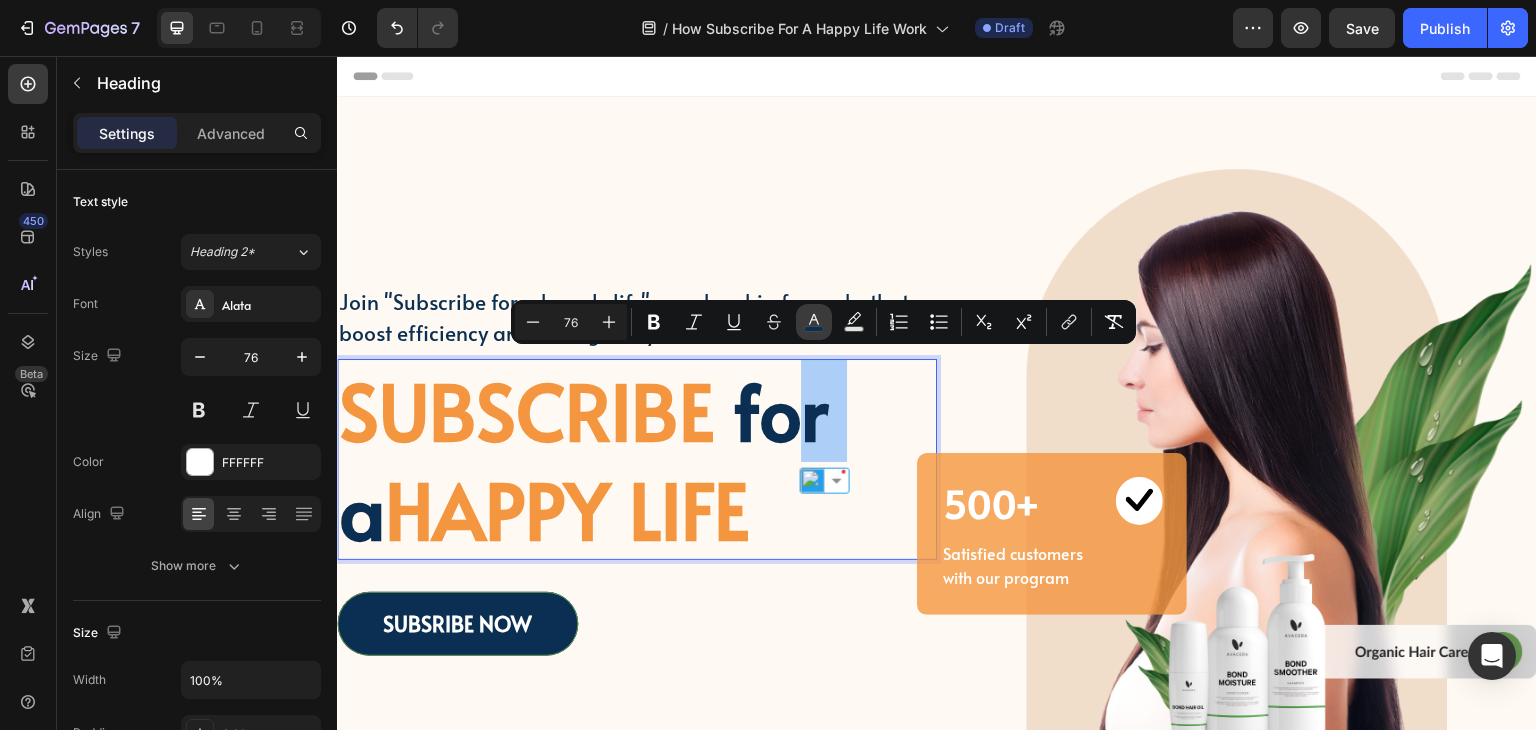 click 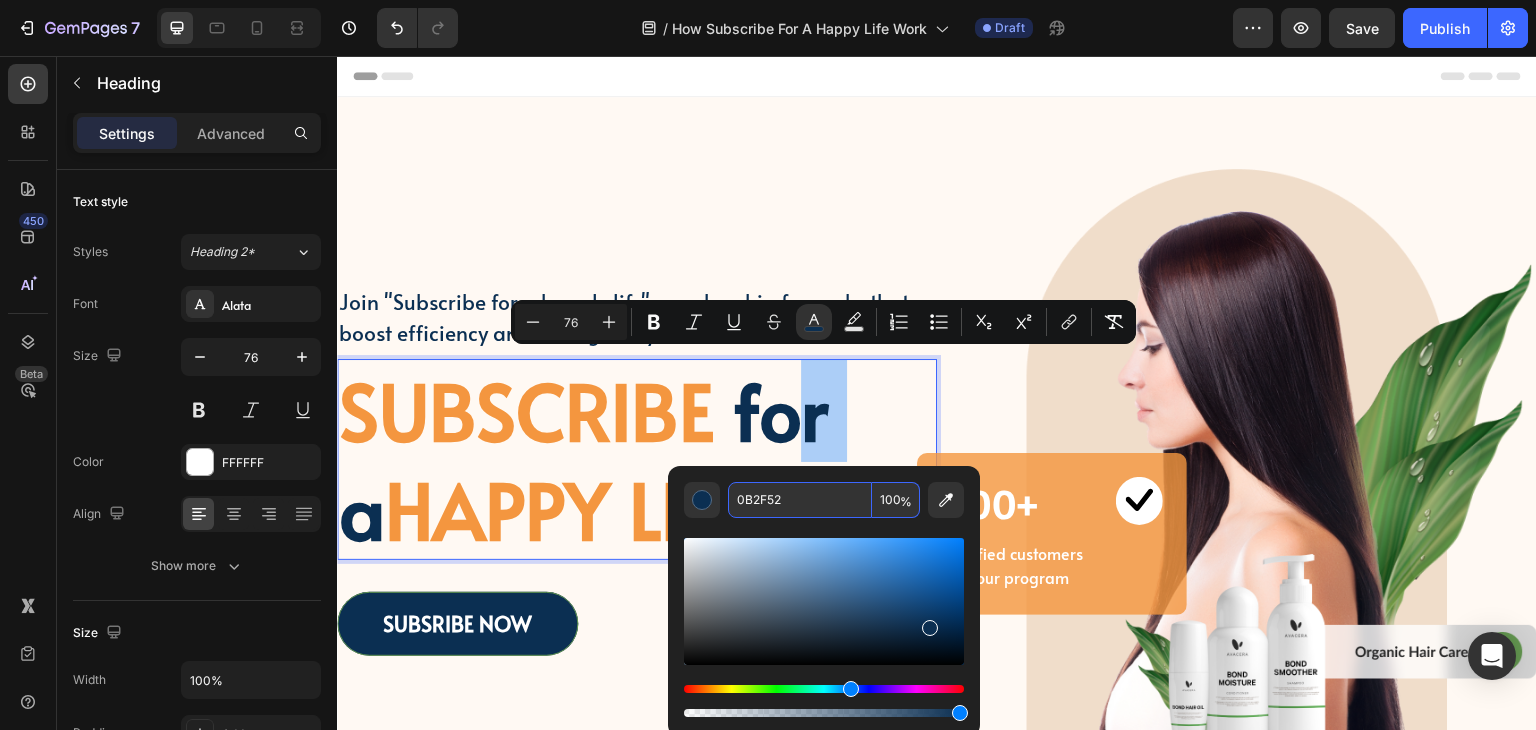 click on "0B2F52" at bounding box center (800, 500) 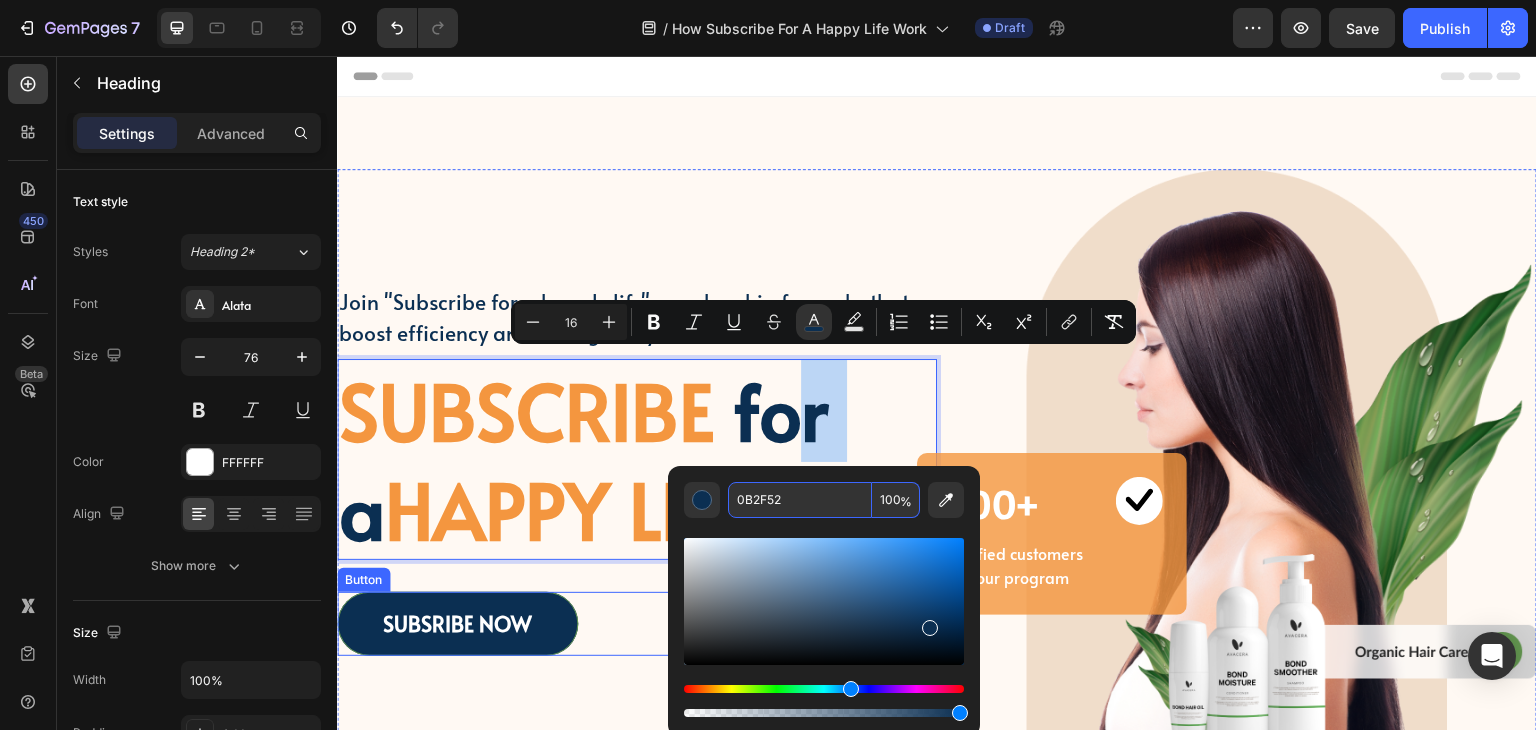 click on "SUBSRIBE NOW Button" at bounding box center (637, 624) 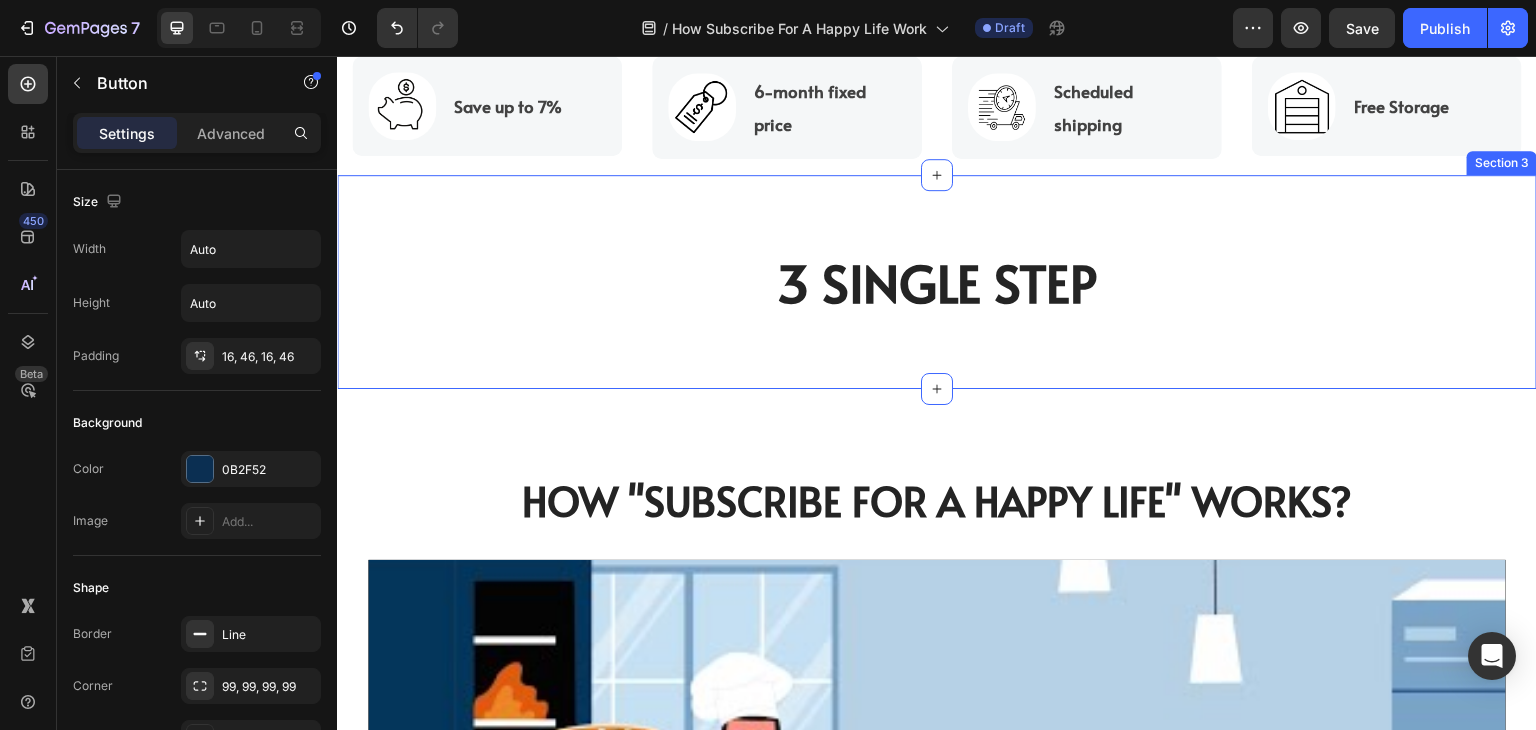 scroll, scrollTop: 900, scrollLeft: 0, axis: vertical 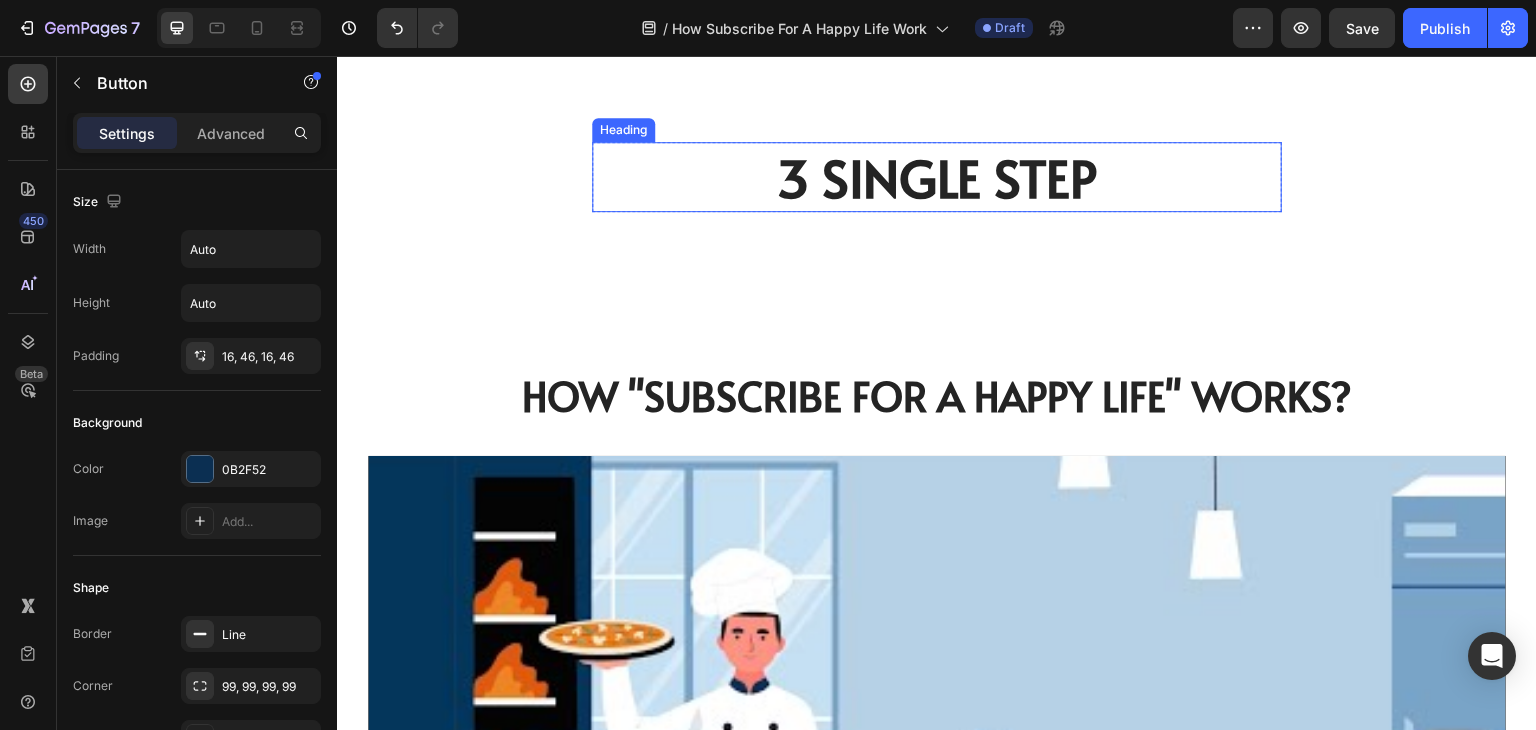 click on "3 Single Step" at bounding box center (937, 177) 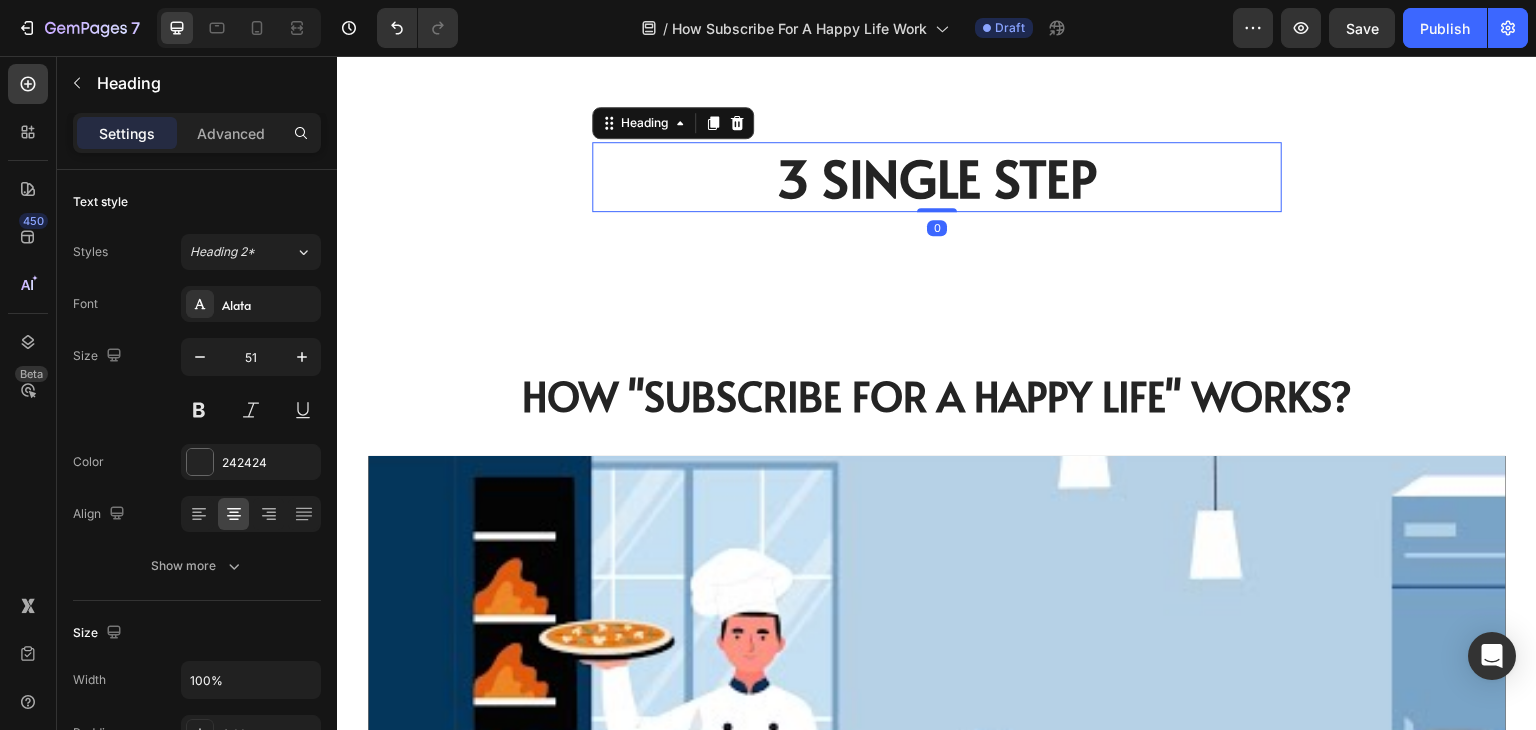click on "3 Single Step" at bounding box center (937, 177) 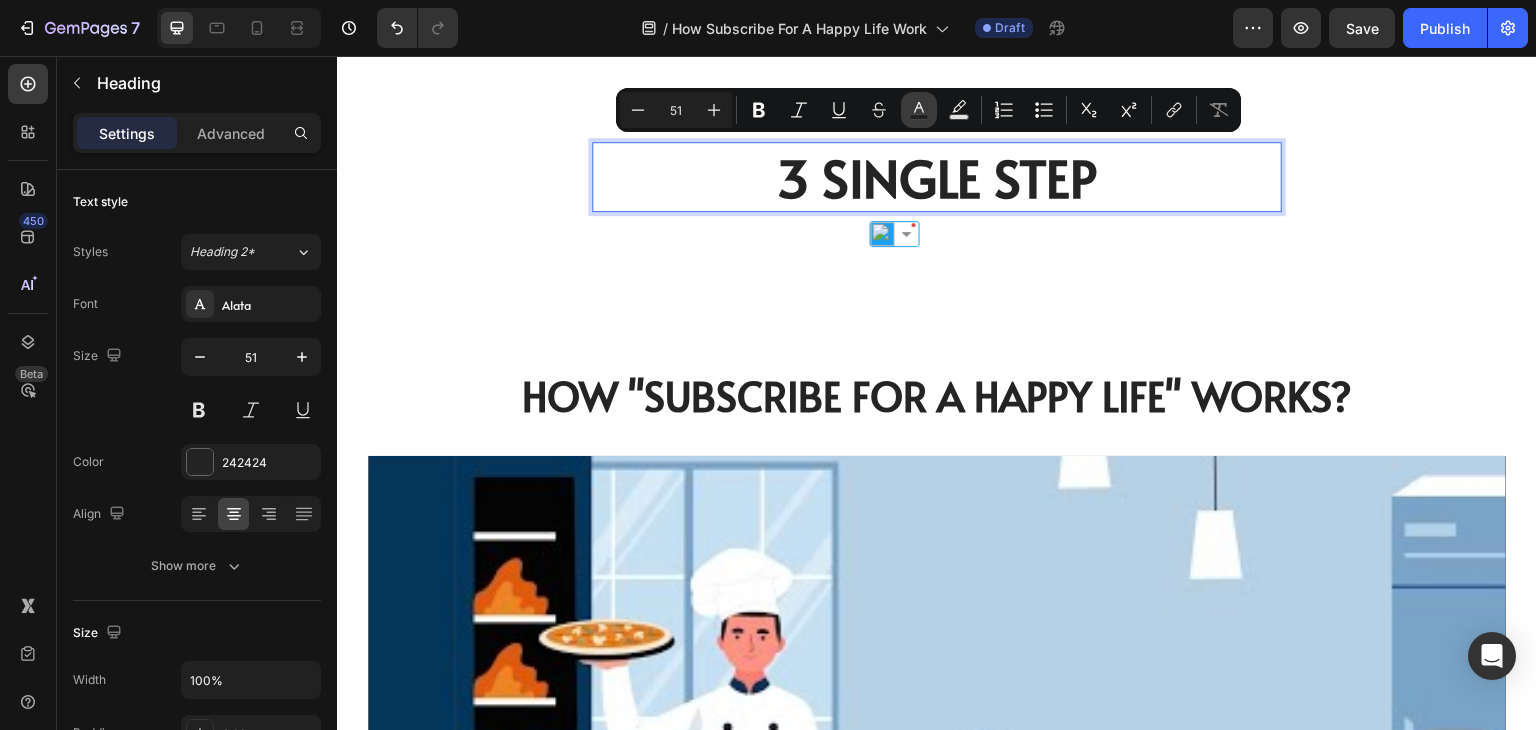 click on "Text Color" at bounding box center (919, 110) 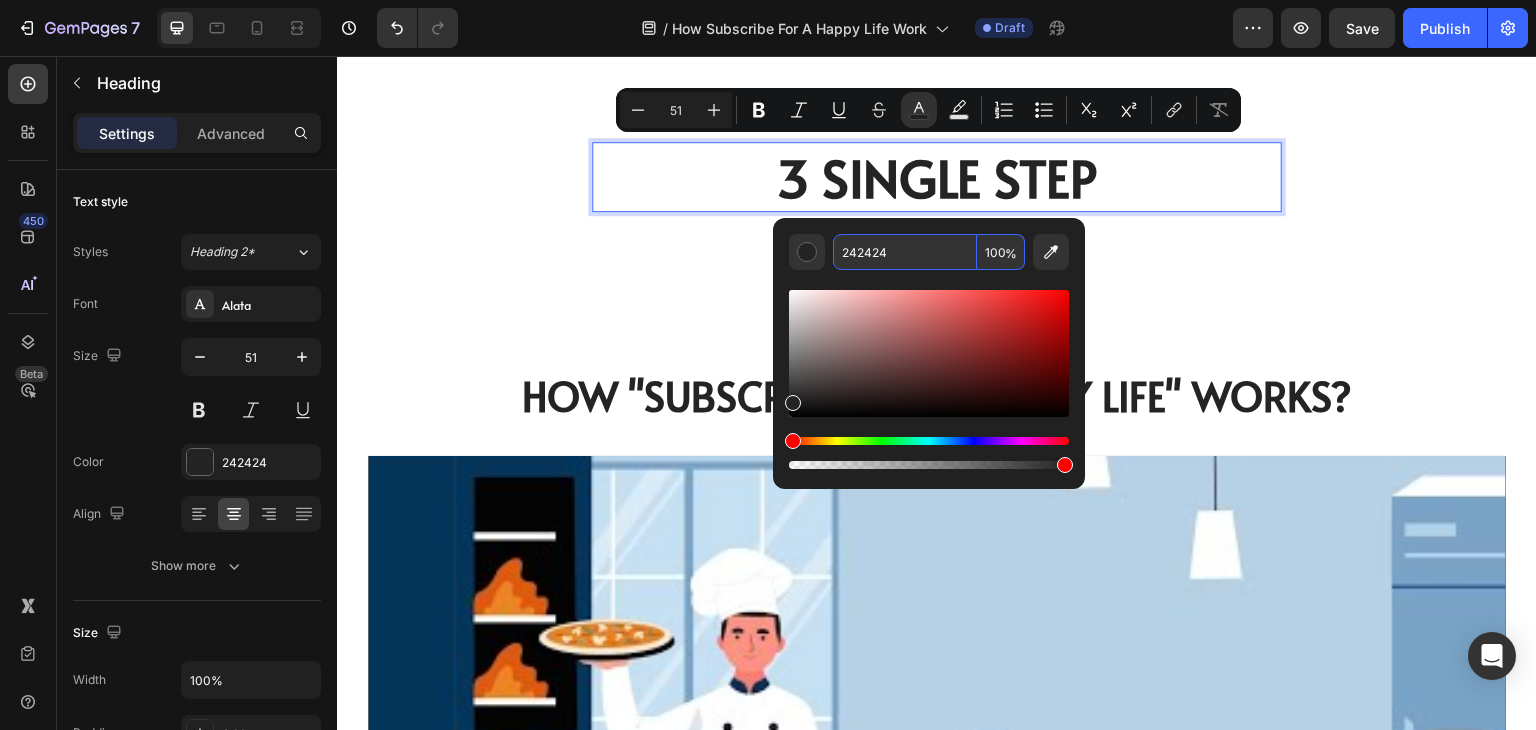 click on "242424" at bounding box center [905, 252] 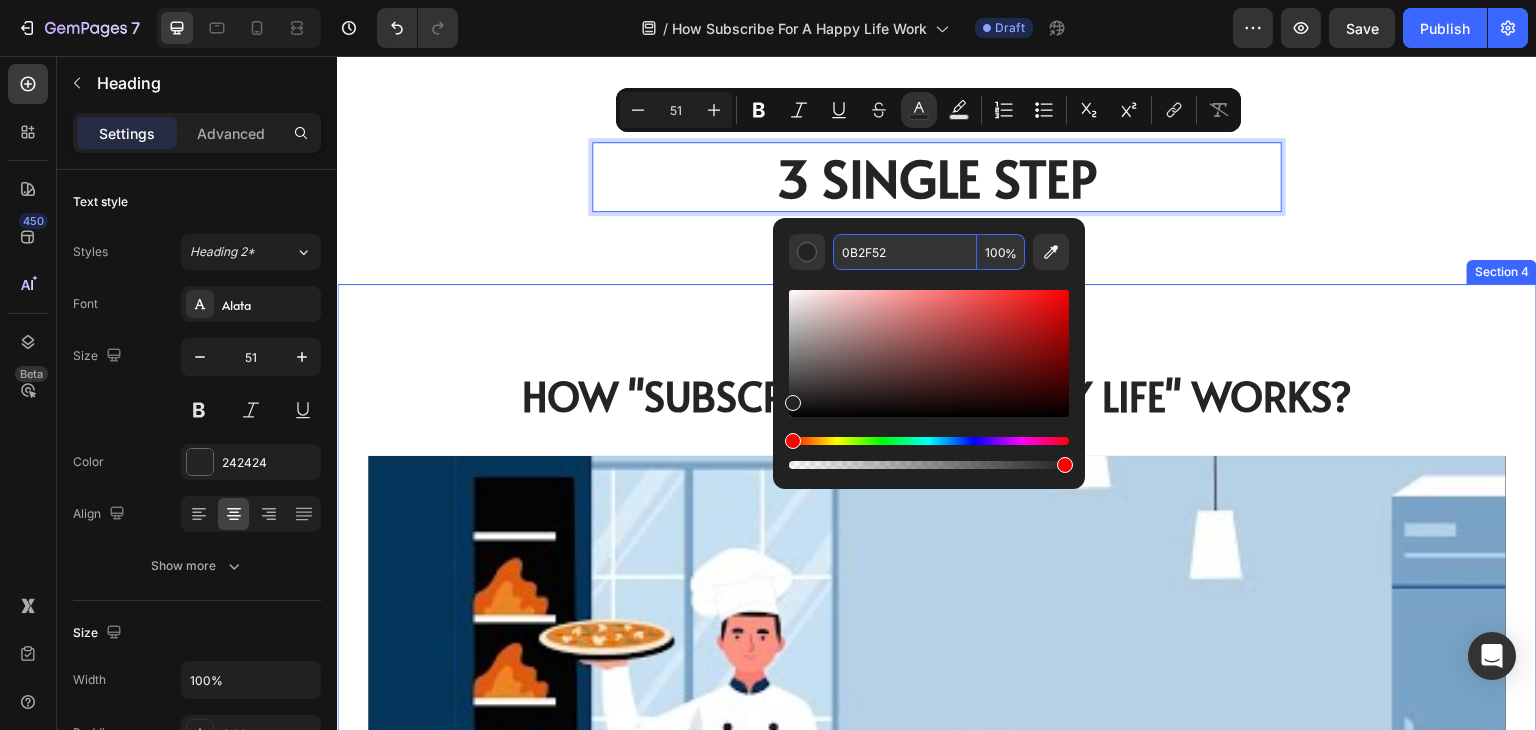 type on "0B2F52" 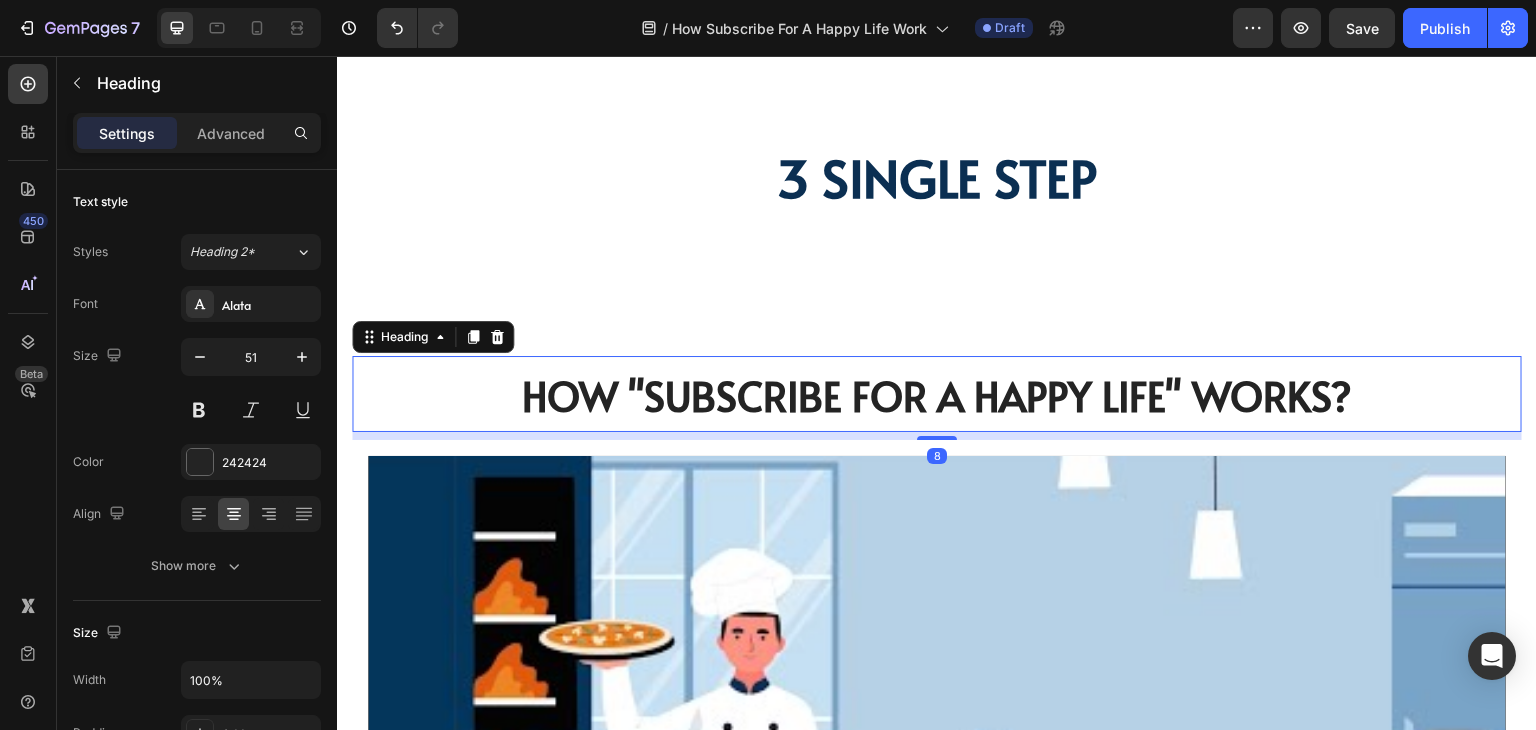 click on "HOW "SUBSCRIBE FOR A HAPPY LIFE" WORKS?" at bounding box center (937, 395) 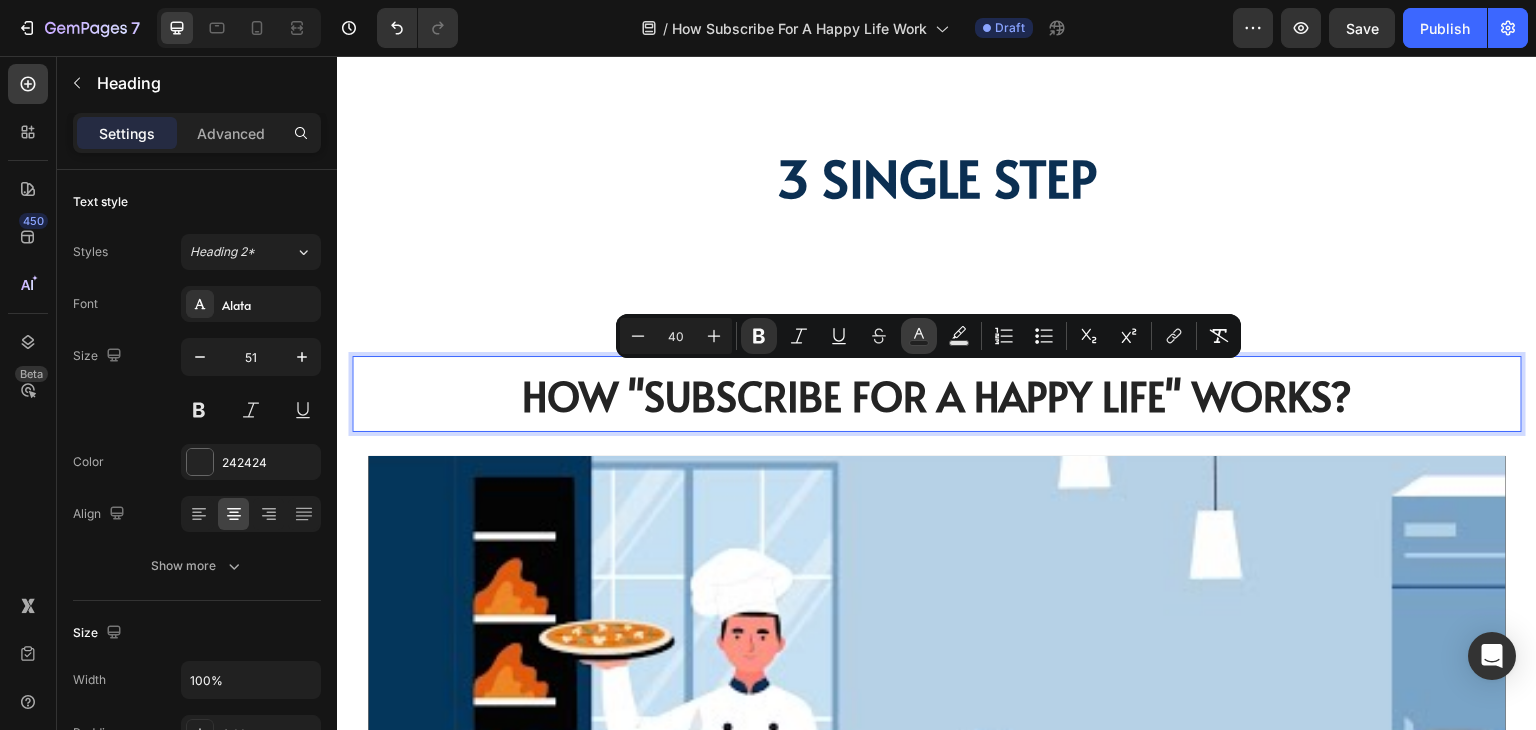 click 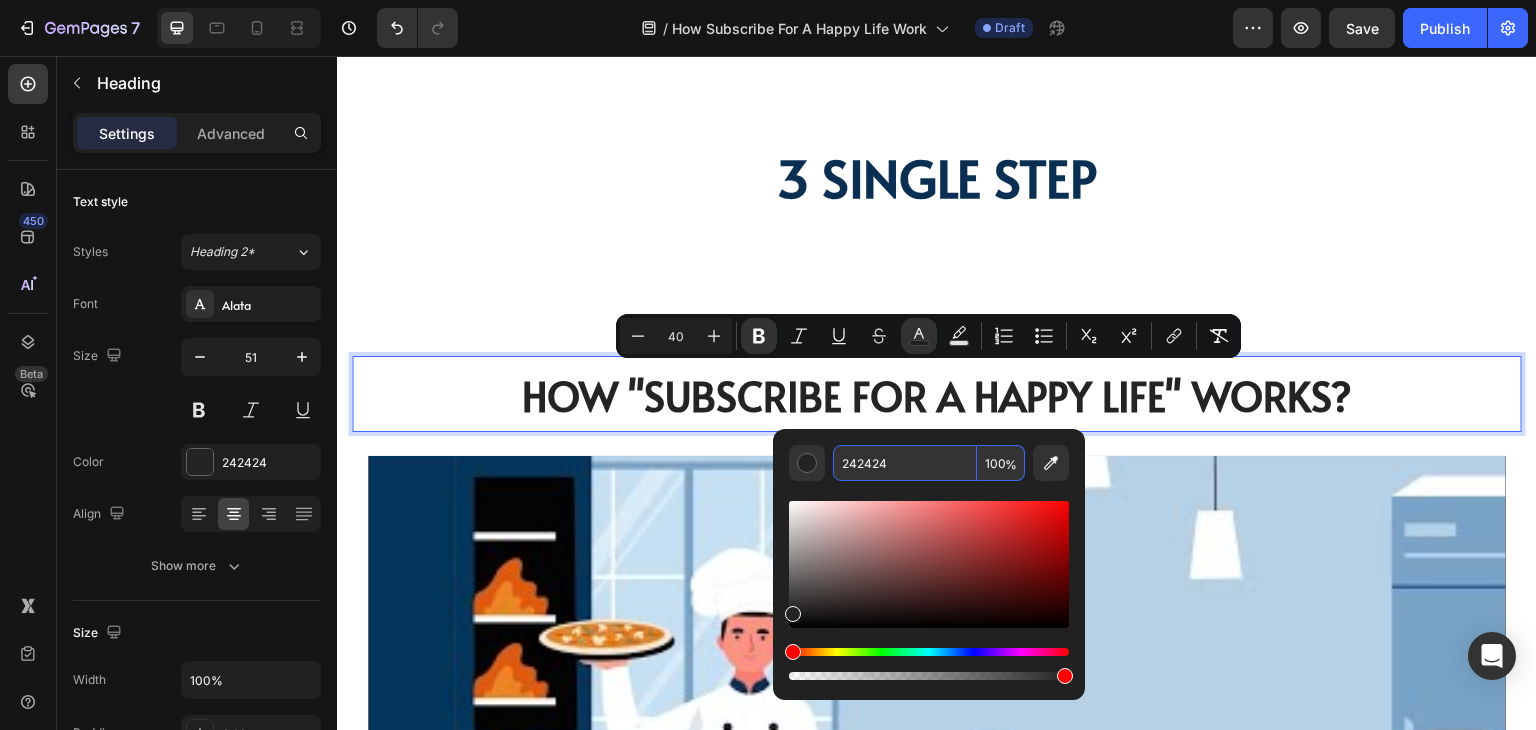 click on "242424" at bounding box center [905, 463] 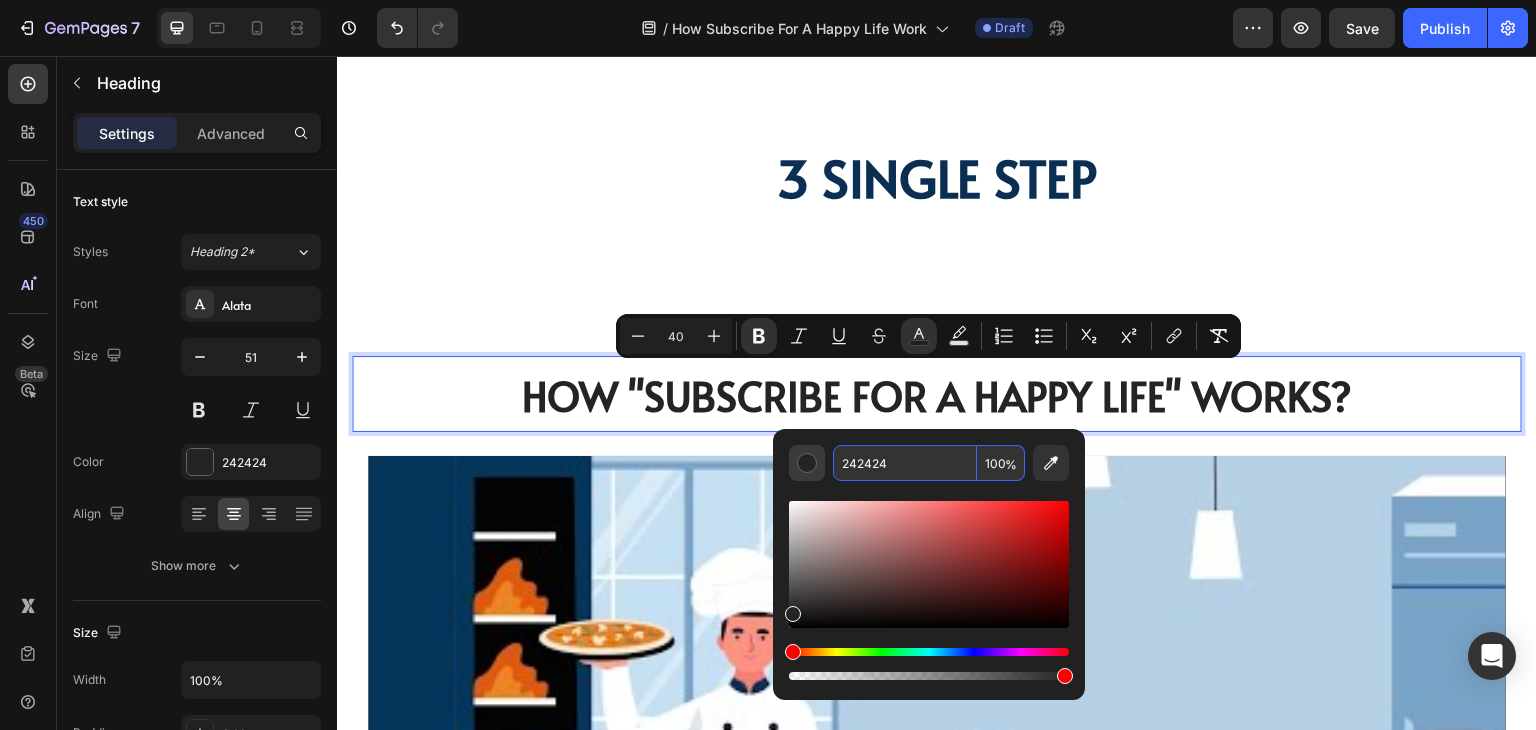 paste on "0B2F52" 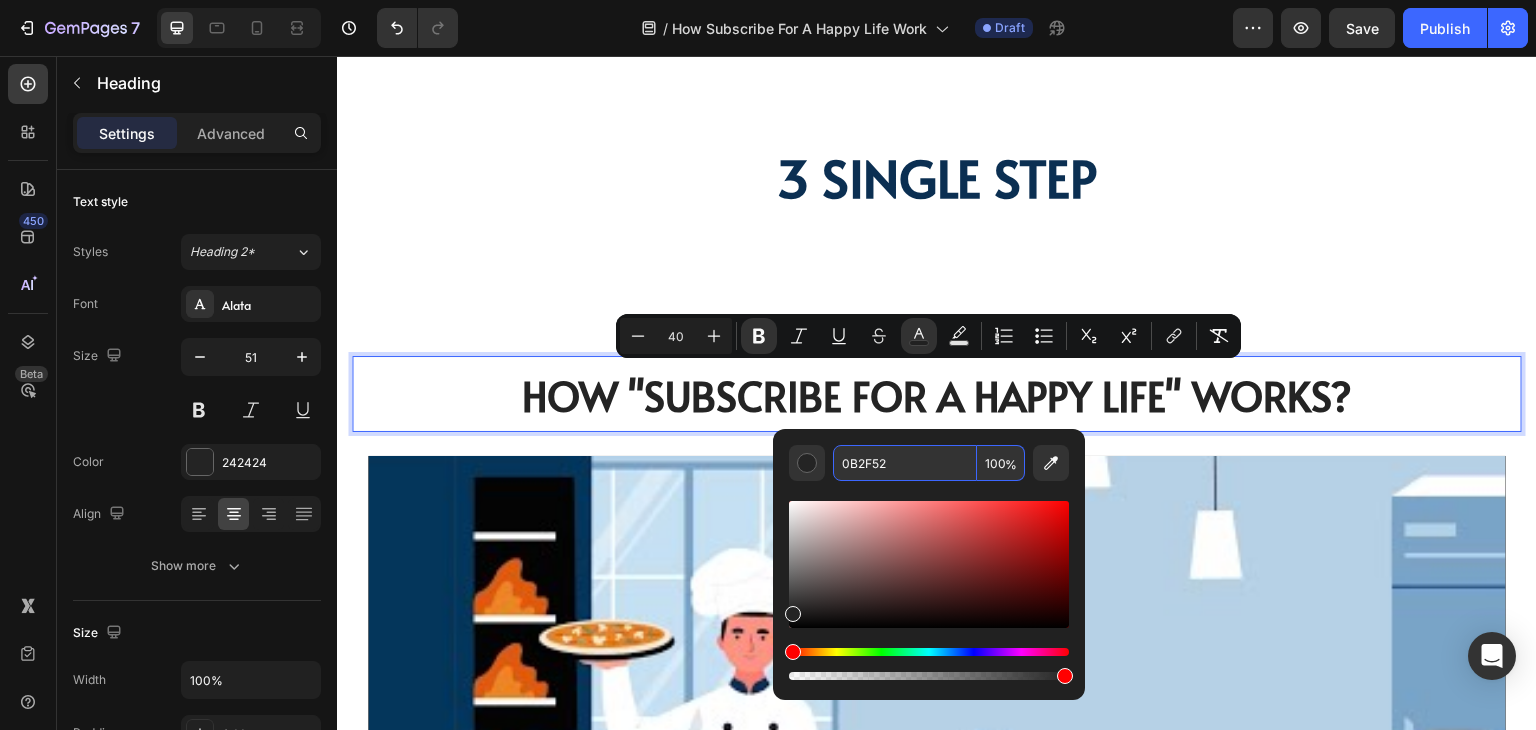 type on "0B2F52" 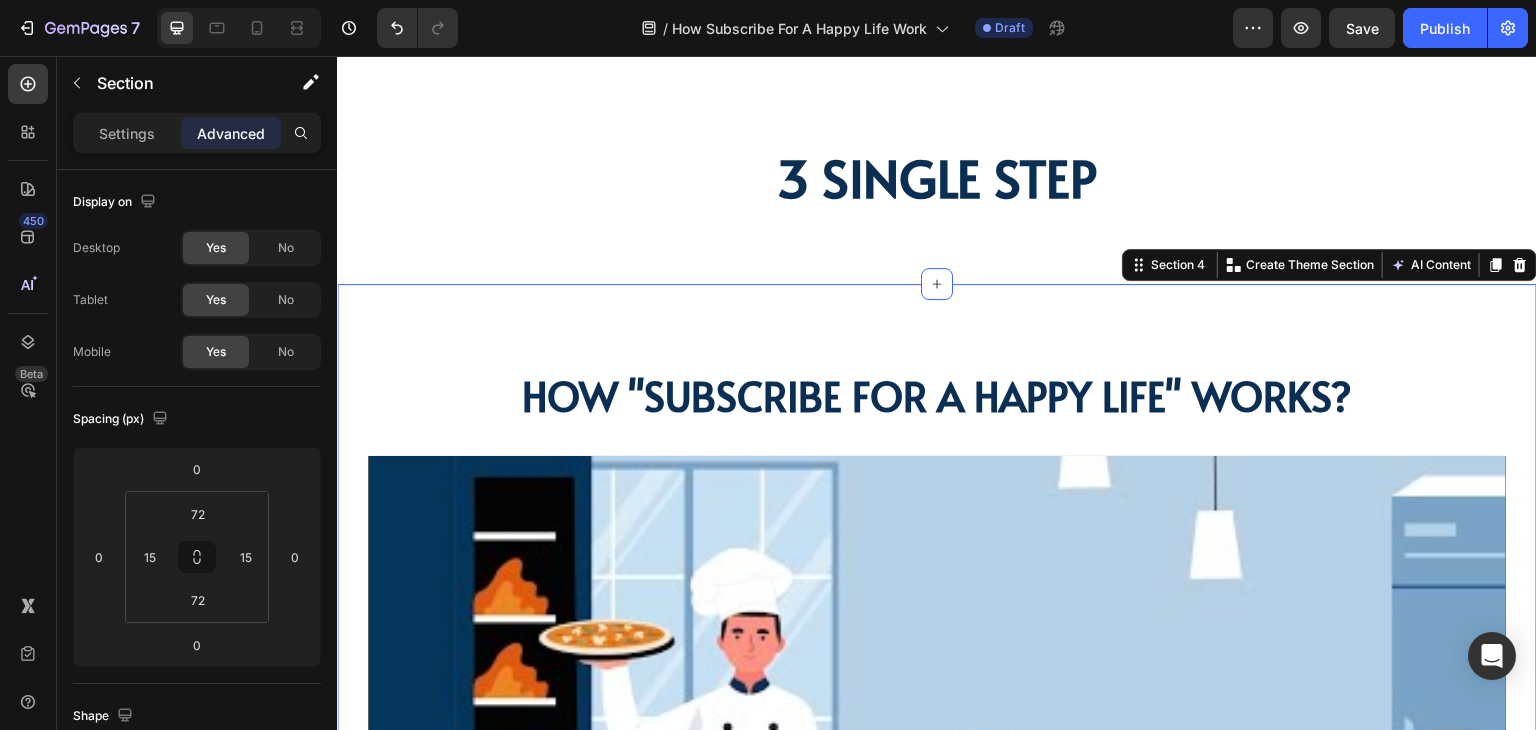 click on "⁠⁠⁠⁠⁠⁠⁠ HOW "SUBSCRIBE FOR A HAPPY LIFE" WORKS? Heading Video Row Row Section 4   Create Theme Section AI Content Write with GemAI What would you like to describe here? Tone and Voice Persuasive Product Custom Jewelry Paper Bags with Ribbon Handles – Ideal for Gifts & Retail Show more Generate" at bounding box center [937, 757] 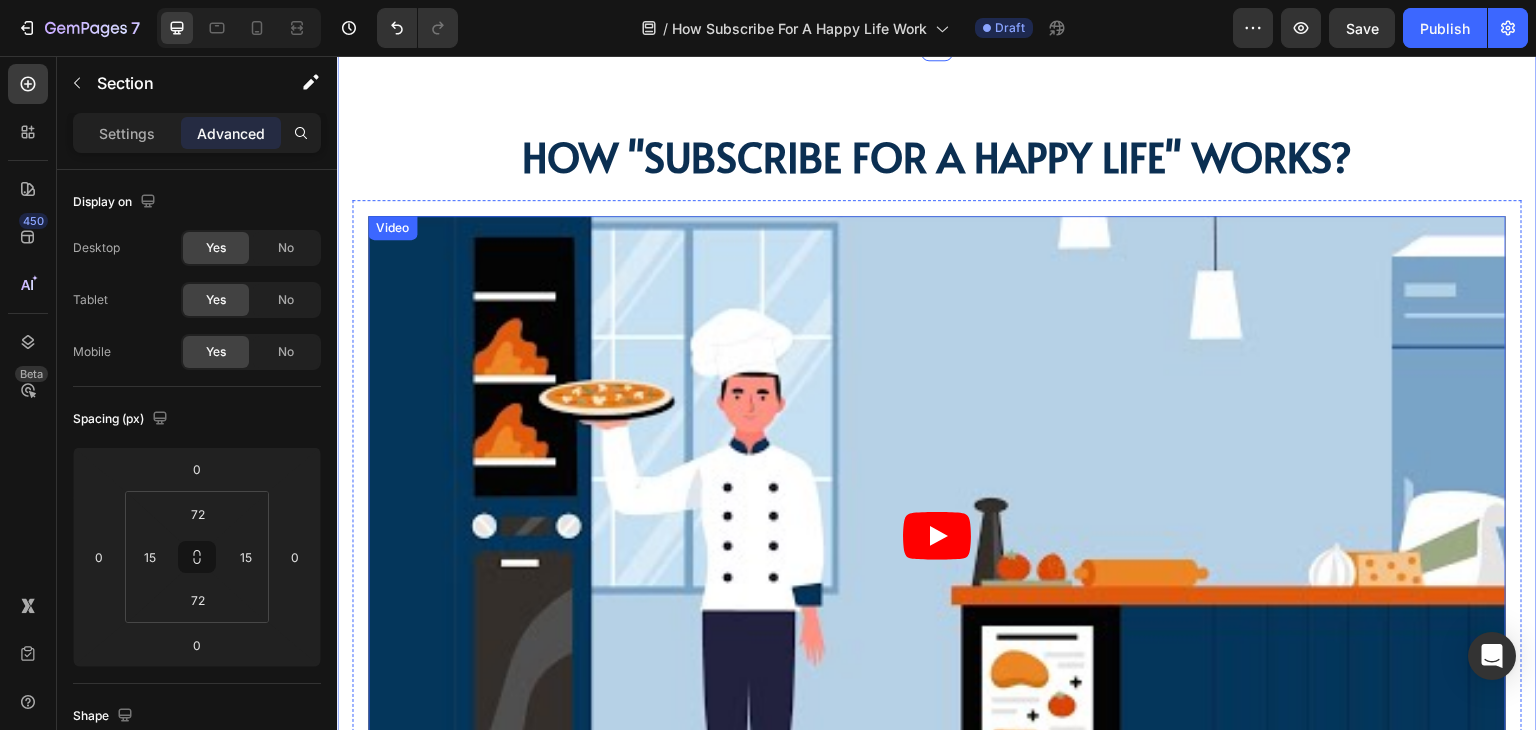 scroll, scrollTop: 1100, scrollLeft: 0, axis: vertical 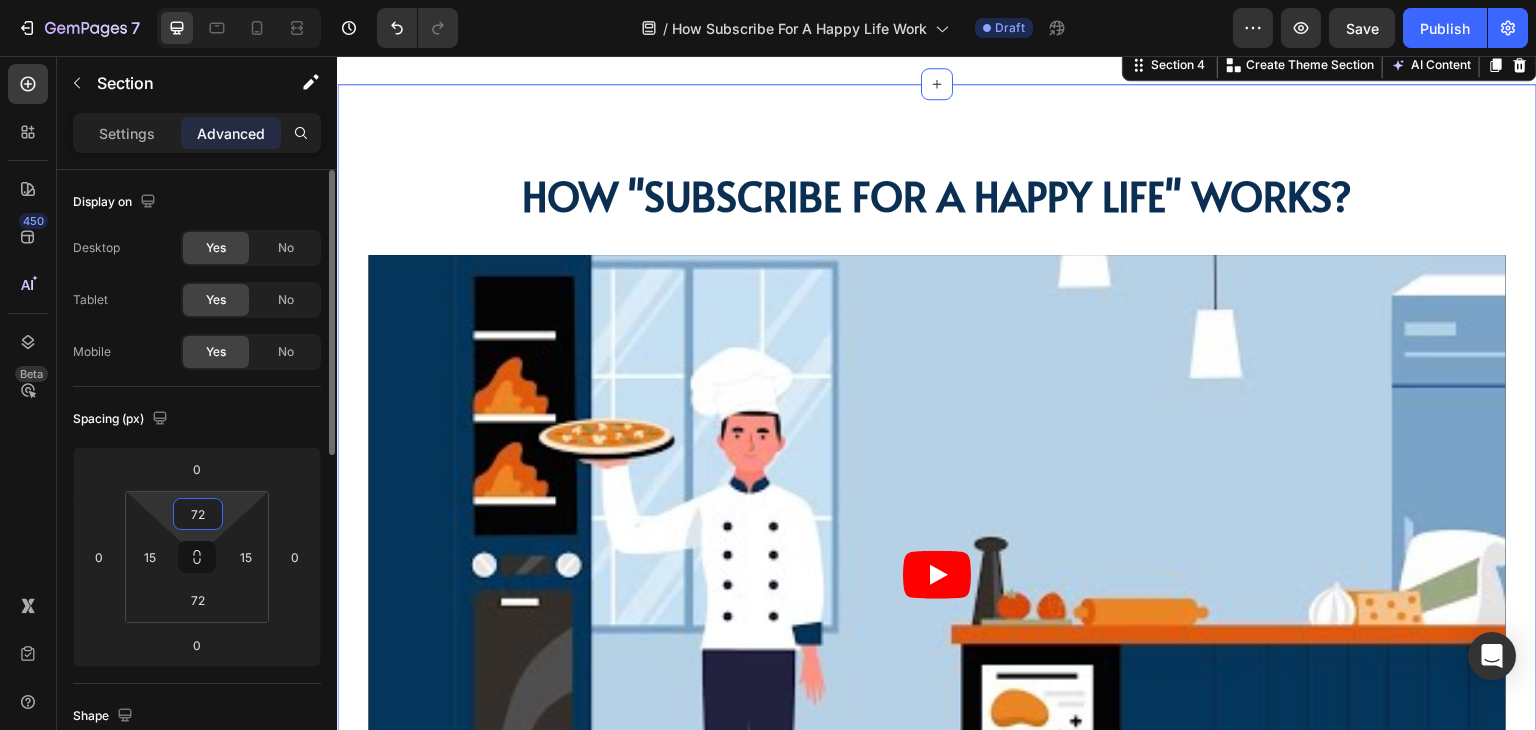 click on "72" at bounding box center [198, 514] 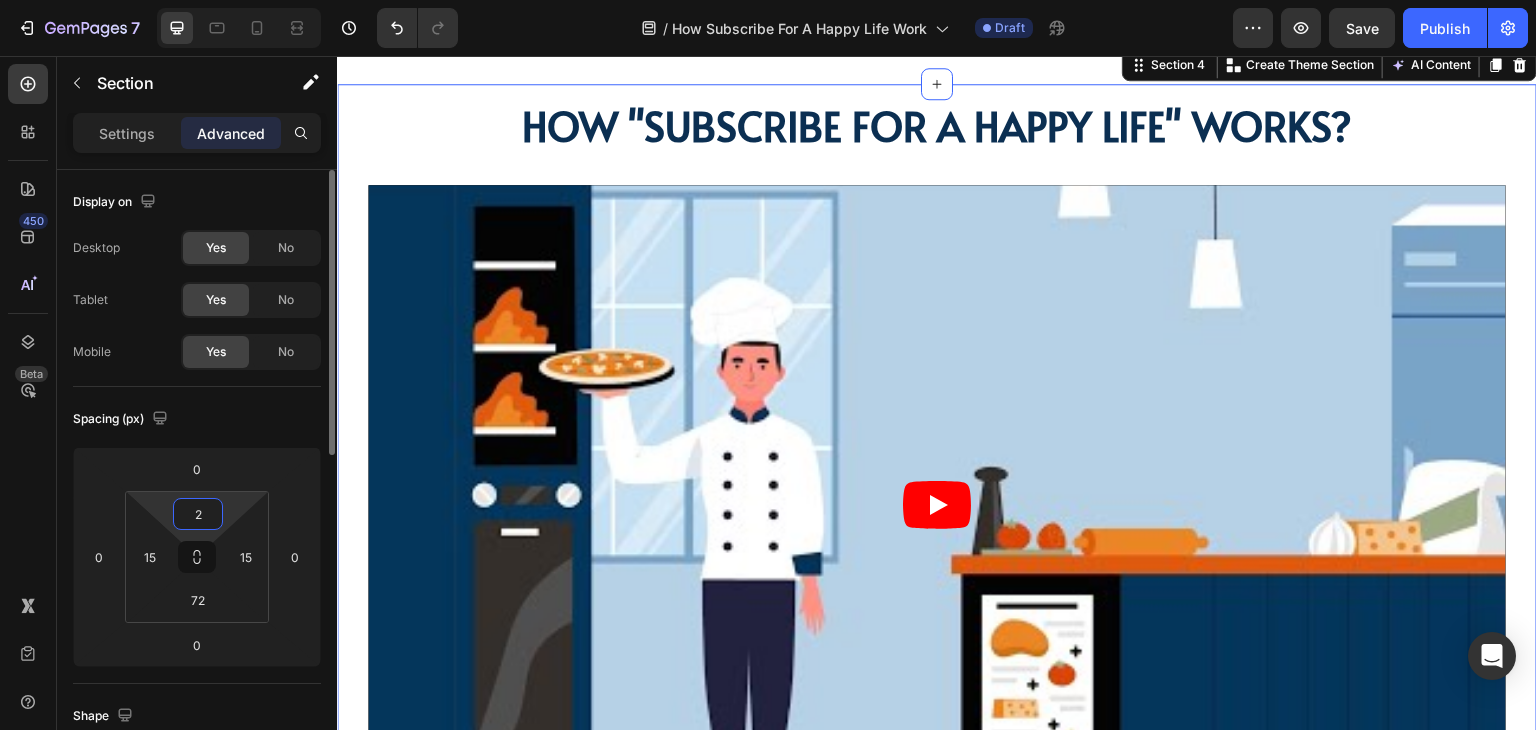 type on "26" 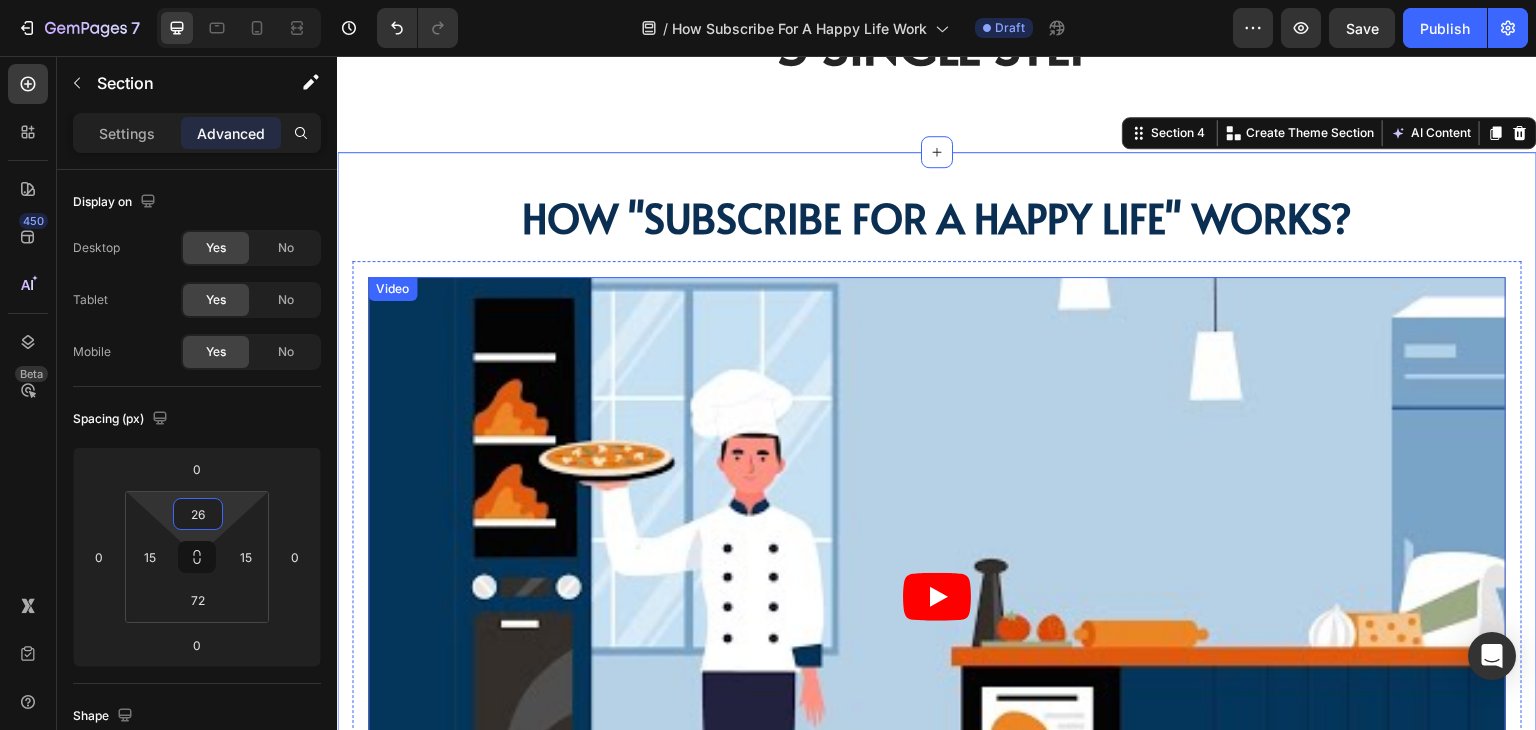 scroll, scrollTop: 900, scrollLeft: 0, axis: vertical 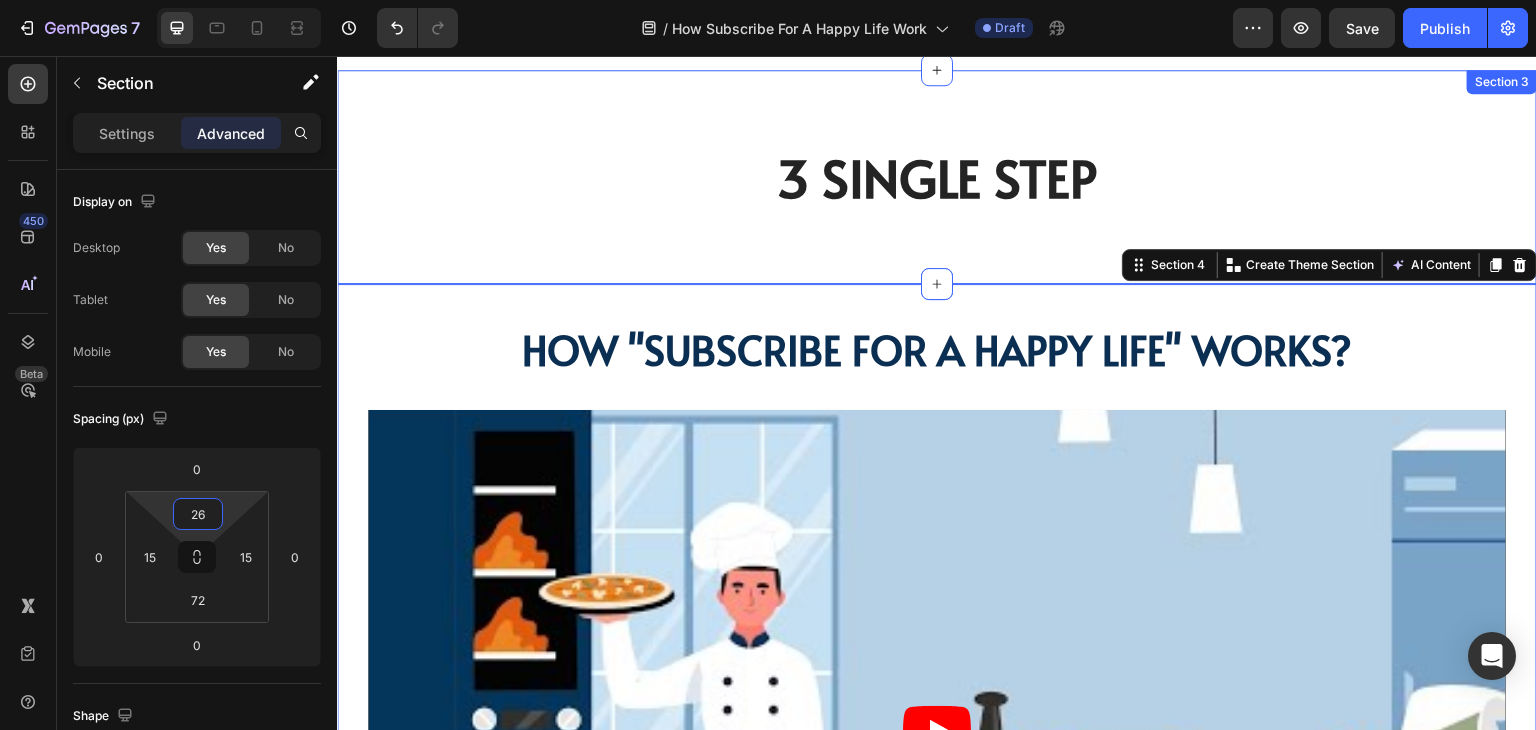 click on "3 Single Step  Heading Row Row Section 3" at bounding box center [937, 177] 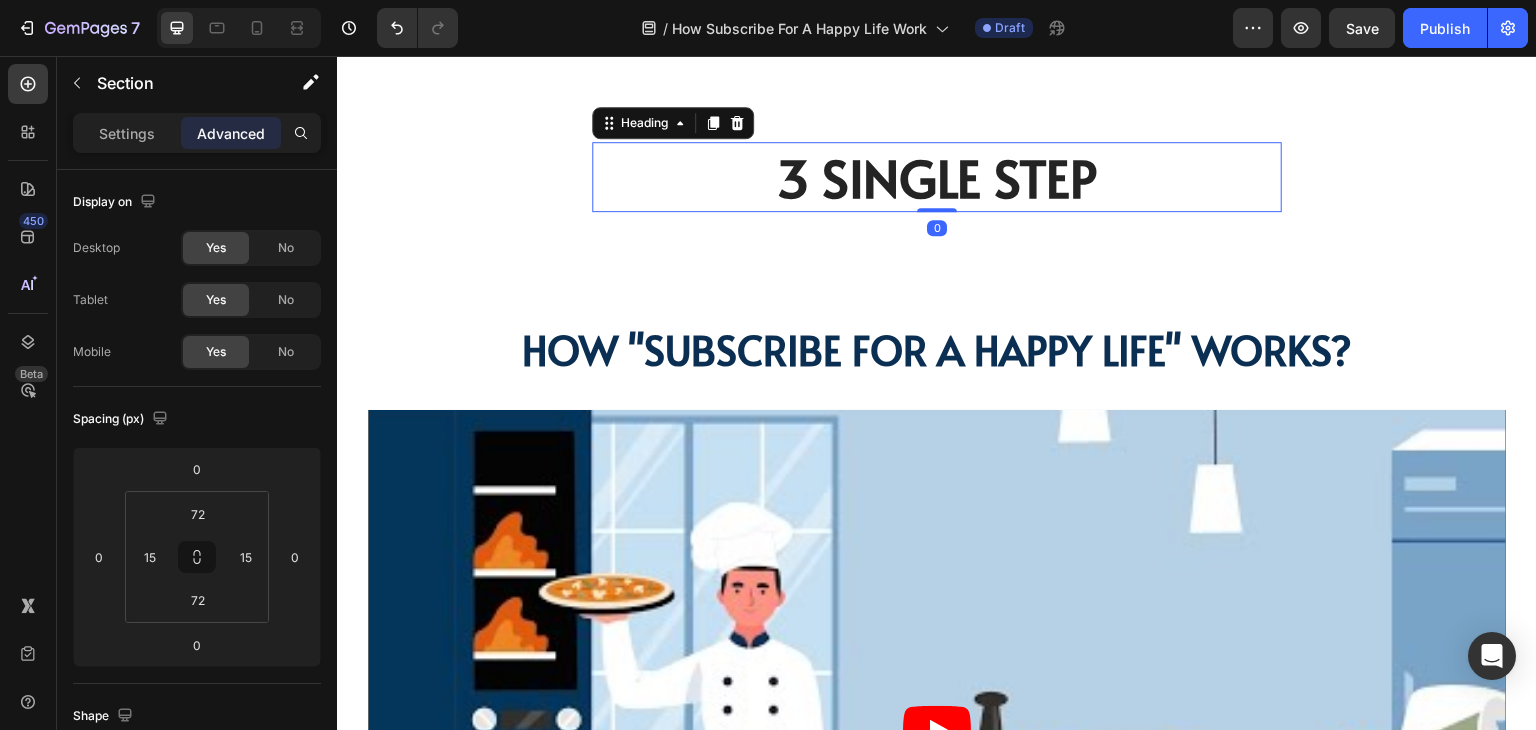 click on "3 Single Step" at bounding box center [937, 177] 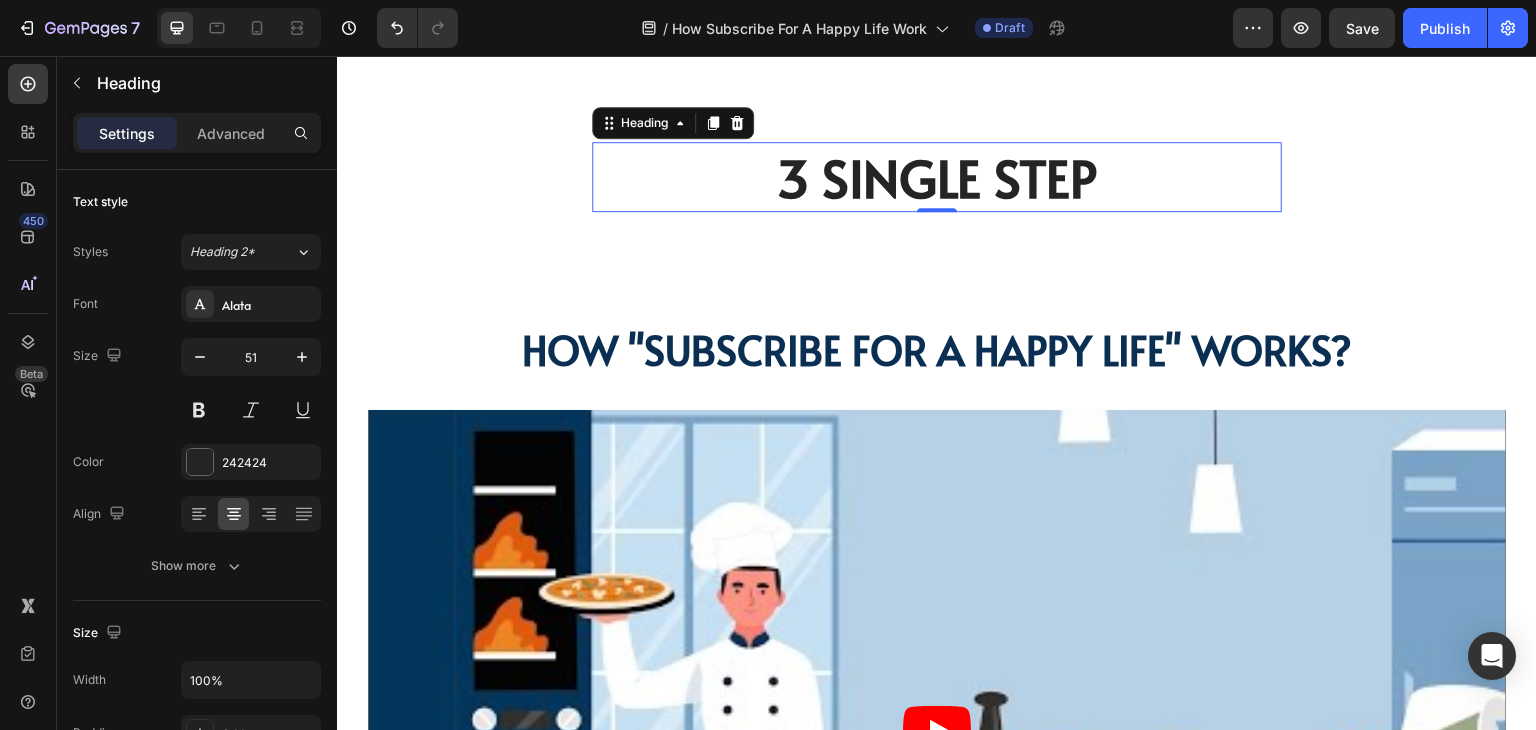 click on "3 Single Step" at bounding box center [937, 177] 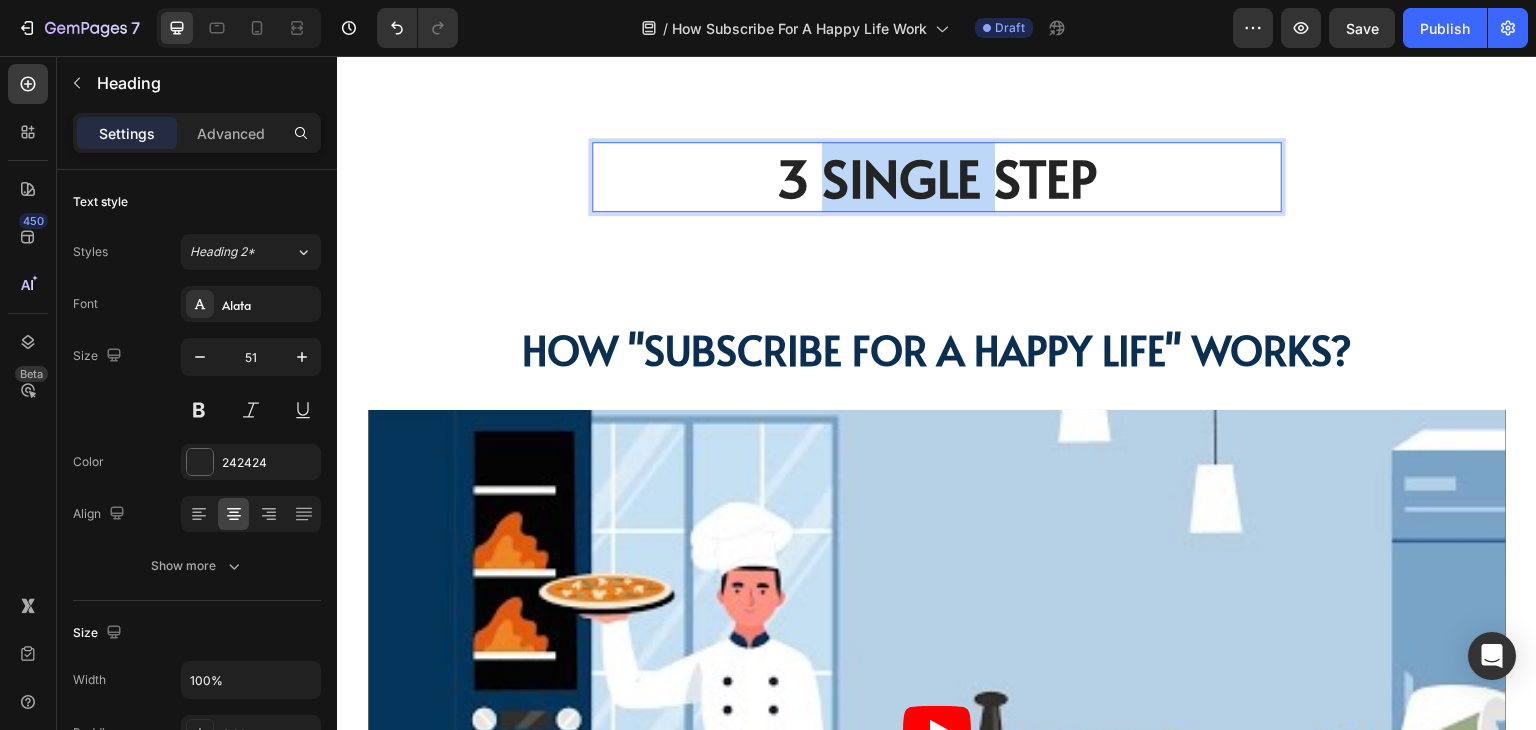 click on "3 Single Step" at bounding box center [937, 177] 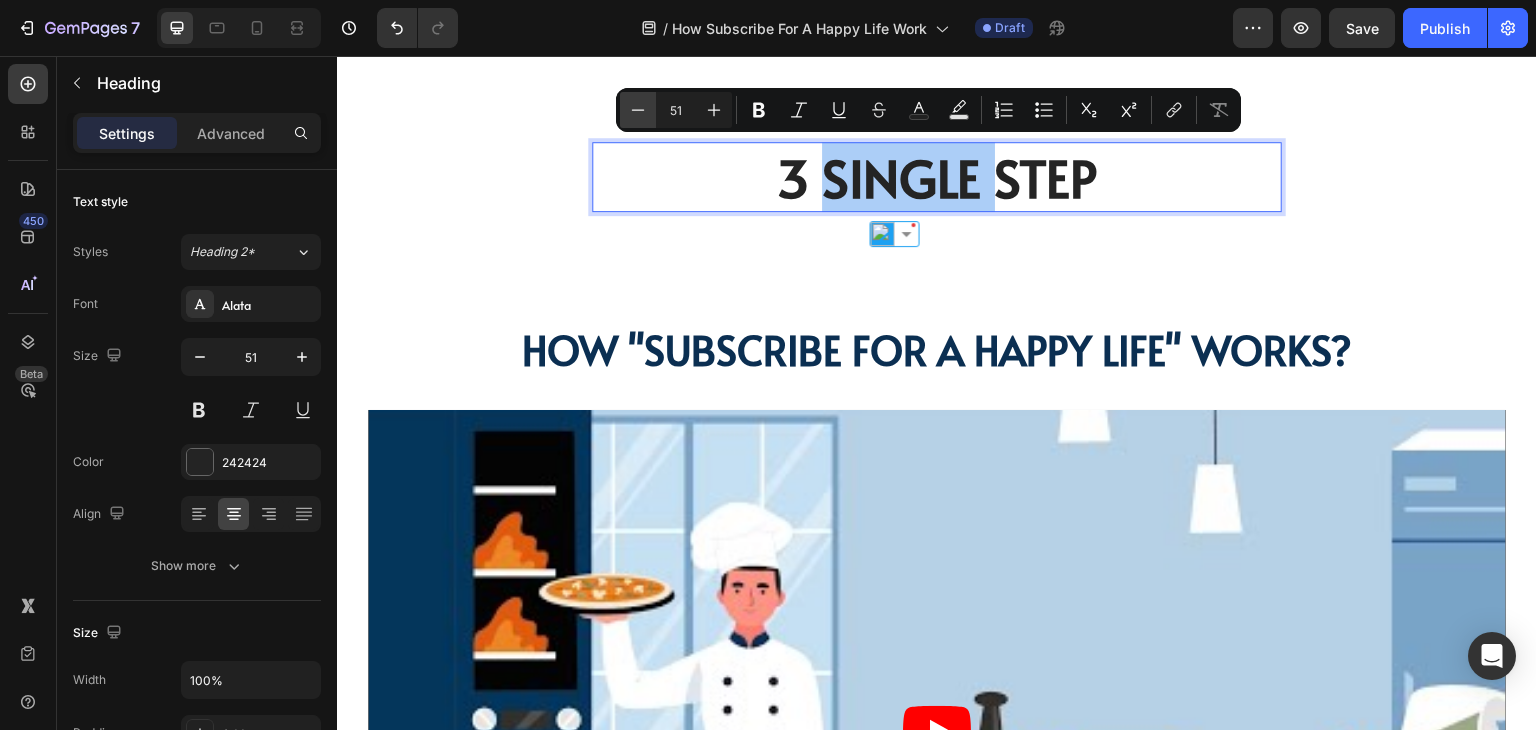 click on "Minus" at bounding box center [638, 110] 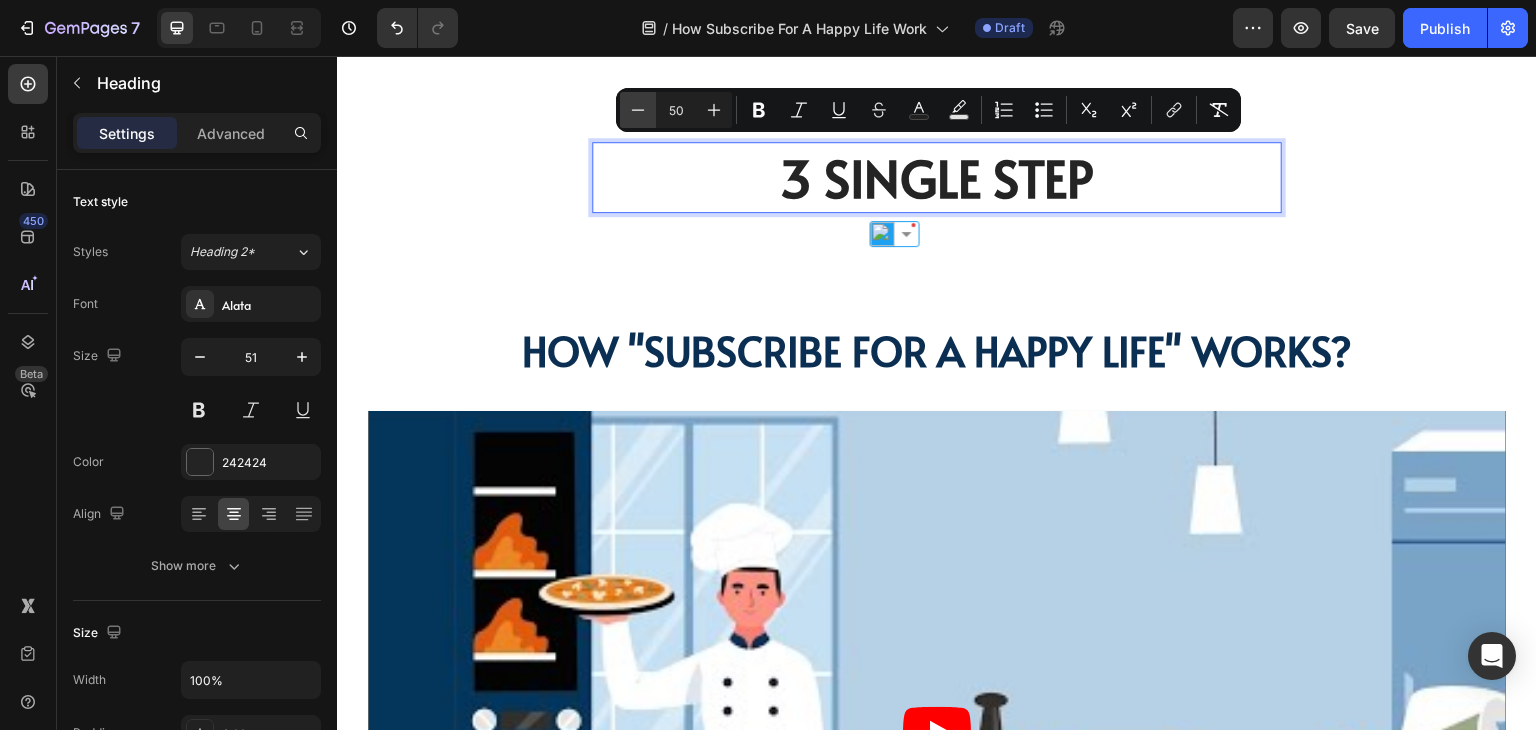 click 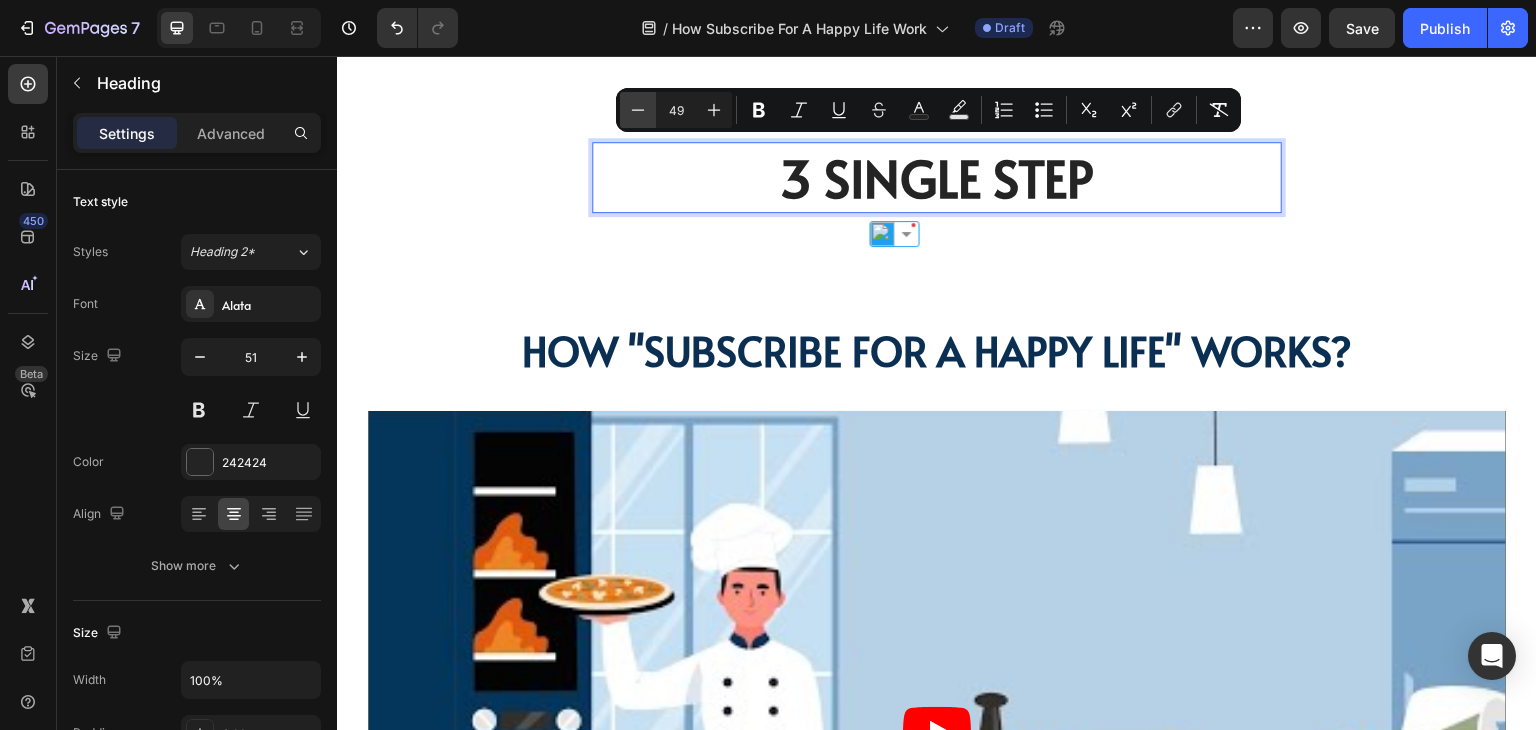 click 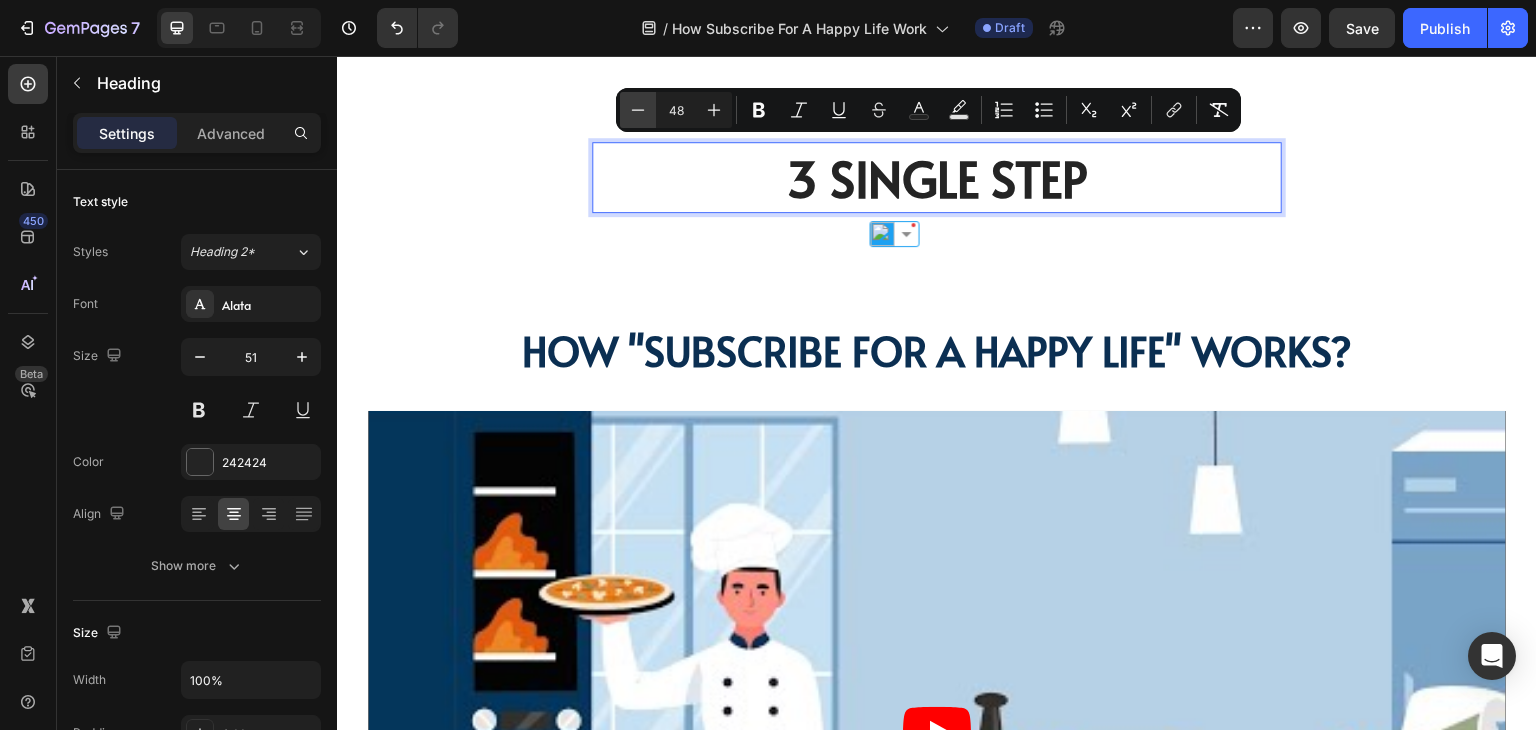 click 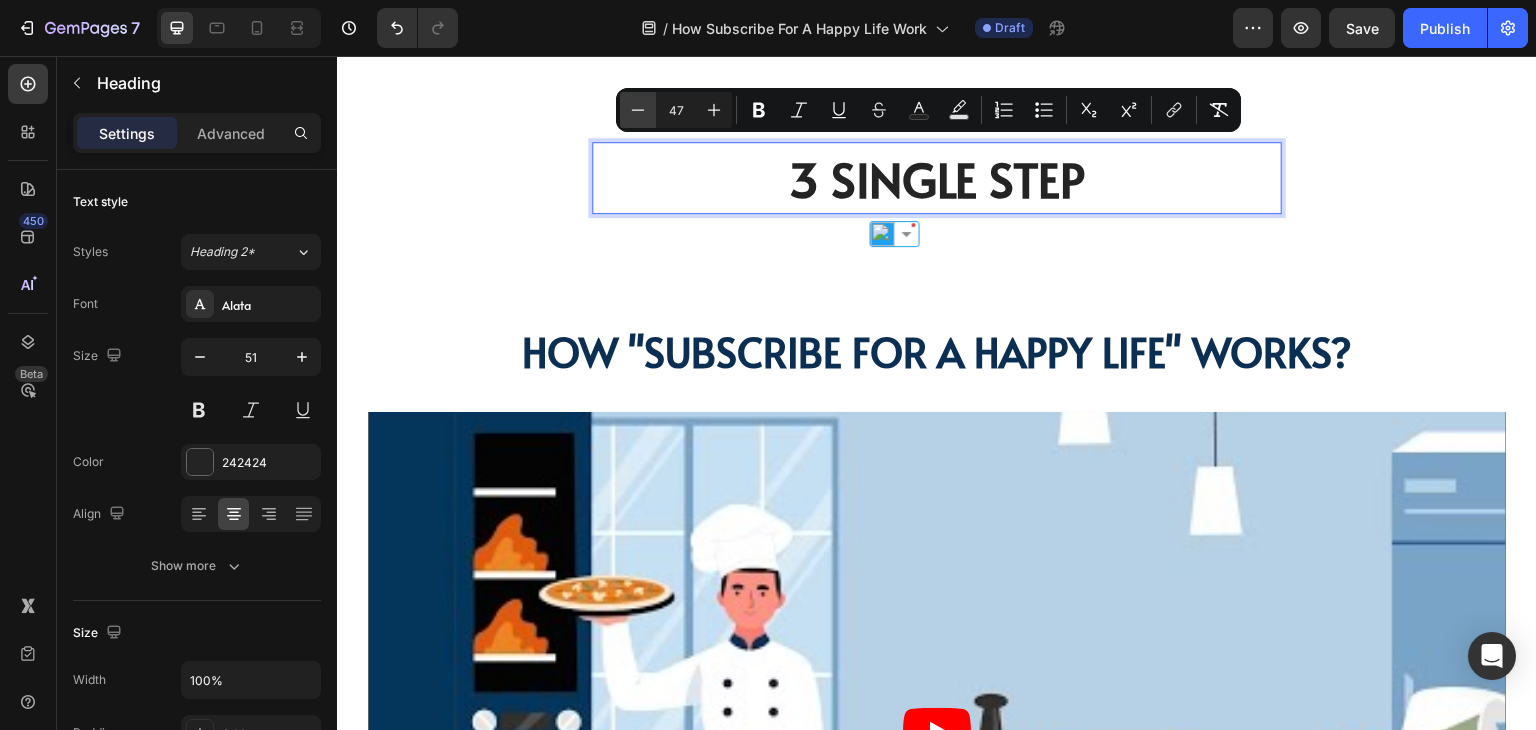 click 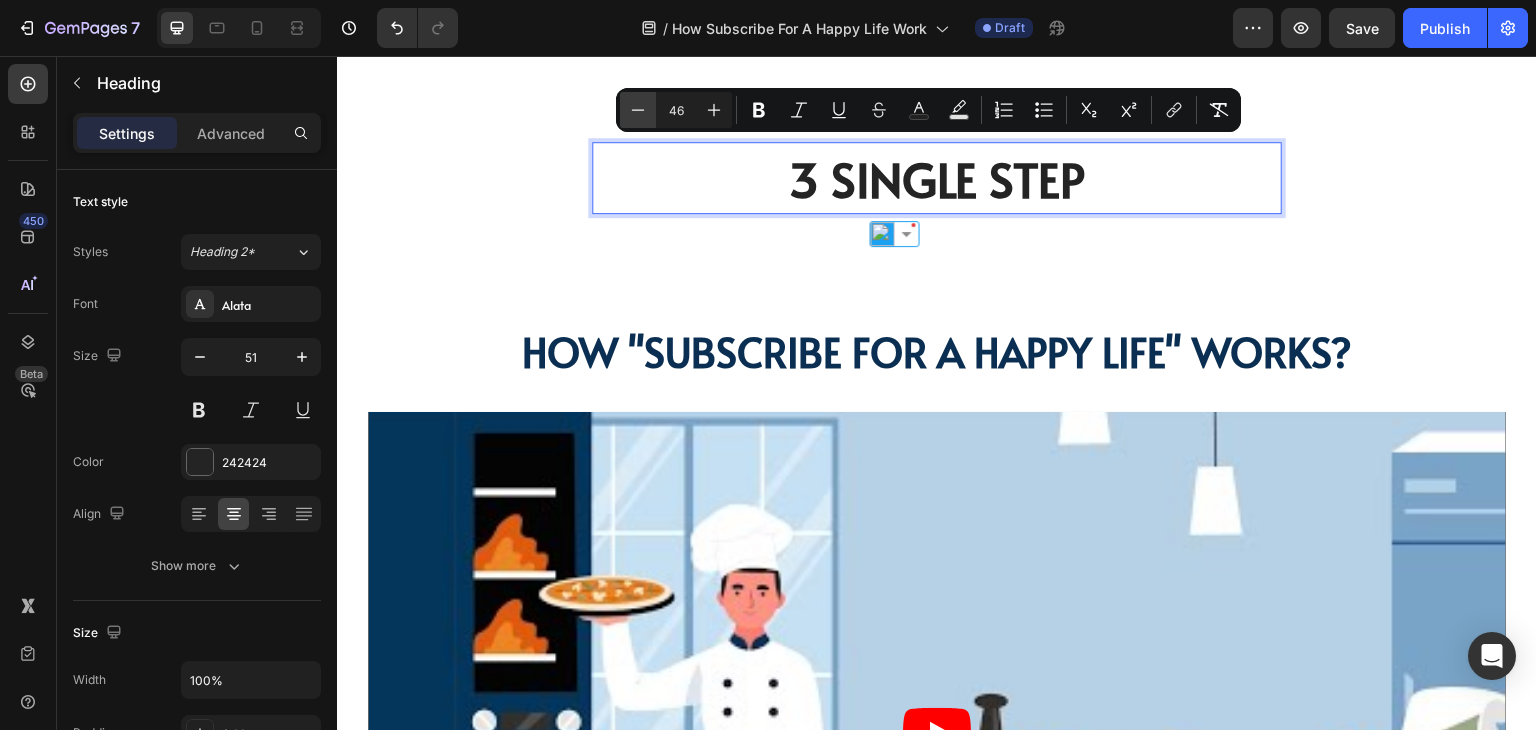click 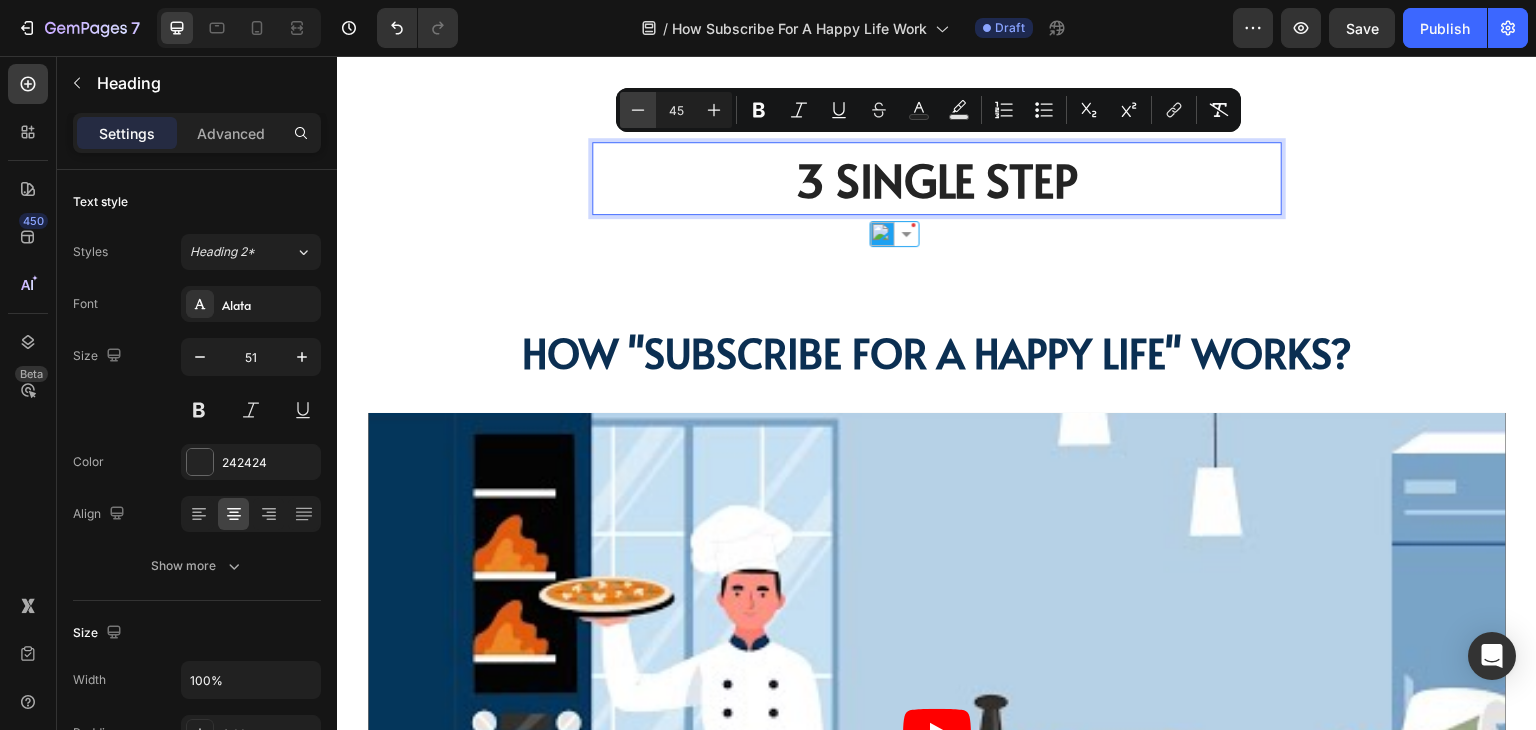 click 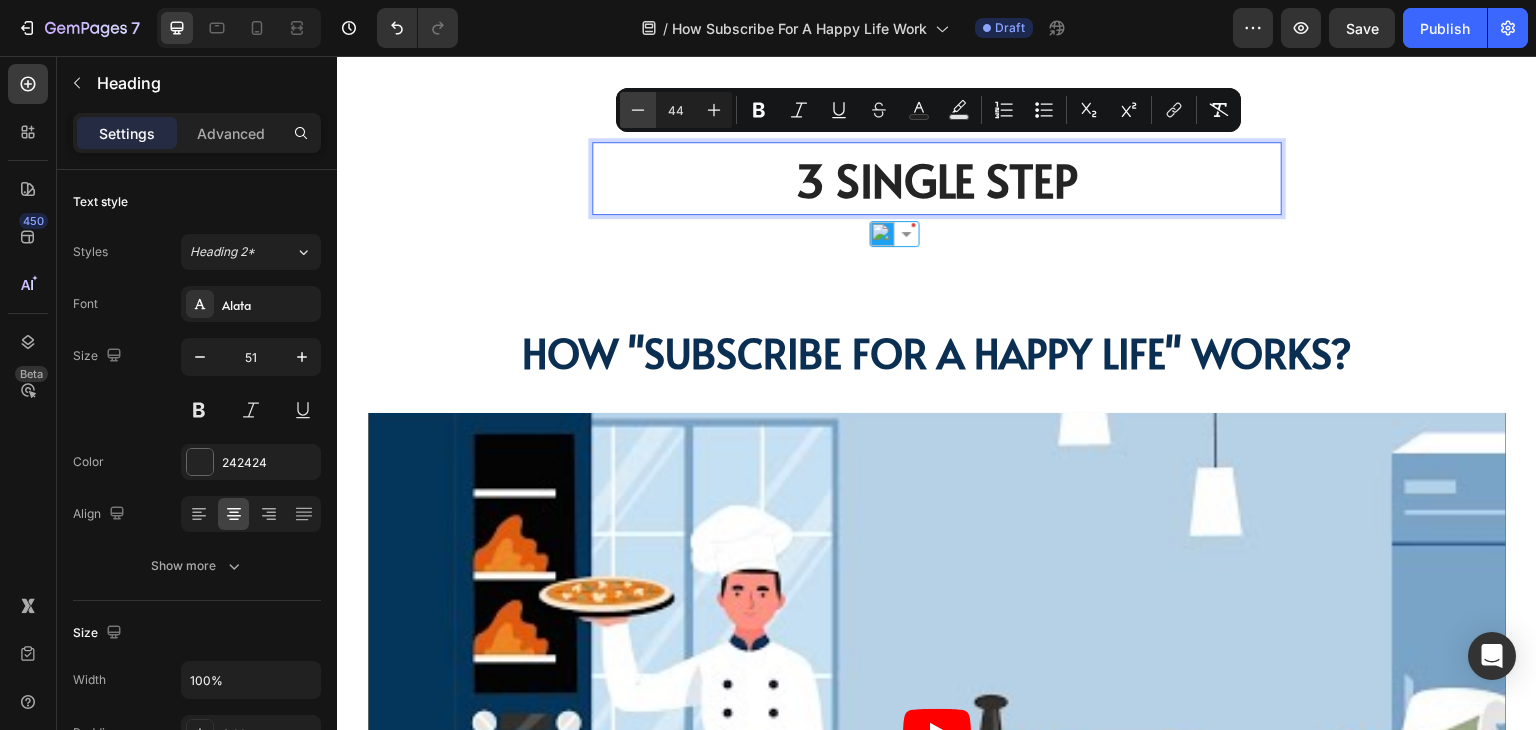 click 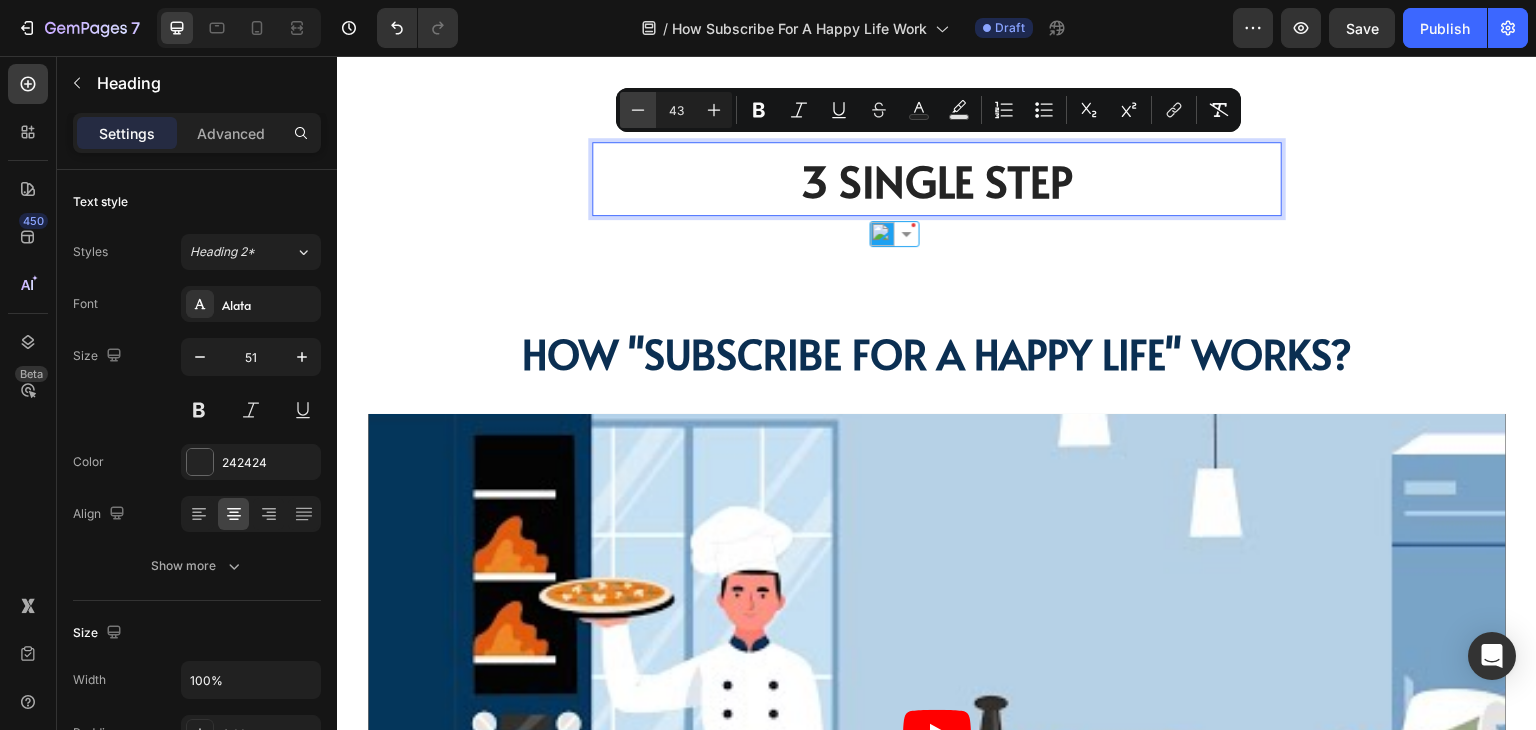 click 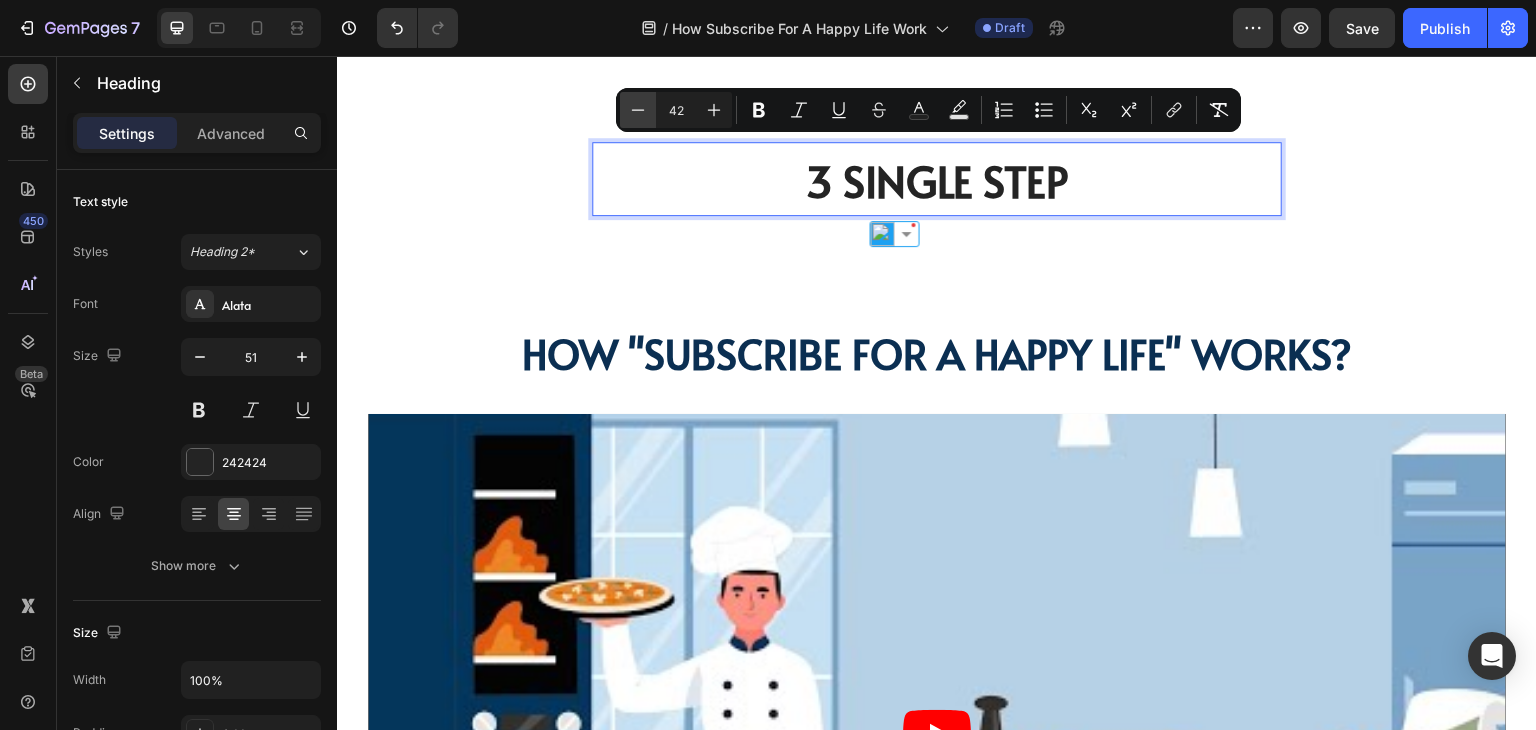 click 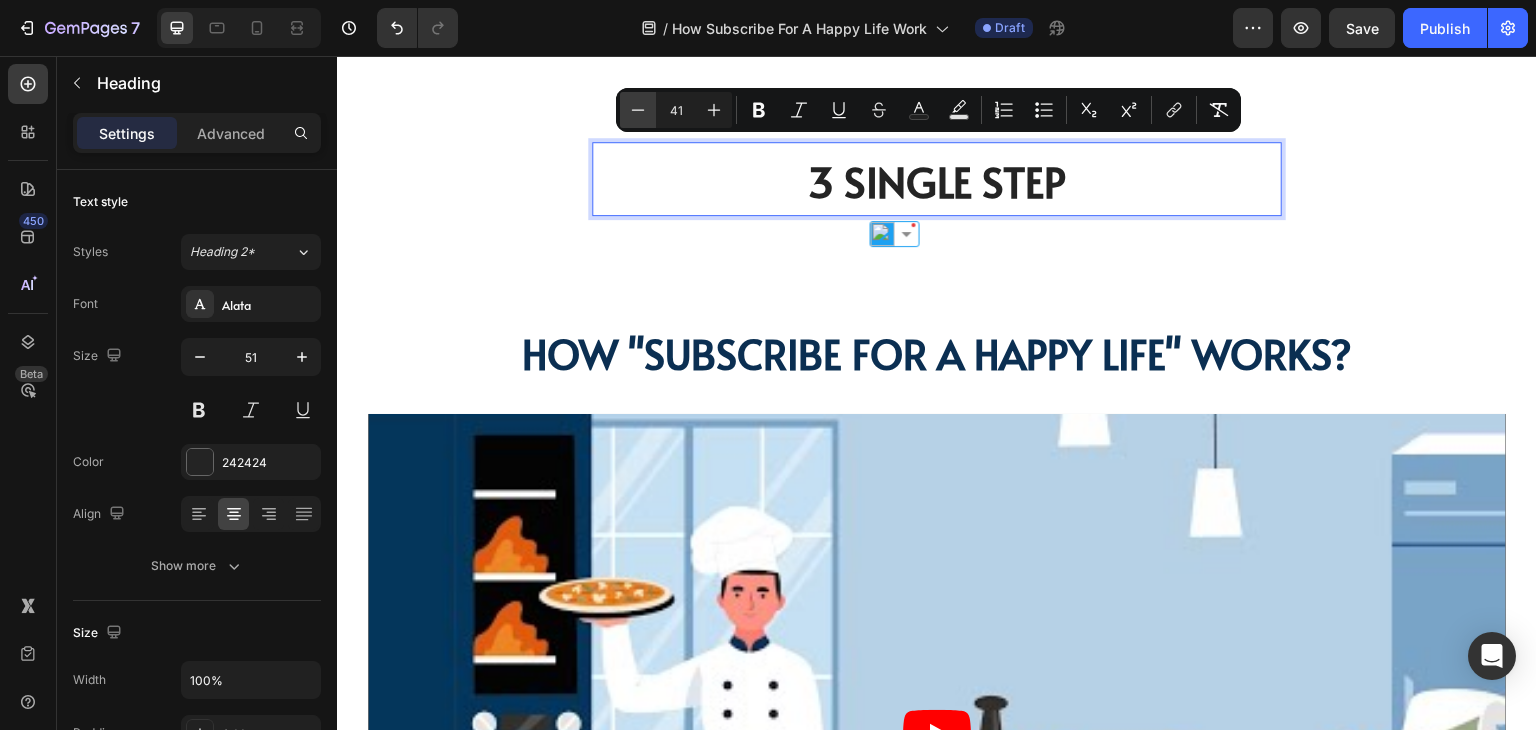 click 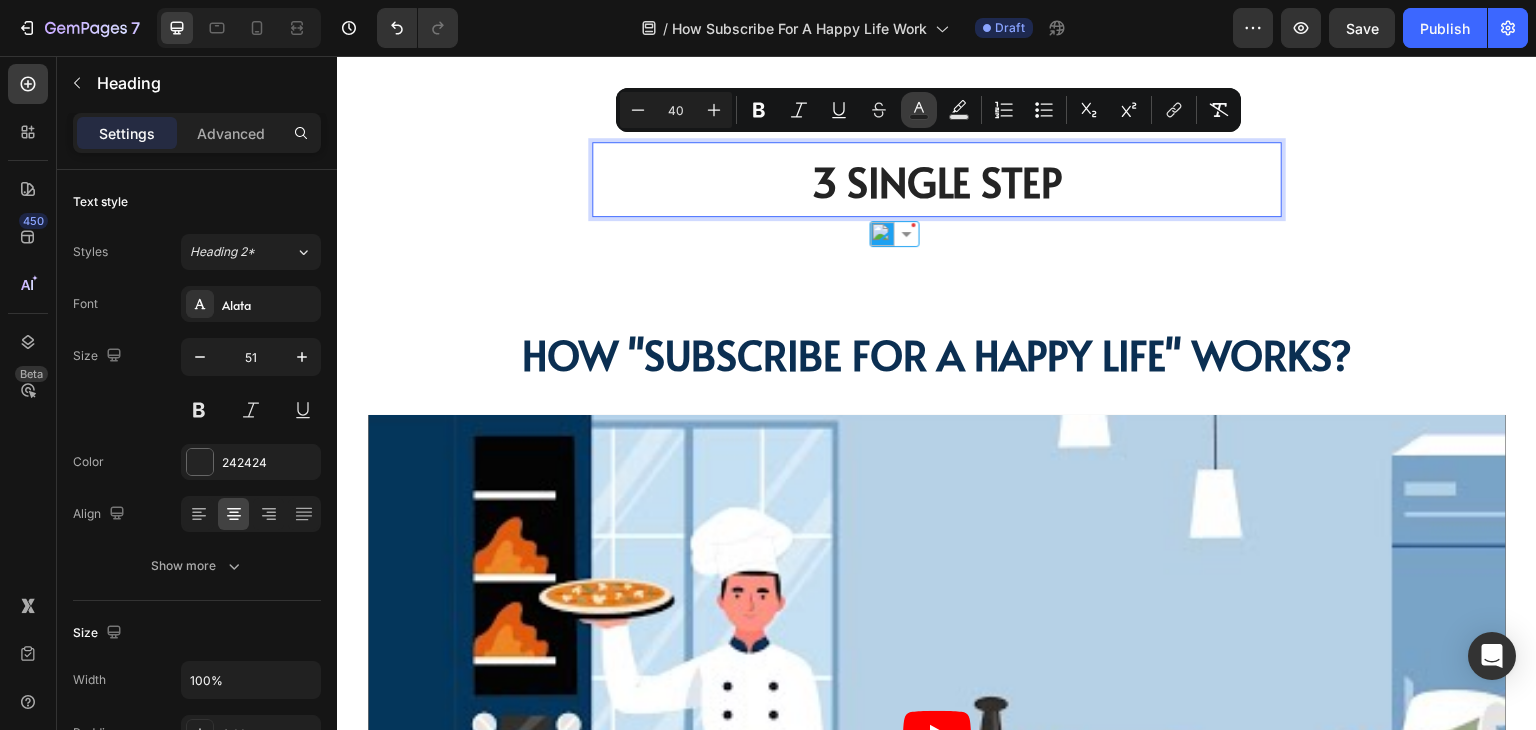 click 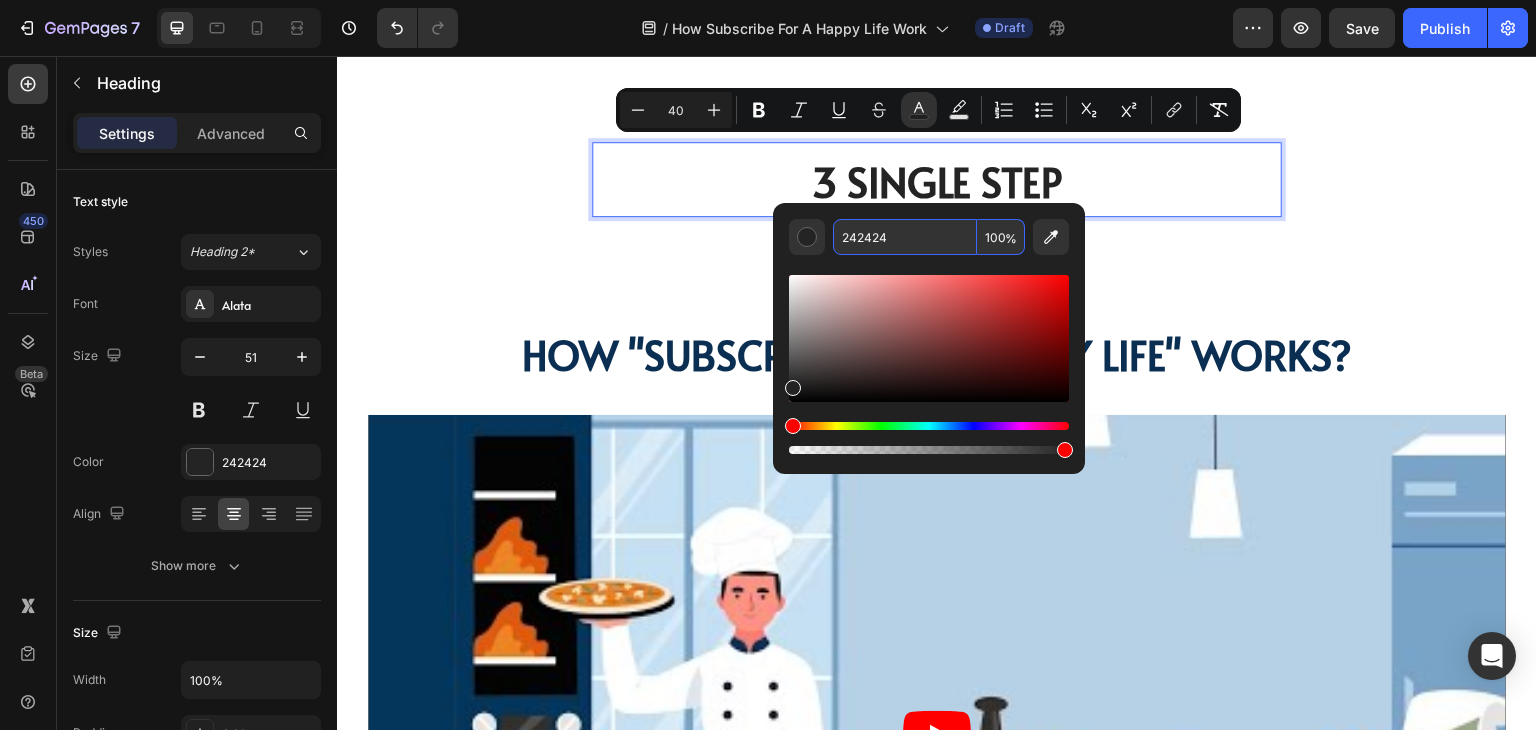 click on "242424" at bounding box center (905, 237) 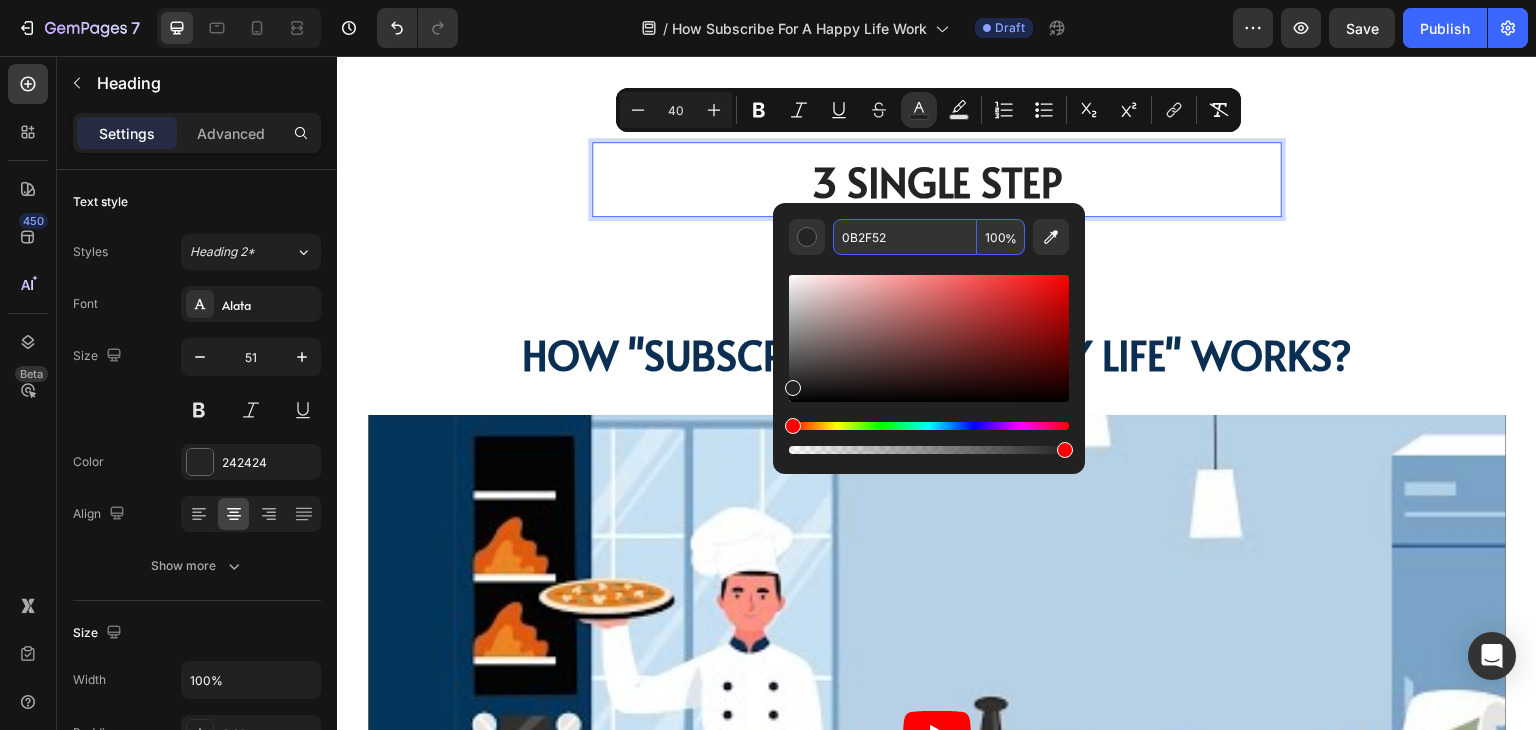 type on "0B2F52" 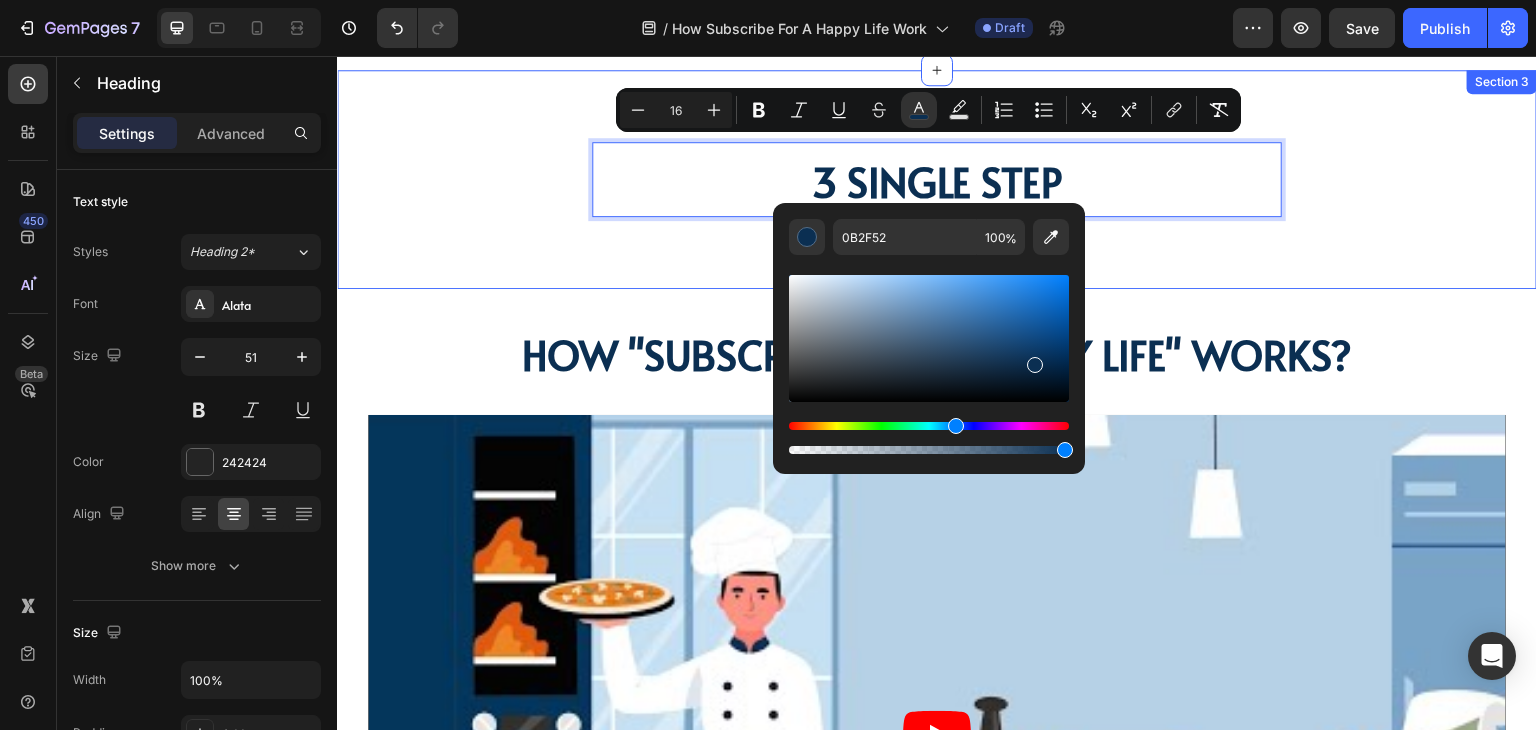 click on "3 Single Step  Heading   0 Row Row Section 3" at bounding box center (937, 179) 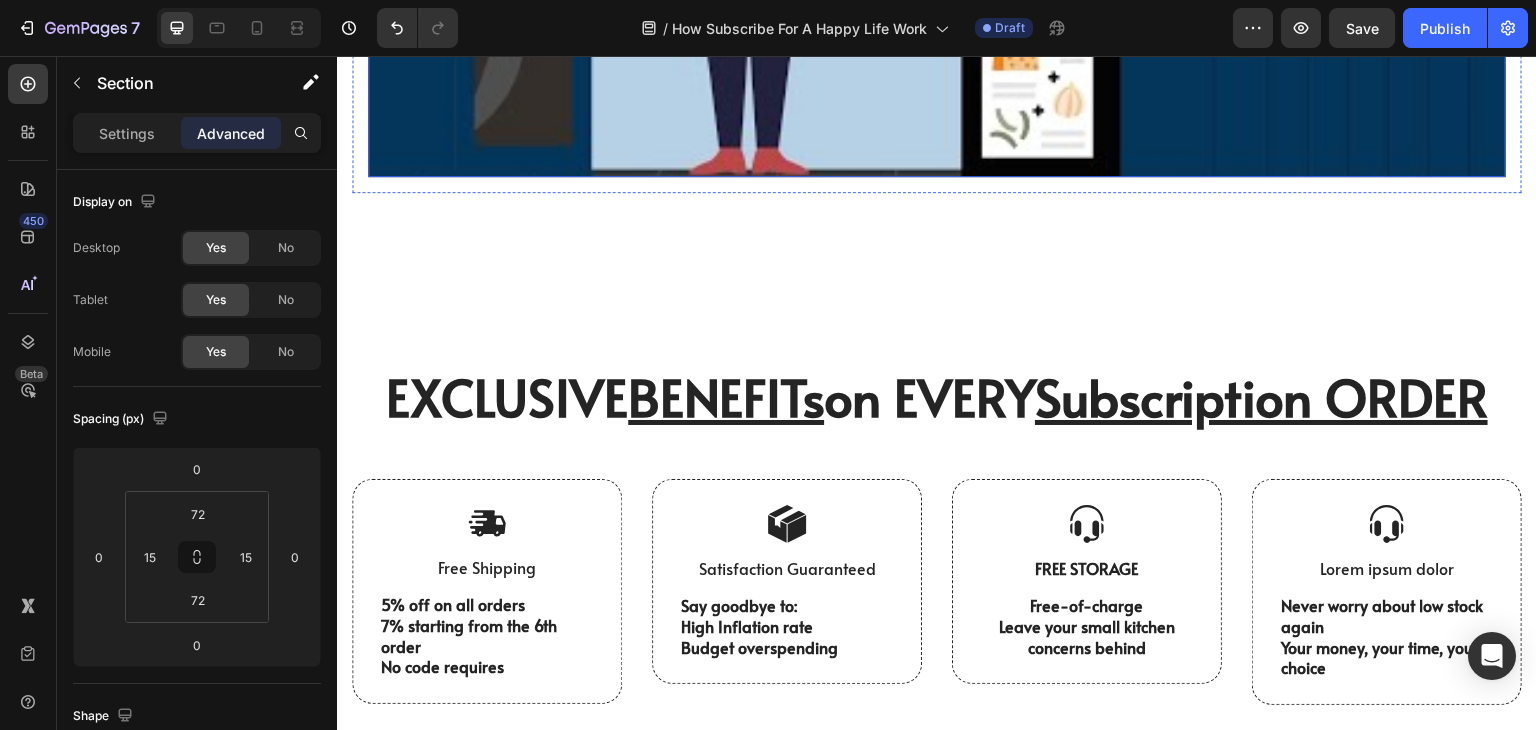 scroll, scrollTop: 1800, scrollLeft: 0, axis: vertical 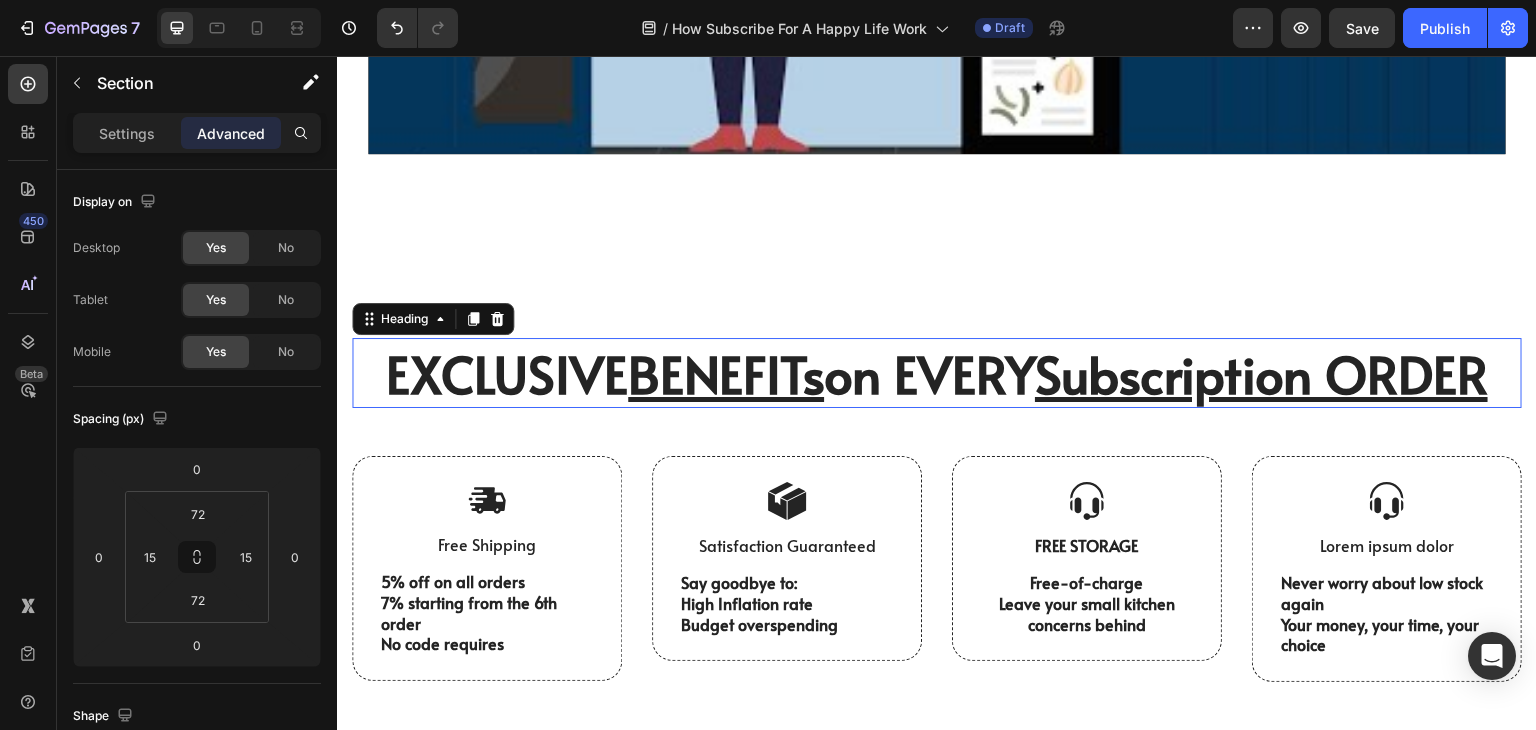 click on "BENEFITs" at bounding box center (726, 373) 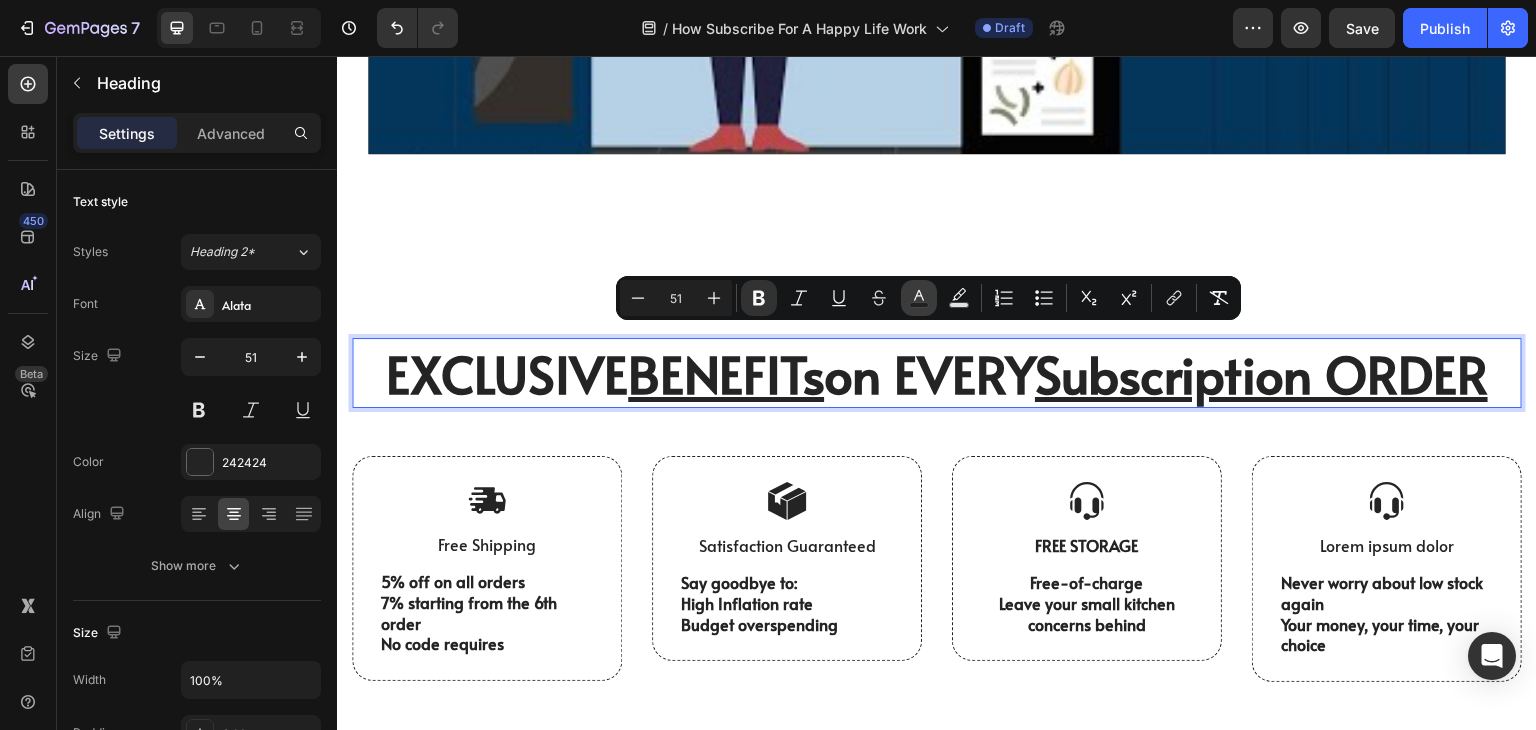 click 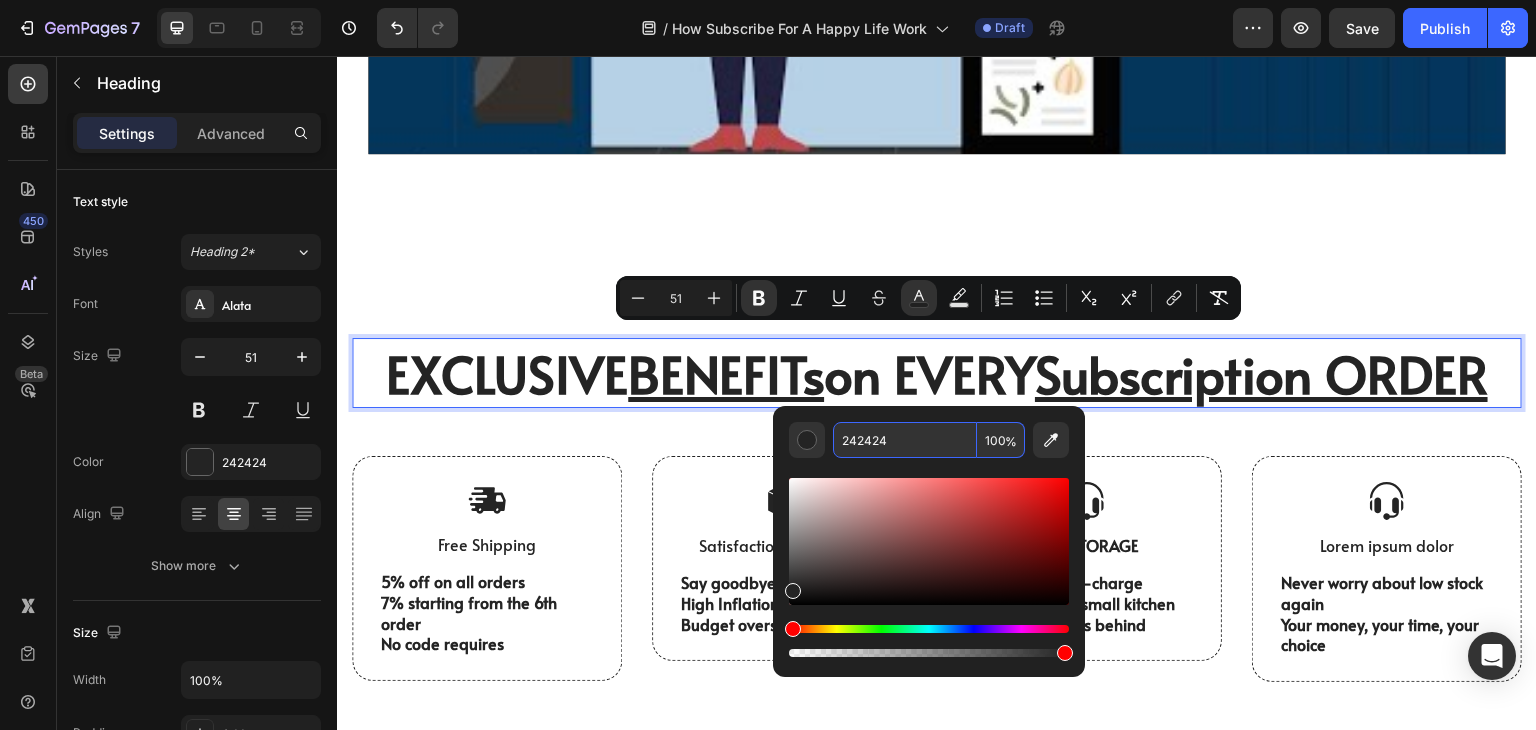 click on "242424" at bounding box center [905, 440] 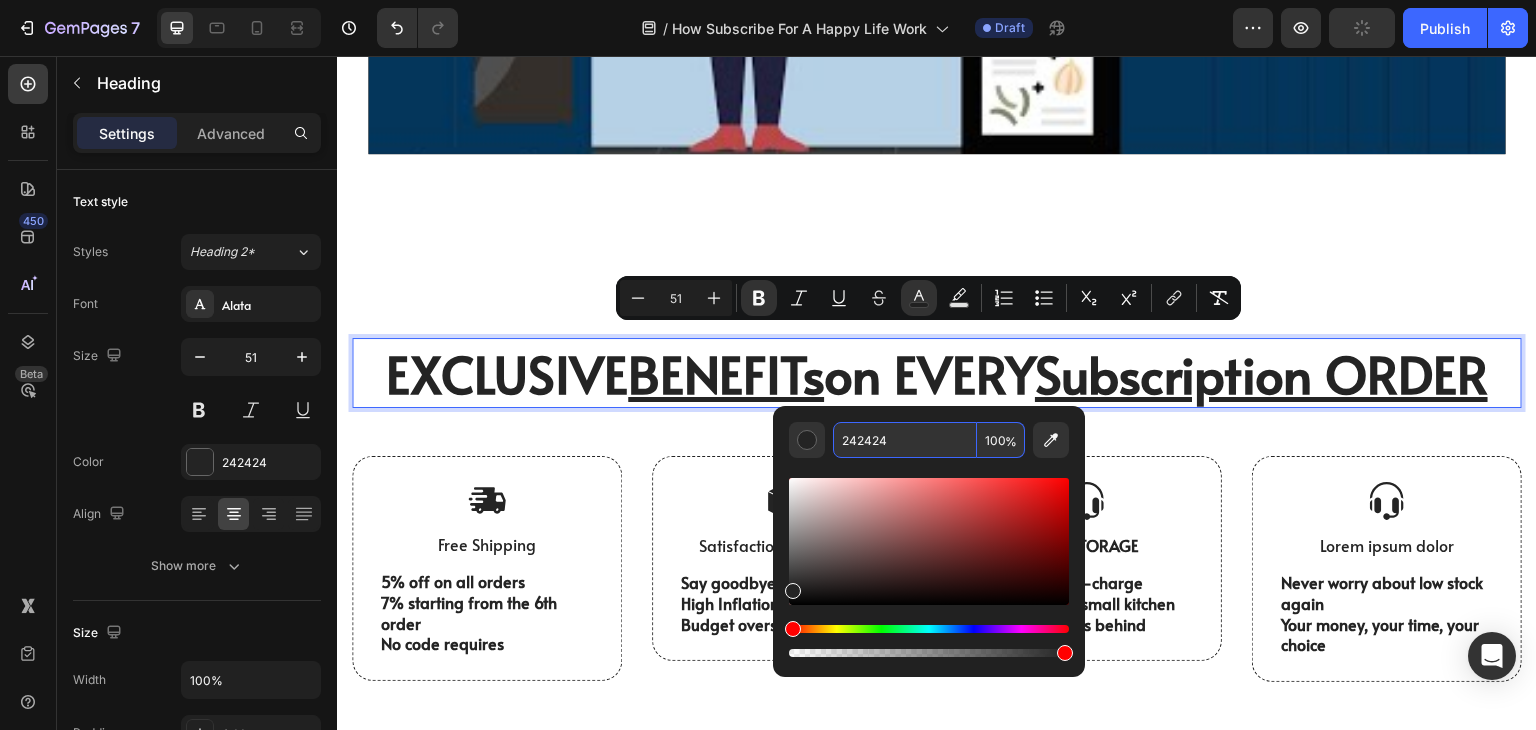 paste on "0B2F52" 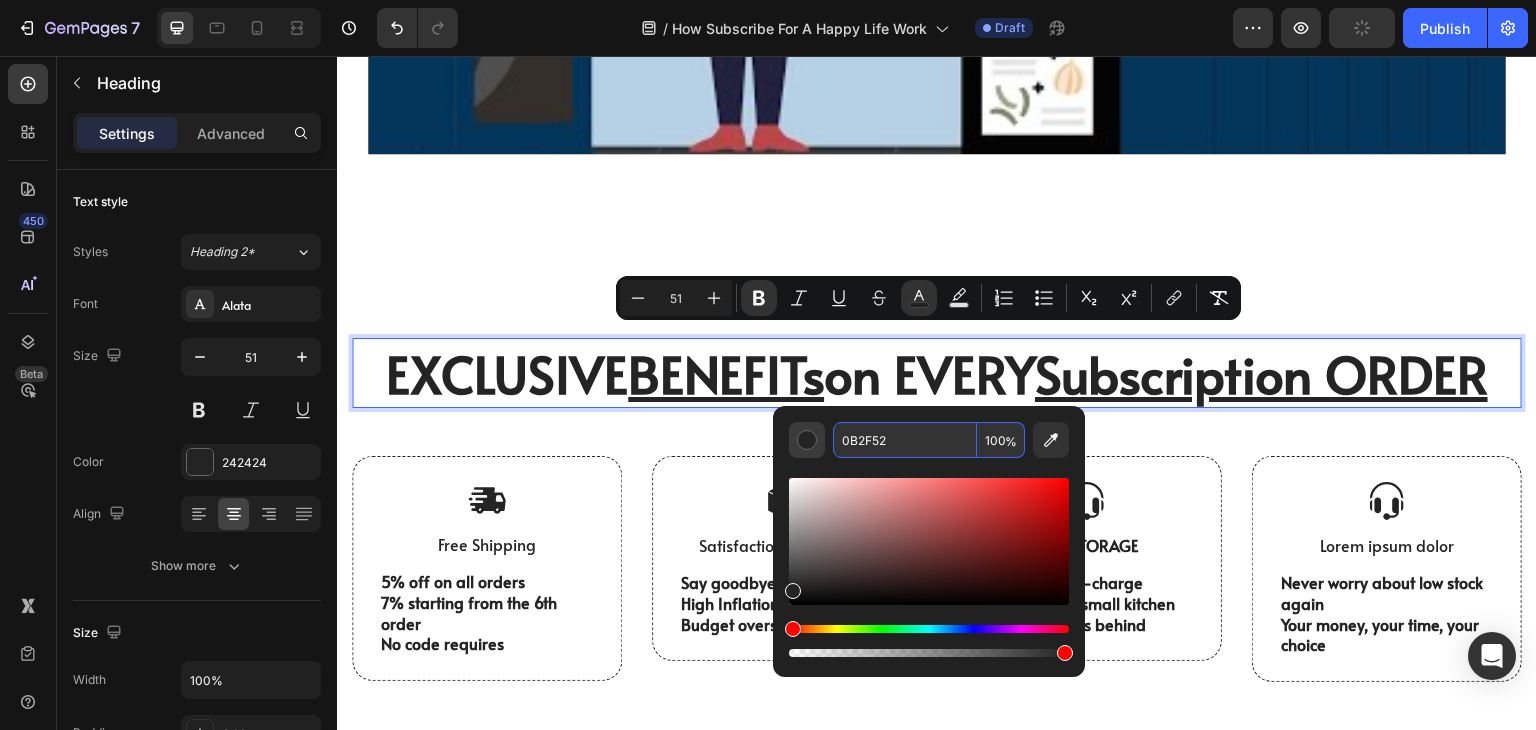 type on "0B2F52" 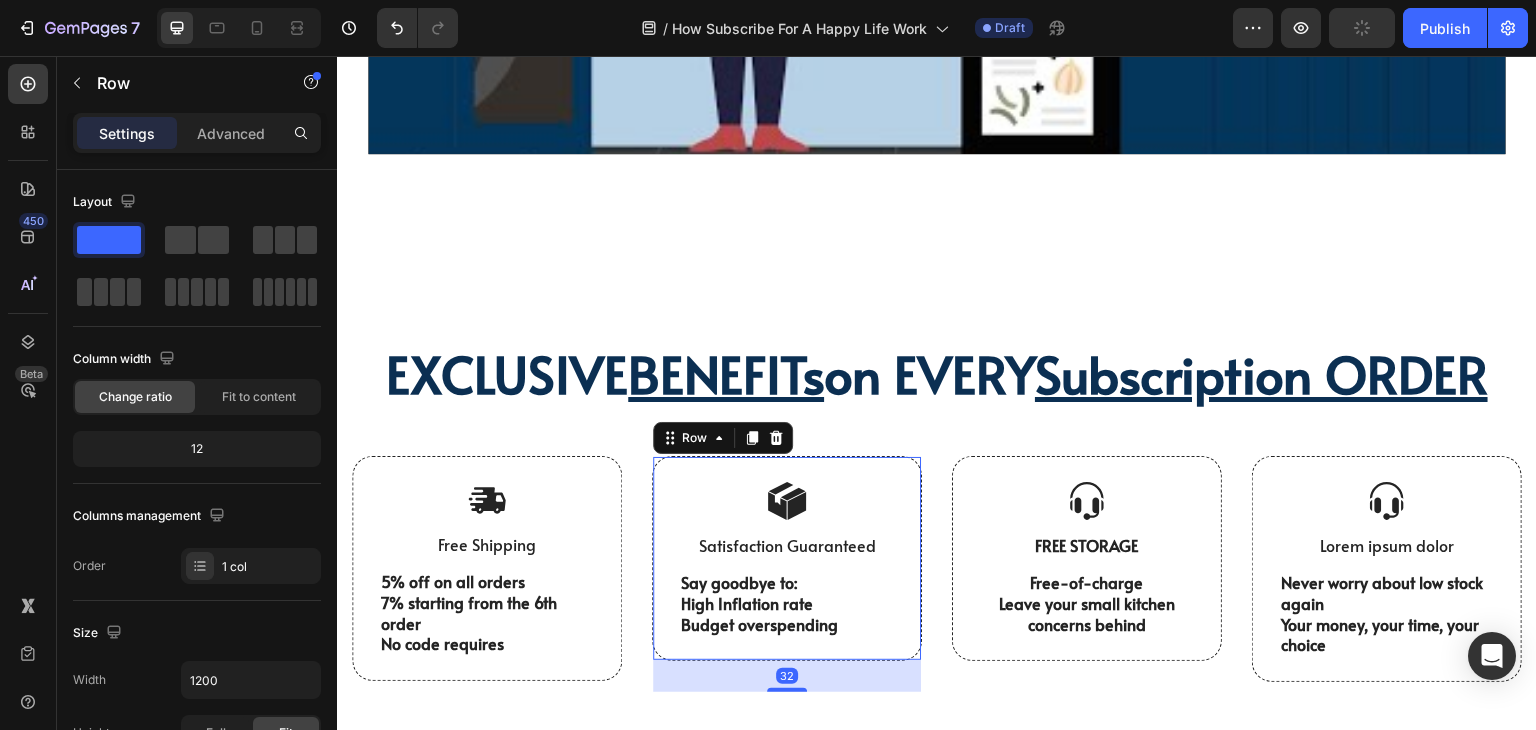 click on "Row" at bounding box center (723, 438) 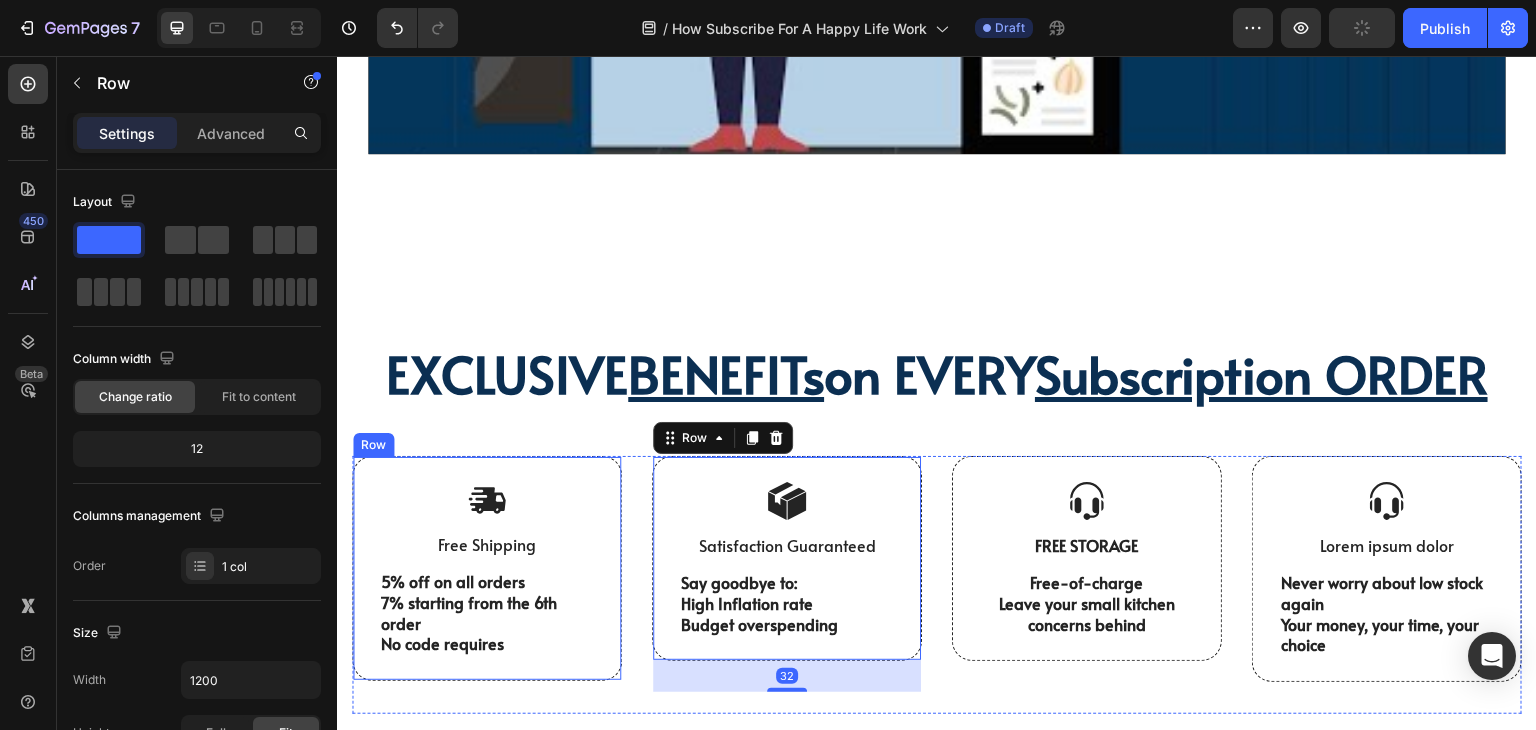 click on "Image Free Shipping Text Block 5% off on all orders 7% starting from the 6th order No code requires Text Block Row" at bounding box center (487, 568) 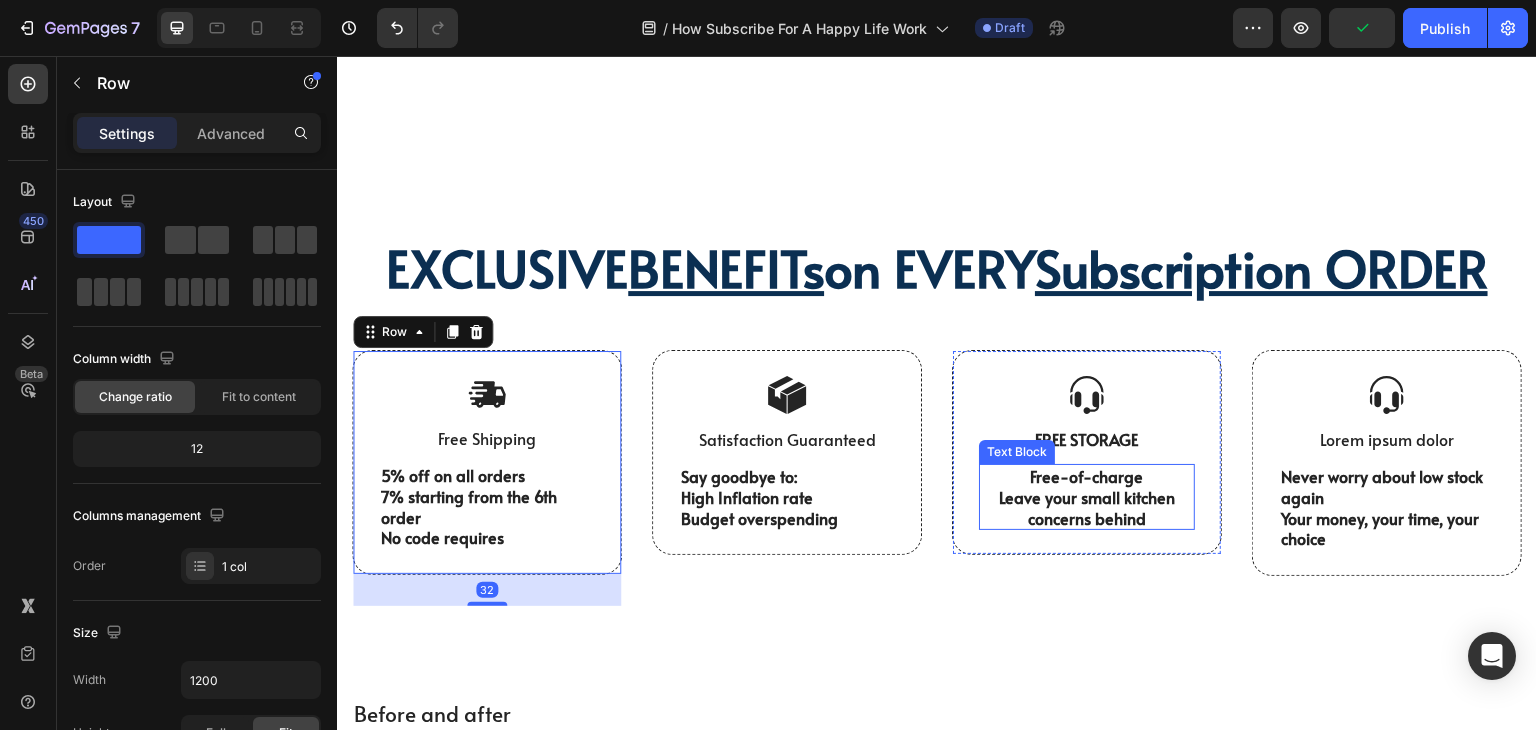 scroll, scrollTop: 1900, scrollLeft: 0, axis: vertical 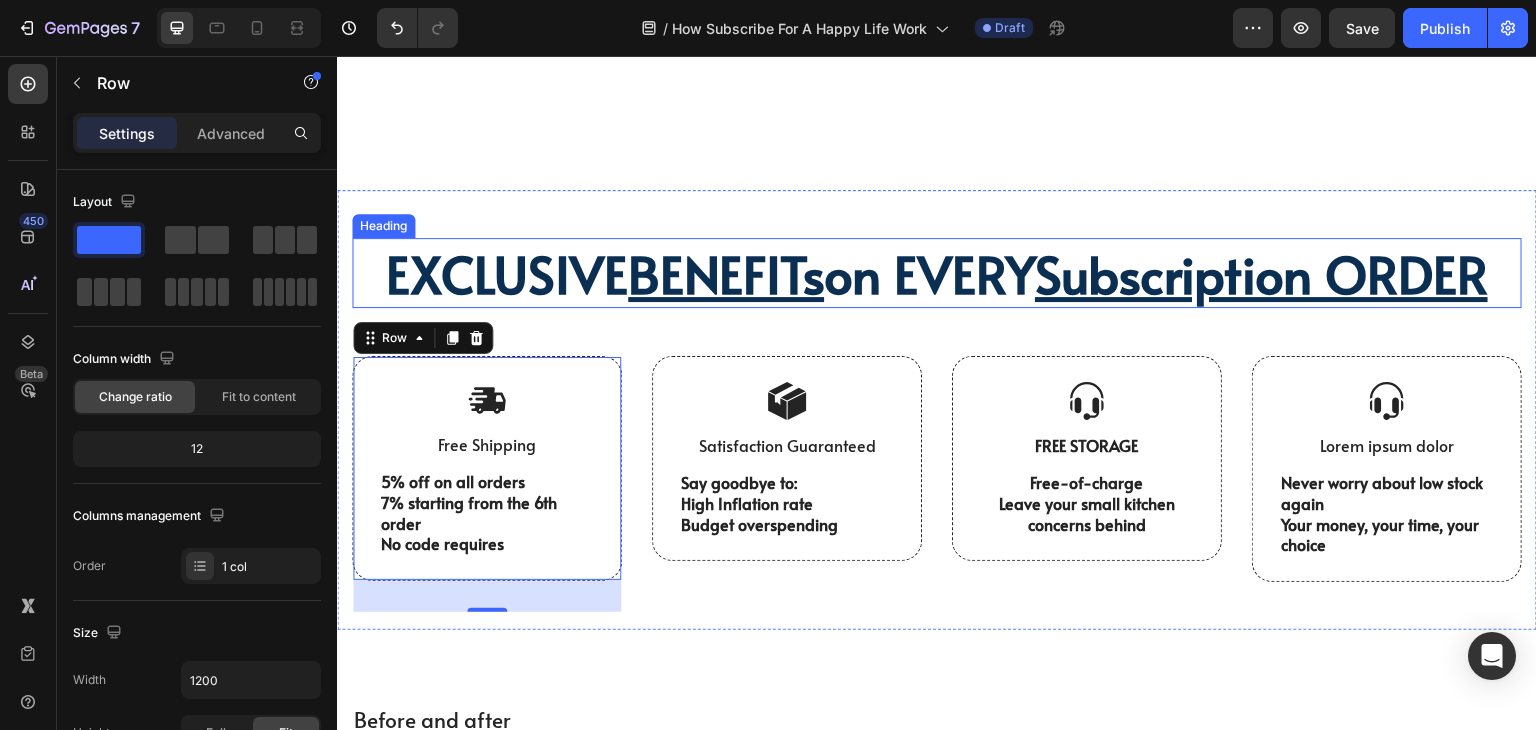 click on "BENEFITs" at bounding box center (726, 273) 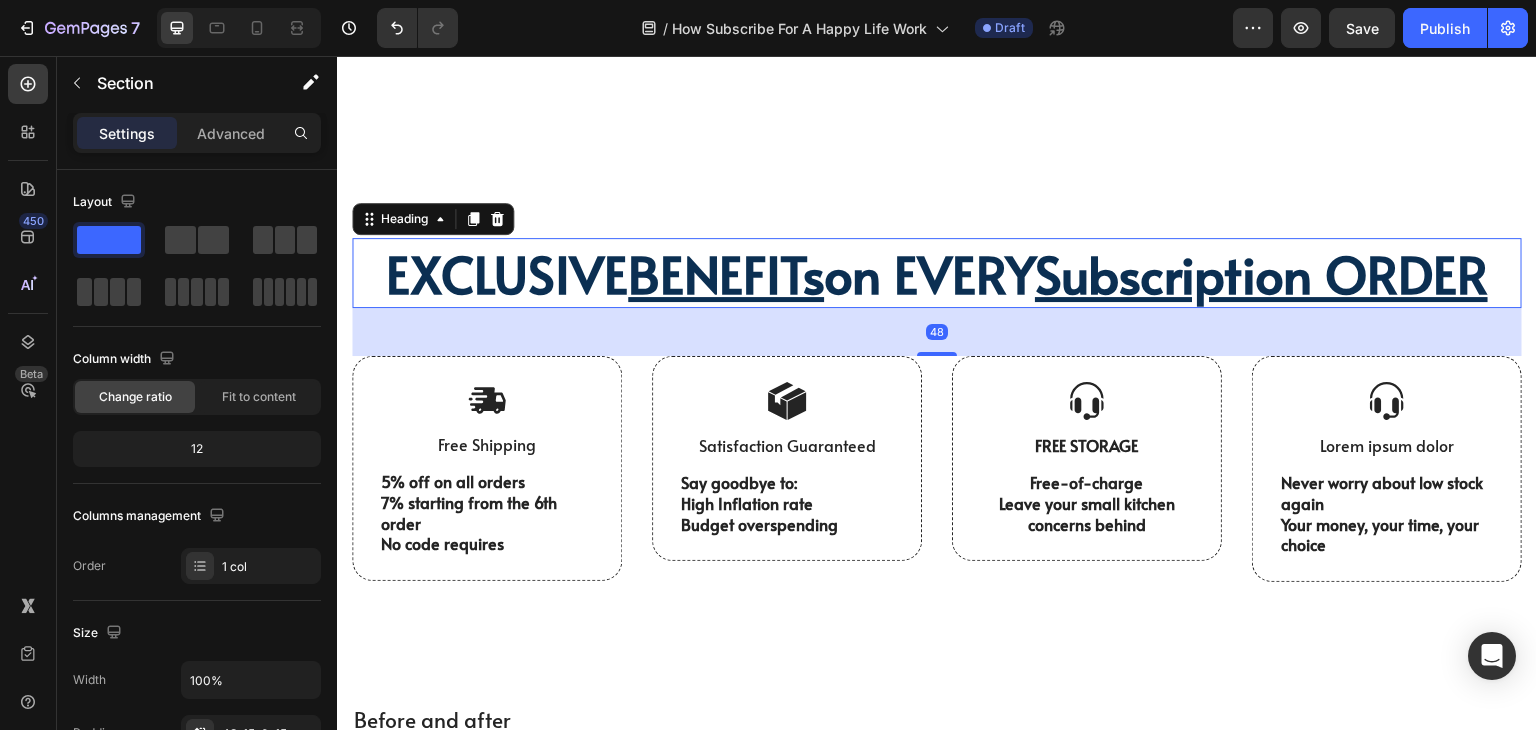click on "⁠⁠⁠⁠⁠⁠⁠ EXCLUSIVE  BENEFITs  on EVERY  Subscription ORDER Heading   48 Image Free Shipping Text Block 5% off on all orders 7% starting from the 6th order No code requires Text Block Row Image Satisfaction Guaranteed Text Block Say goodbye to: High Inflation rate Budget overspending Text Block Row Image FREE STORAGE Text Block Free-of-charge Leave your small kitchen concerns behind Text Block Row Image Lorem ipsum dolor  Text Block Never worry about low stock again Your money, your time, your choice Text Block Row Row Section 5" at bounding box center [937, 410] 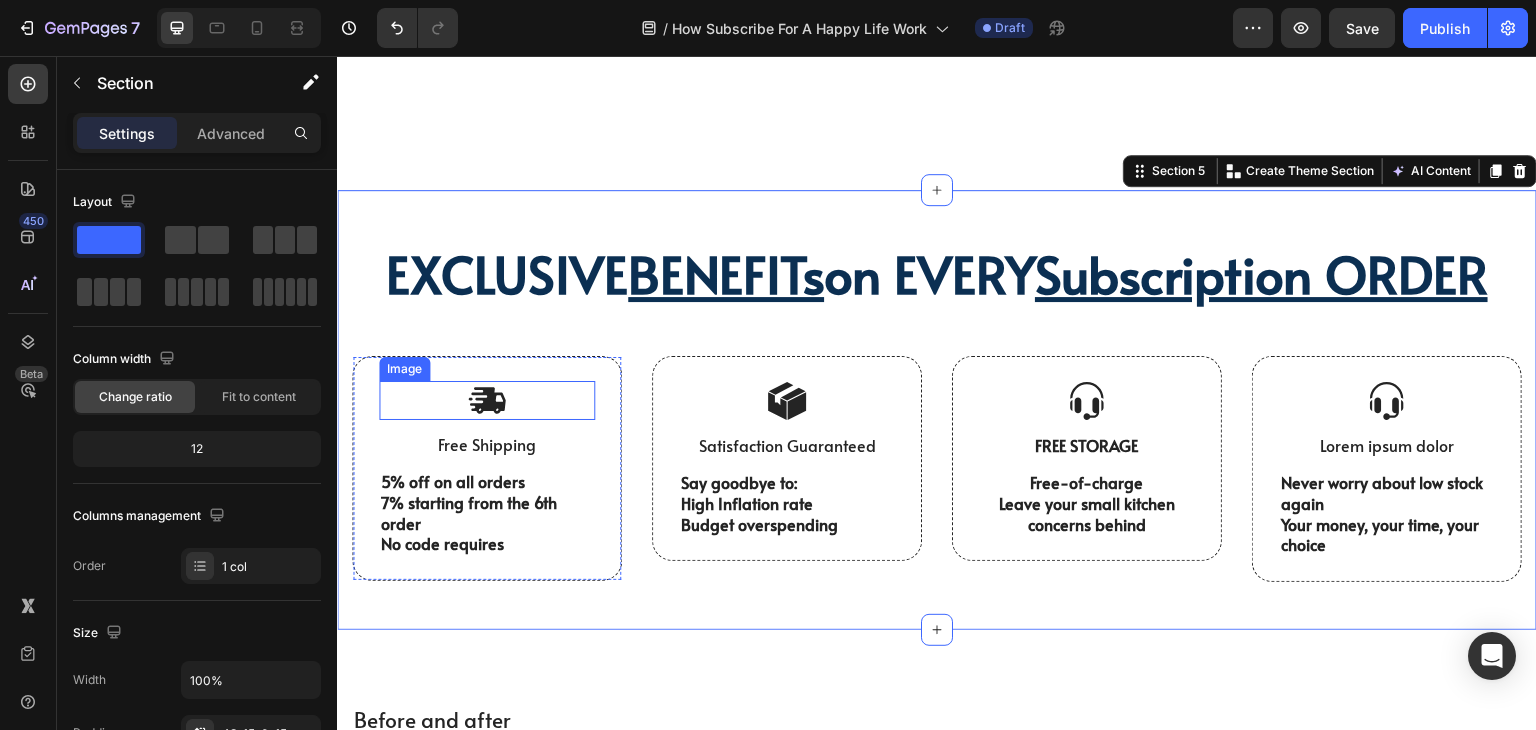 click at bounding box center [487, 400] 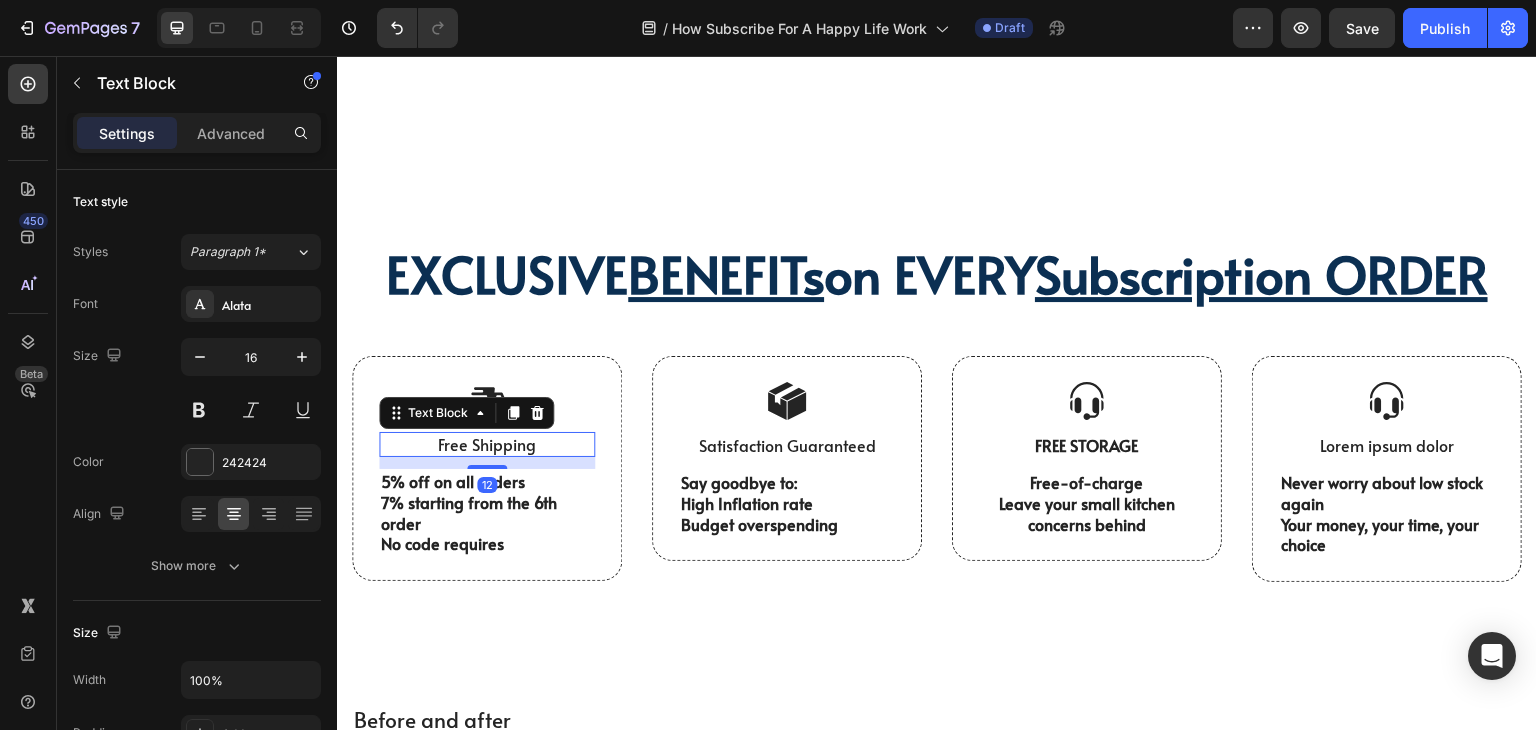 click on "Free Shipping Text Block   12" at bounding box center (487, 444) 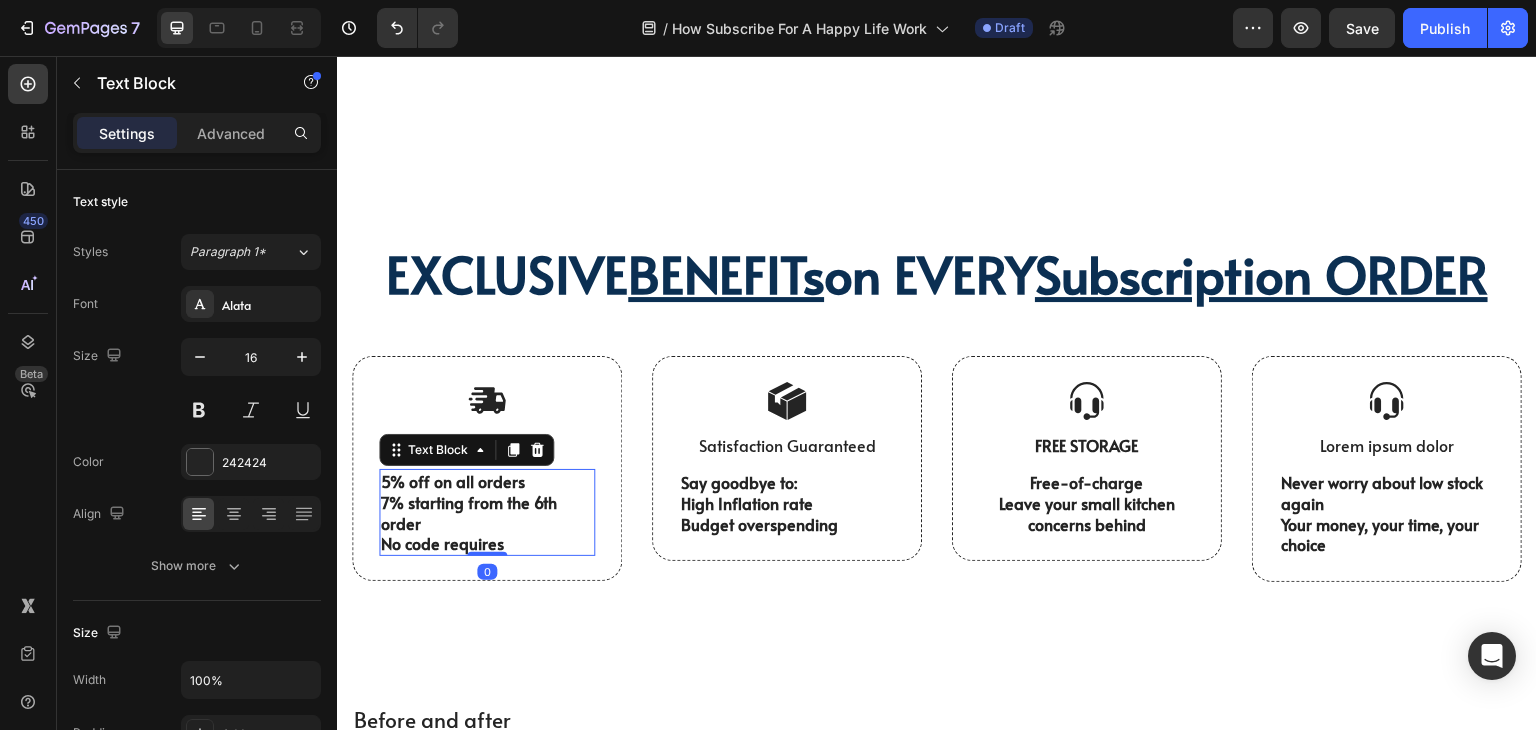 click on "7% starting from the 6th order" at bounding box center (487, 513) 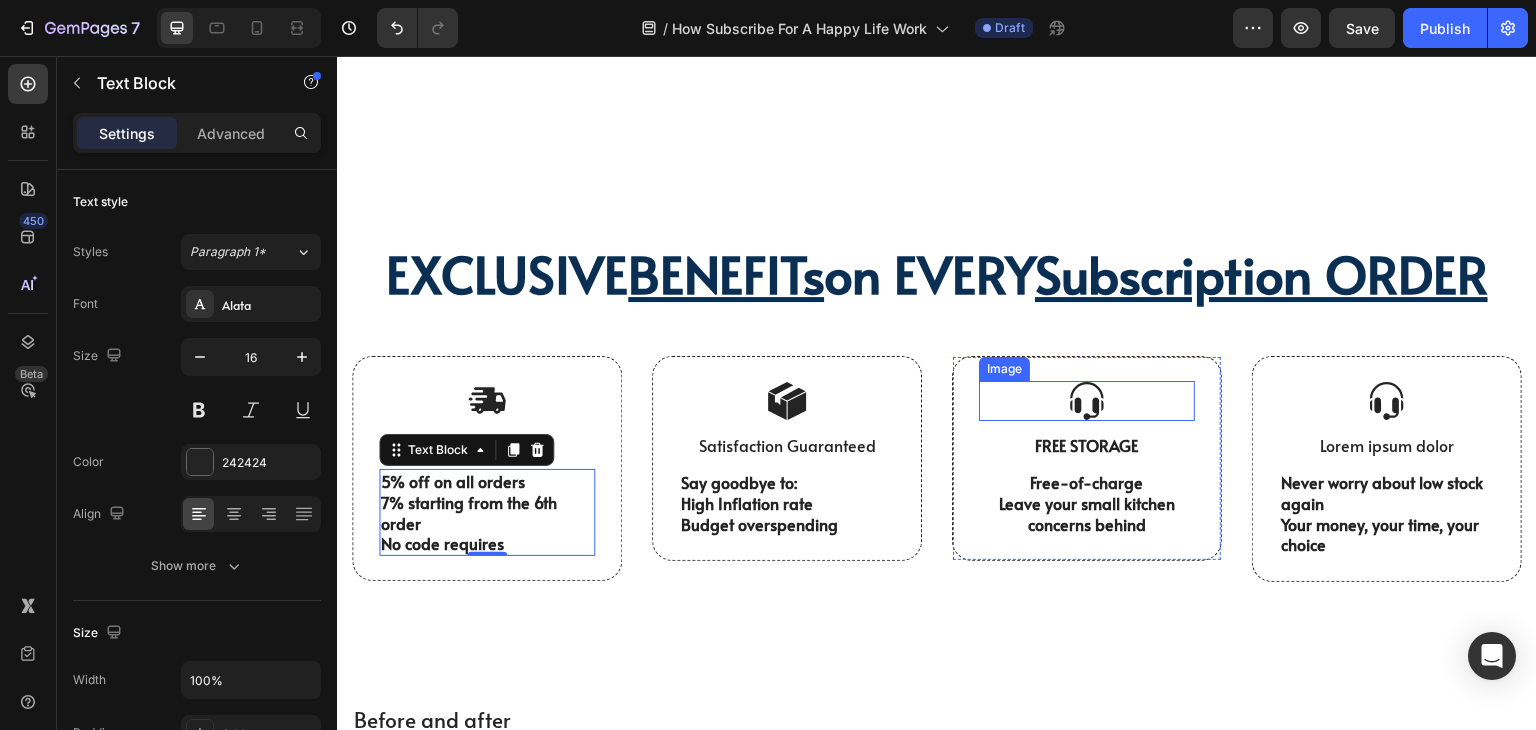 click at bounding box center [1087, 401] 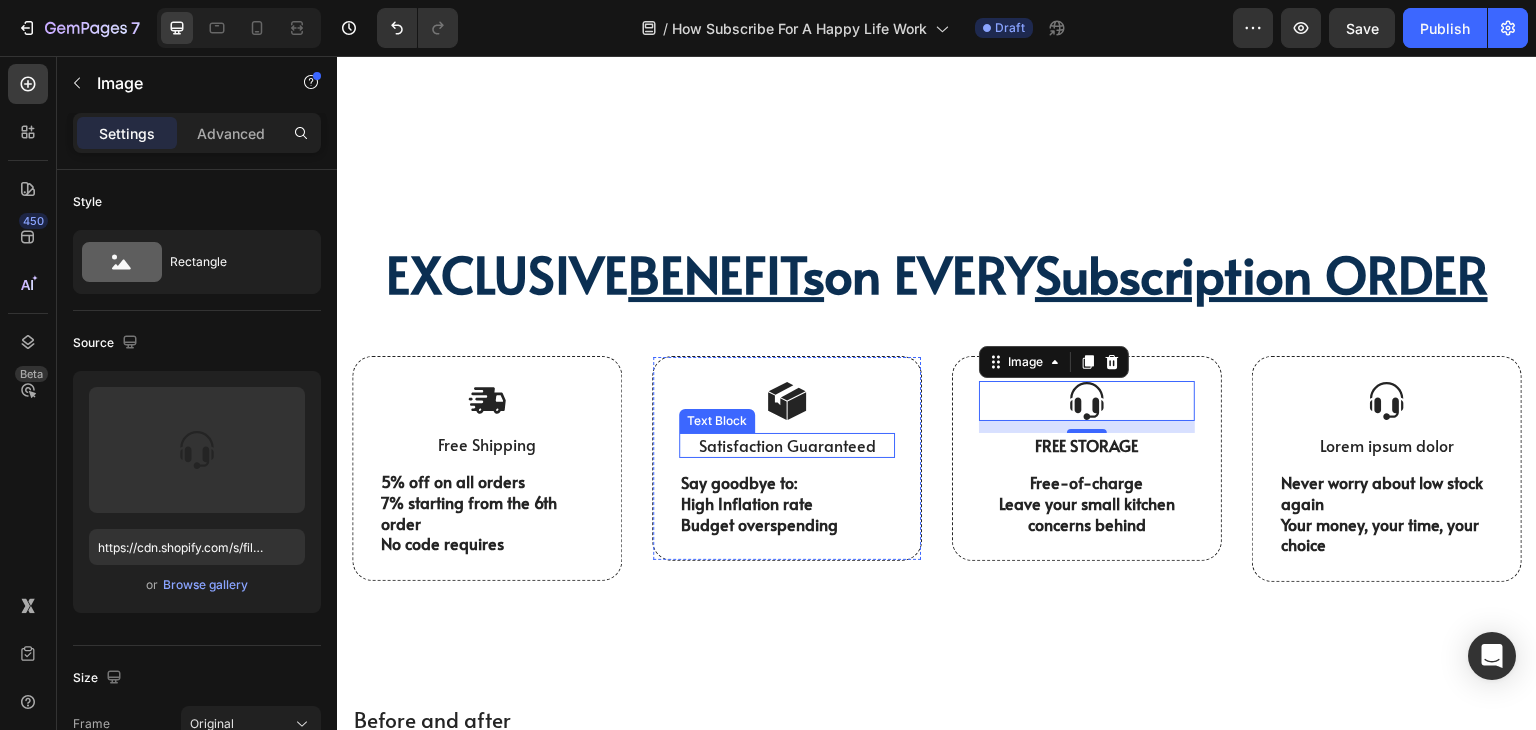click at bounding box center [487, 400] 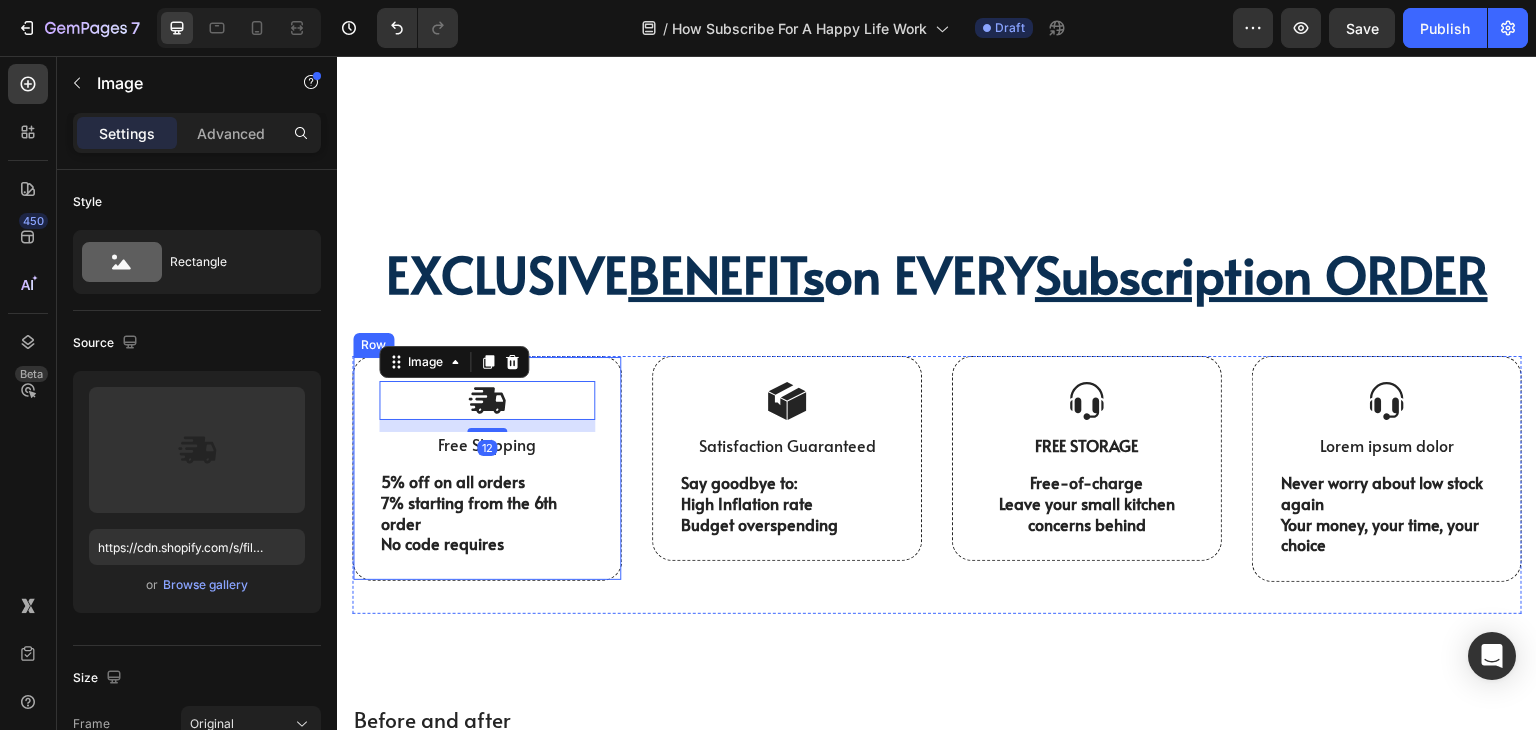 click on "Image   12 Free Shipping Text Block 5% off on all orders 7% starting from the 6th order No code requires Text Block Row" at bounding box center (487, 468) 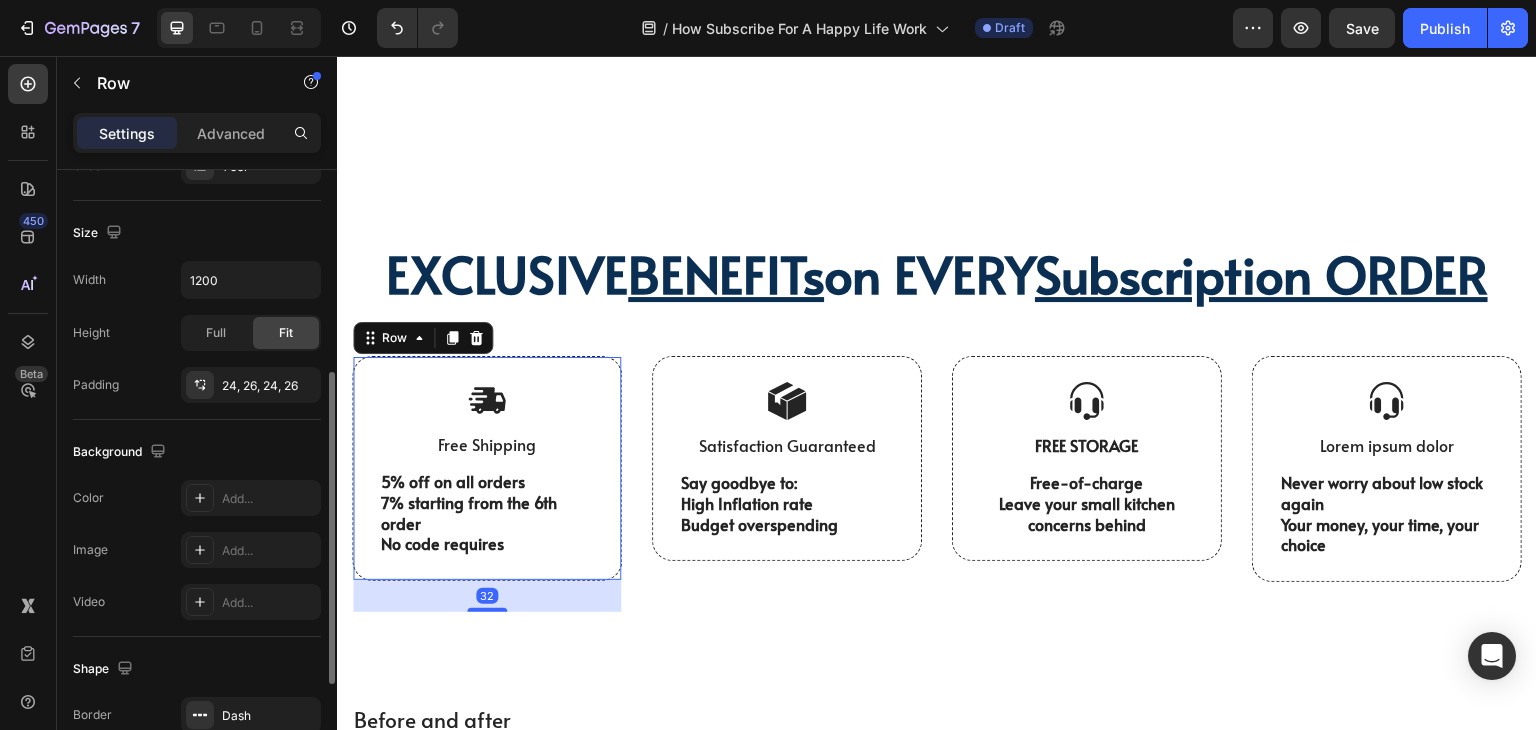 scroll, scrollTop: 601, scrollLeft: 0, axis: vertical 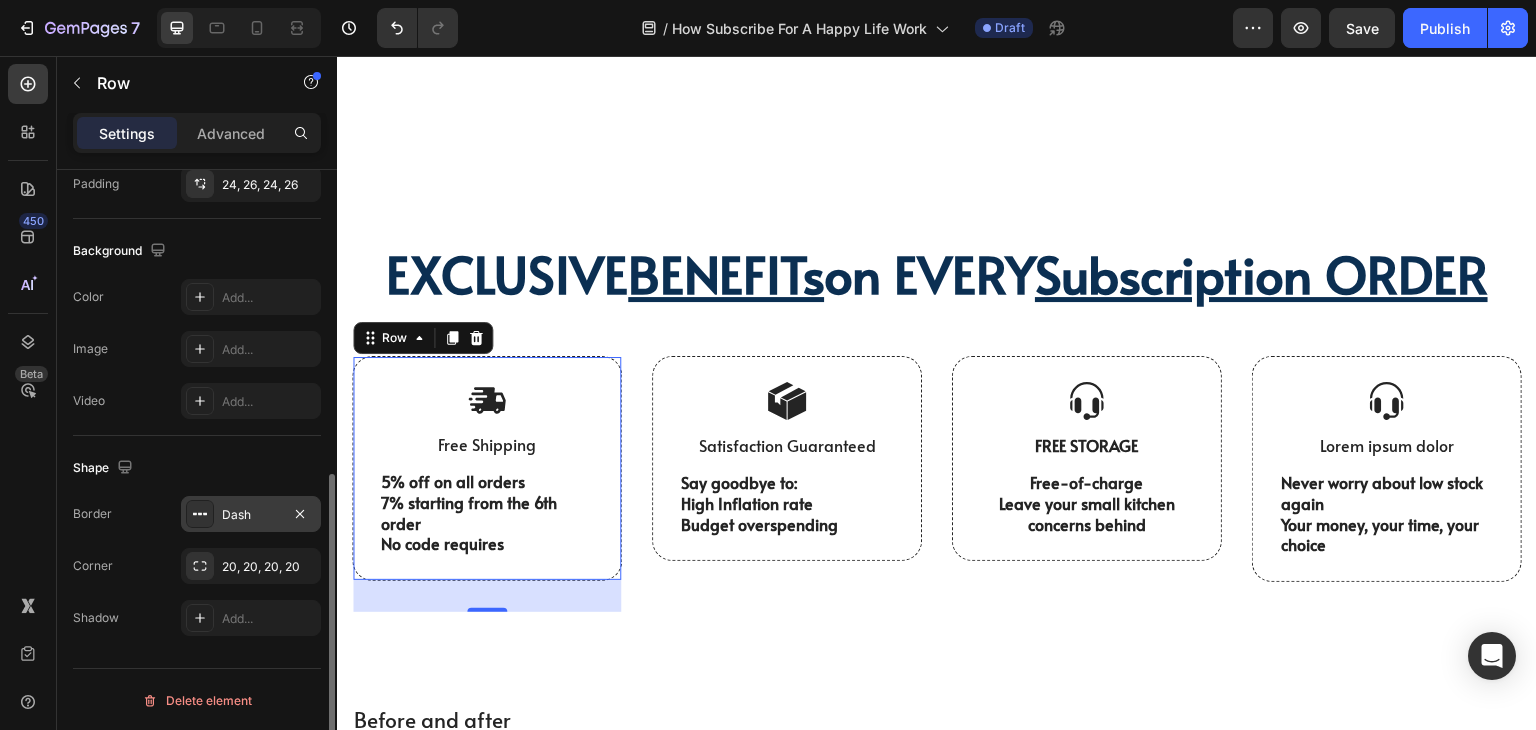 click at bounding box center (200, 514) 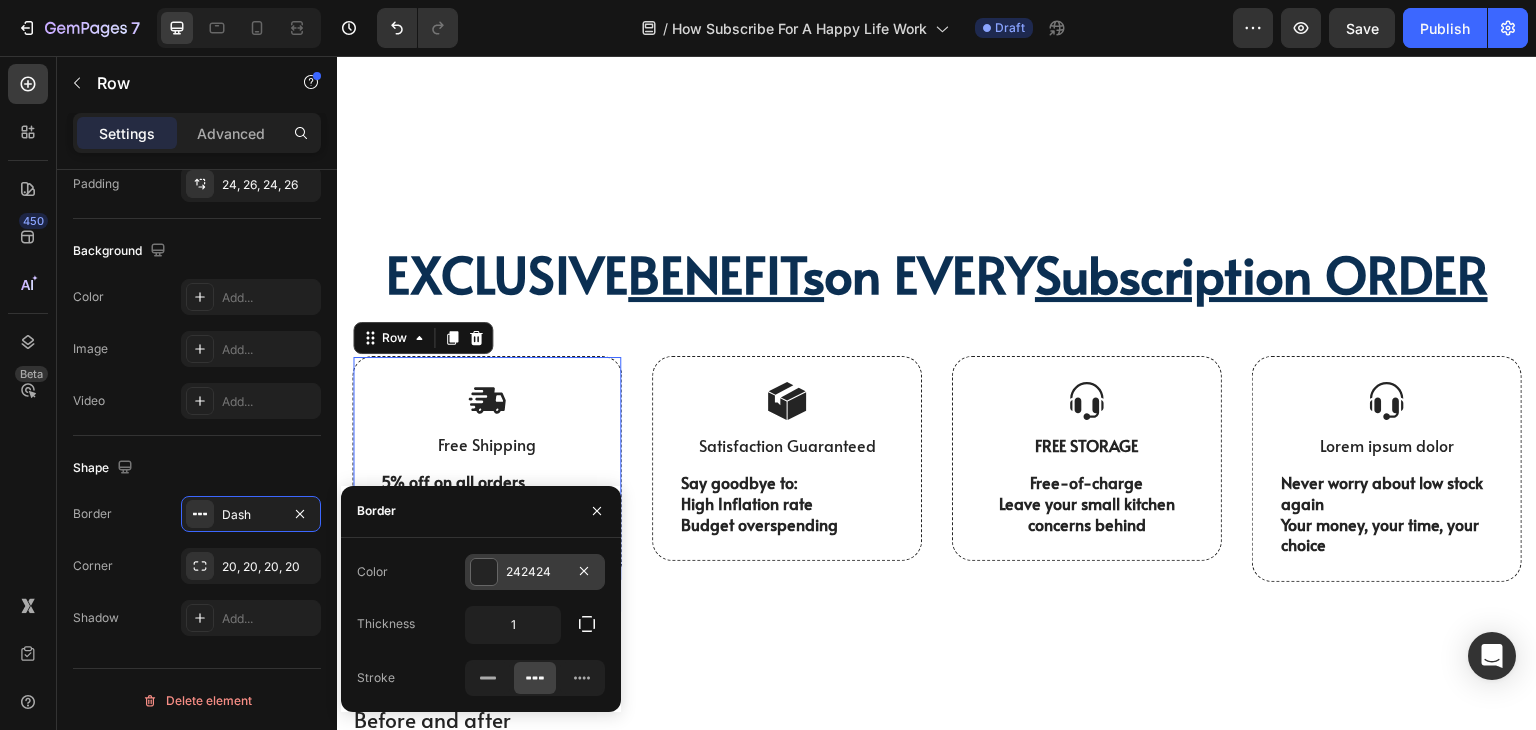 click at bounding box center [484, 572] 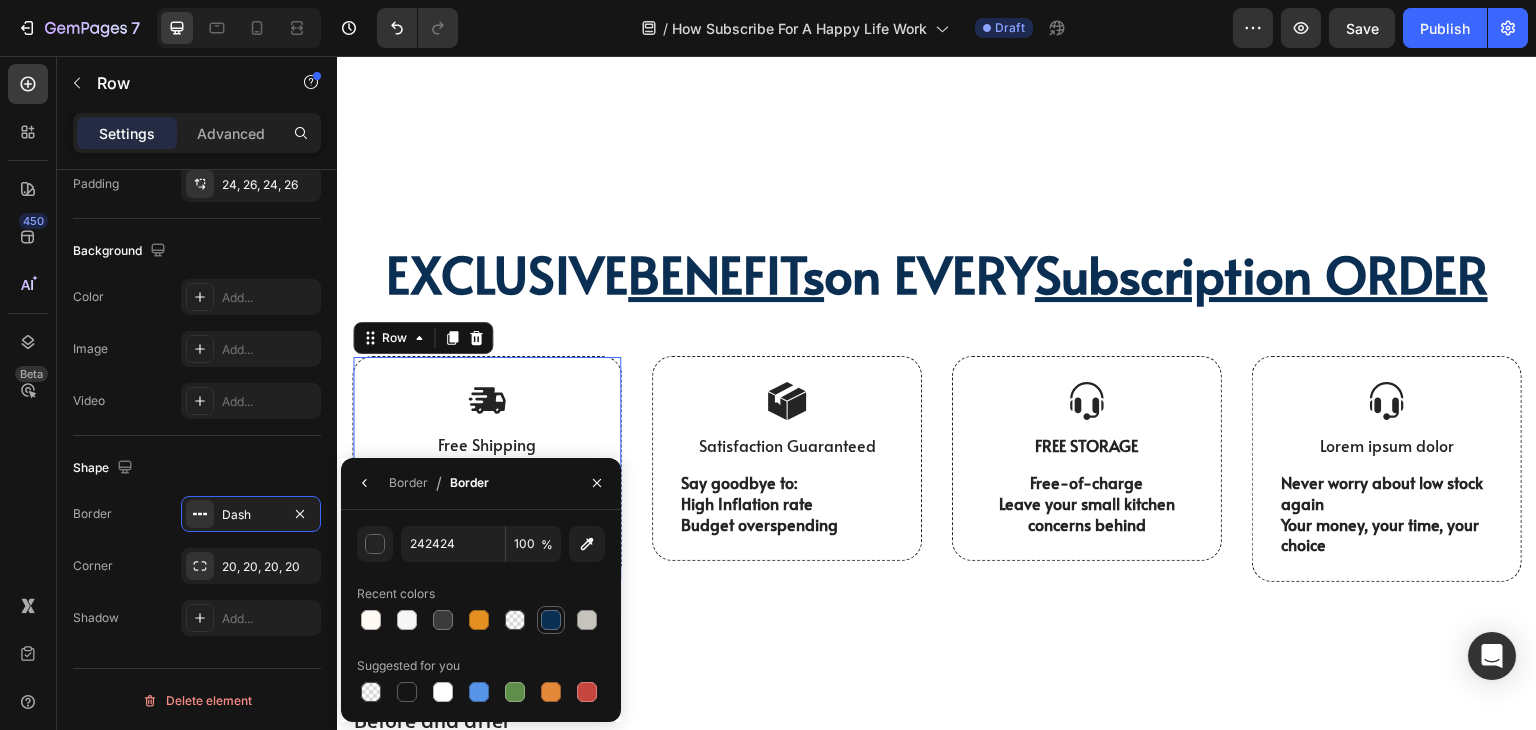 click at bounding box center (551, 620) 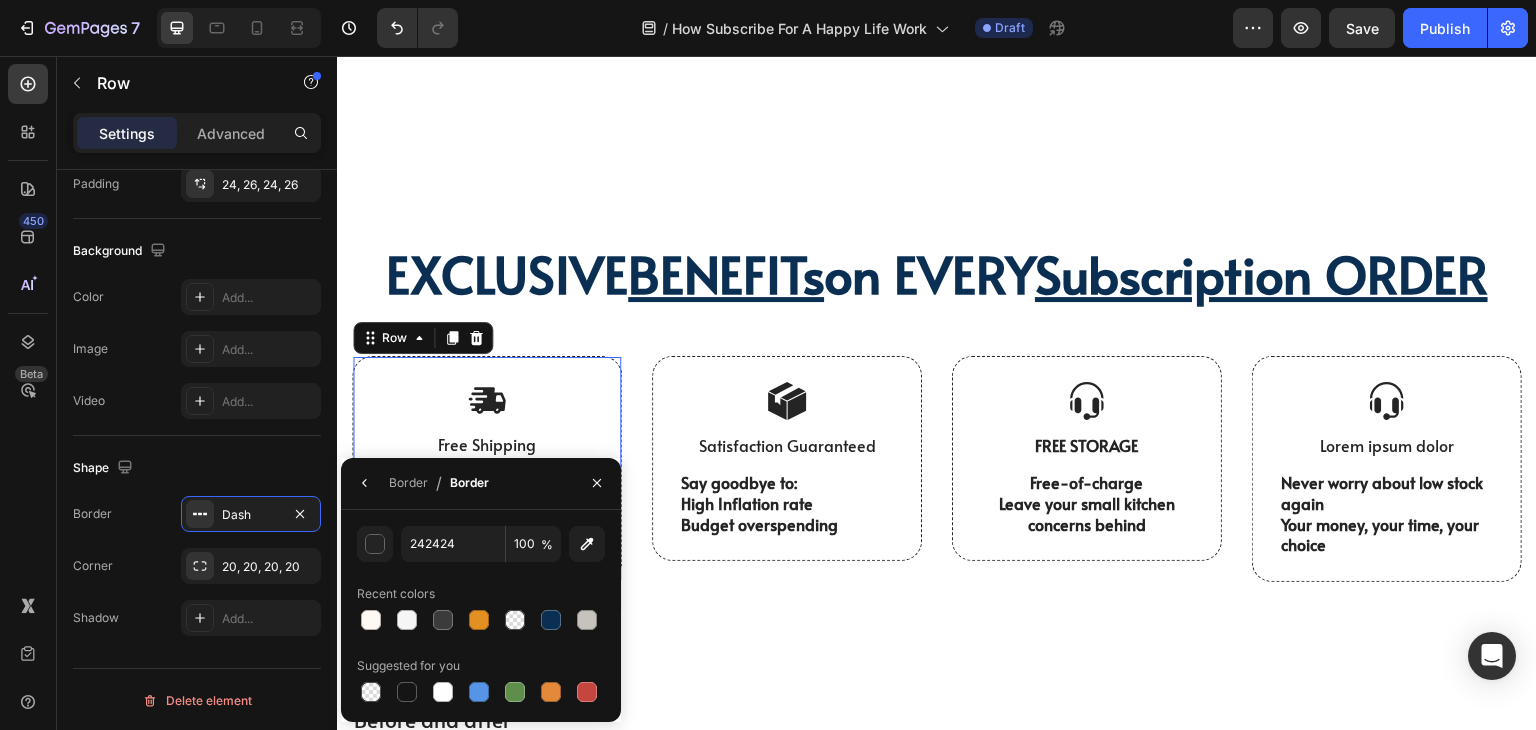 type on "0B2F52" 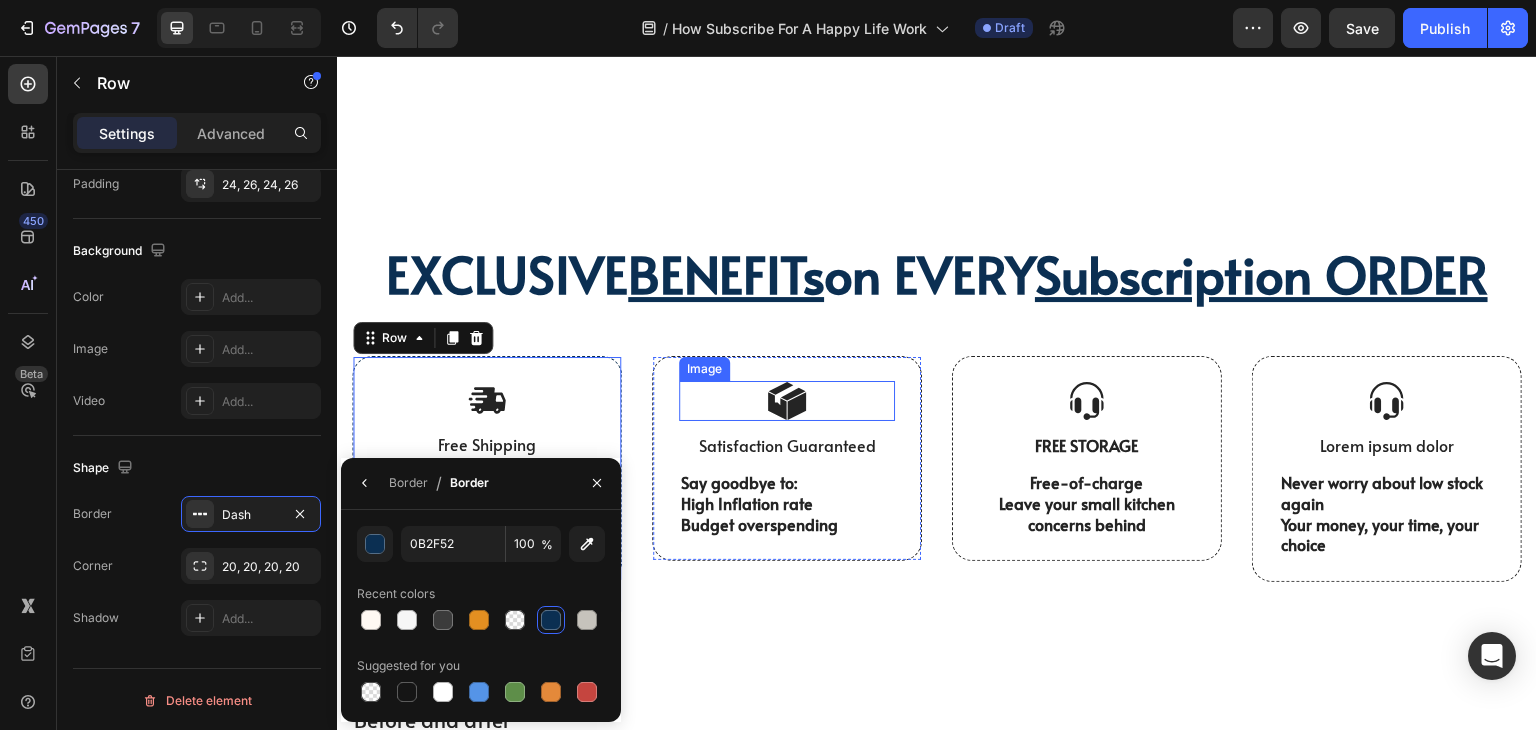 click at bounding box center [787, 401] 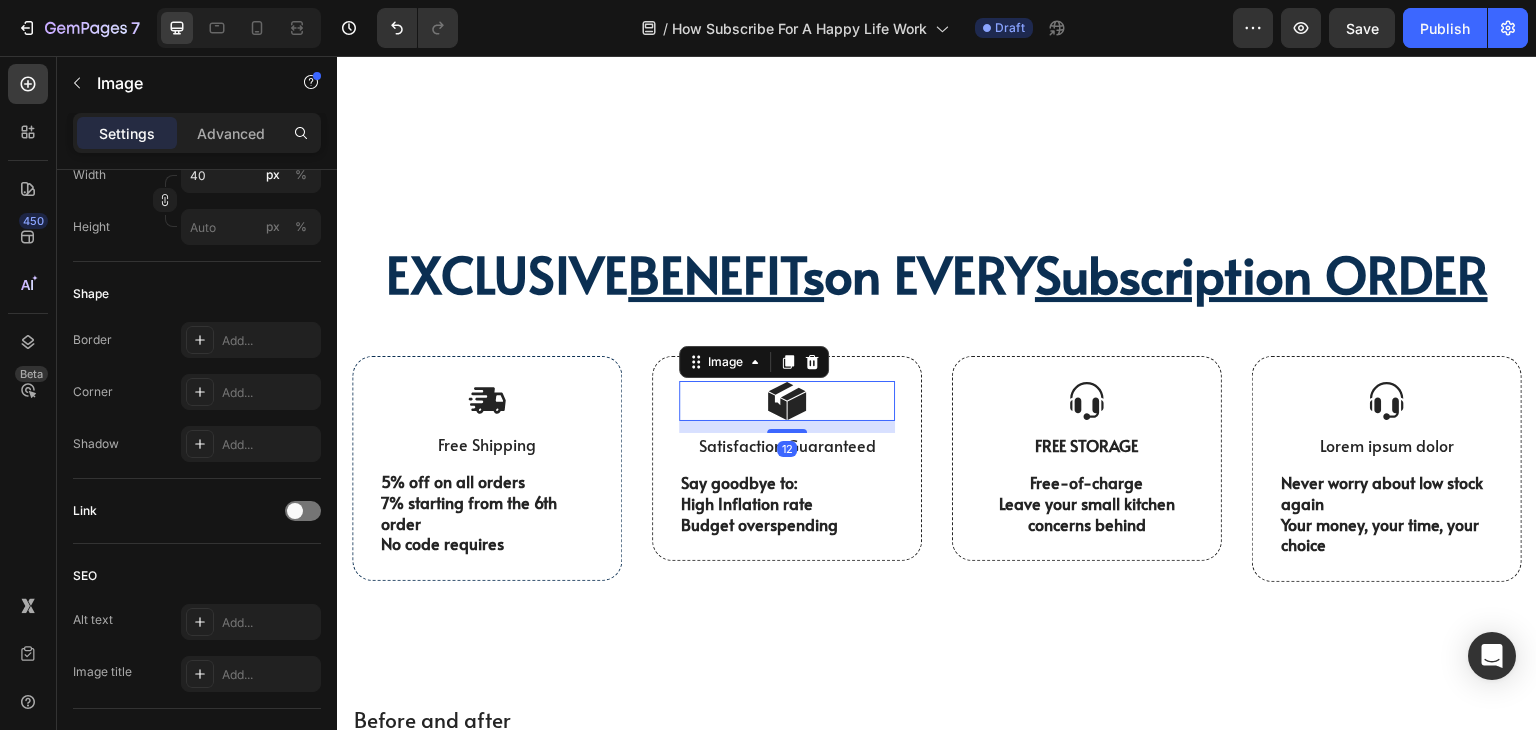scroll, scrollTop: 0, scrollLeft: 0, axis: both 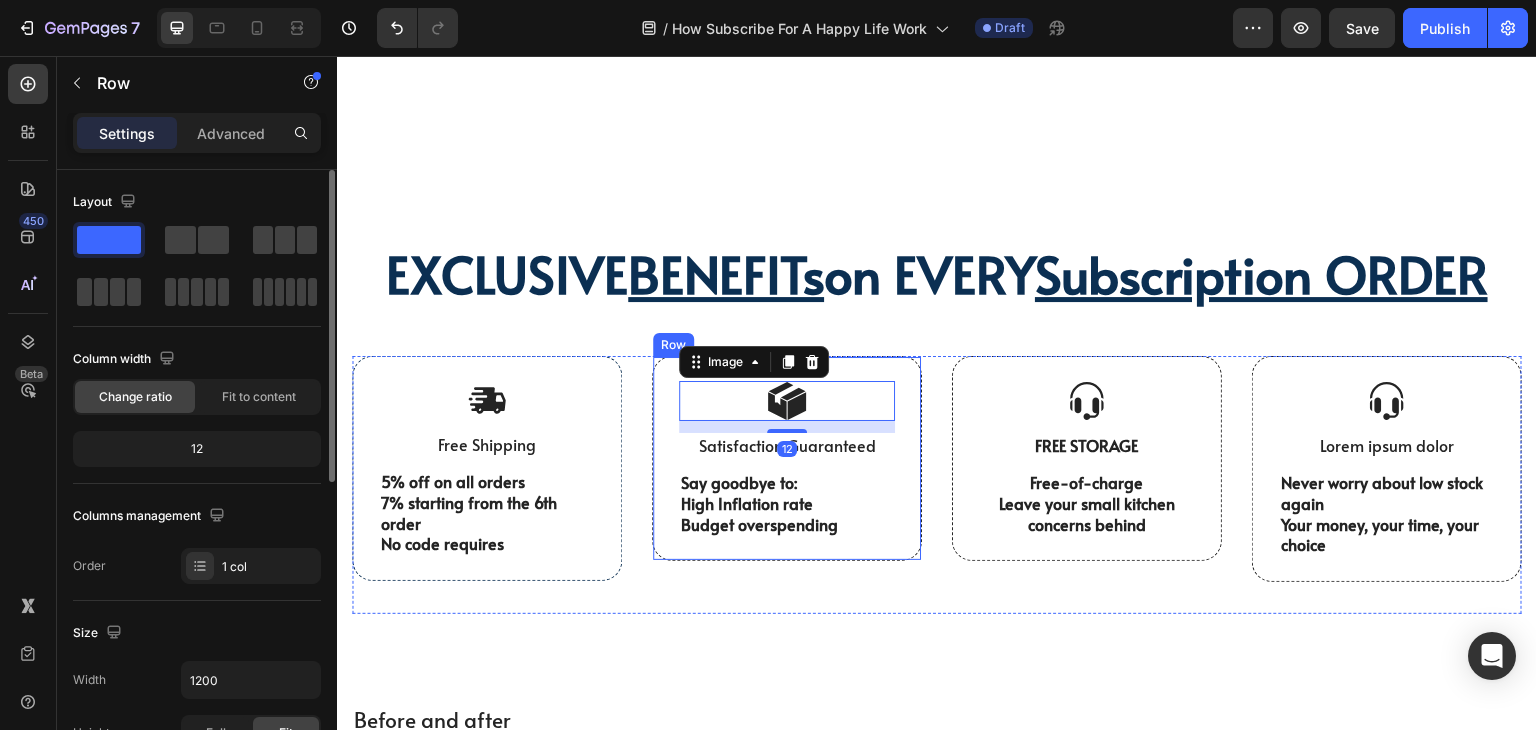 click on "Image   12 Satisfaction Guaranteed Text Block Say goodbye to: High Inflation rate Budget overspending Text Block Row" at bounding box center (787, 458) 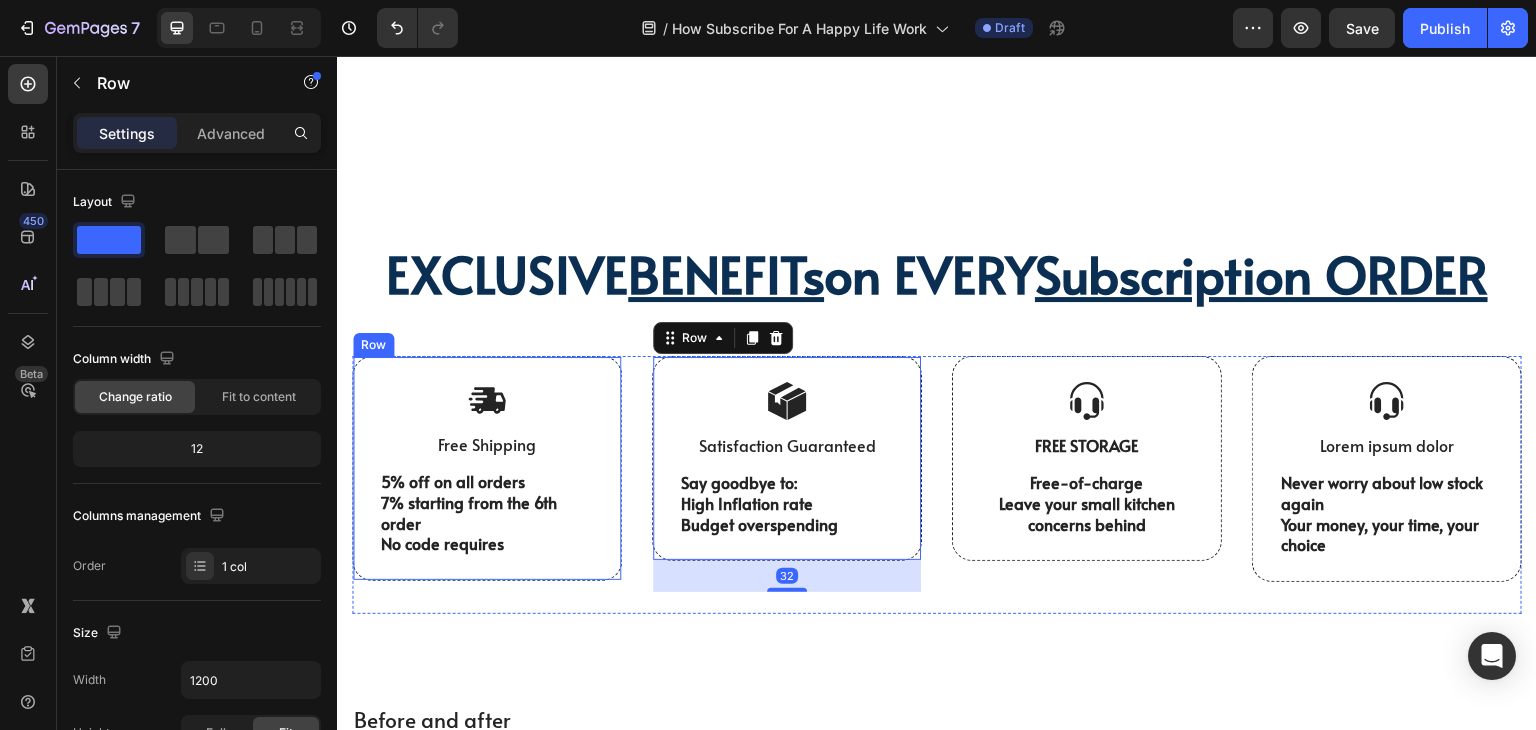 click on "Image Free Shipping Text Block 5% off on all orders 7% starting from the 6th order No code requires Text Block Row" at bounding box center [487, 468] 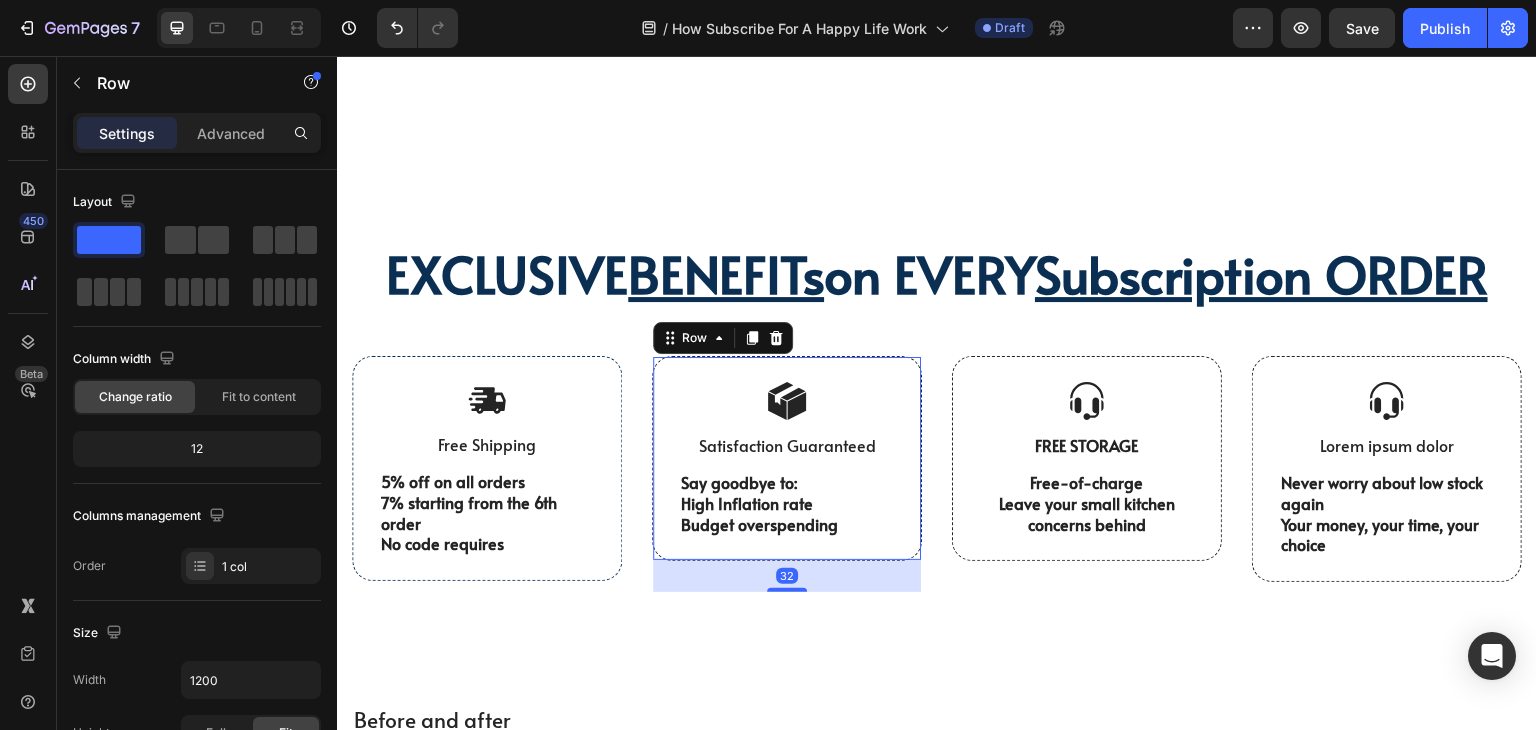 click on "Image Satisfaction Guaranteed Text Block Say goodbye to: High Inflation rate Budget overspending Text Block Row   32" at bounding box center (787, 458) 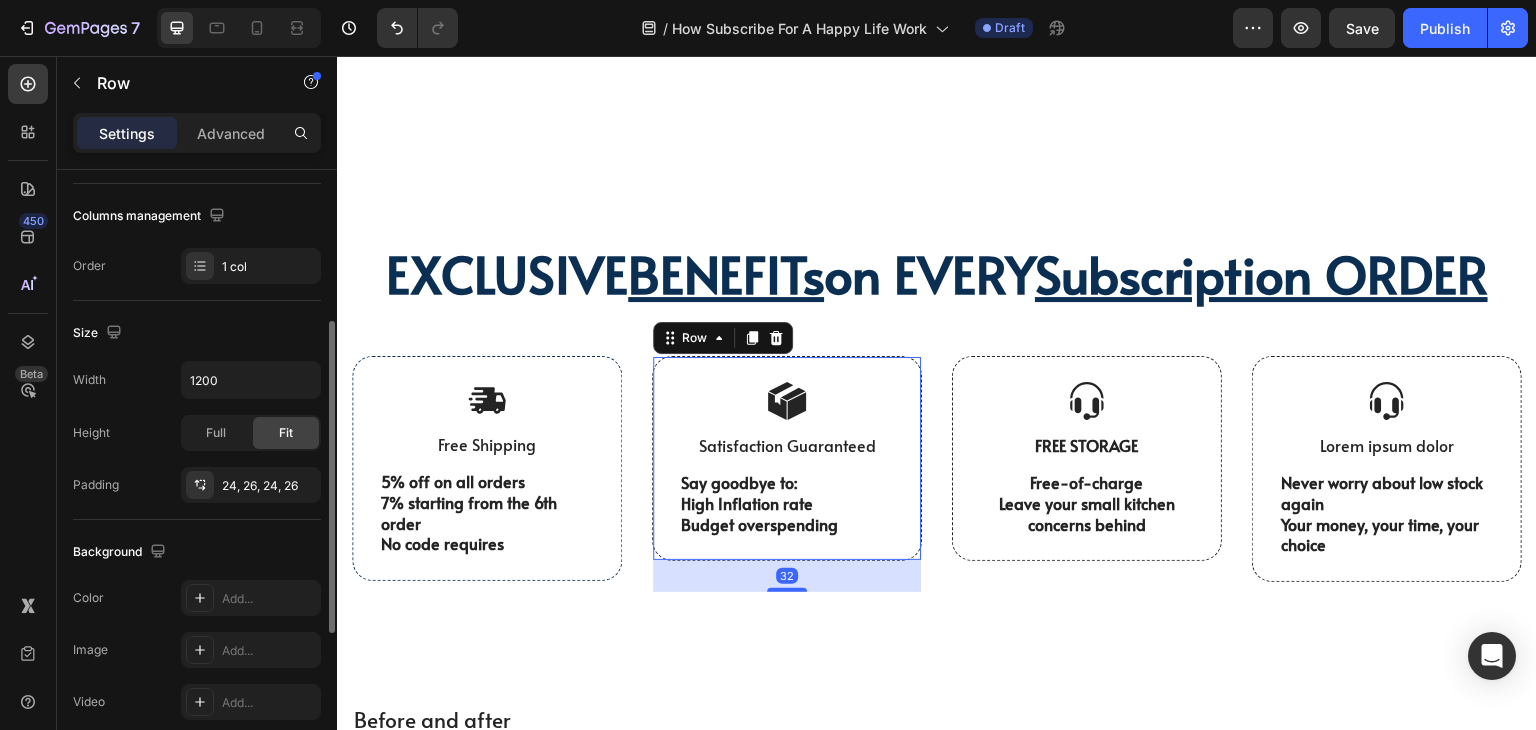 scroll, scrollTop: 600, scrollLeft: 0, axis: vertical 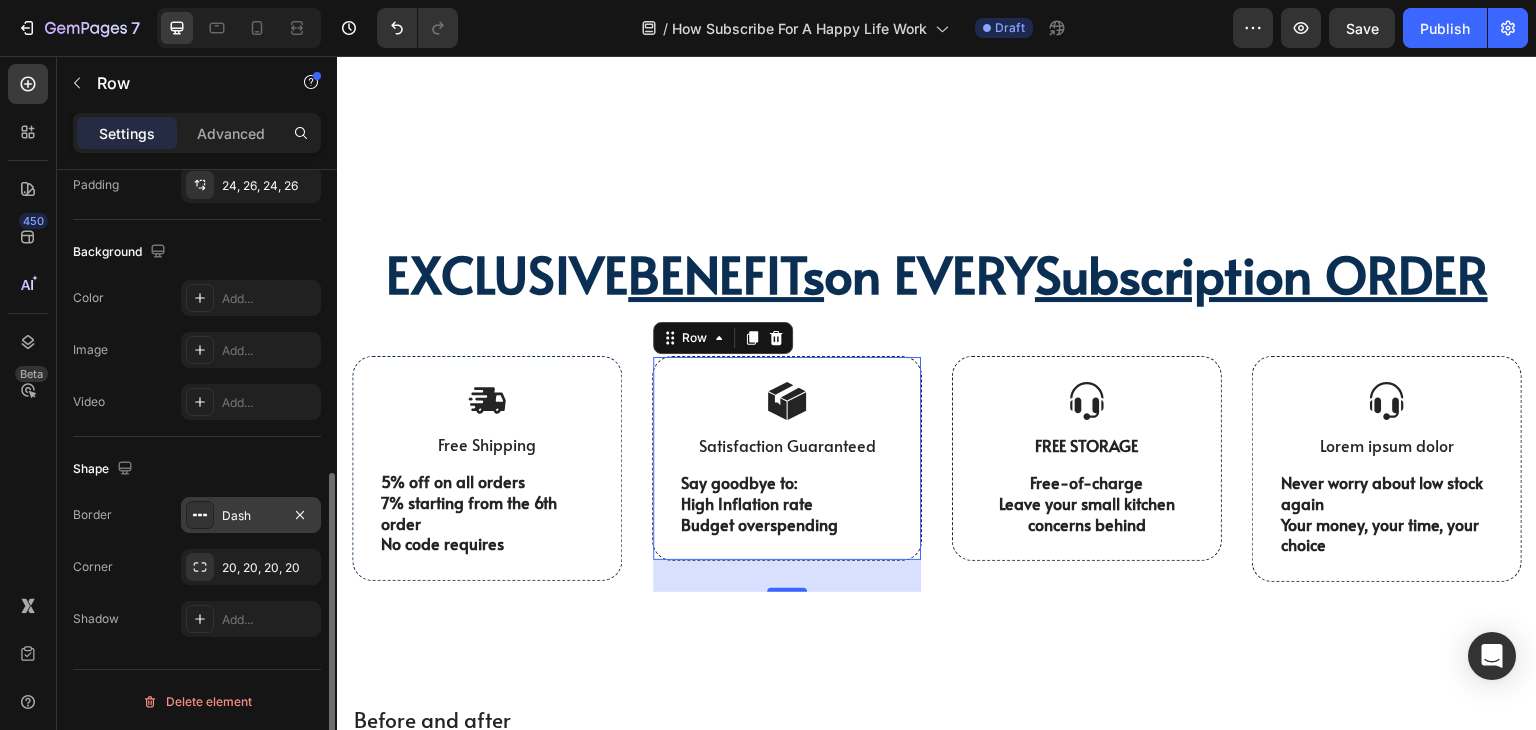 click 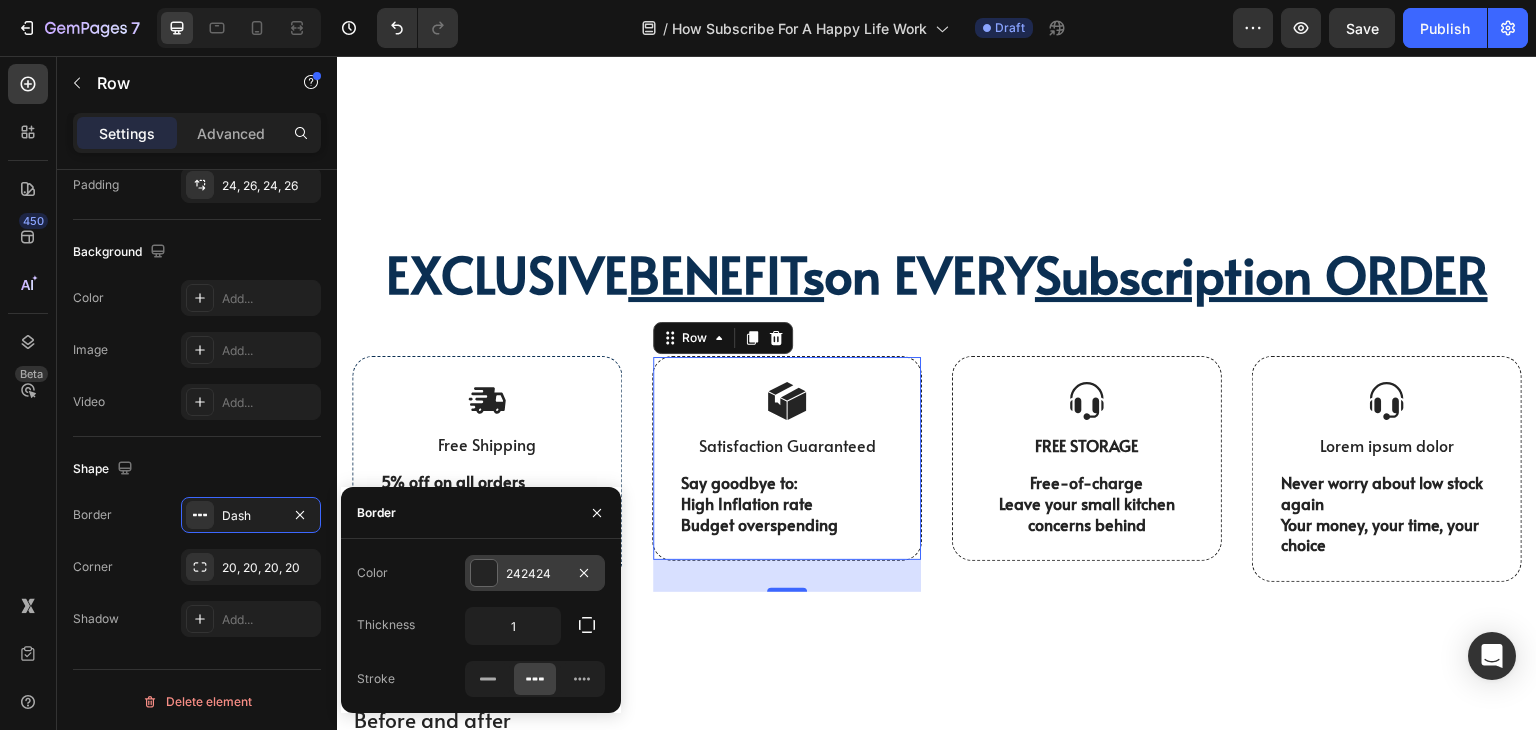 click at bounding box center (484, 573) 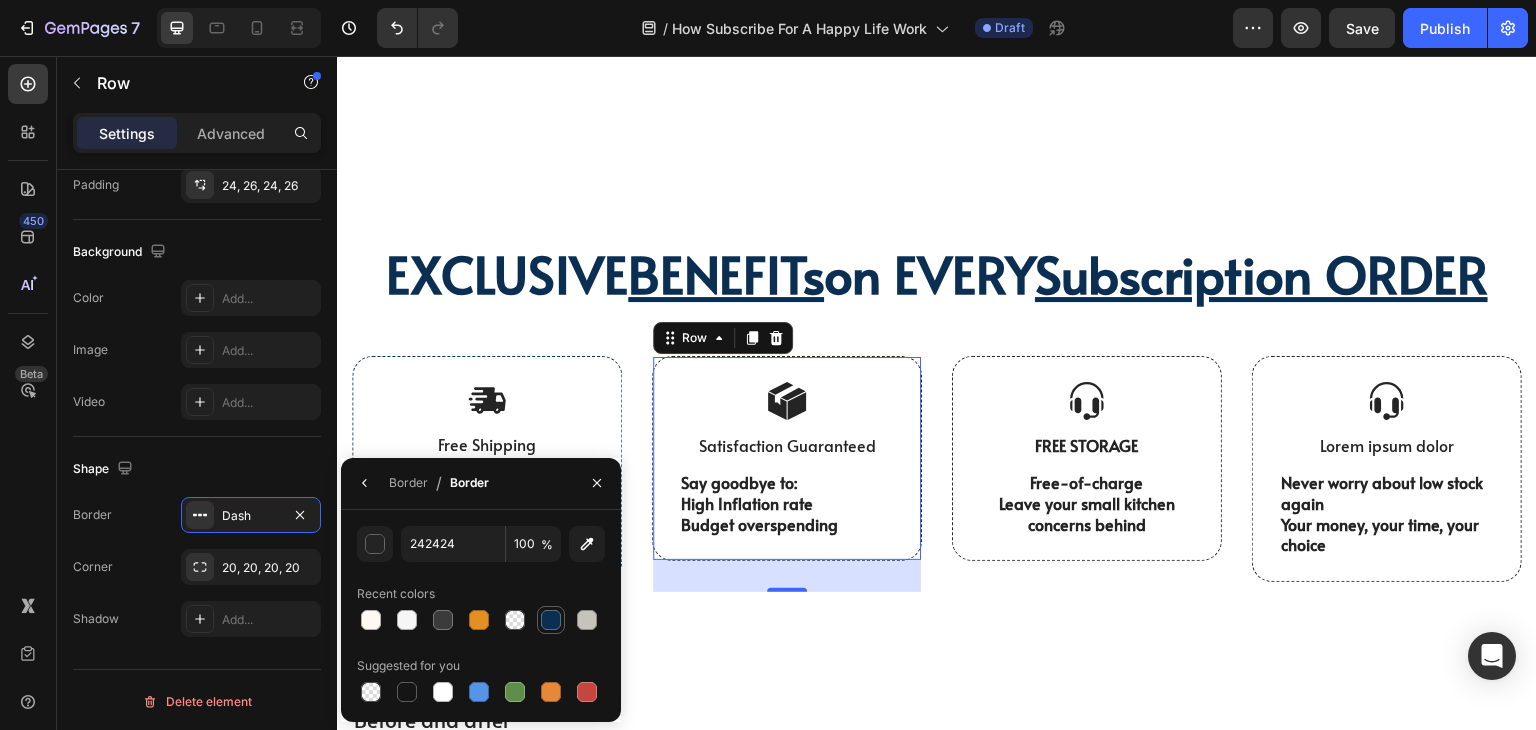 click at bounding box center (551, 620) 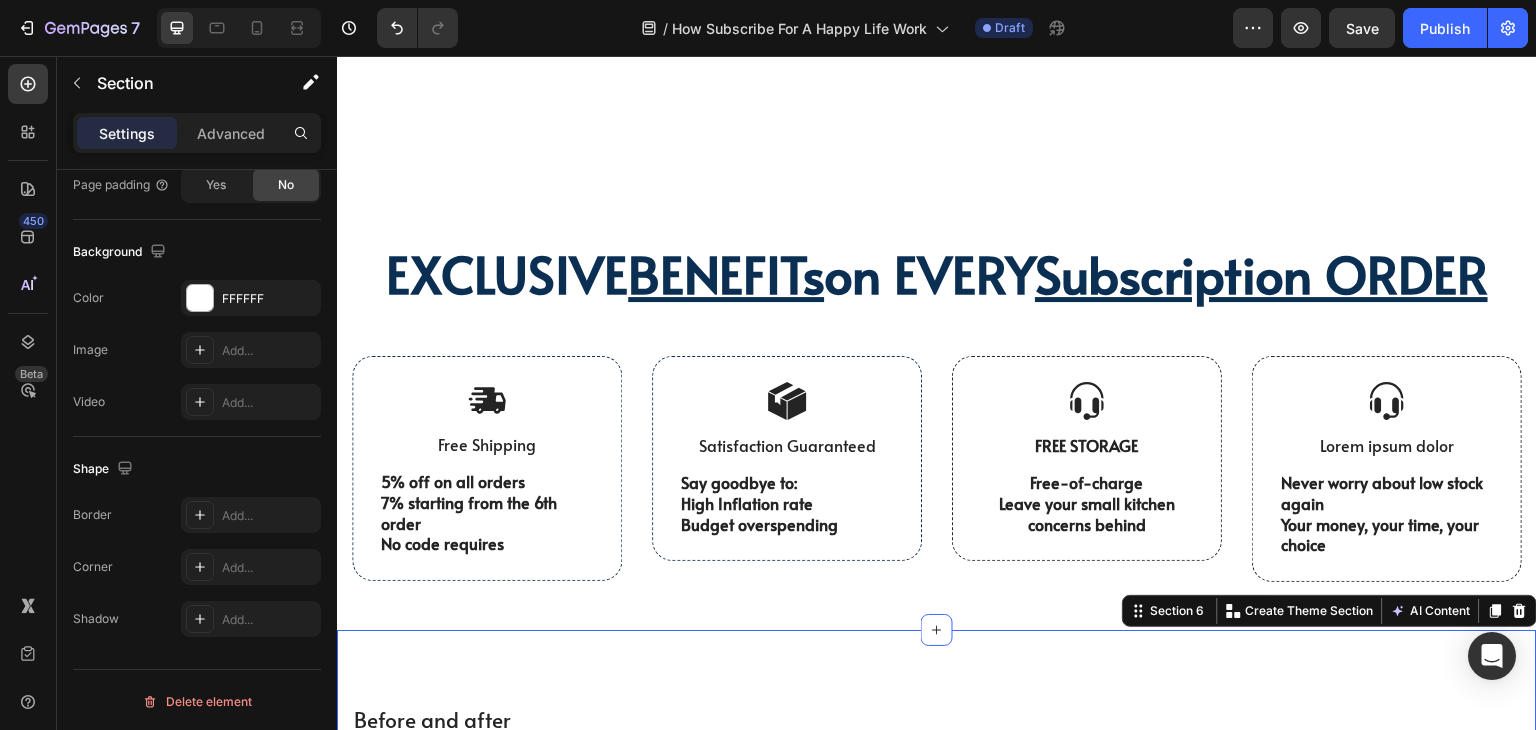 click on "Before and after Text block More on sales Heading Row
Image Image Row                Icon                Icon                Icon                Icon                Icon Icon List Hoz I love the organic AVACERA product line. Heading I love this hair oil! It can make your hair greasy if you use to much. My hair is dry but I use blossom oil as an oil treatment before washing my hair. It leaves my hair soft and eliminates dandruff. My hair is growing and I'm happy Text block                Title Line Kimberly Davici Text block Marketing Manager Text block 06 Sep, 2022 Text block Row Row Image Image Row                Icon                Icon                Icon                Icon                Icon Icon List Hoz I love the organic AVACERA product line. Heading I love this hair oil! It can make your hair greasy if you use to much. My hair is dry but I use blossom oil as an oil treatment before washing my hair. It leaves my hair soft and eliminates dandruff. My hair is growing and I'm happy Title" at bounding box center [937, 973] 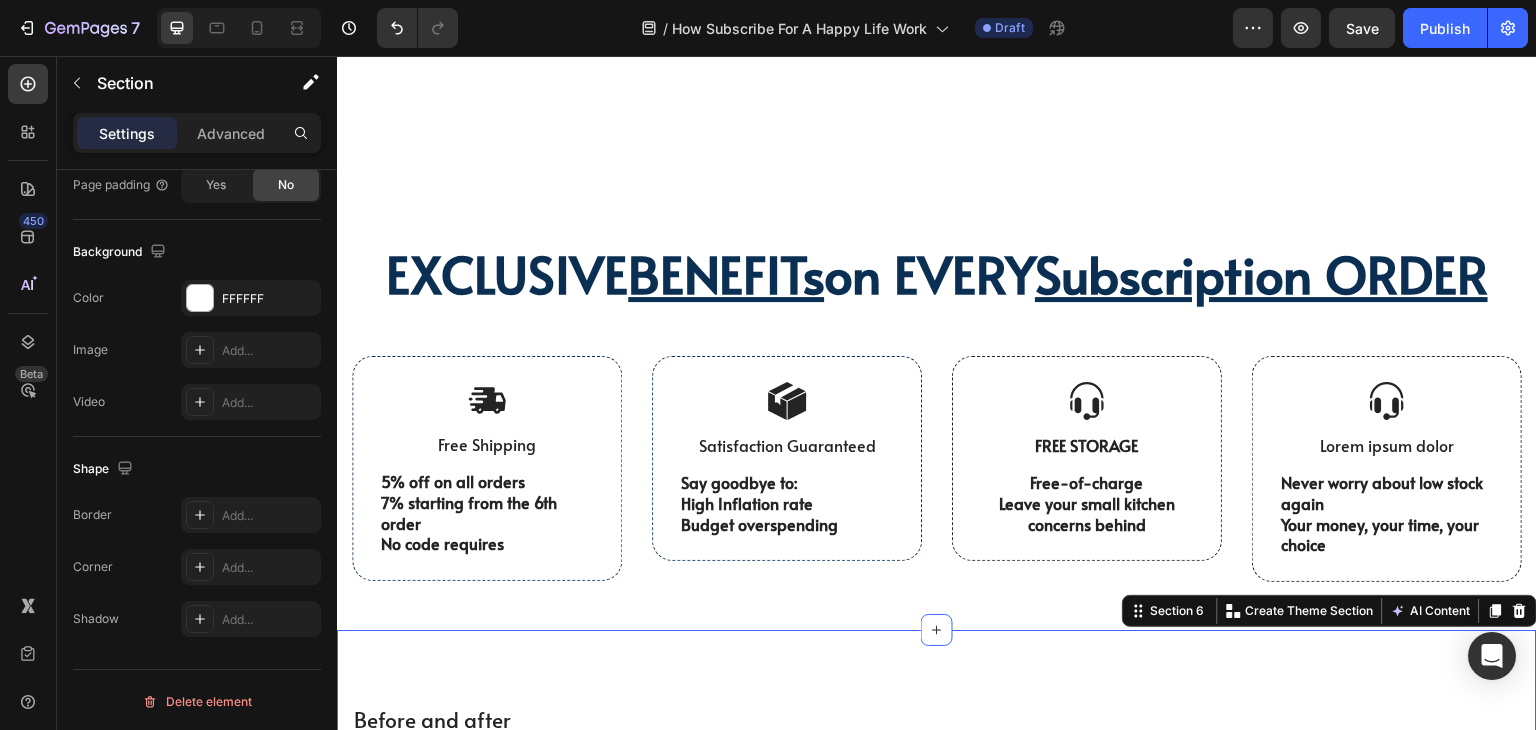 scroll, scrollTop: 0, scrollLeft: 0, axis: both 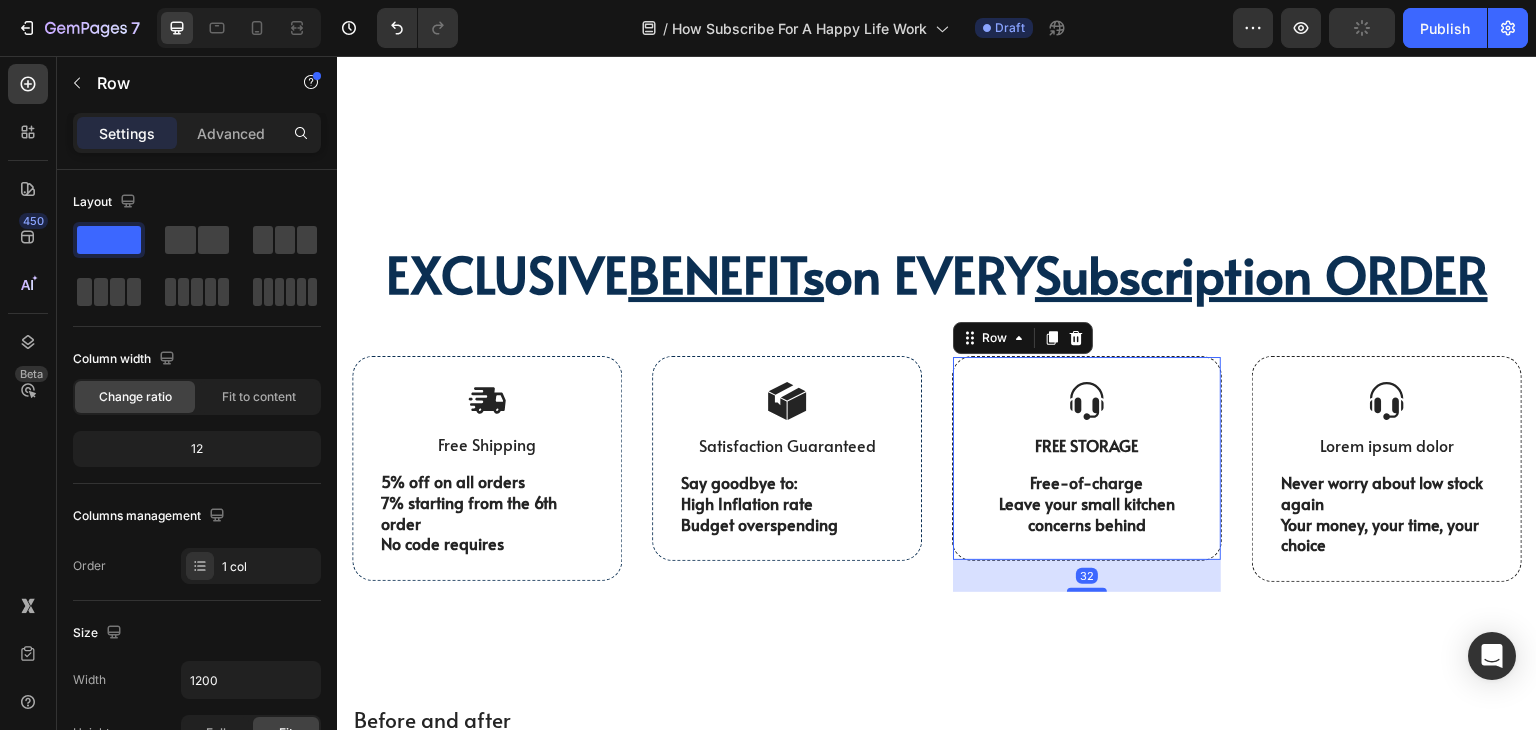 click on "Image FREE STORAGE Text Block Free-of-charge Leave your small kitchen concerns behind Text Block Row   32" at bounding box center [1087, 458] 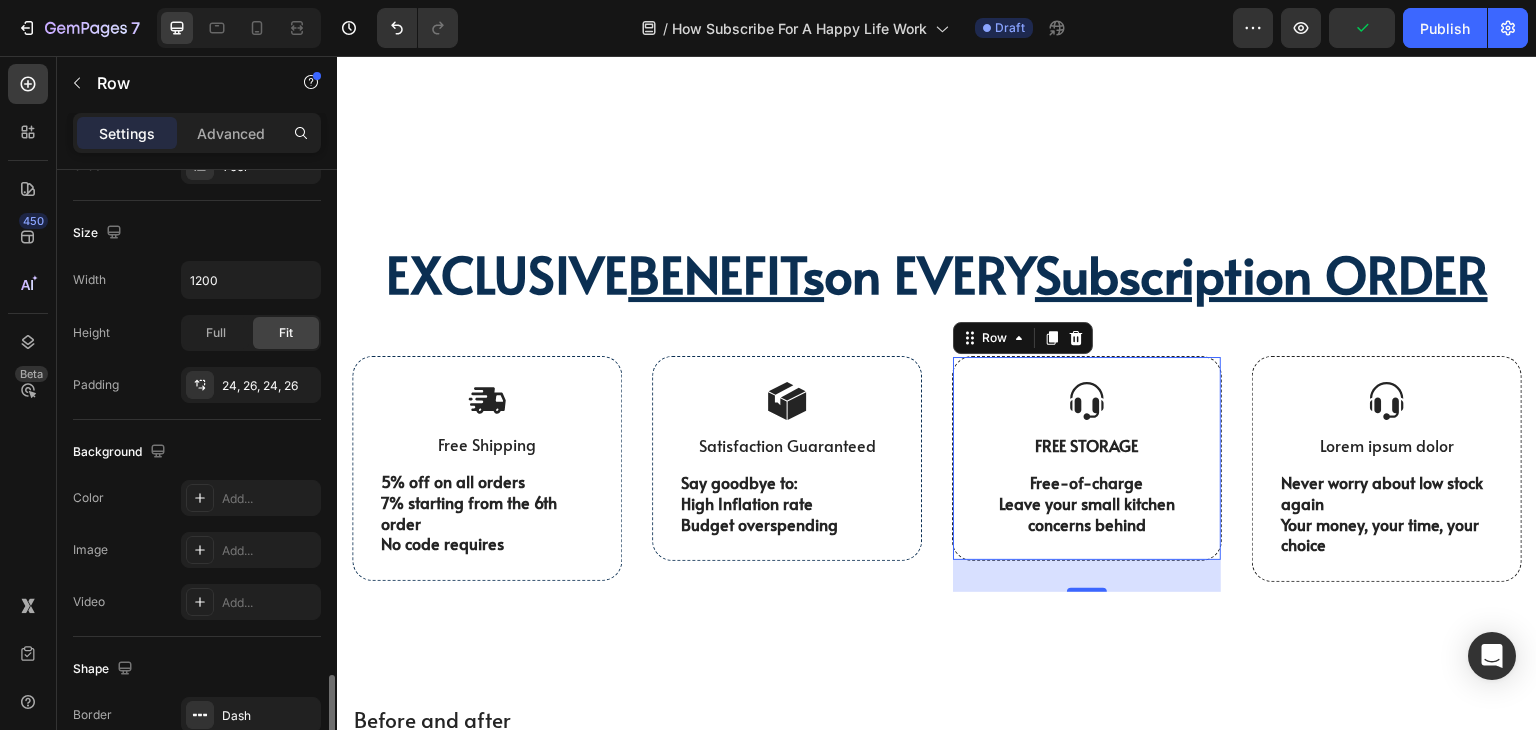 scroll, scrollTop: 601, scrollLeft: 0, axis: vertical 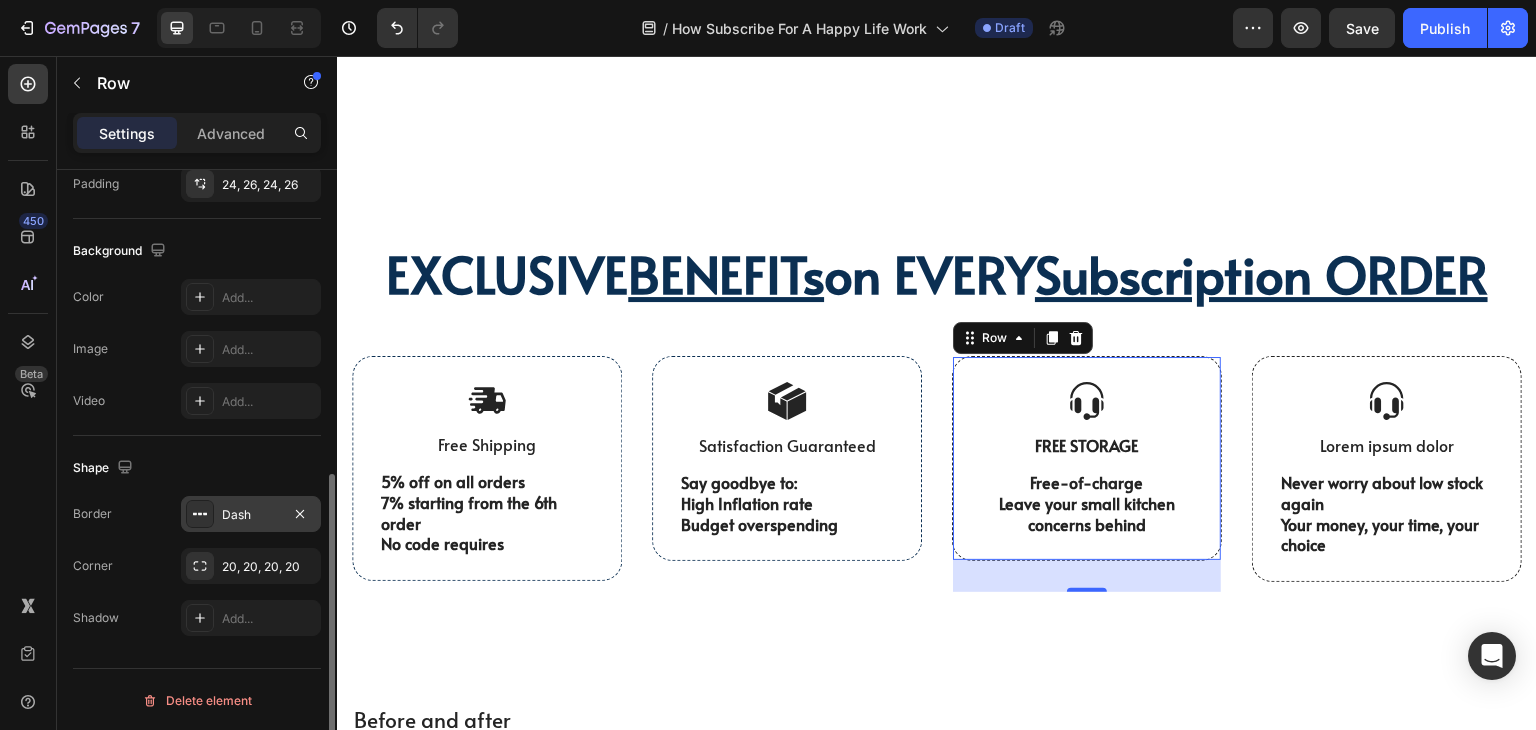 click on "Dash" at bounding box center (251, 514) 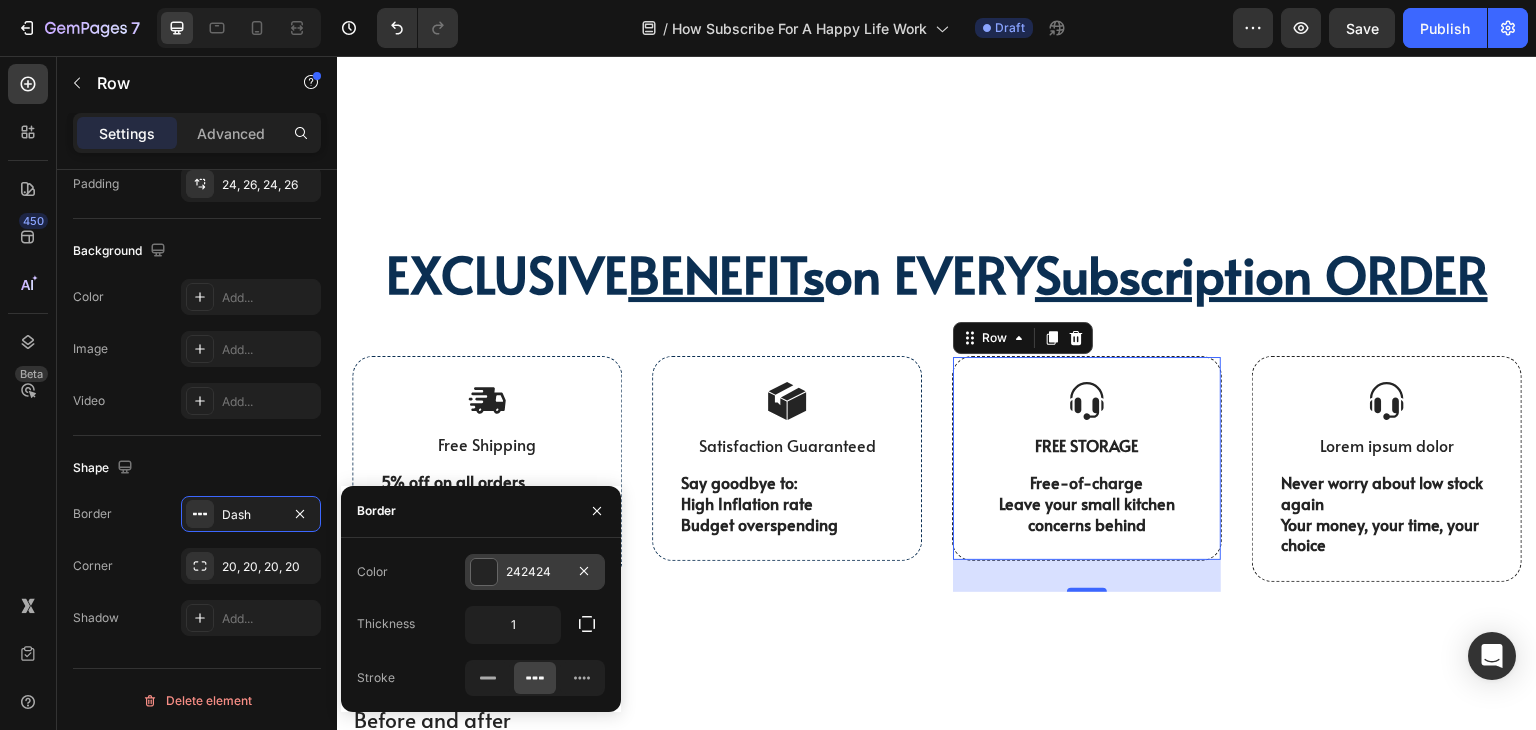 click at bounding box center [484, 572] 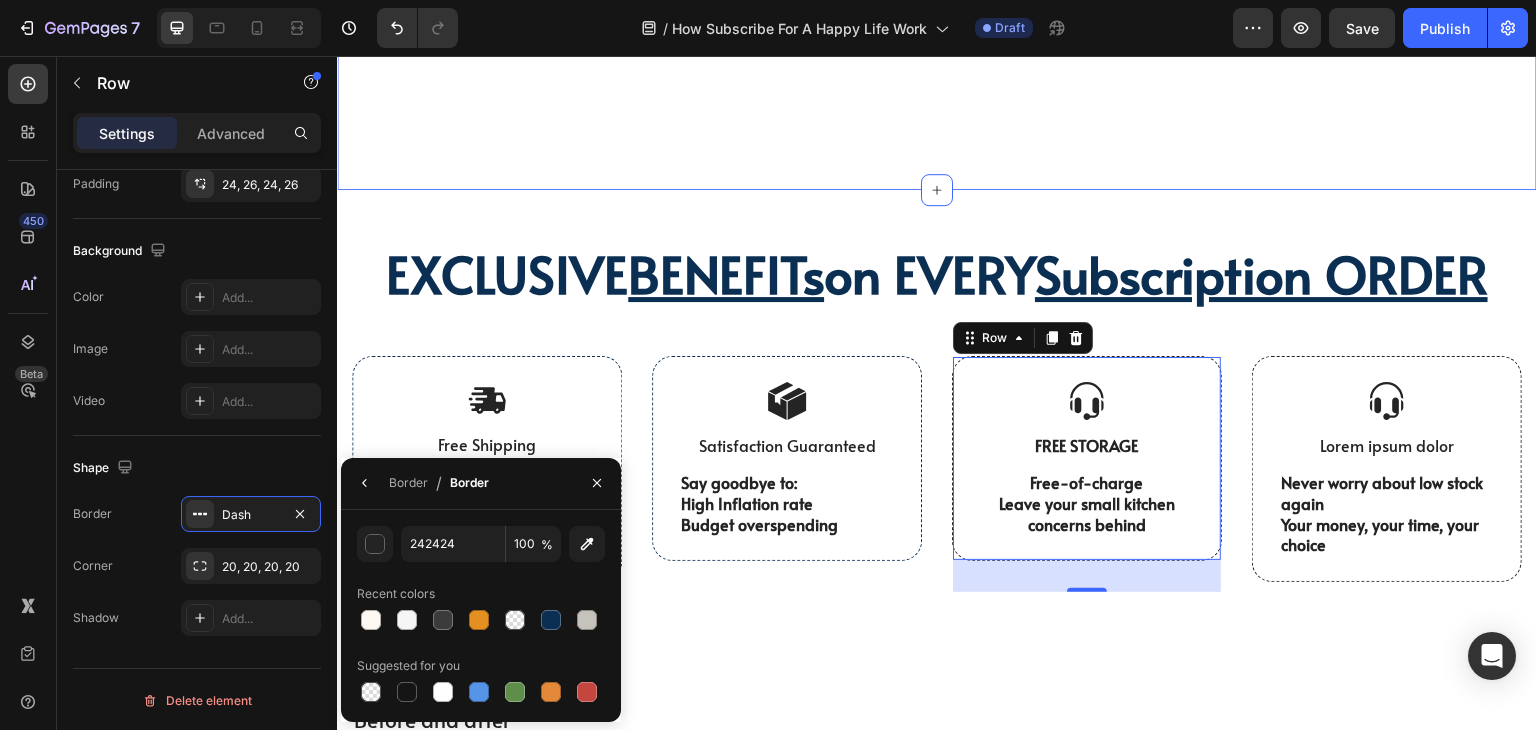click on "⁠⁠⁠⁠⁠⁠⁠ HOW "SUBSCRIBE FOR A HAPPY LIFE" WORKS? Heading Video Row Row Section 4" at bounding box center [937, -262] 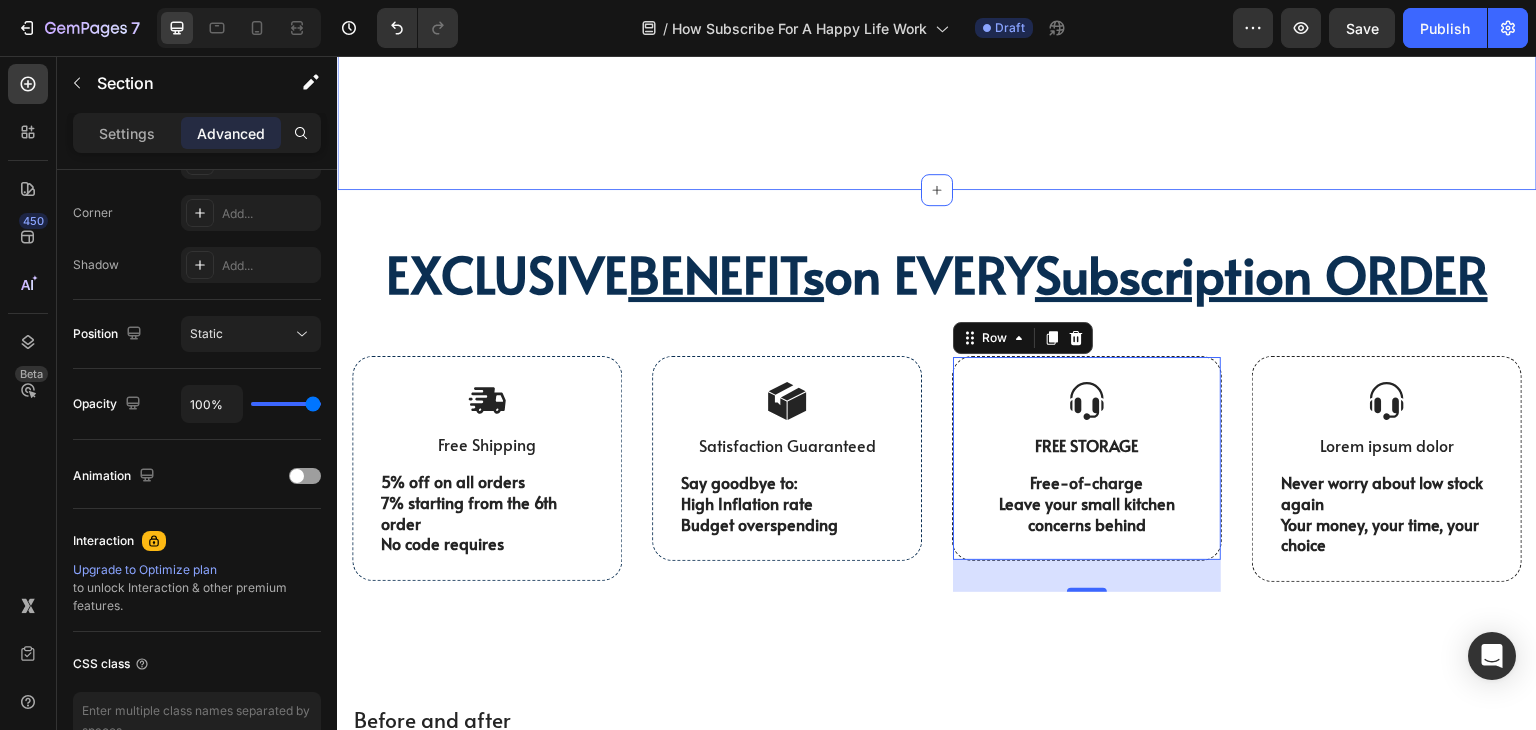 scroll, scrollTop: 0, scrollLeft: 0, axis: both 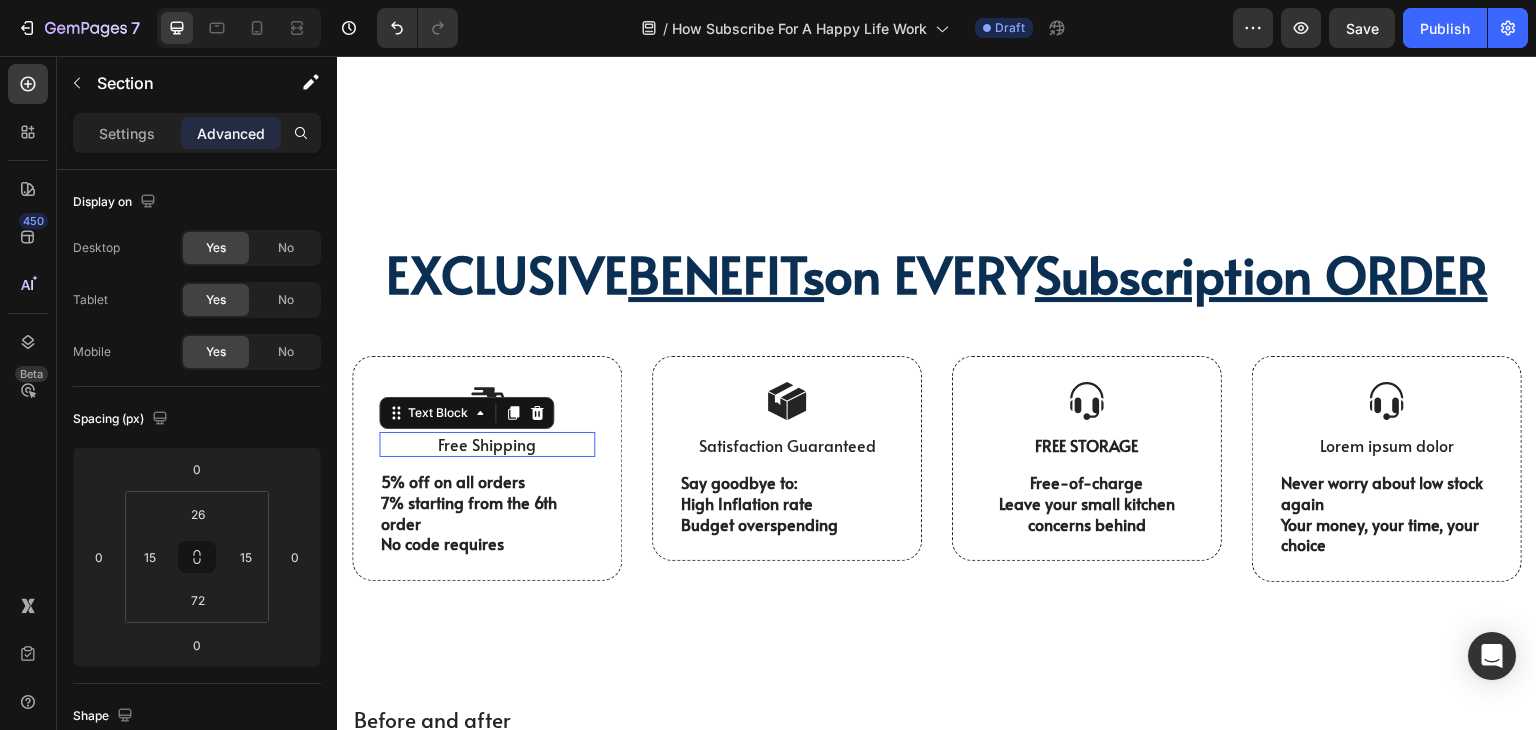 click on "Free Shipping" at bounding box center [487, 444] 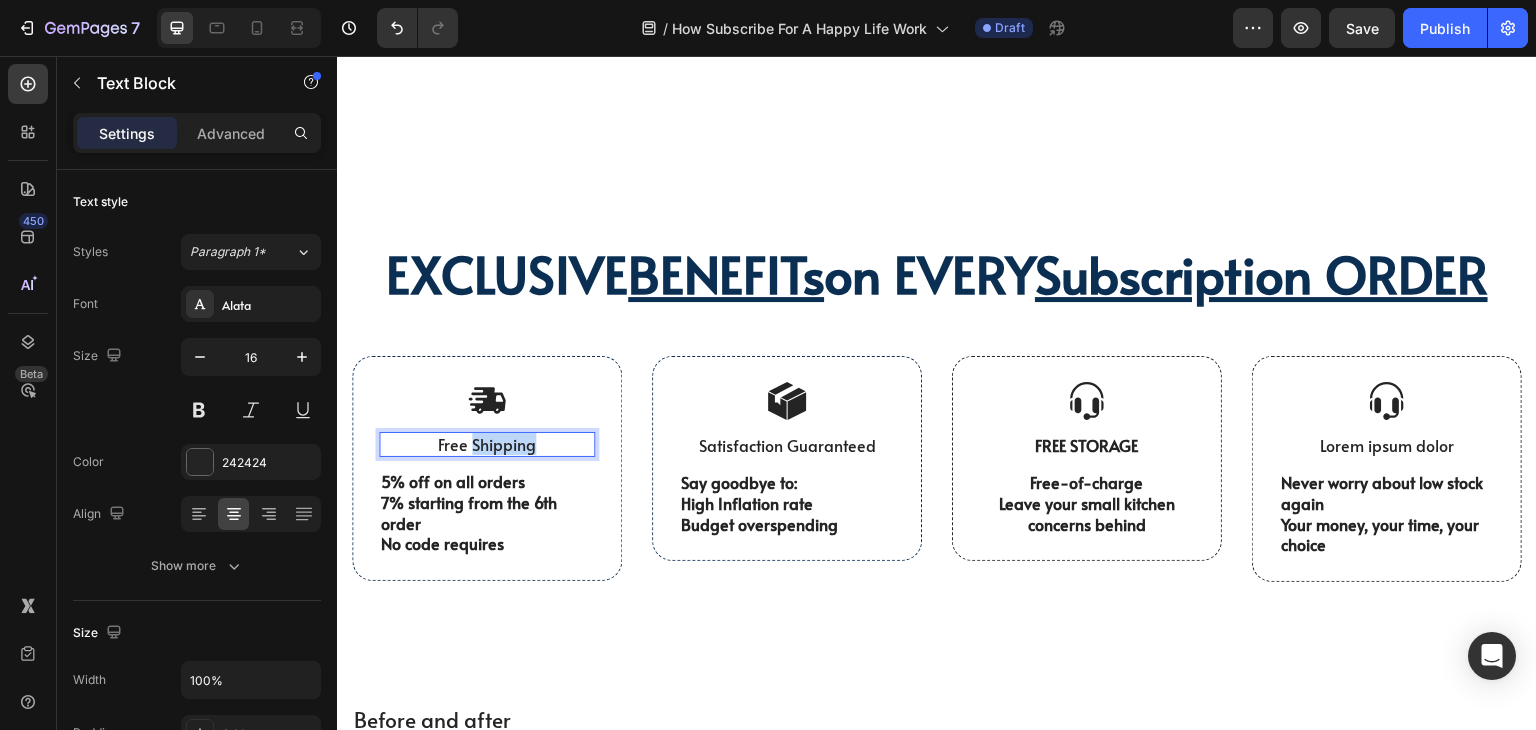 click on "Free Shipping" at bounding box center (487, 444) 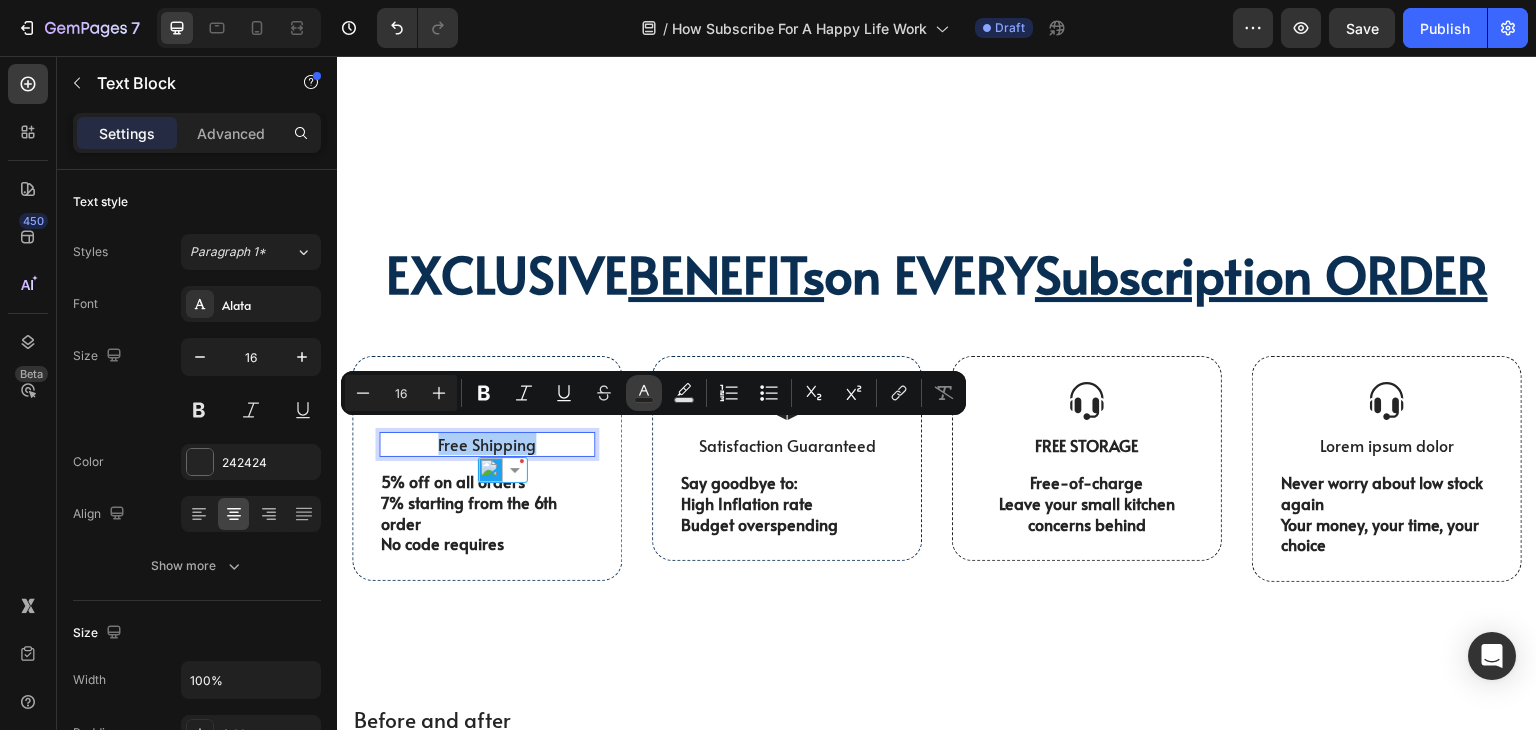 click 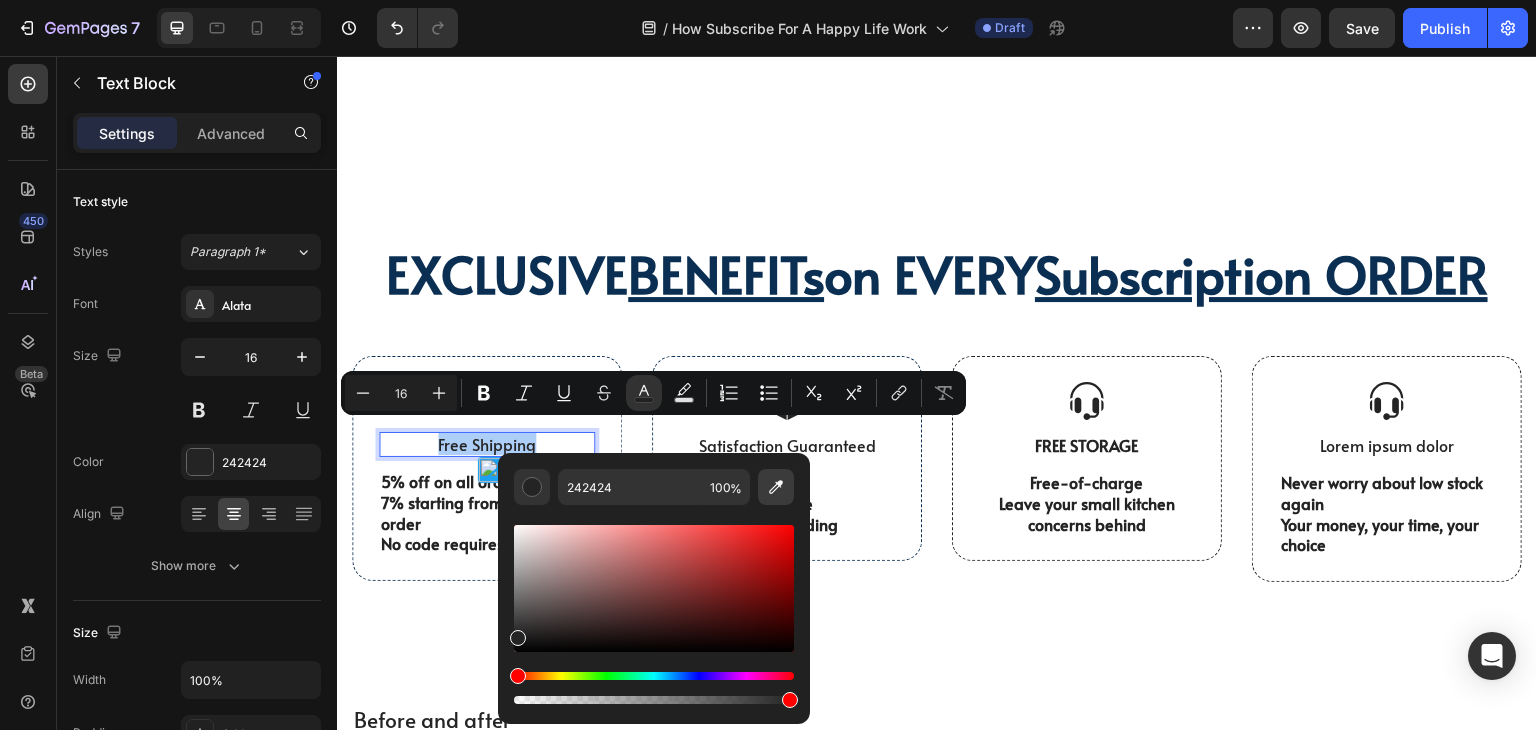 click 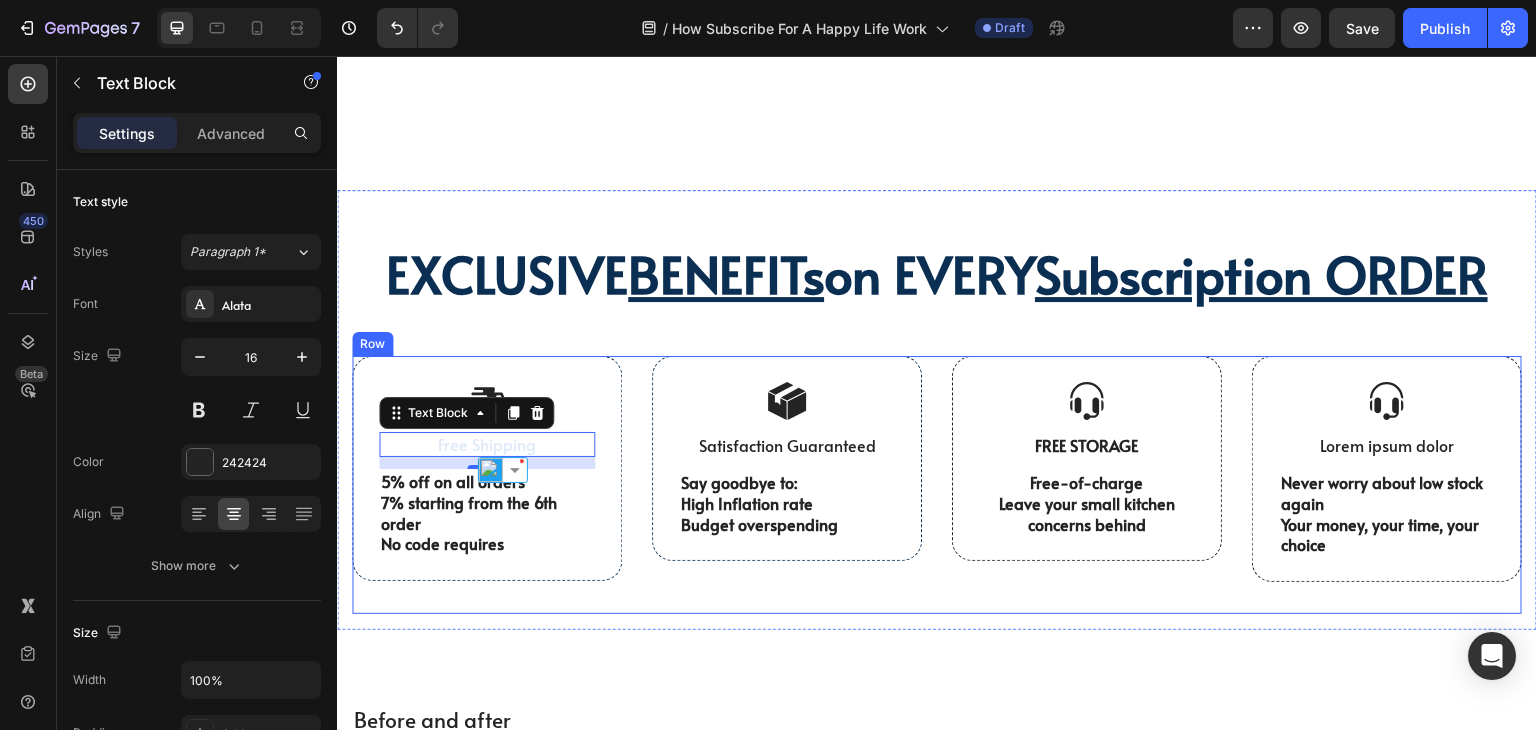 click on "Image Satisfaction Guaranteed Text Block Say goodbye to: High Inflation rate Budget overspending Text Block Row" at bounding box center [787, 485] 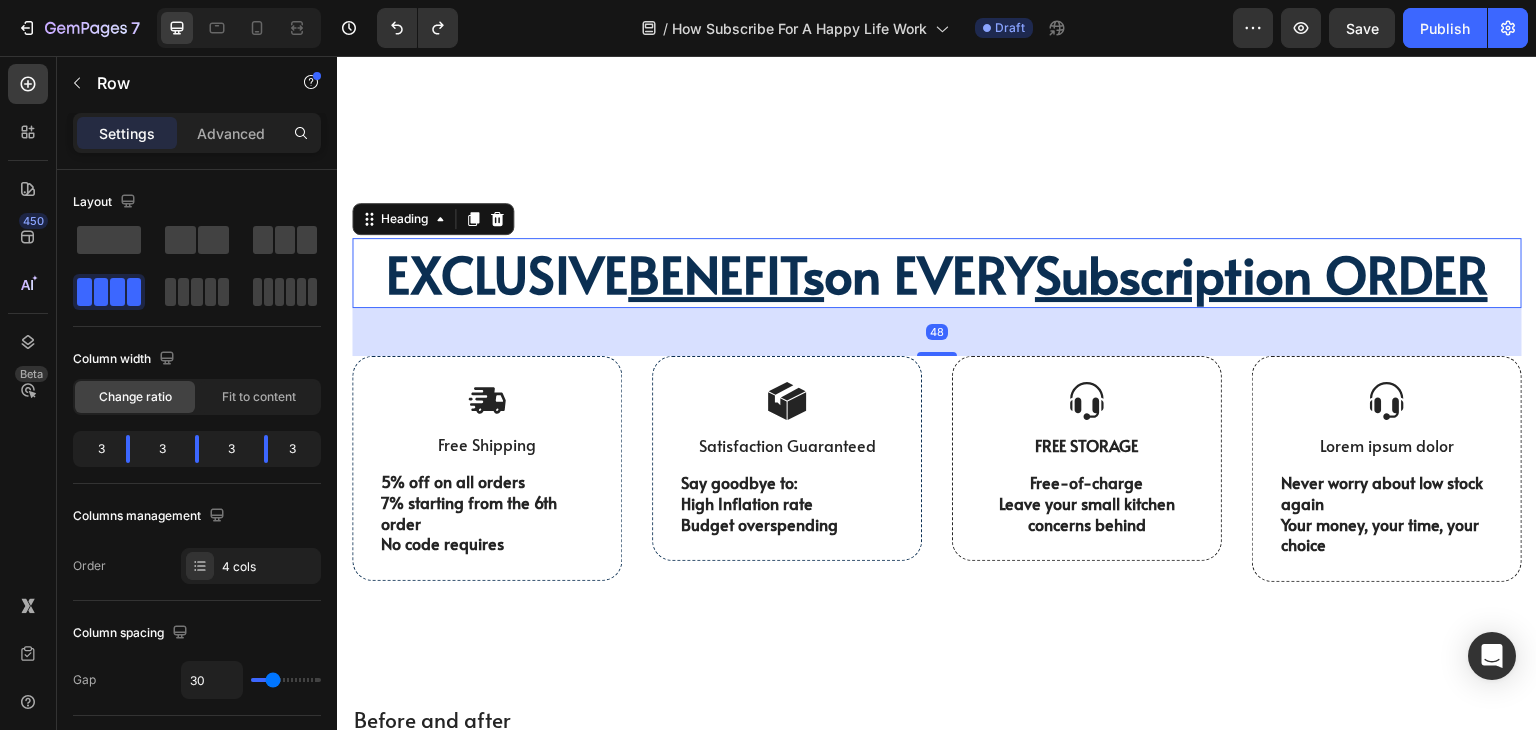 click on "BENEFITs" at bounding box center [726, 273] 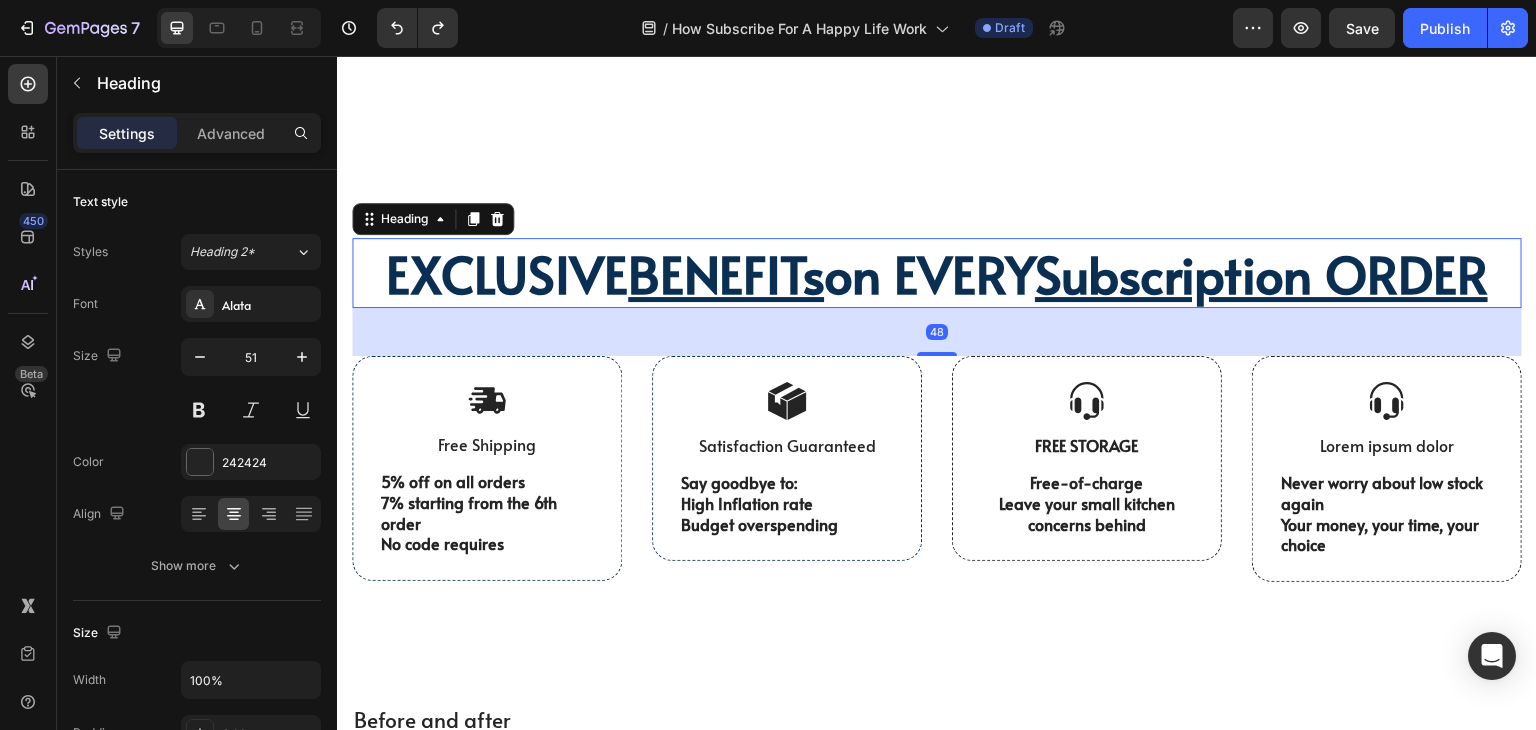 click on "48" at bounding box center (937, 332) 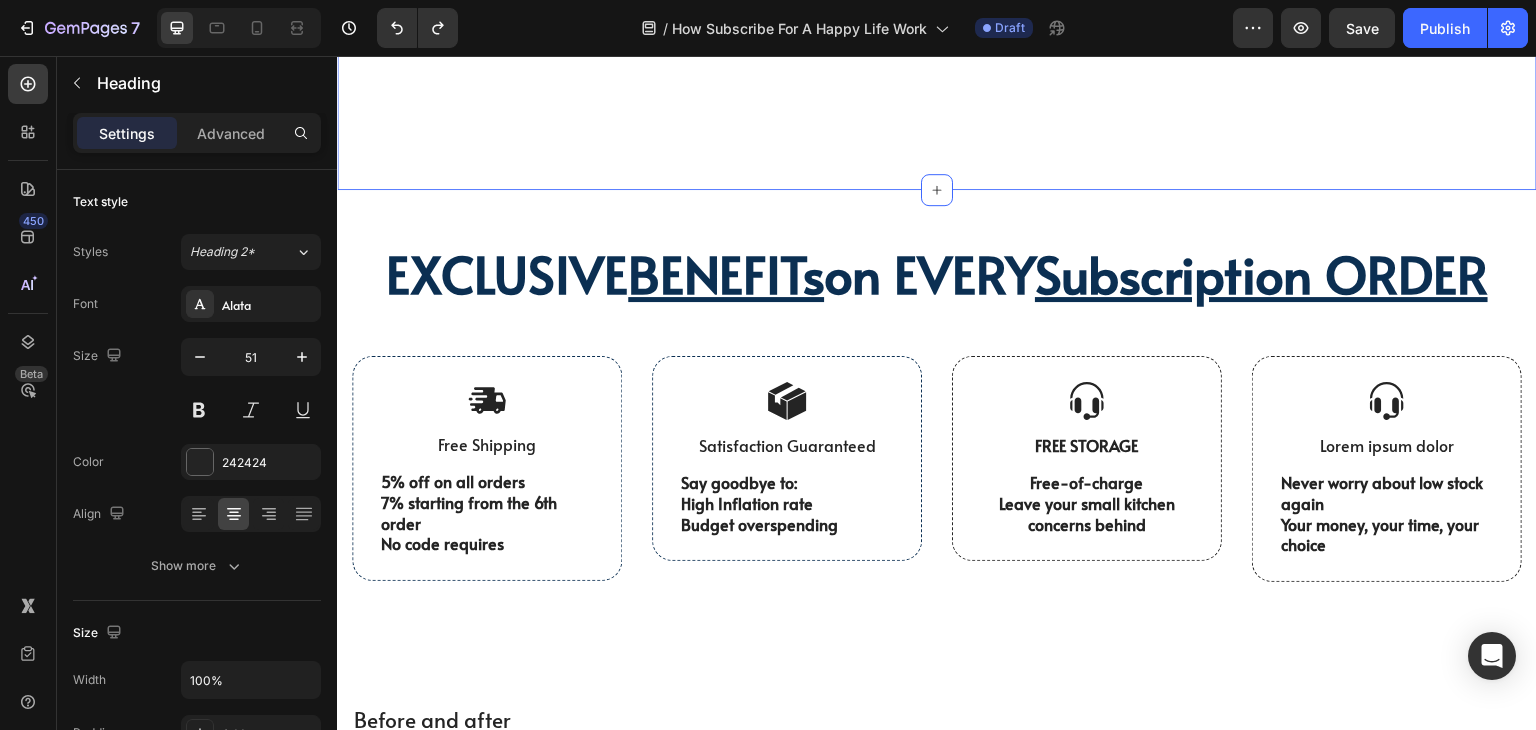 click on "⁠⁠⁠⁠⁠⁠⁠ HOW "SUBSCRIBE FOR A HAPPY LIFE" WORKS? Heading Video Row Row Section 4   Create Theme Section AI Content Write with GemAI What would you like to describe here? Tone and Voice Persuasive Product Show more Generate" at bounding box center [937, -262] 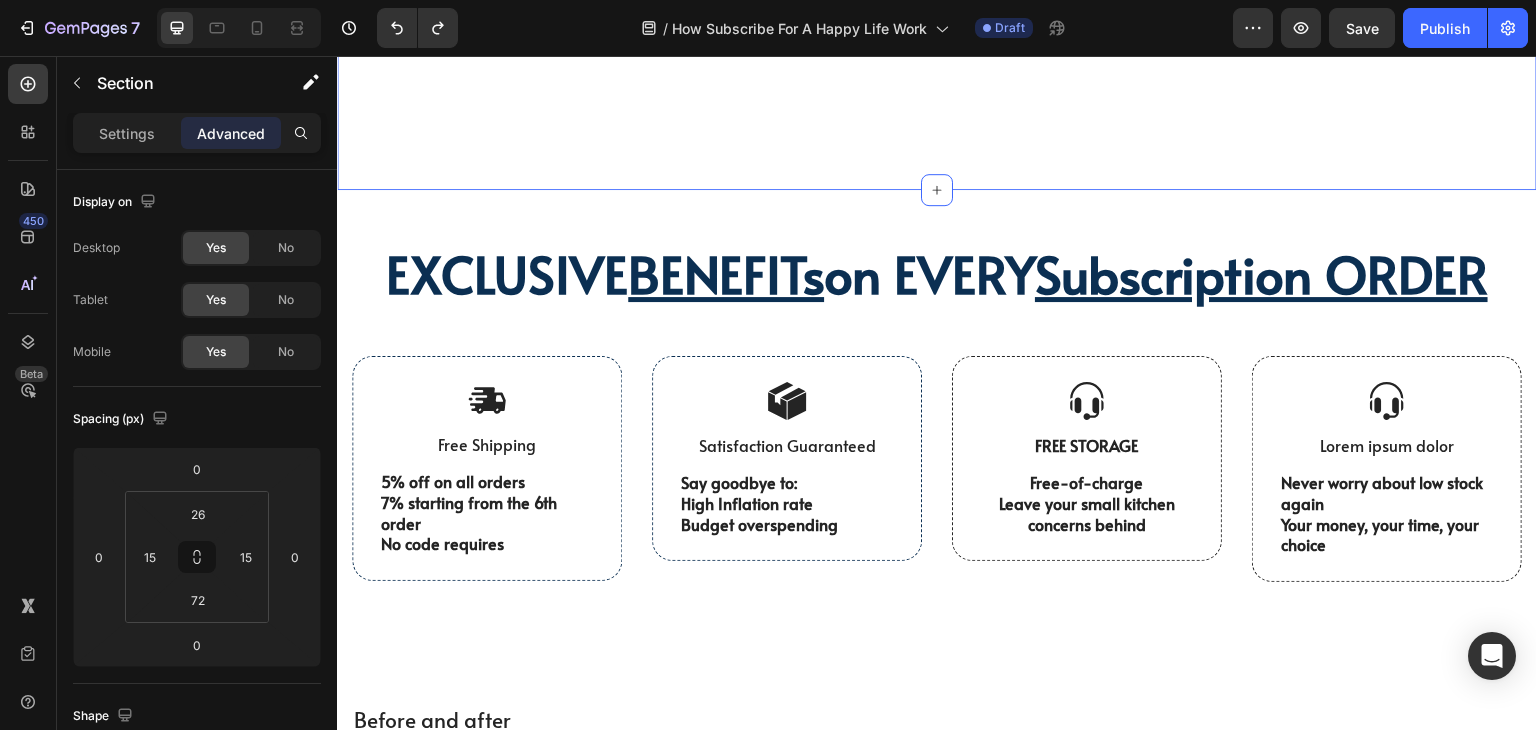 click on "⁠⁠⁠⁠⁠⁠⁠ HOW "SUBSCRIBE FOR A HAPPY LIFE" WORKS? Heading Video Row Row Section 4   Create Theme Section AI Content Write with GemAI What would you like to describe here? Tone and Voice Persuasive Product Custom Jewelry Paper Bags with Ribbon Handles – Ideal for Gifts & Retail Show more Generate" at bounding box center [937, -262] 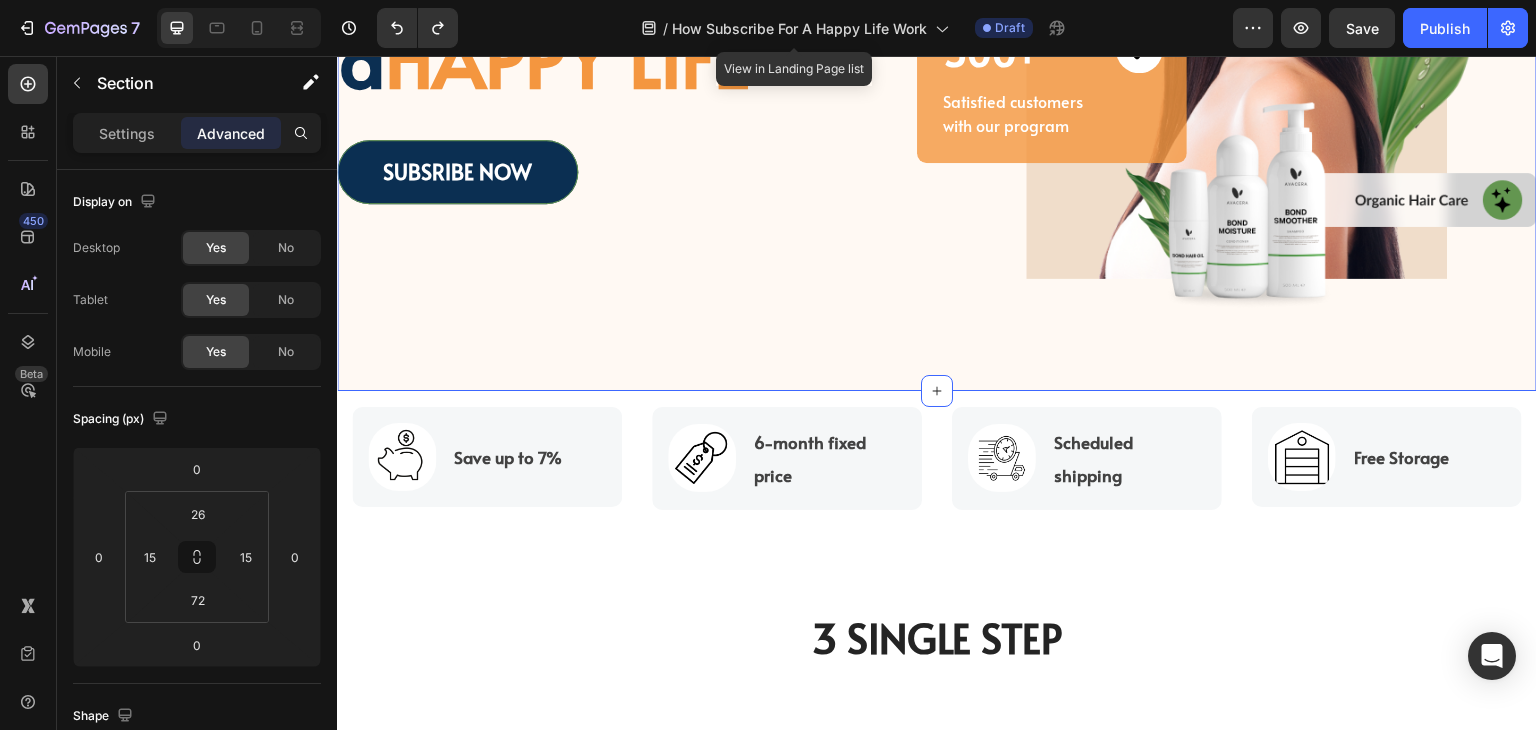 scroll, scrollTop: 600, scrollLeft: 0, axis: vertical 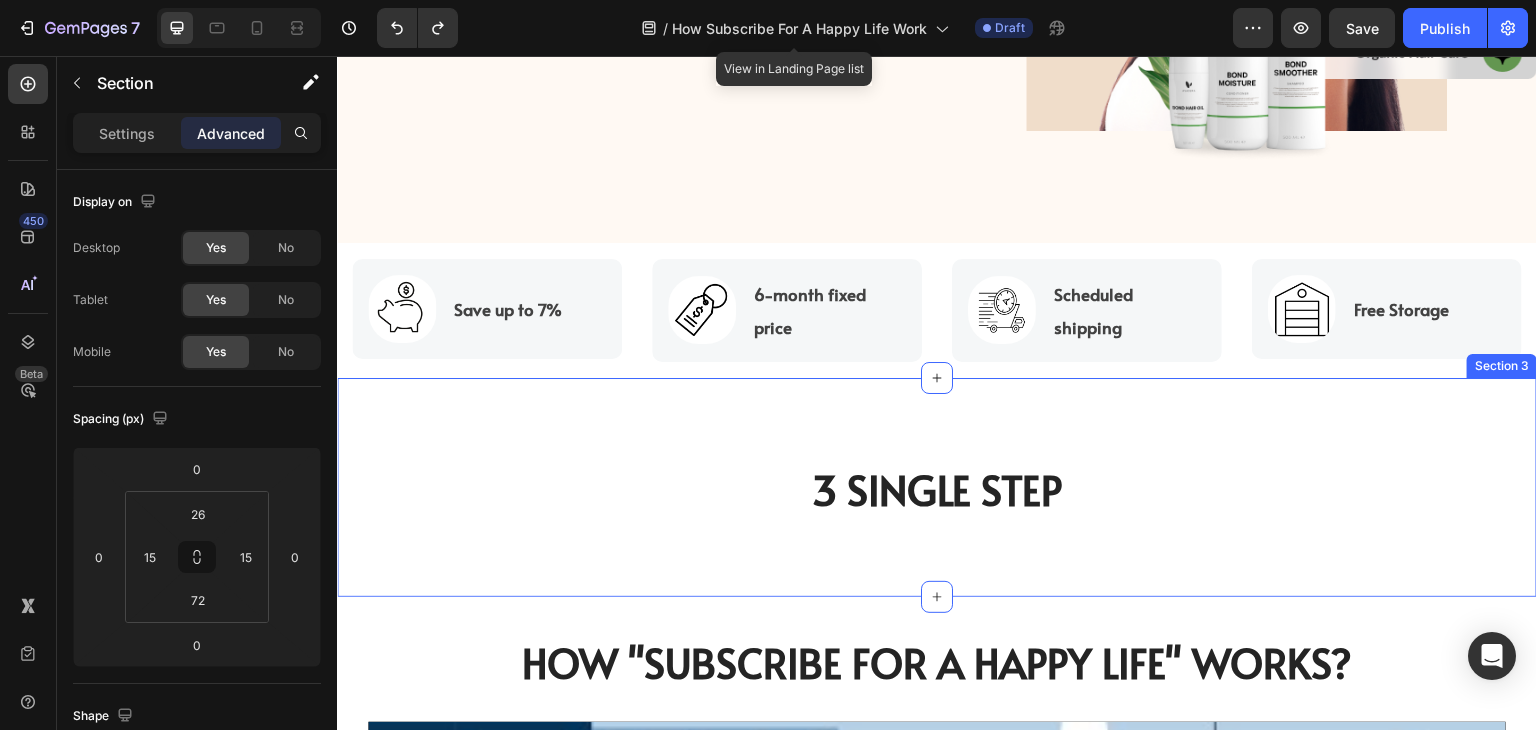 click on "3 Single Step  Heading Row Row Section 3" at bounding box center [937, 487] 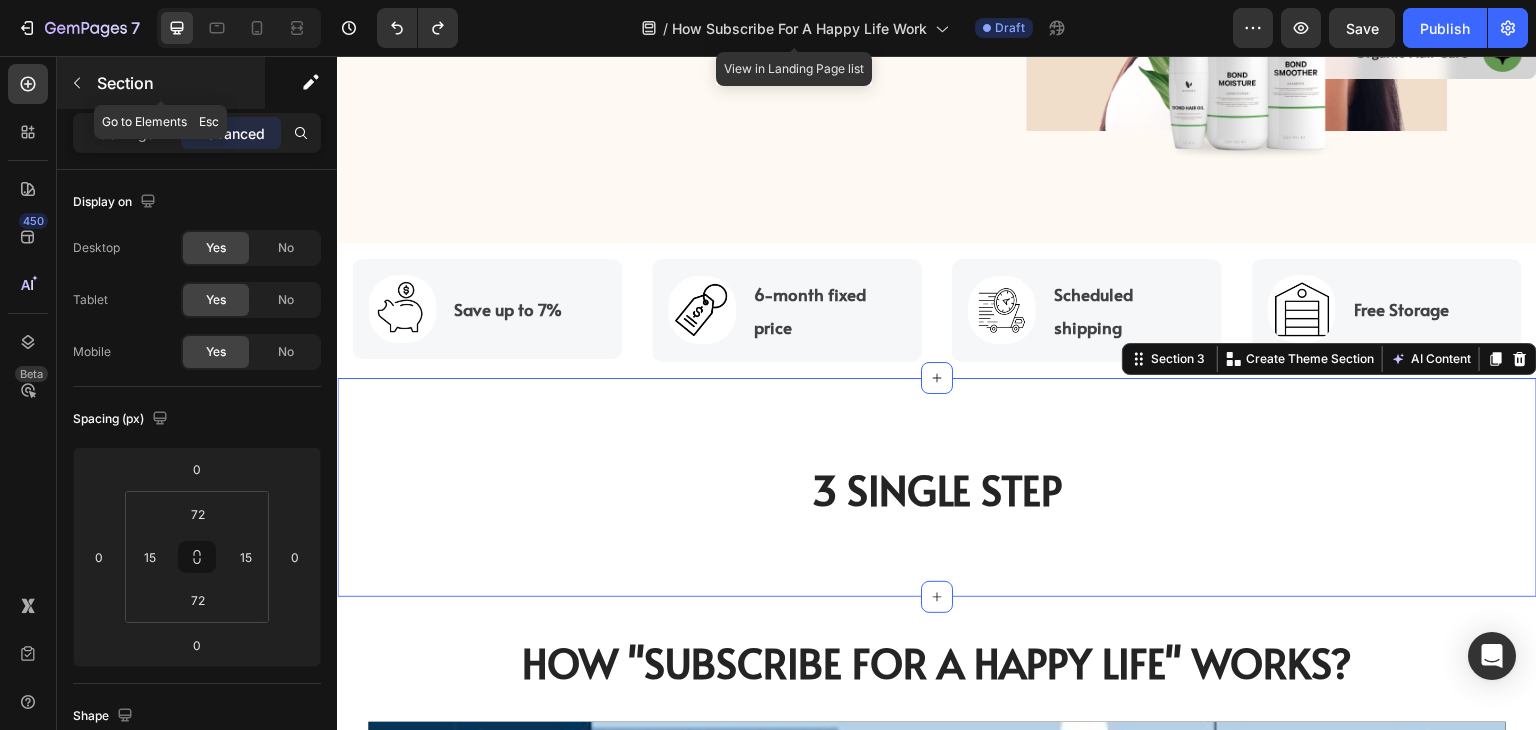 click at bounding box center [77, 83] 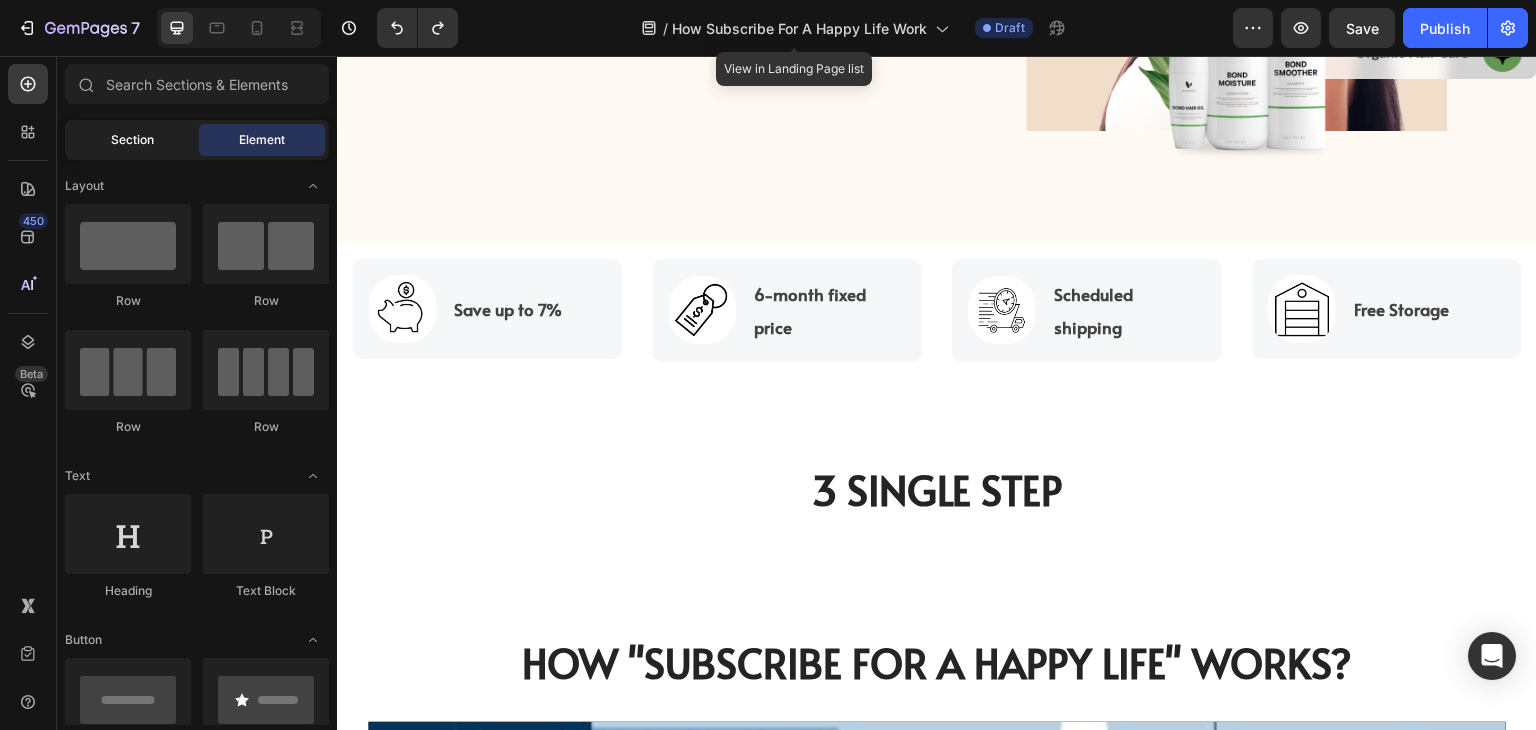 click on "Section" 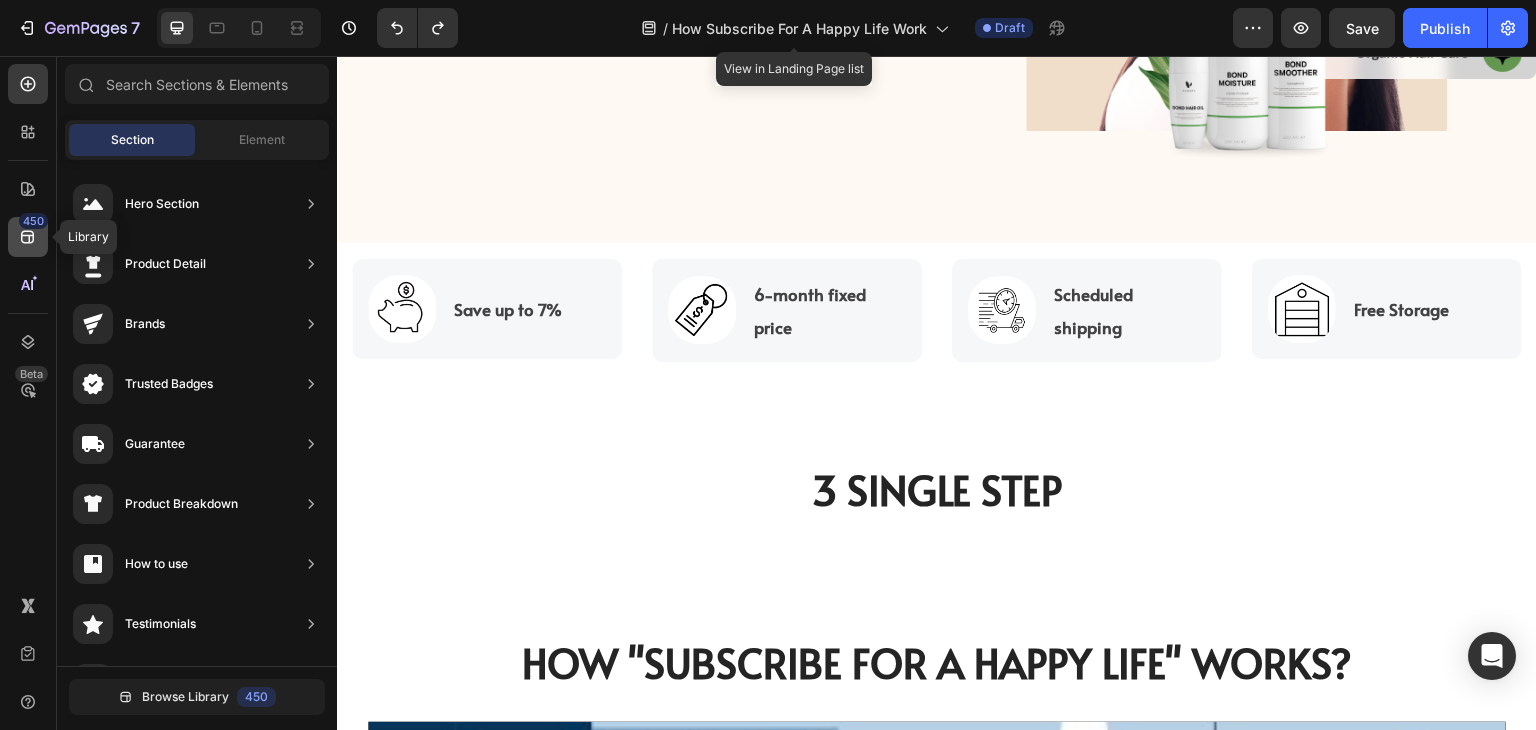 click on "450" 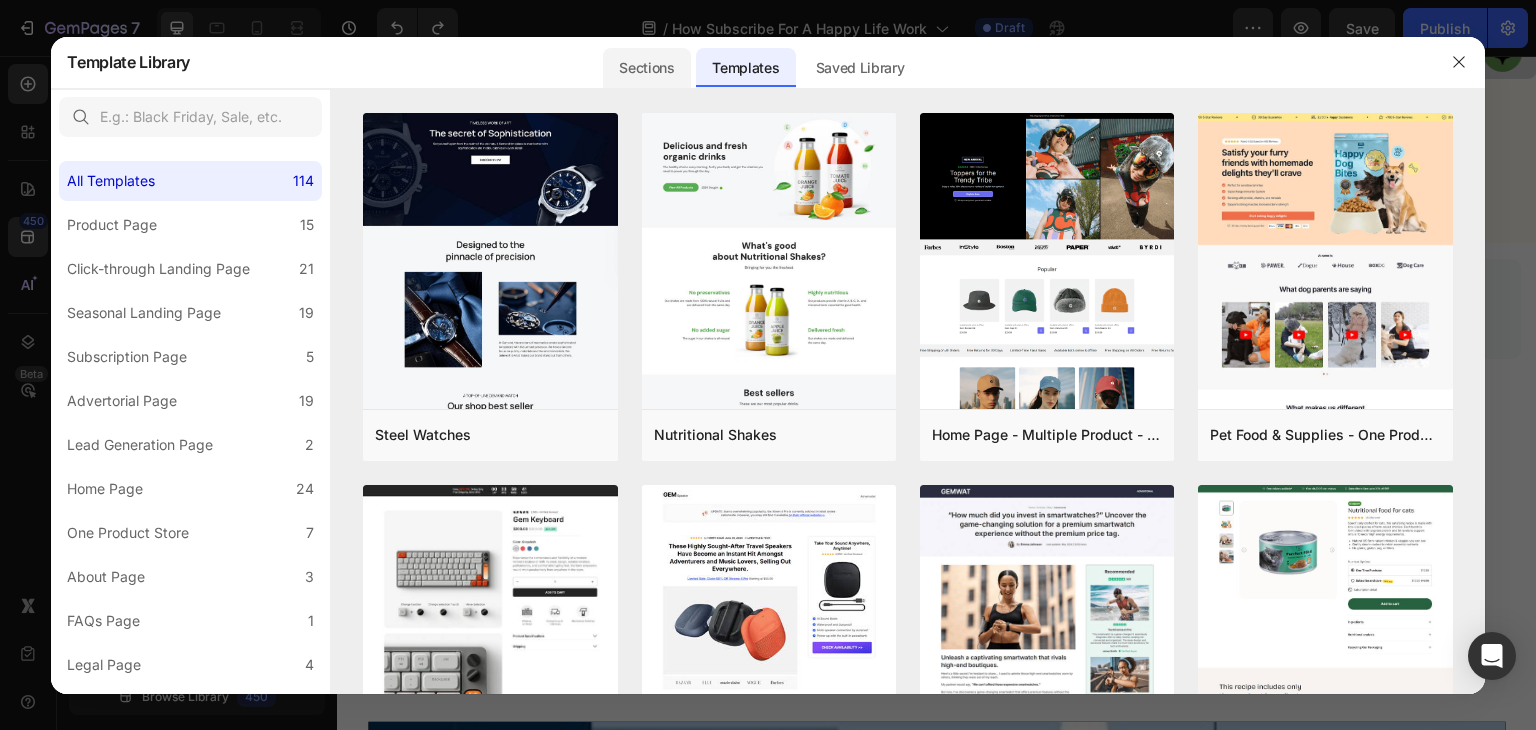 click on "Sections" 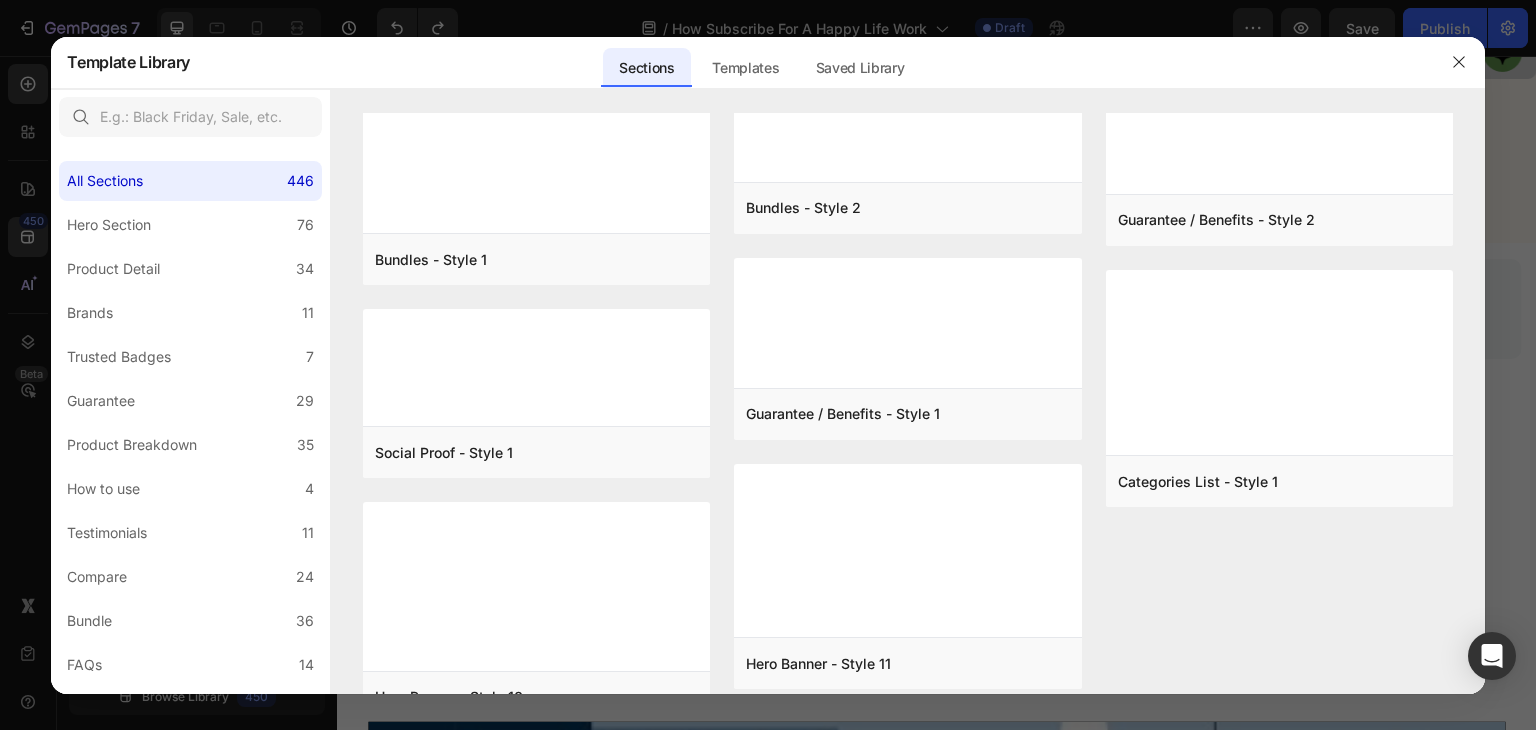 scroll, scrollTop: 40142, scrollLeft: 0, axis: vertical 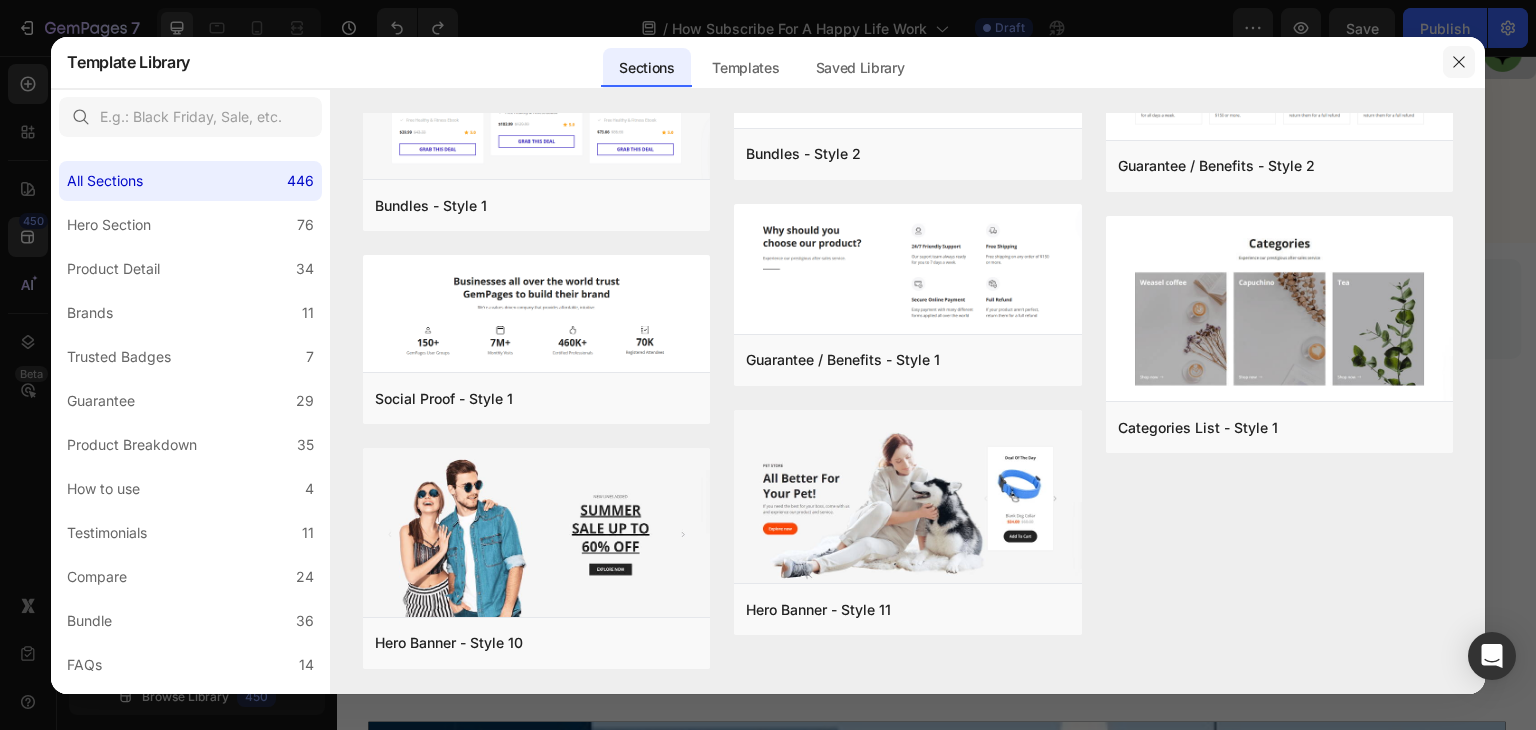 click at bounding box center (1459, 62) 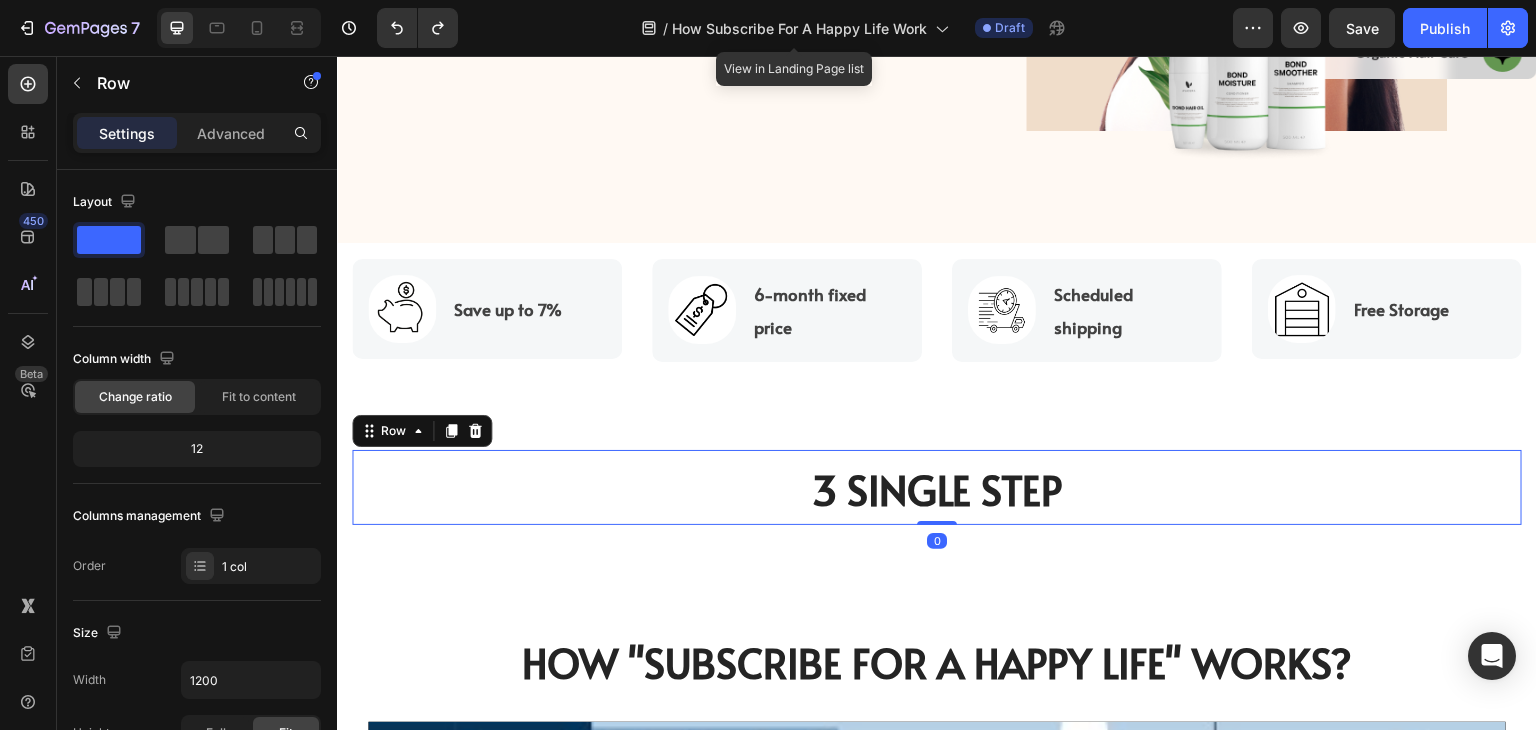 click on "3 Single Step  Heading Row" at bounding box center (937, 487) 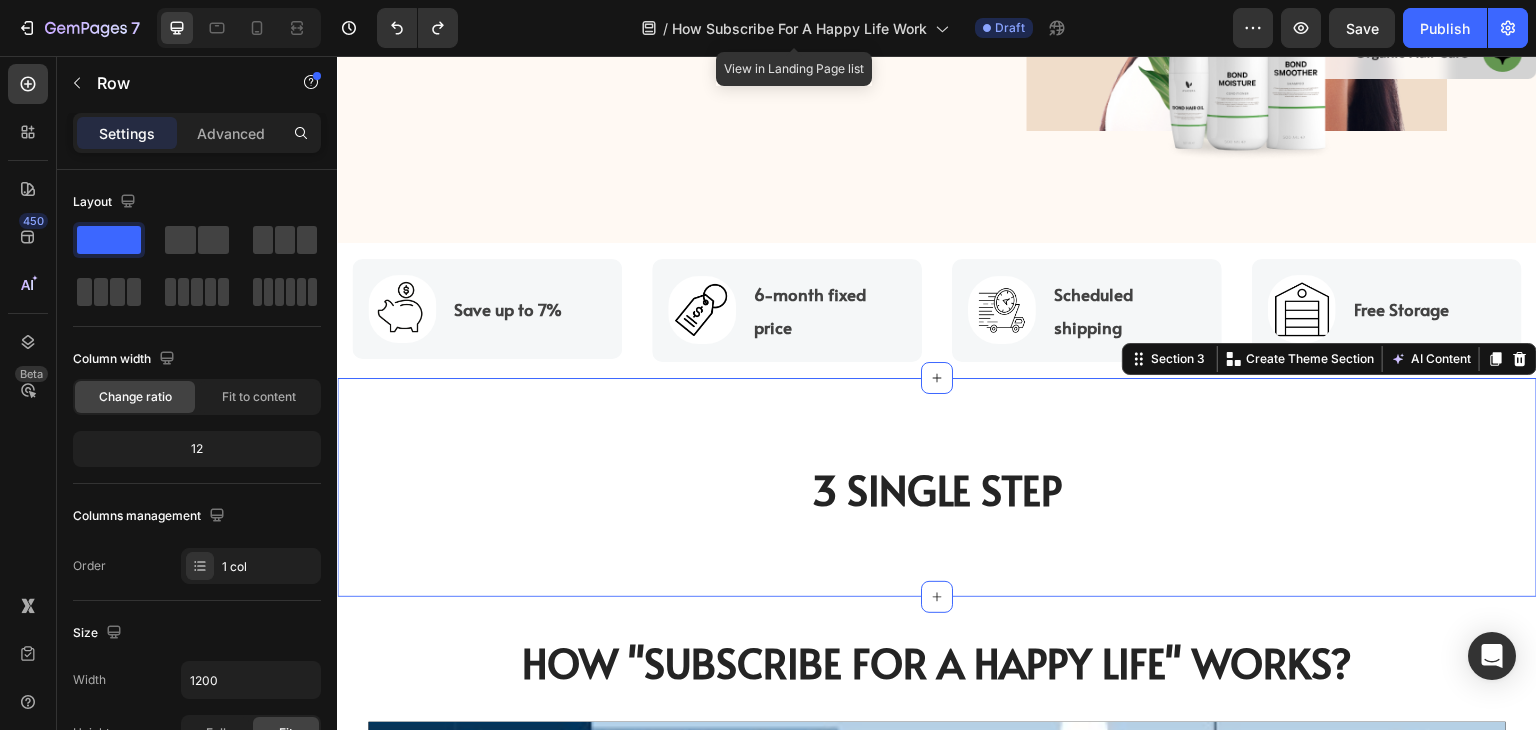 click on "3 Single Step  Heading Row Row Section 3   Create Theme Section AI Content Write with GemAI What would you like to describe here? Tone and Voice Persuasive Product Show more Generate" at bounding box center [937, 487] 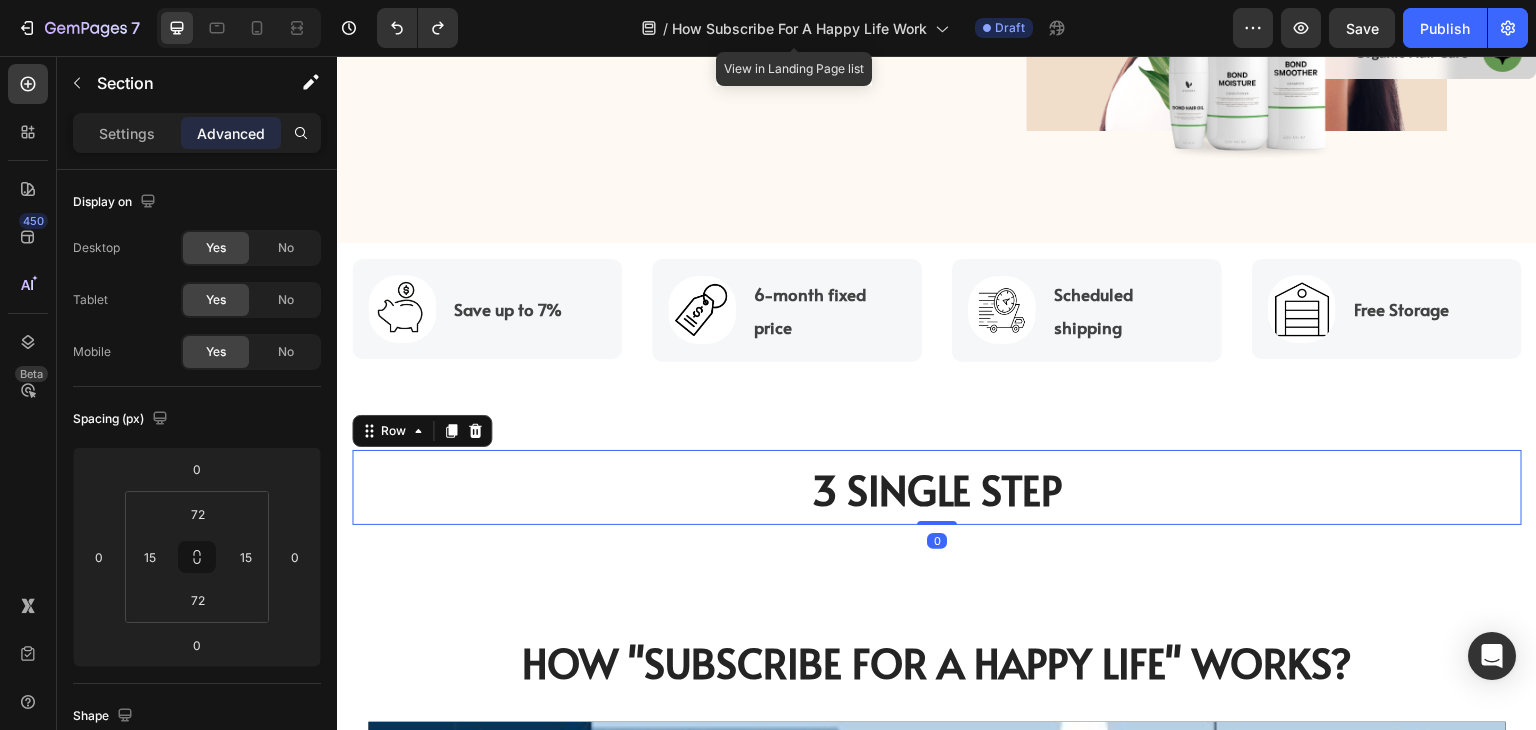 click on "3 Single Step  Heading Row" at bounding box center [937, 487] 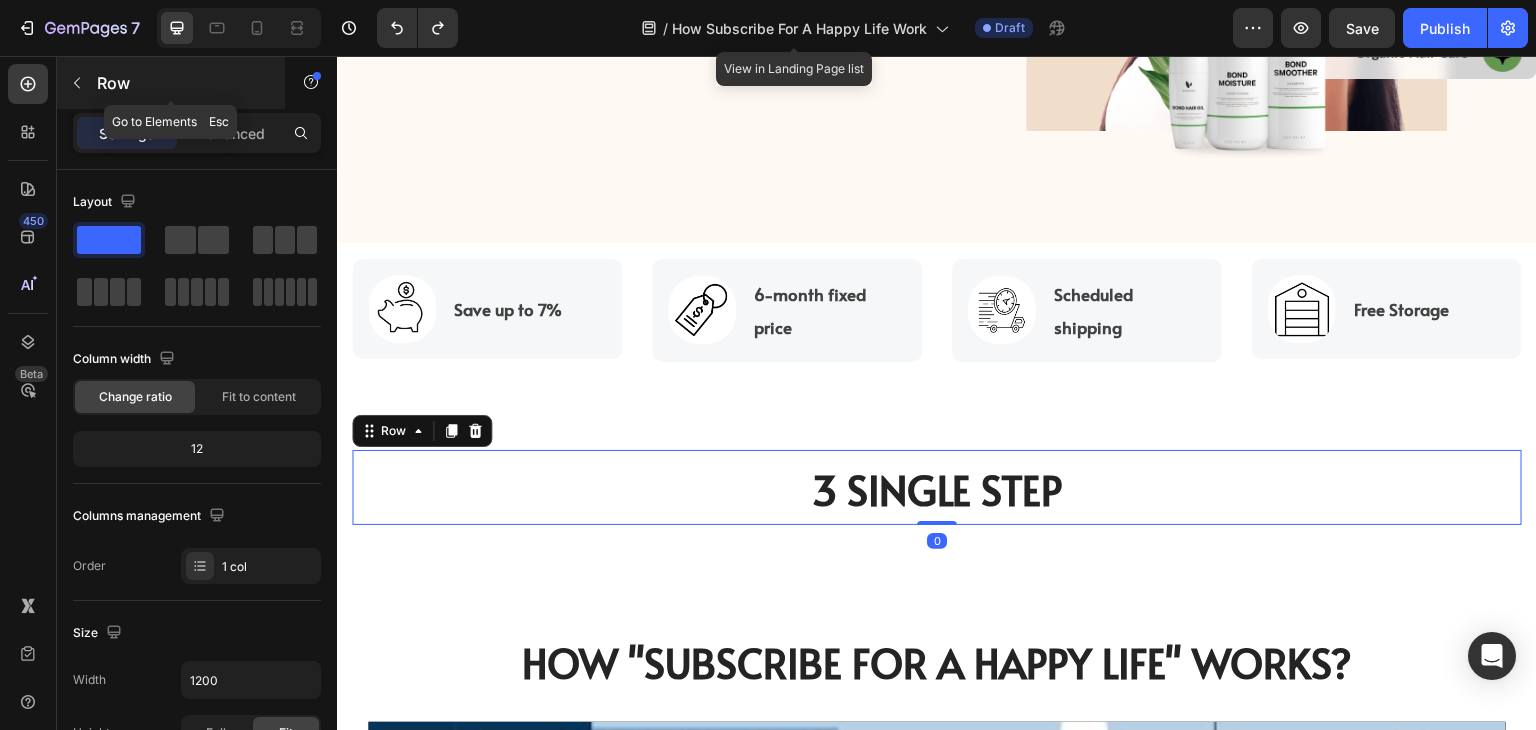 click at bounding box center [77, 83] 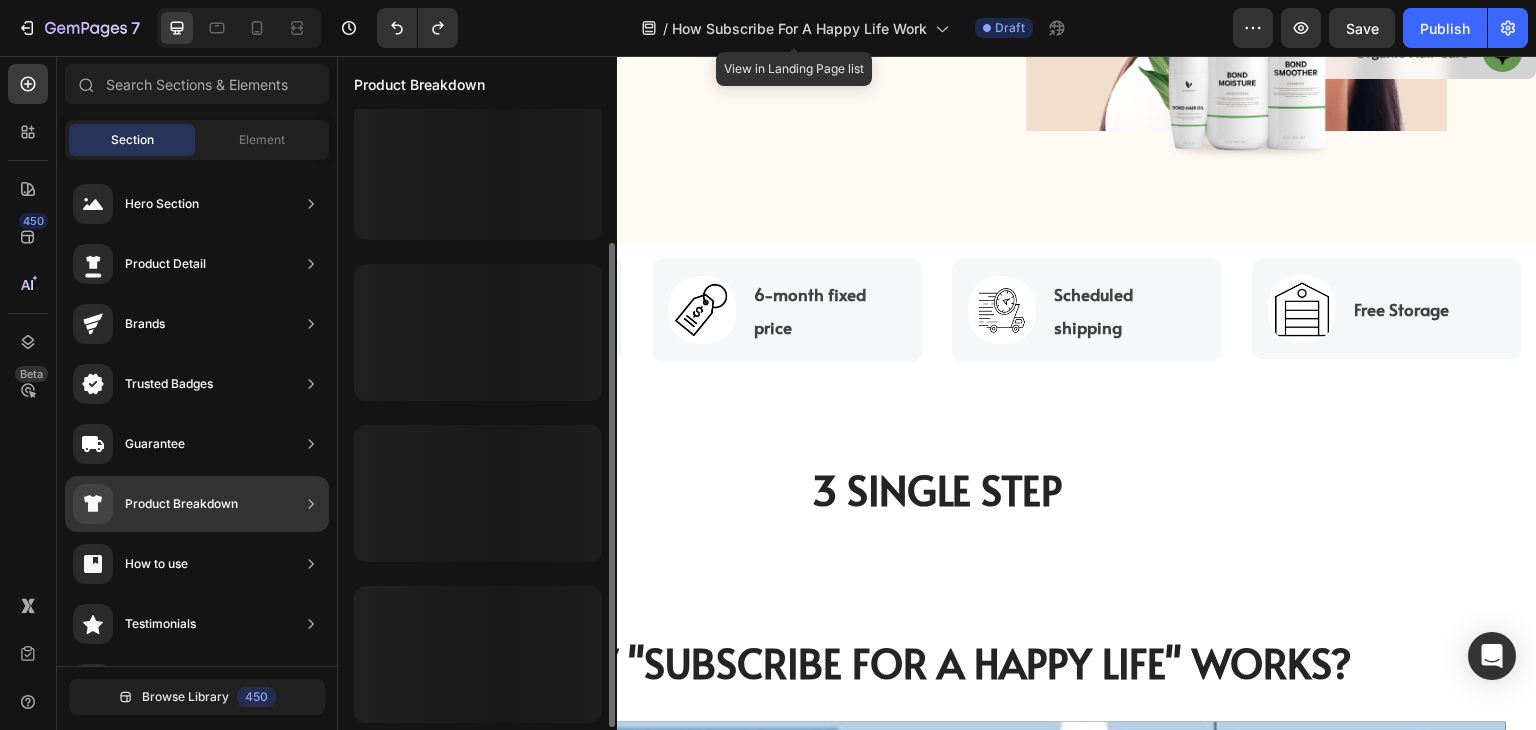 scroll, scrollTop: 172, scrollLeft: 0, axis: vertical 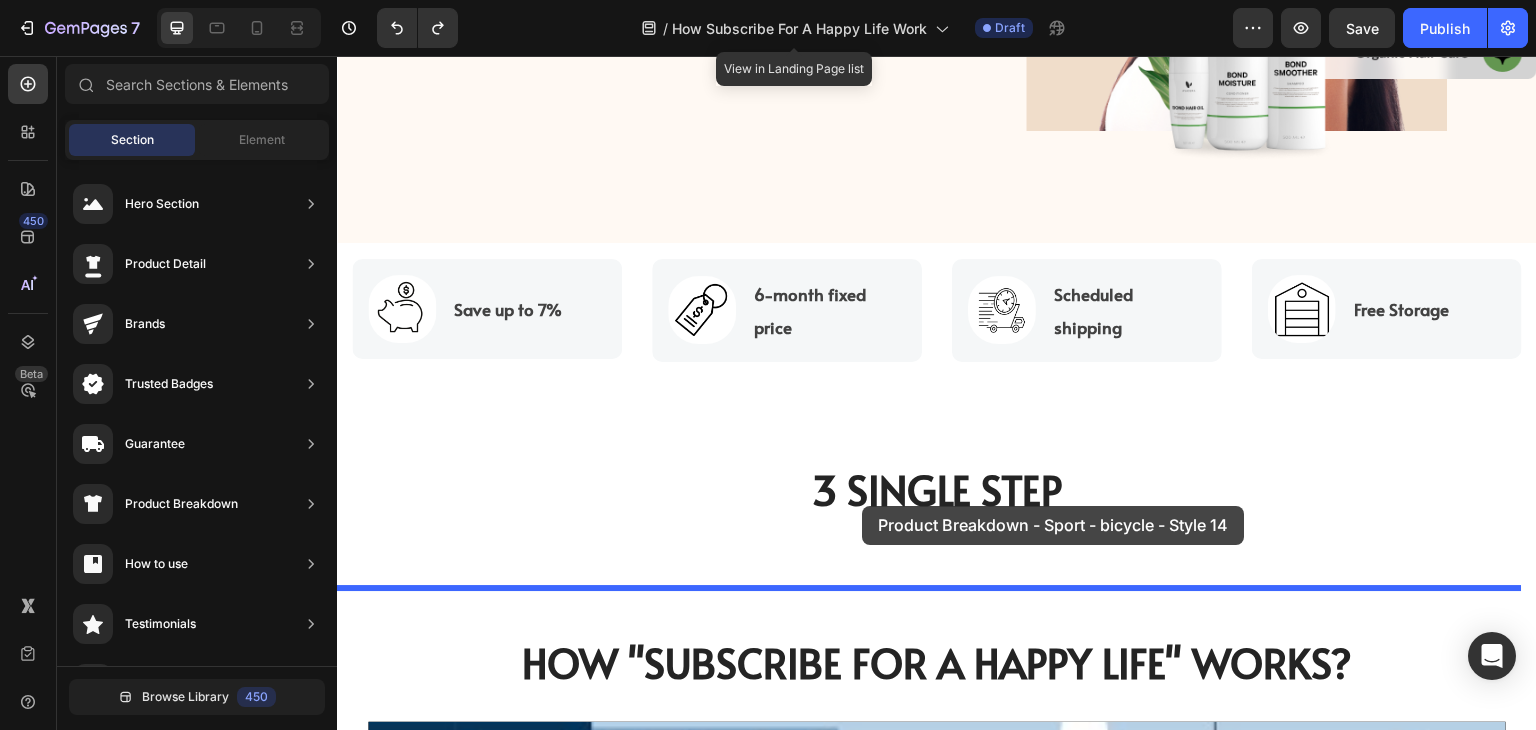 drag, startPoint x: 833, startPoint y: 624, endPoint x: 862, endPoint y: 506, distance: 121.511314 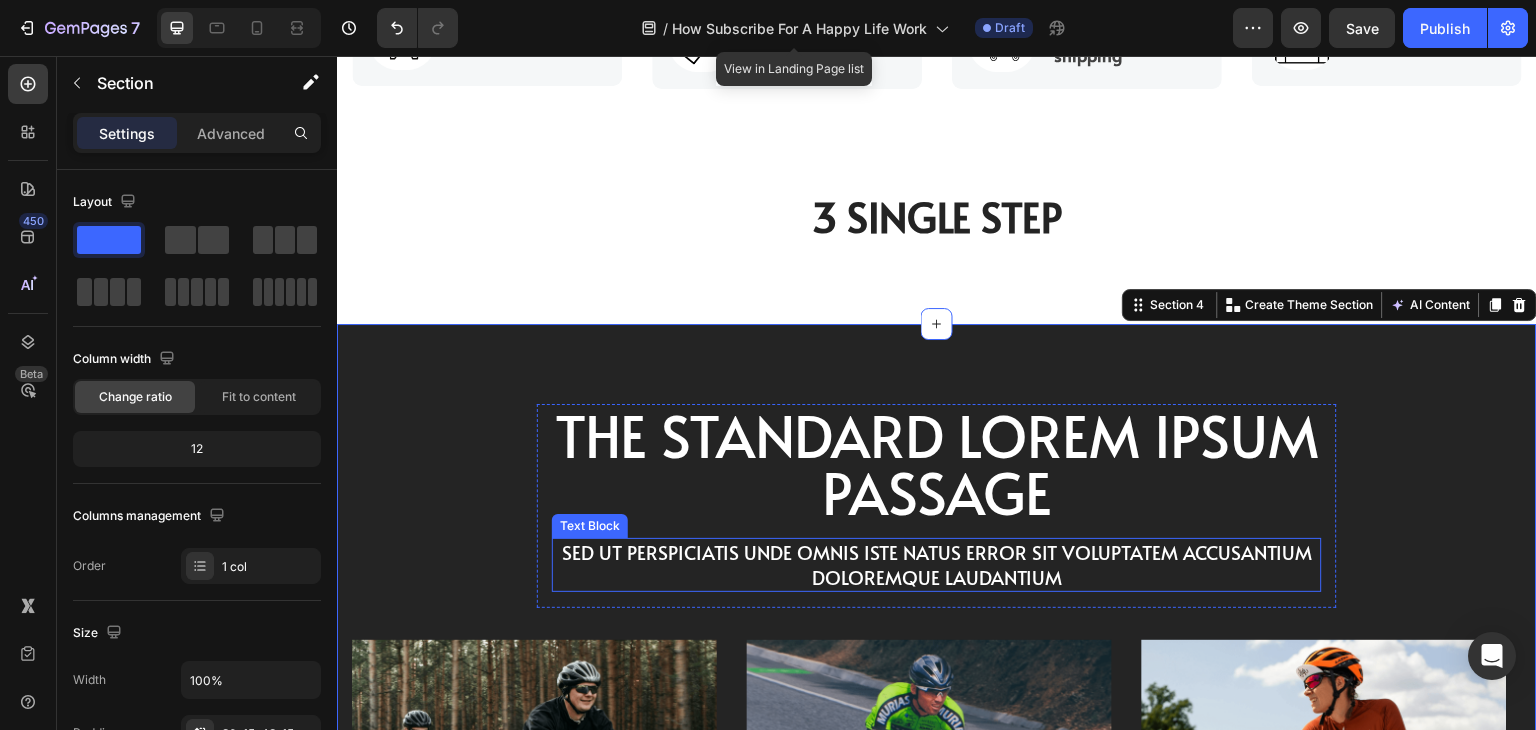 scroll, scrollTop: 862, scrollLeft: 0, axis: vertical 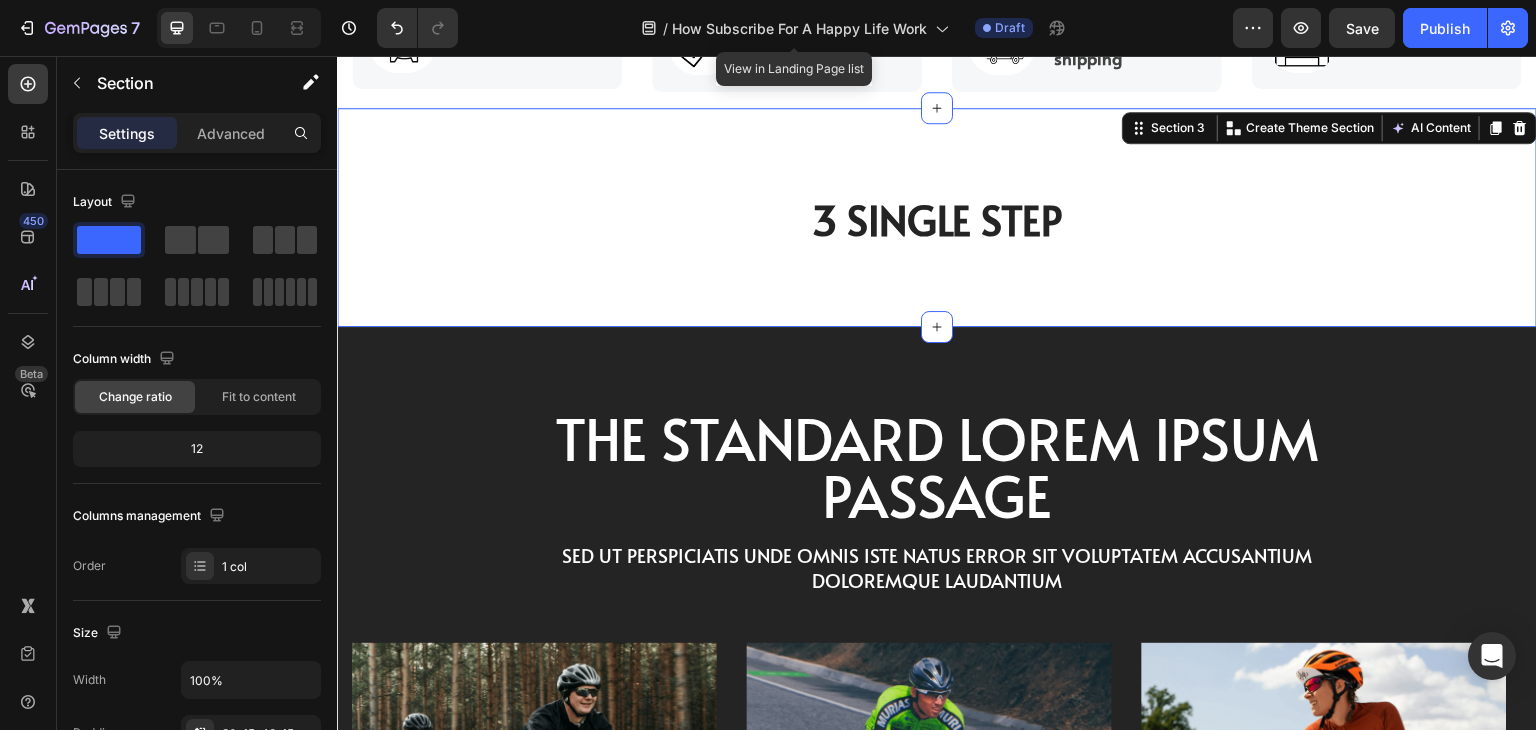 click on "3 Single Step  Heading Row Row Section 3   Create Theme Section AI Content Write with GemAI What would you like to describe here? Tone and Voice Persuasive Product Custom Jewelry Paper Bags with Ribbon Handles – Ideal for Gifts & Retail Show more Generate" at bounding box center (937, 217) 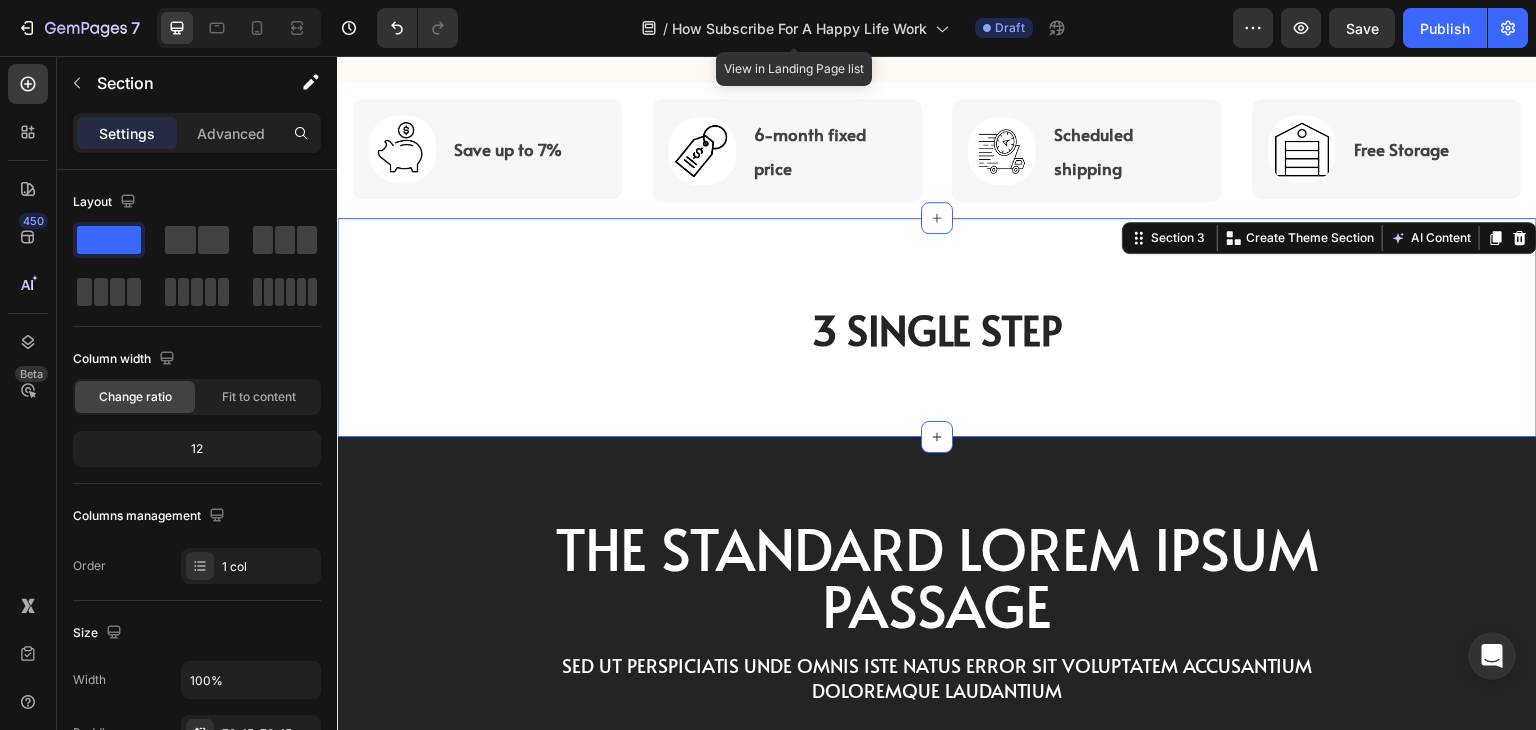 scroll, scrollTop: 462, scrollLeft: 0, axis: vertical 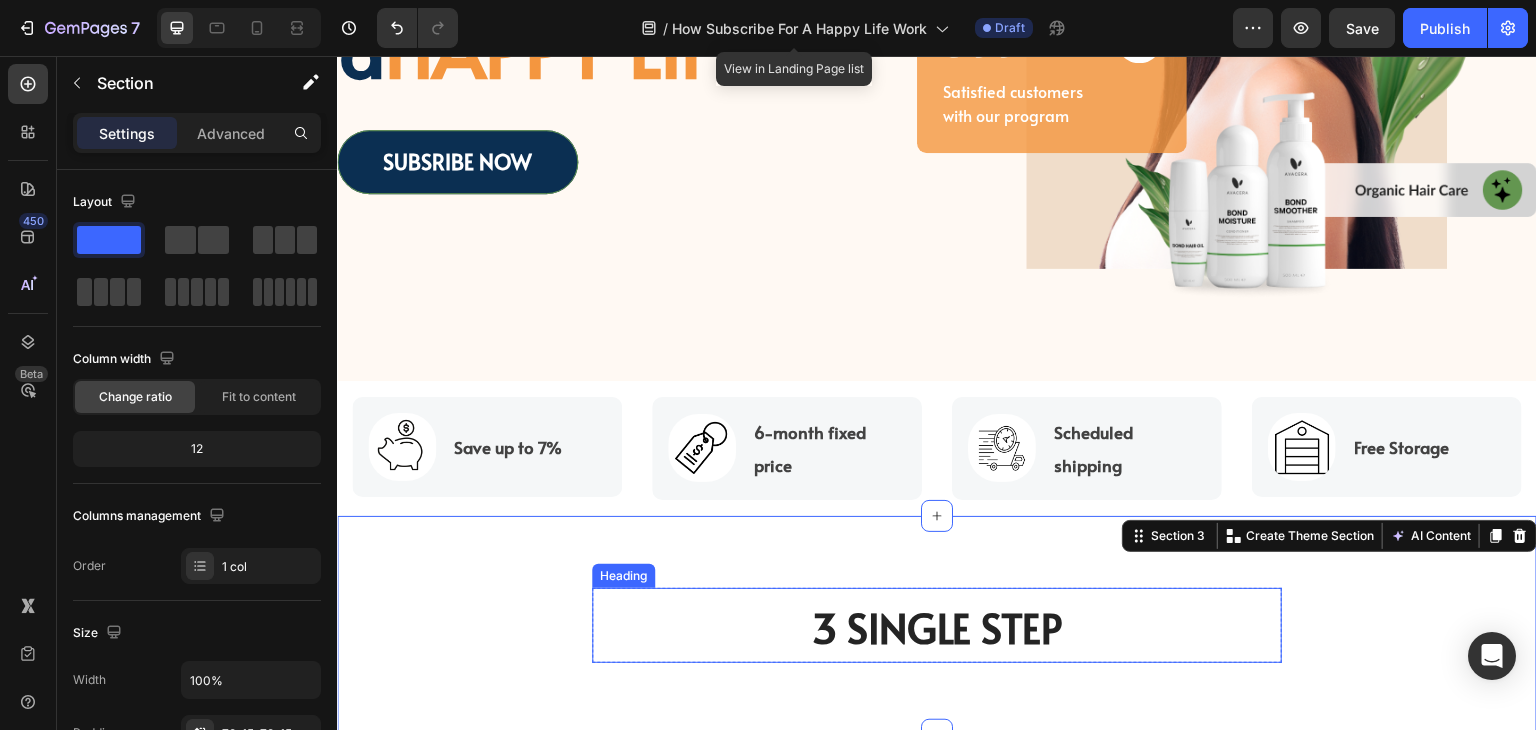 click on "3 Single Step" at bounding box center (937, 627) 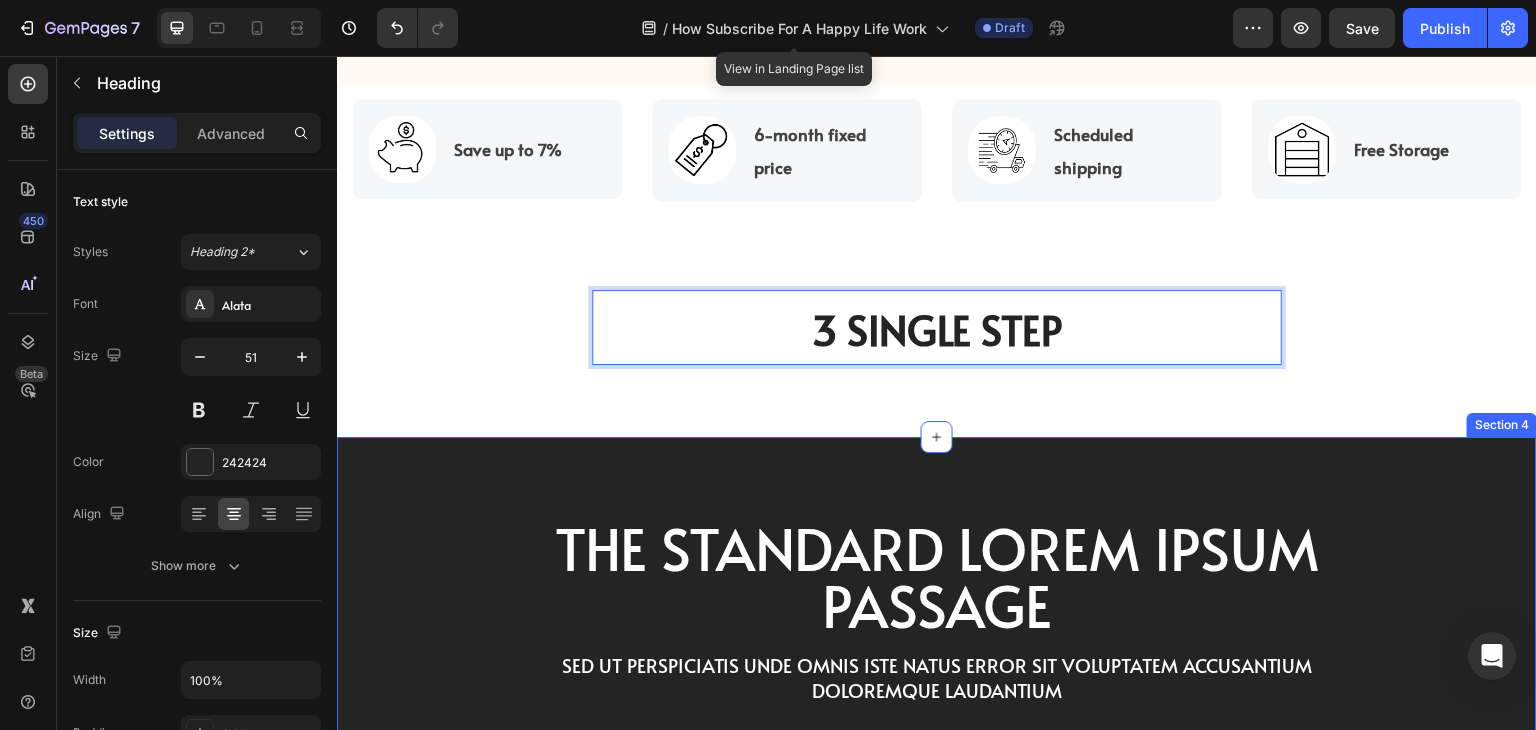 scroll, scrollTop: 762, scrollLeft: 0, axis: vertical 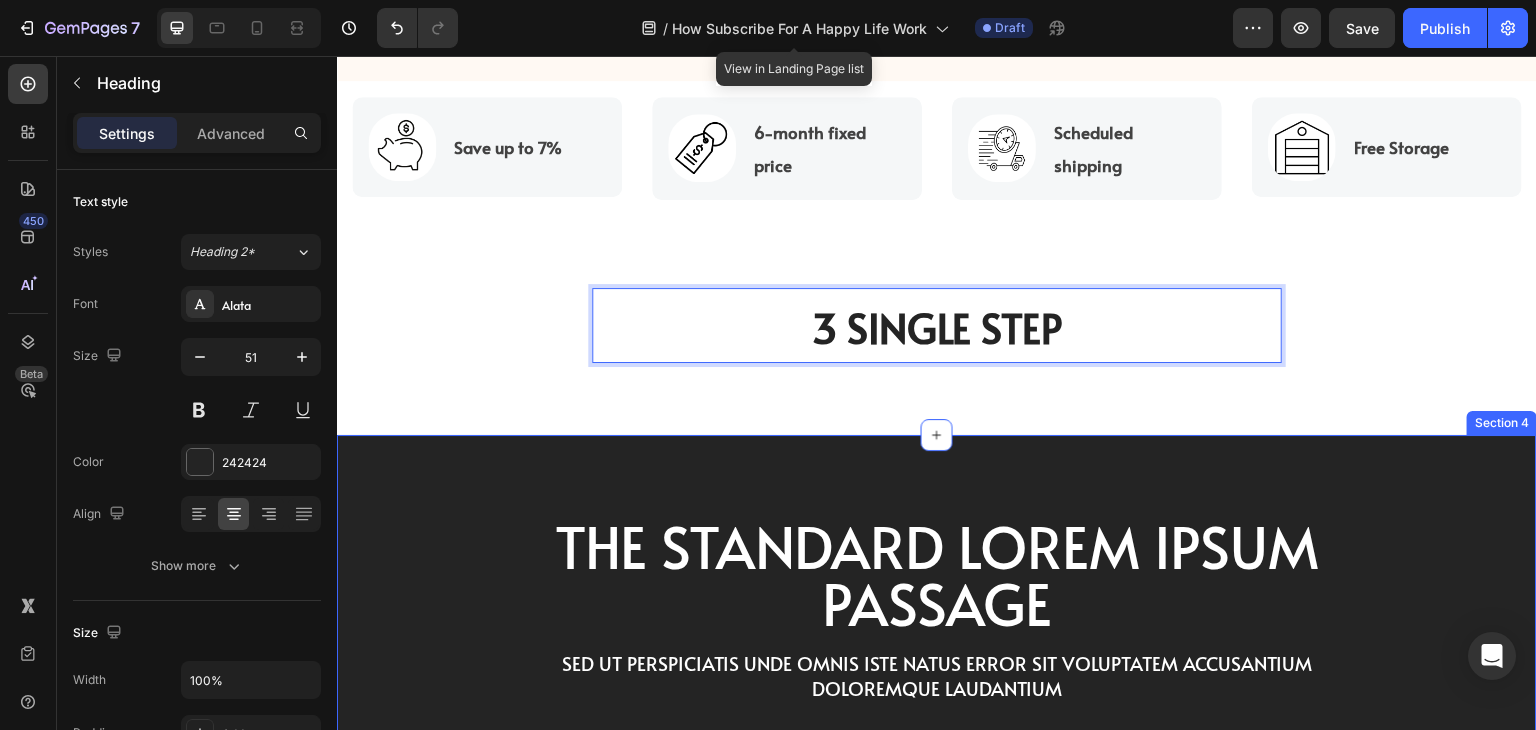 click on "The standard Lorem Ipsum passage Heading Sed ut perspiciatis unde omnis iste natus error sit voluptatem accusantium doloremque laudantium Text Block Row Image LOREM IPSUM DOLOR Text Block On the other hand, we denounce with righteous indignation and dislike men who are so beguiled and demoralized by the charms of pleasure of the moment Text Block Row Image LOREM IPSUM DOLOR Text Block On the other hand, we denounce with righteous indignation and dislike men who are so beguiled and demoralized by the charms of pleasure of the moment Text Block Row Image LOREM IPSUM DOLOR Text Block On the other hand, we denounce with righteous indignation and dislike men who are so beguiled and demoralized by the charms of pleasure of the moment Text Block Row Carousel TRY IT NOW-BUTTON Button Row Section 4" at bounding box center [937, 863] 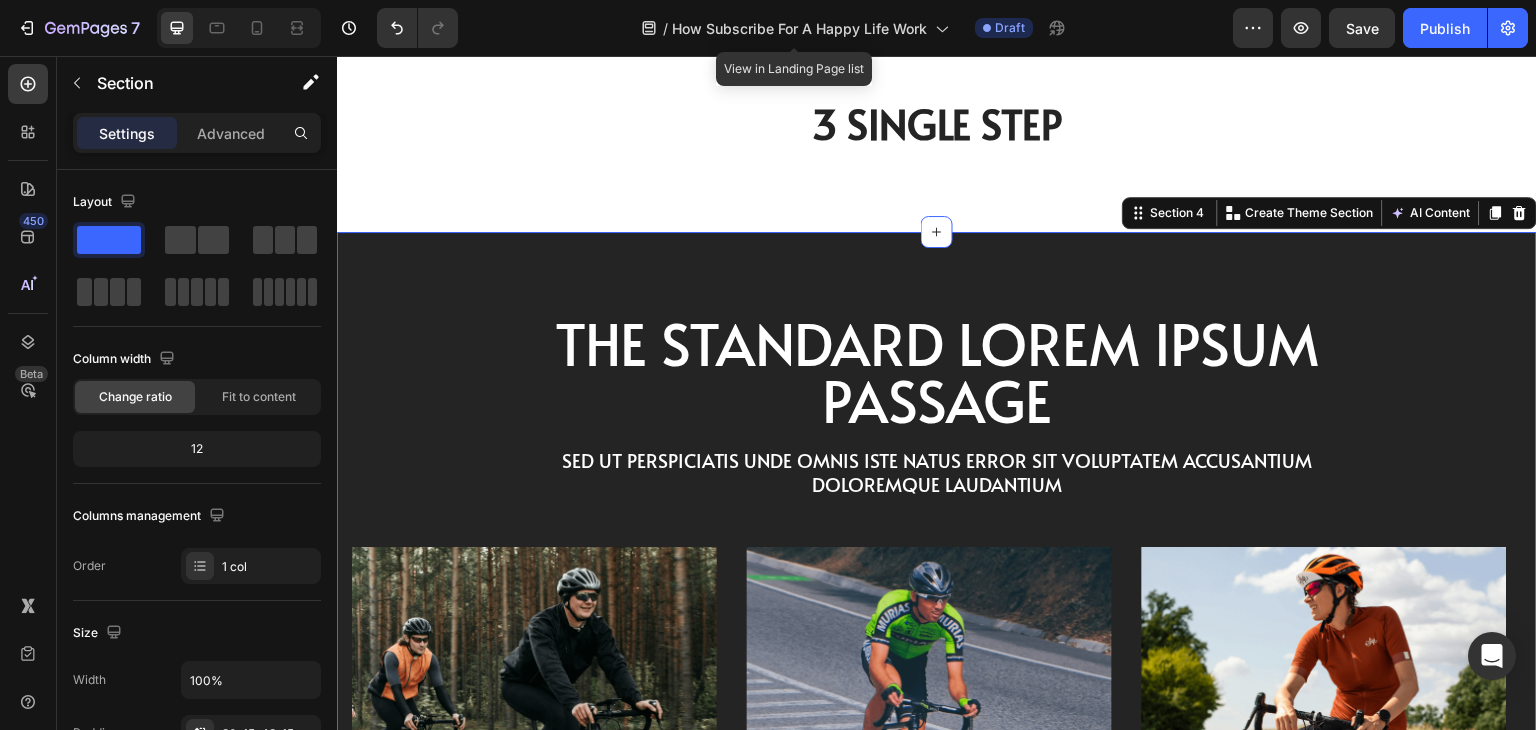 scroll, scrollTop: 962, scrollLeft: 0, axis: vertical 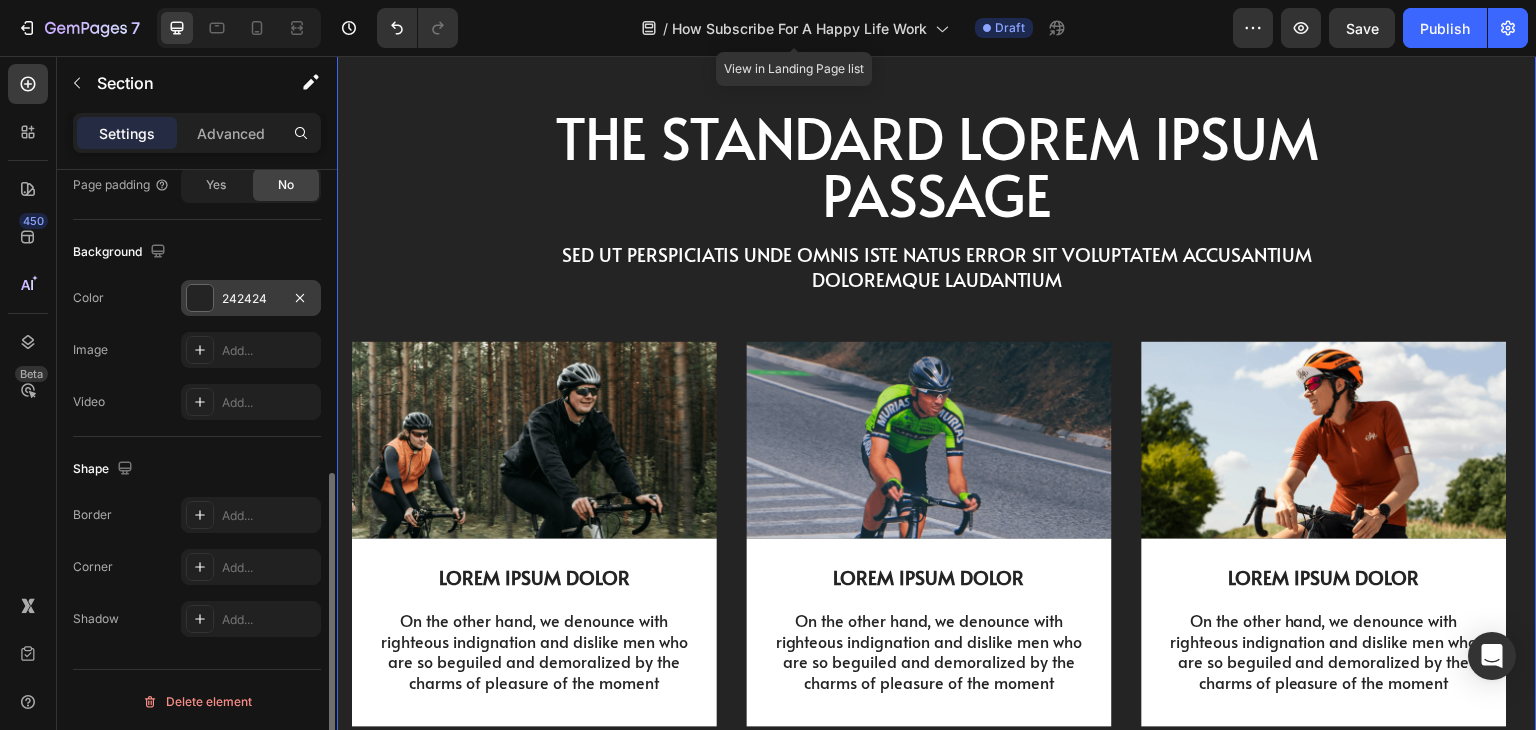 click at bounding box center (200, 298) 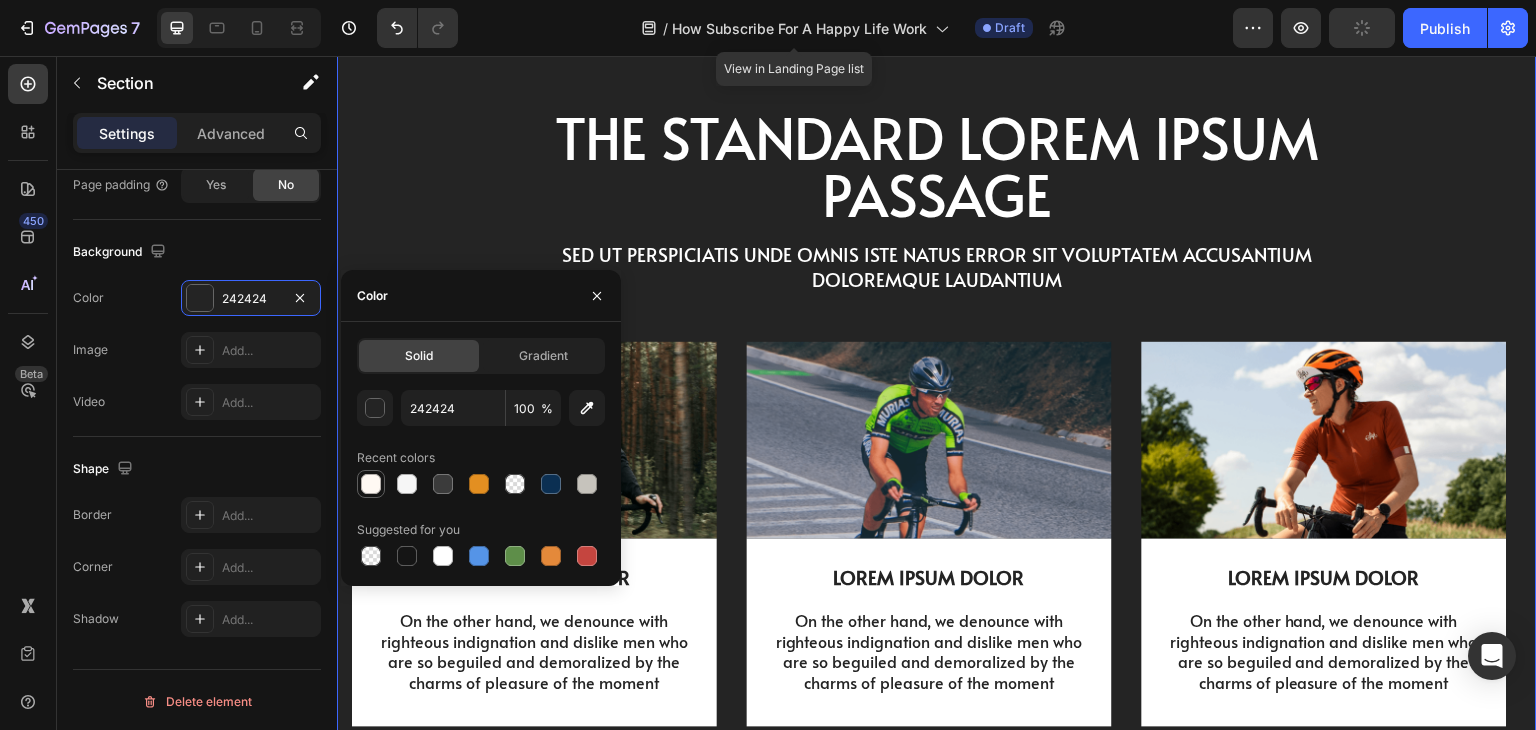 click at bounding box center (371, 484) 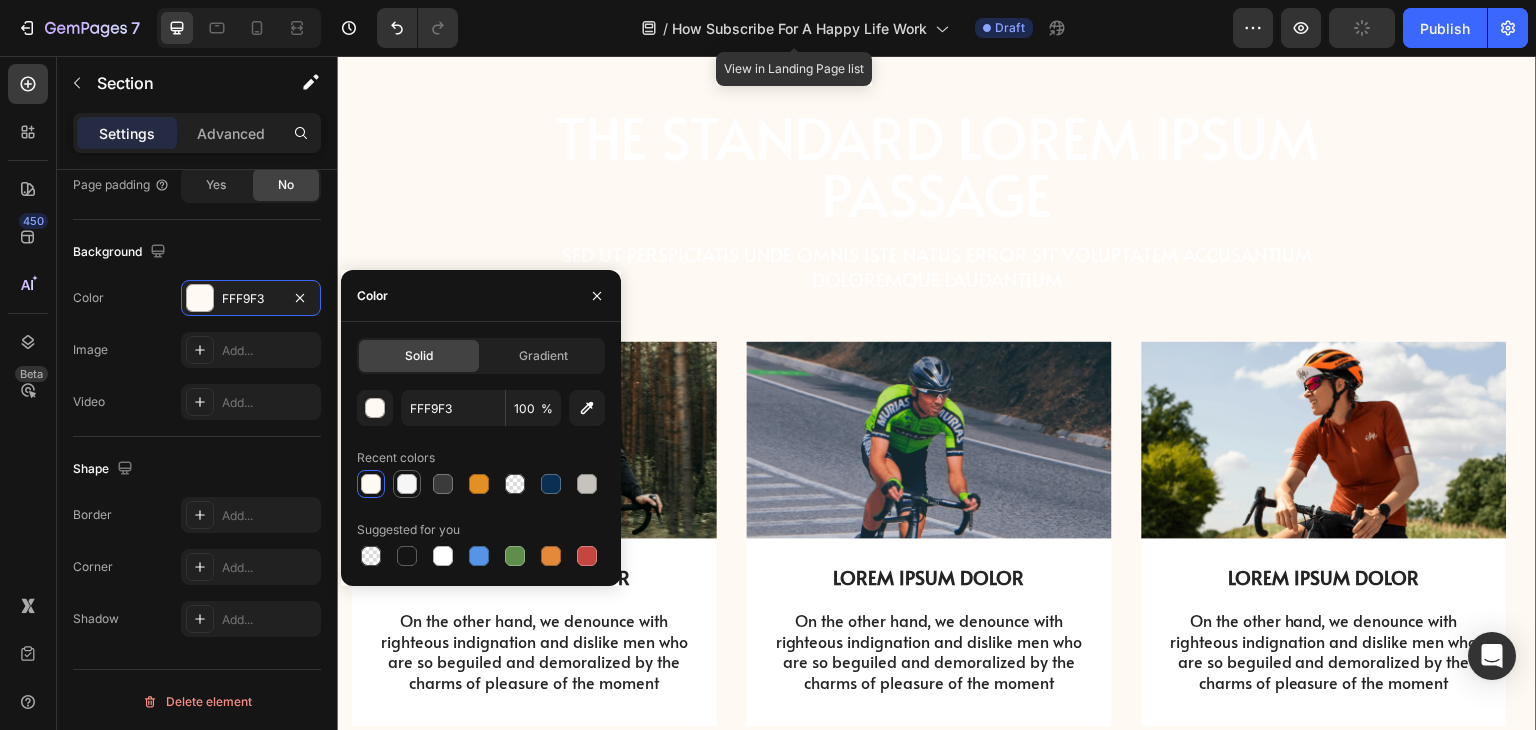 click at bounding box center (407, 484) 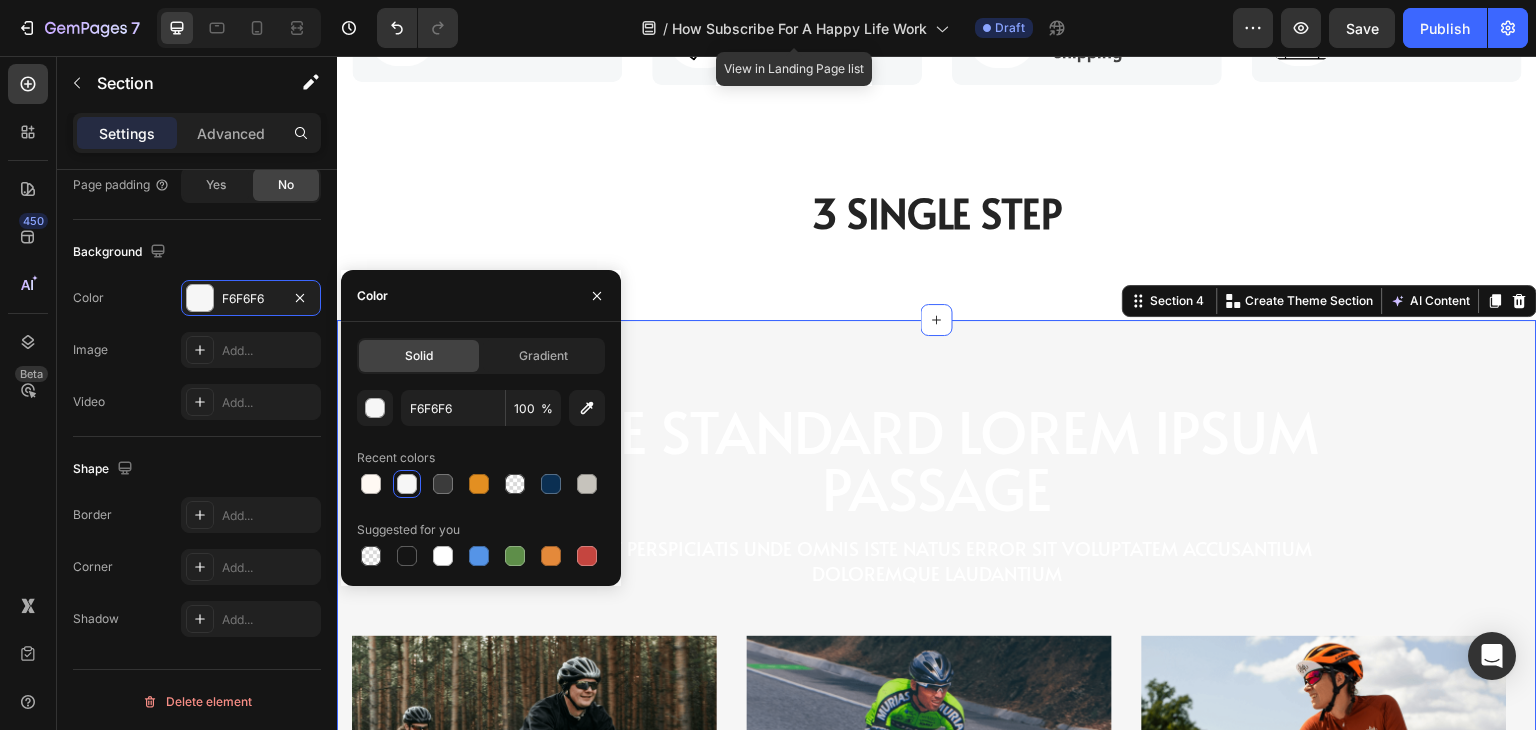 scroll, scrollTop: 862, scrollLeft: 0, axis: vertical 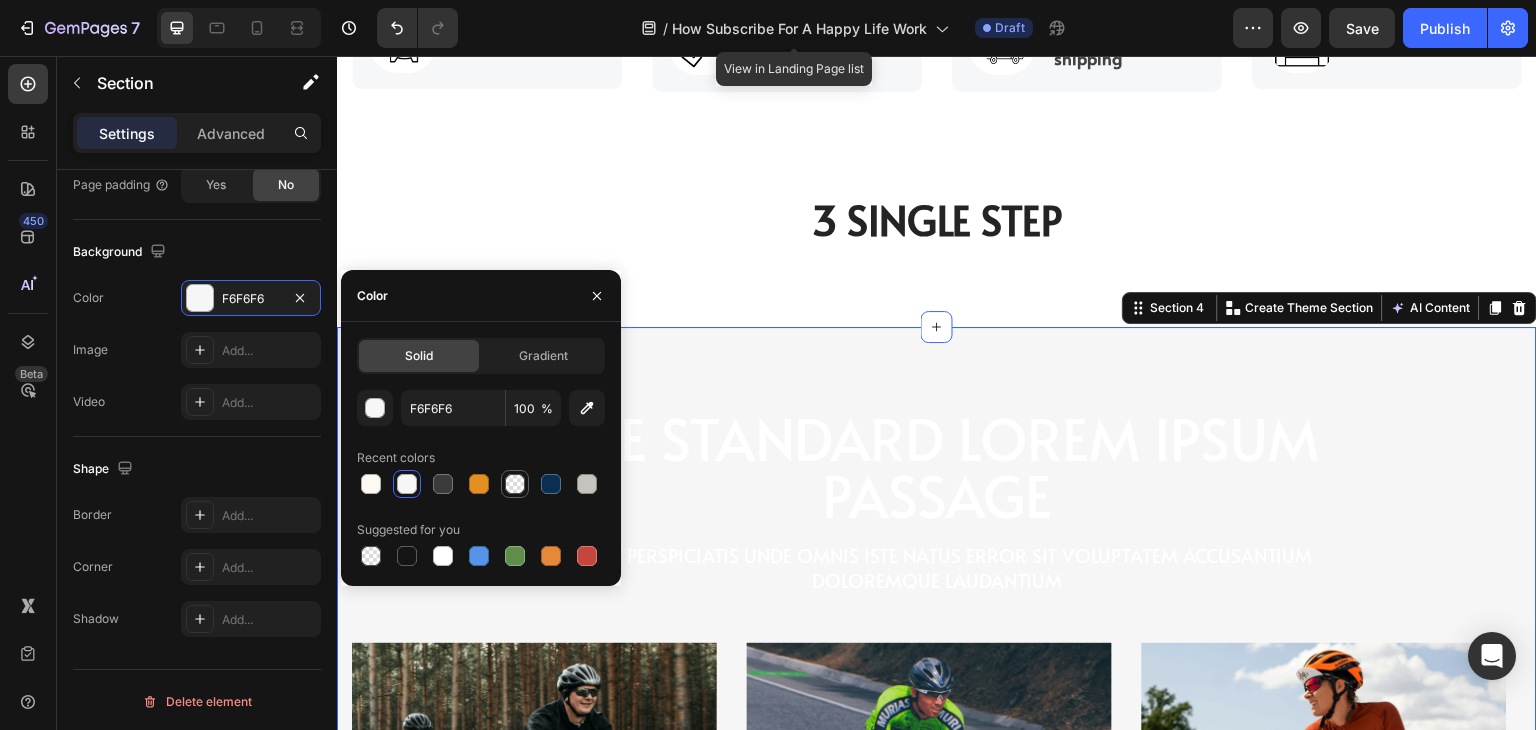 click at bounding box center (515, 484) 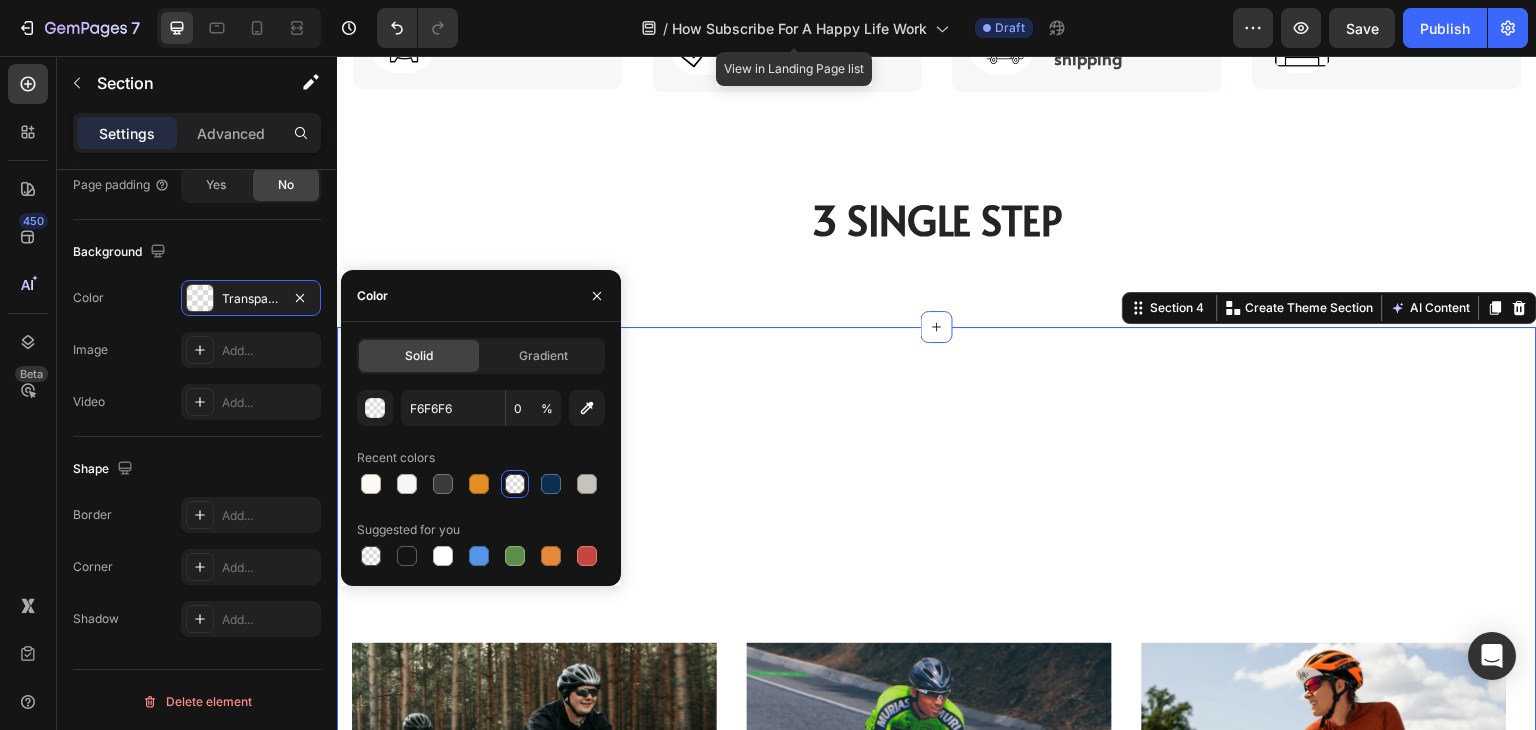 click on "The standard Lorem Ipsum passage Heading Sed ut perspiciatis unde omnis iste natus error sit voluptatem accusantium doloremque laudantium Text Block Row Image LOREM IPSUM DOLOR Text Block On the other hand, we denounce with righteous indignation and dislike men who are so beguiled and demoralized by the charms of pleasure of the moment Text Block Row Image LOREM IPSUM DOLOR Text Block On the other hand, we denounce with righteous indignation and dislike men who are so beguiled and demoralized by the charms of pleasure of the moment Text Block Row Image LOREM IPSUM DOLOR Text Block On the other hand, we denounce with righteous indignation and dislike men who are so beguiled and demoralized by the charms of pleasure of the moment Text Block Row Carousel TRY IT NOW-BUTTON Button Row Section 4   Create Theme Section AI Content Write with GemAI What would you like to describe here? Tone and Voice Persuasive Product Custom Jewelry Paper Bags with Ribbon Handles – Ideal for Gifts & Retail Show more Generate" at bounding box center (937, 755) 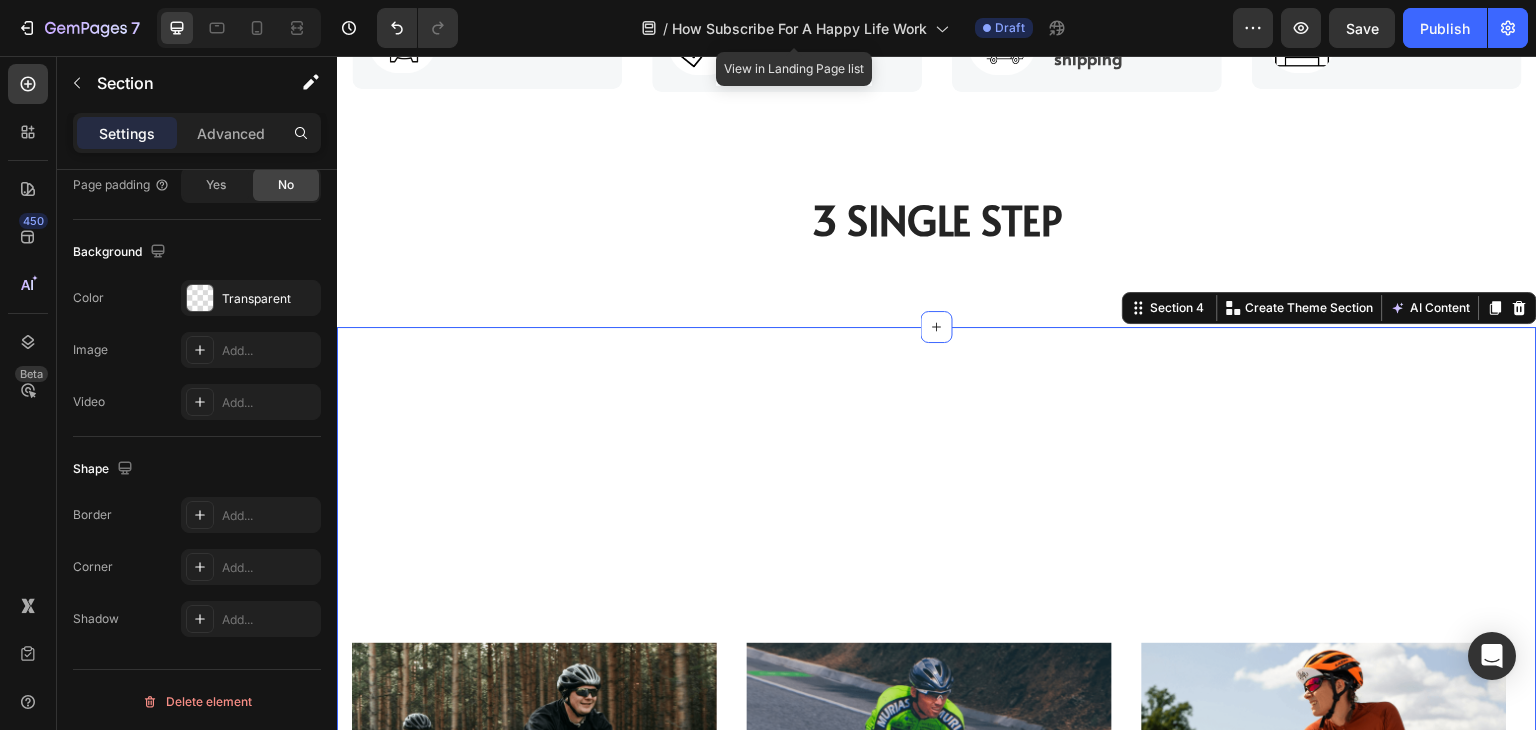 click on "The standard Lorem Ipsum passage Heading Sed ut perspiciatis unde omnis iste natus error sit voluptatem accusantium doloremque laudantium Text Block Row Image LOREM IPSUM DOLOR Text Block On the other hand, we denounce with righteous indignation and dislike men who are so beguiled and demoralized by the charms of pleasure of the moment Text Block Row Image LOREM IPSUM DOLOR Text Block On the other hand, we denounce with righteous indignation and dislike men who are so beguiled and demoralized by the charms of pleasure of the moment Text Block Row Image LOREM IPSUM DOLOR Text Block On the other hand, we denounce with righteous indignation and dislike men who are so beguiled and demoralized by the charms of pleasure of the moment Text Block Row Carousel TRY IT NOW-BUTTON Button Row Section 4   Create Theme Section AI Content Write with GemAI What would you like to describe here? Tone and Voice Persuasive Product Custom Jewelry Paper Bags with Ribbon Handles – Ideal for Gifts & Retail Show more Generate" at bounding box center [937, 755] 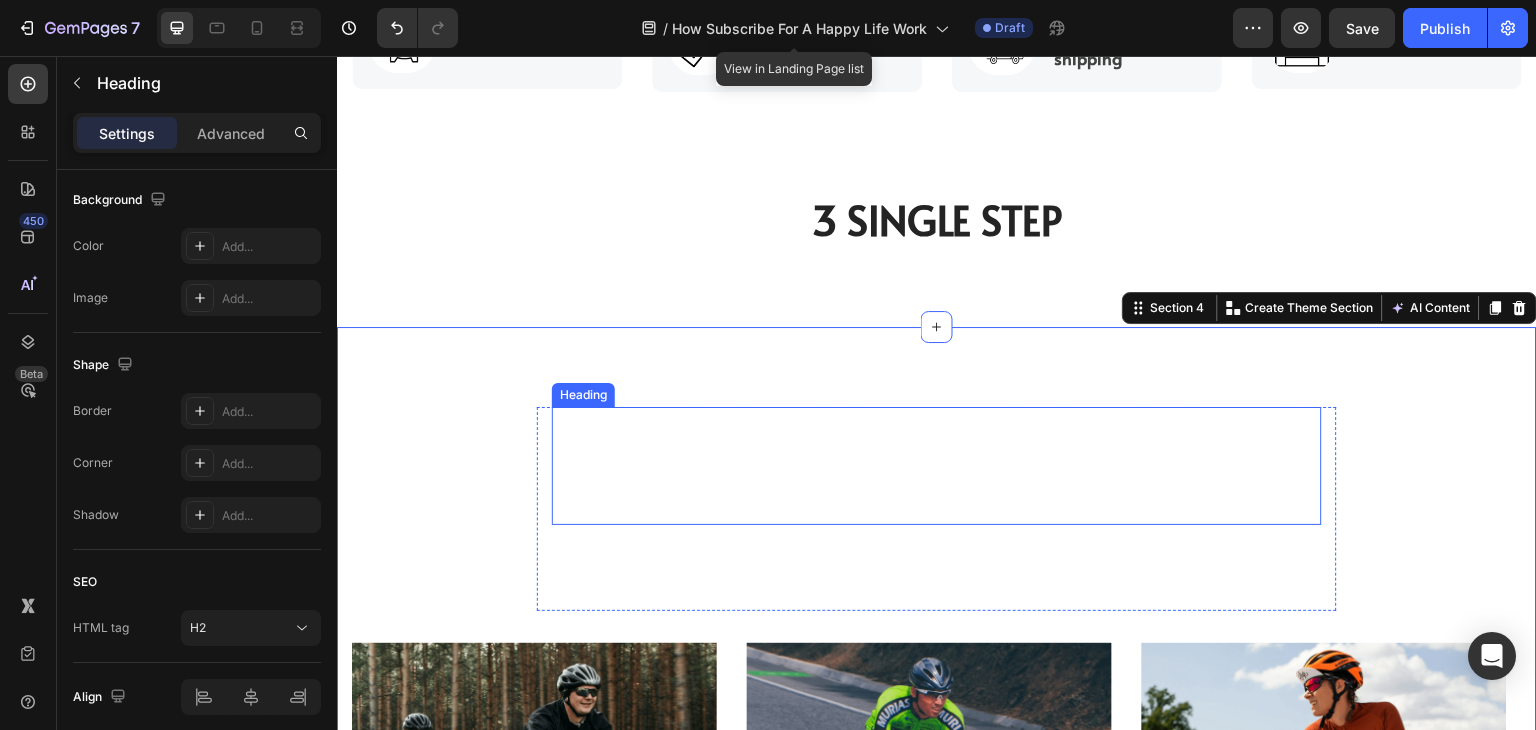 click on "The standard Lorem Ipsum passage" at bounding box center [937, 466] 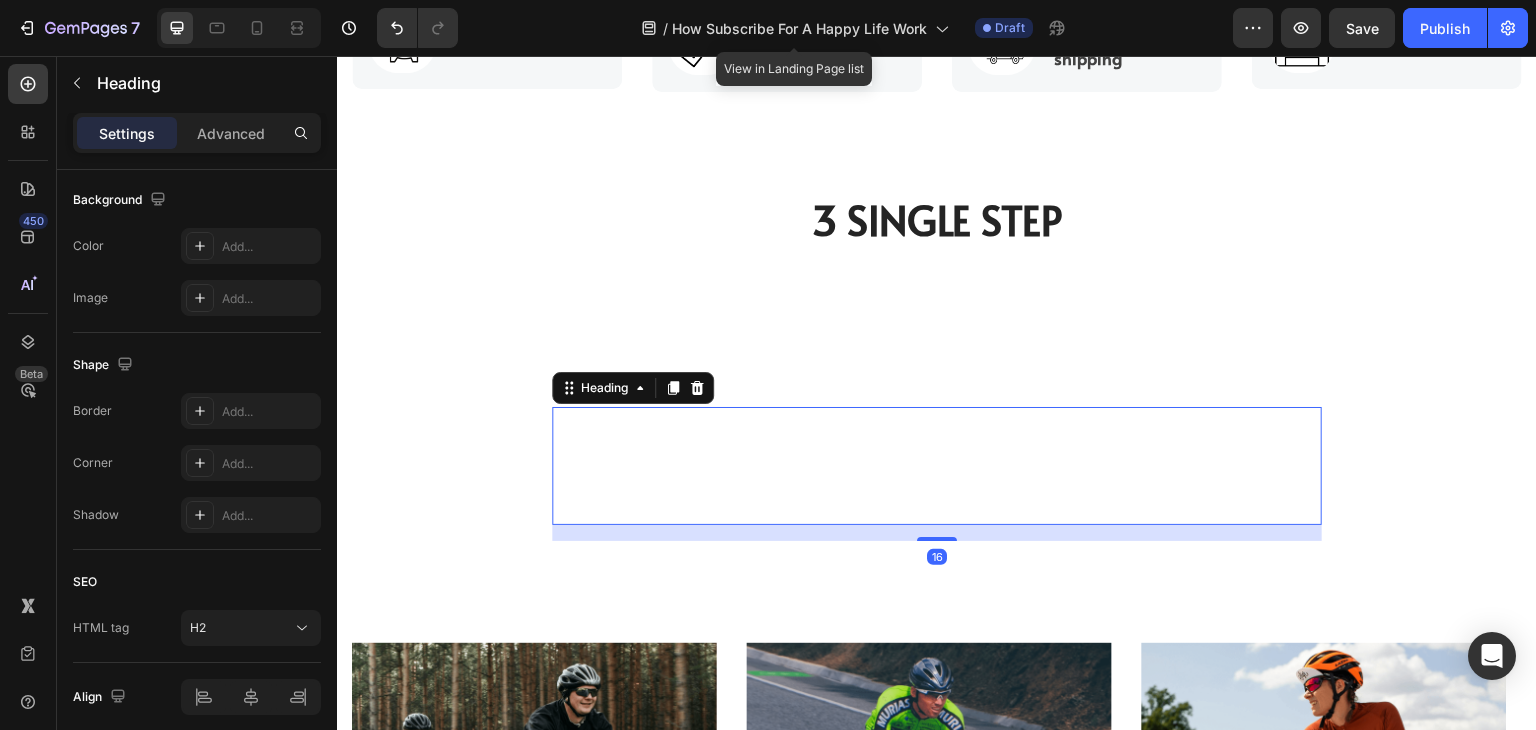 scroll, scrollTop: 0, scrollLeft: 0, axis: both 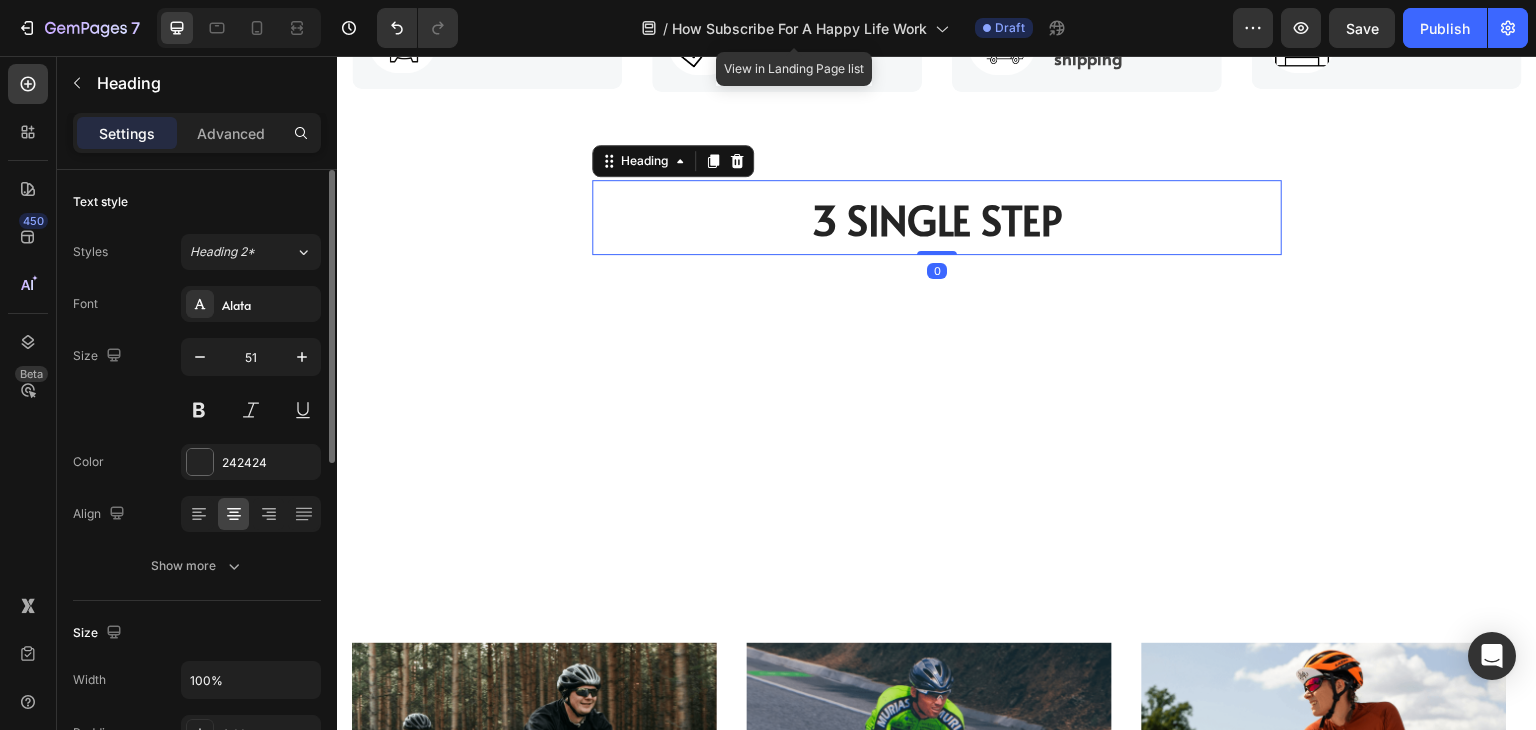 click on "3 Single Step" at bounding box center [937, 219] 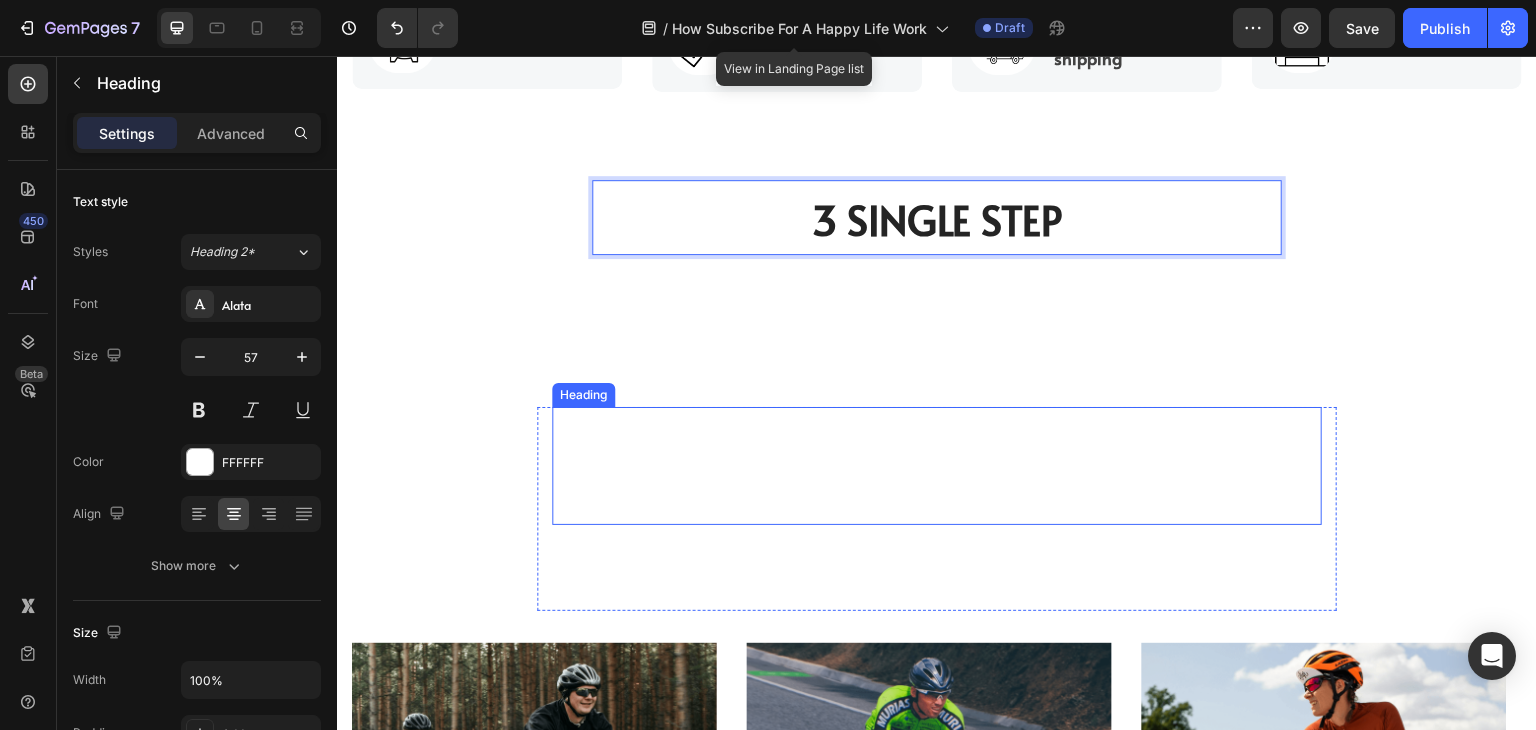 click on "The standard Lorem Ipsum passage" at bounding box center [937, 466] 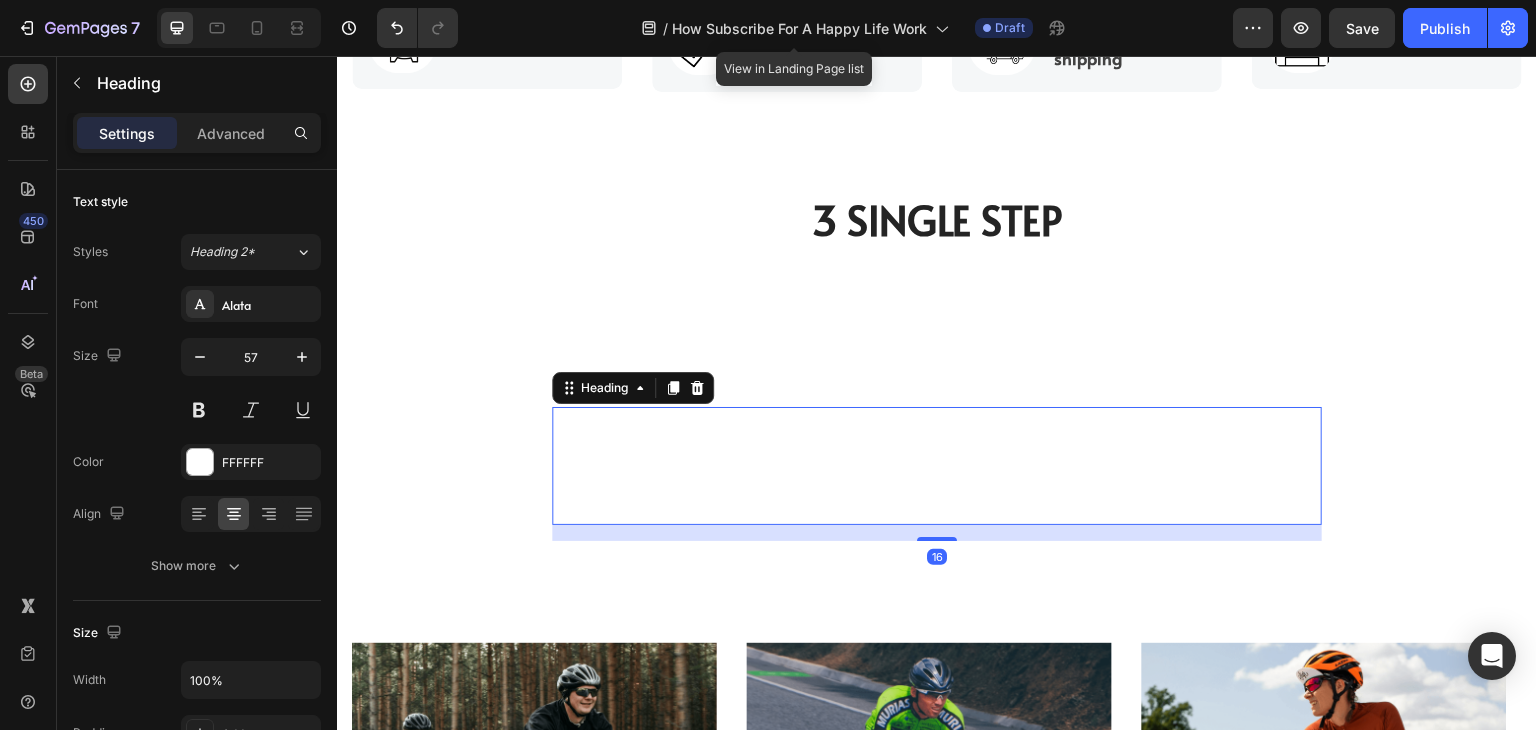 click on "The standard Lorem Ipsum passage" at bounding box center (937, 466) 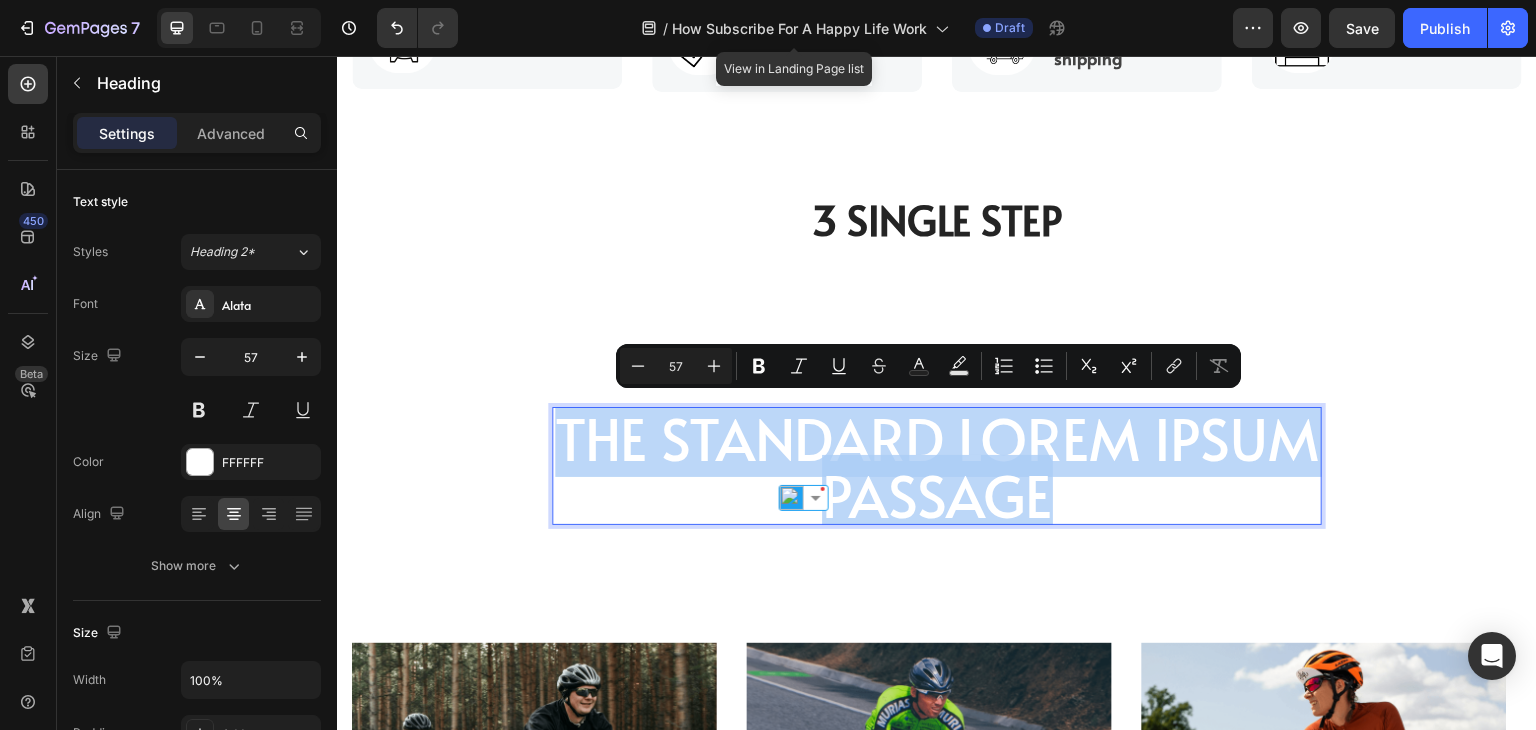 type on "40" 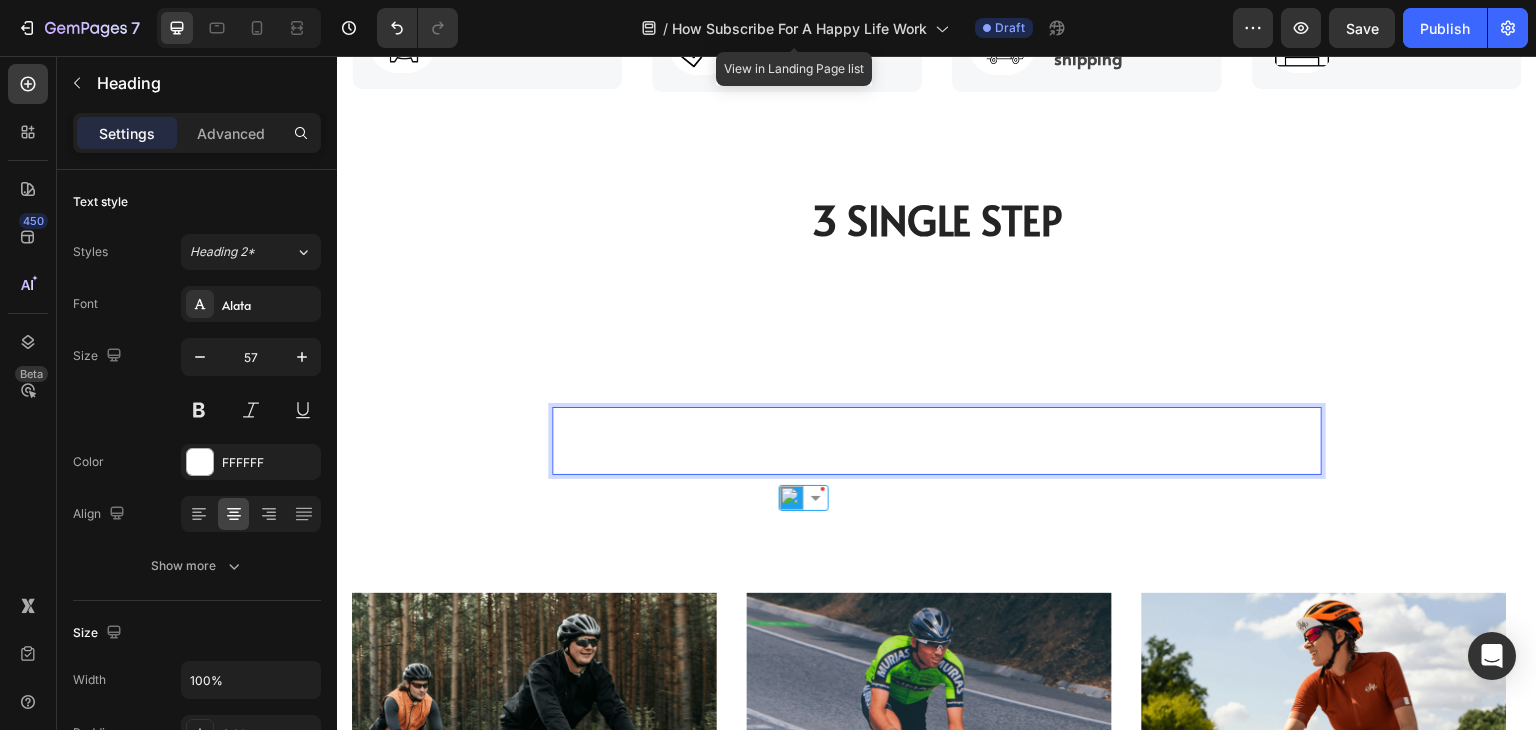 click on "3 Single Step" at bounding box center (937, 444) 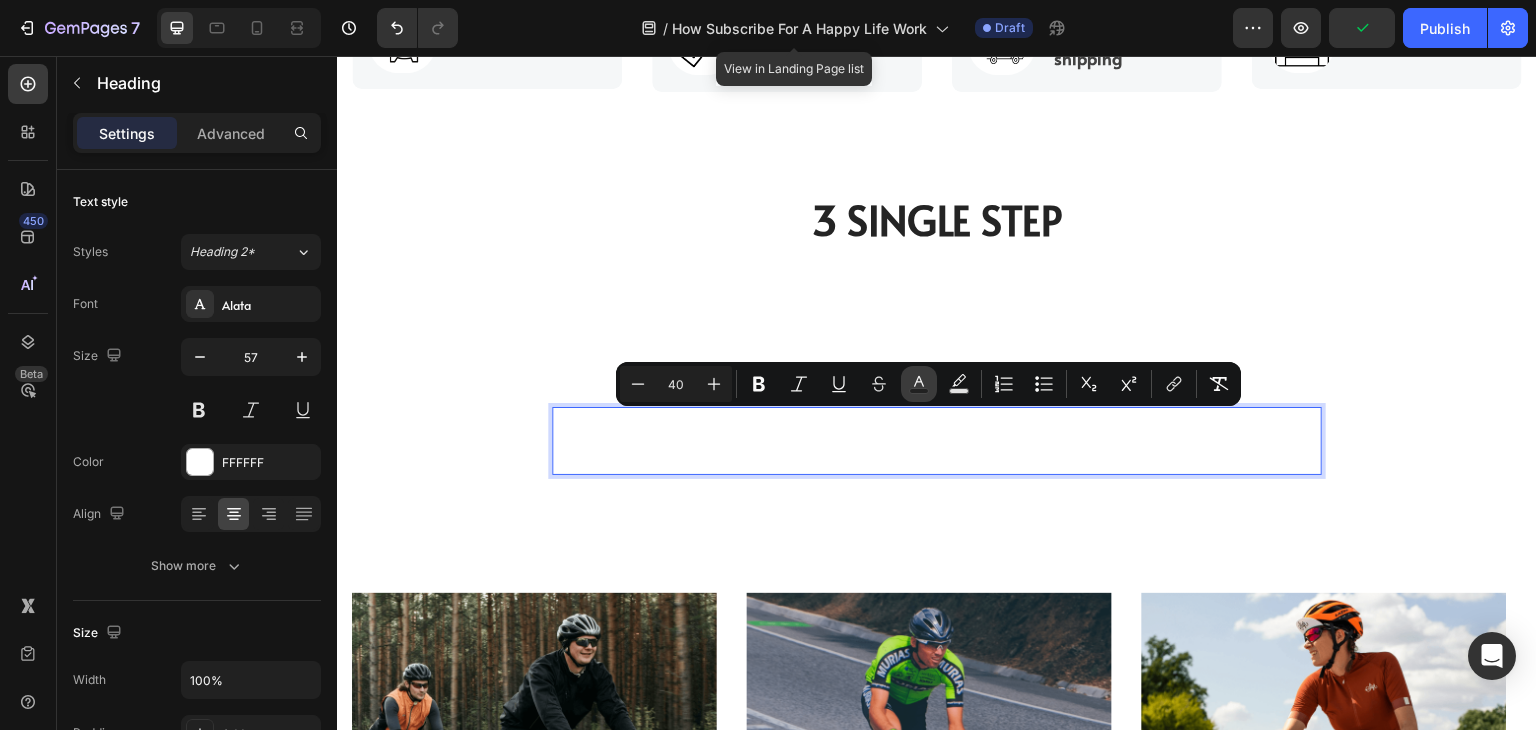 click 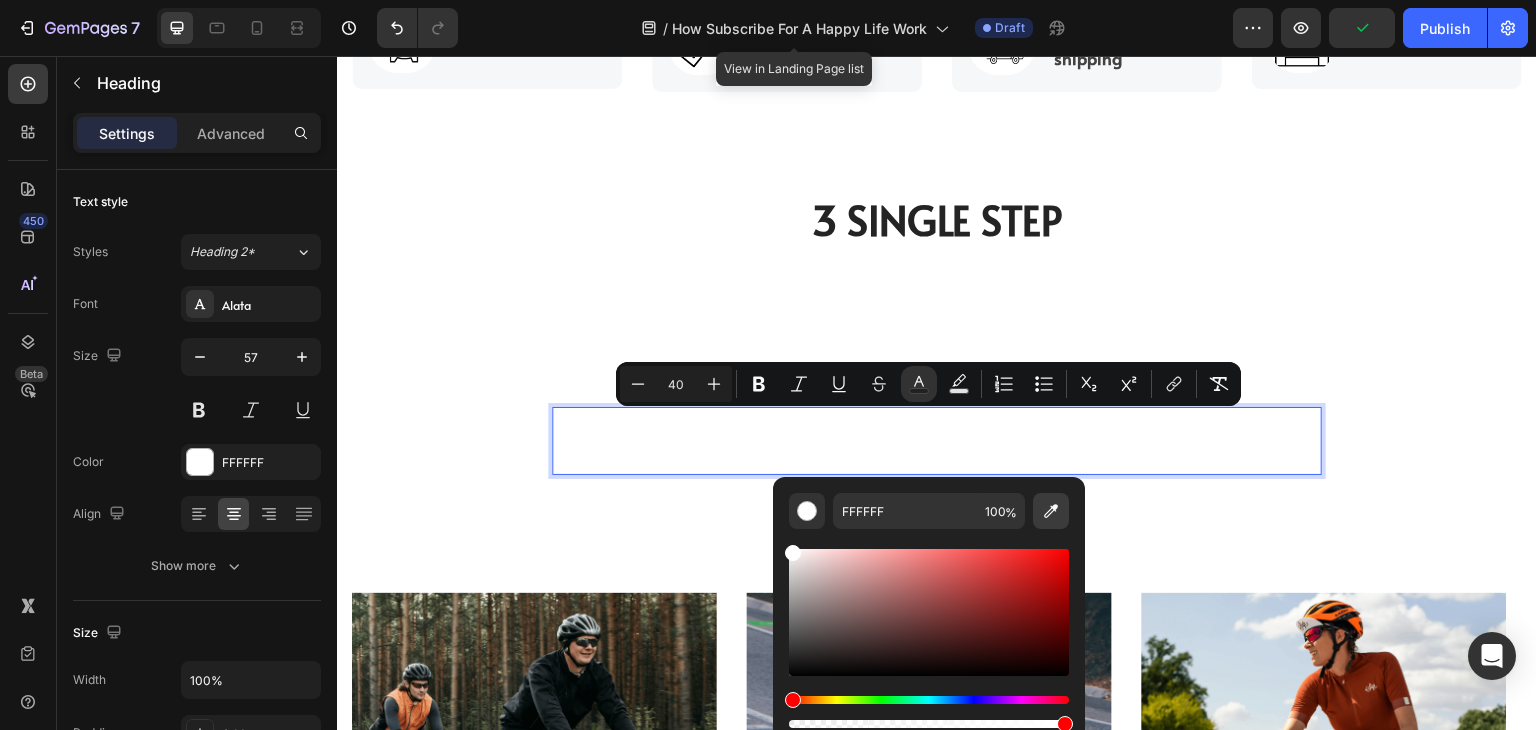 click 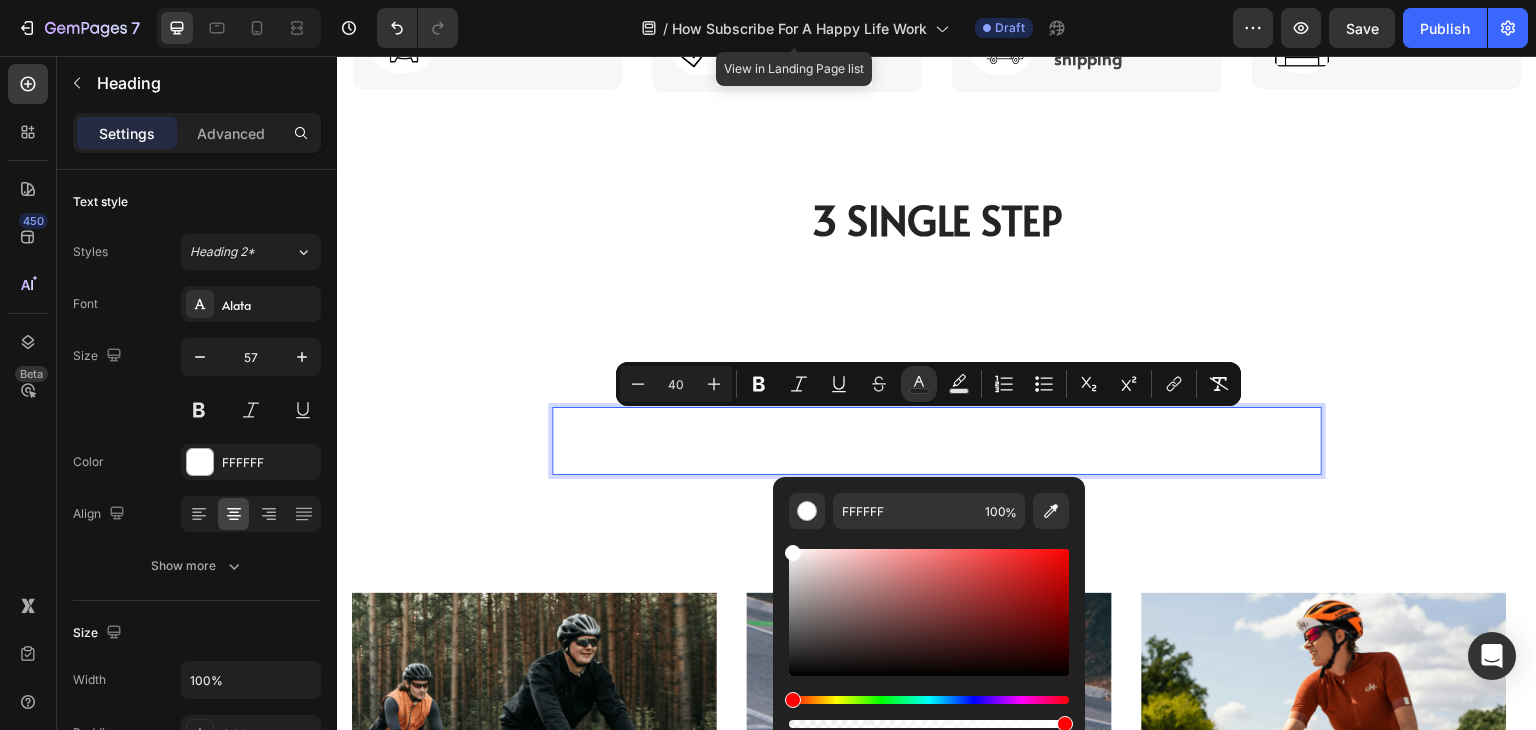 type on "242424" 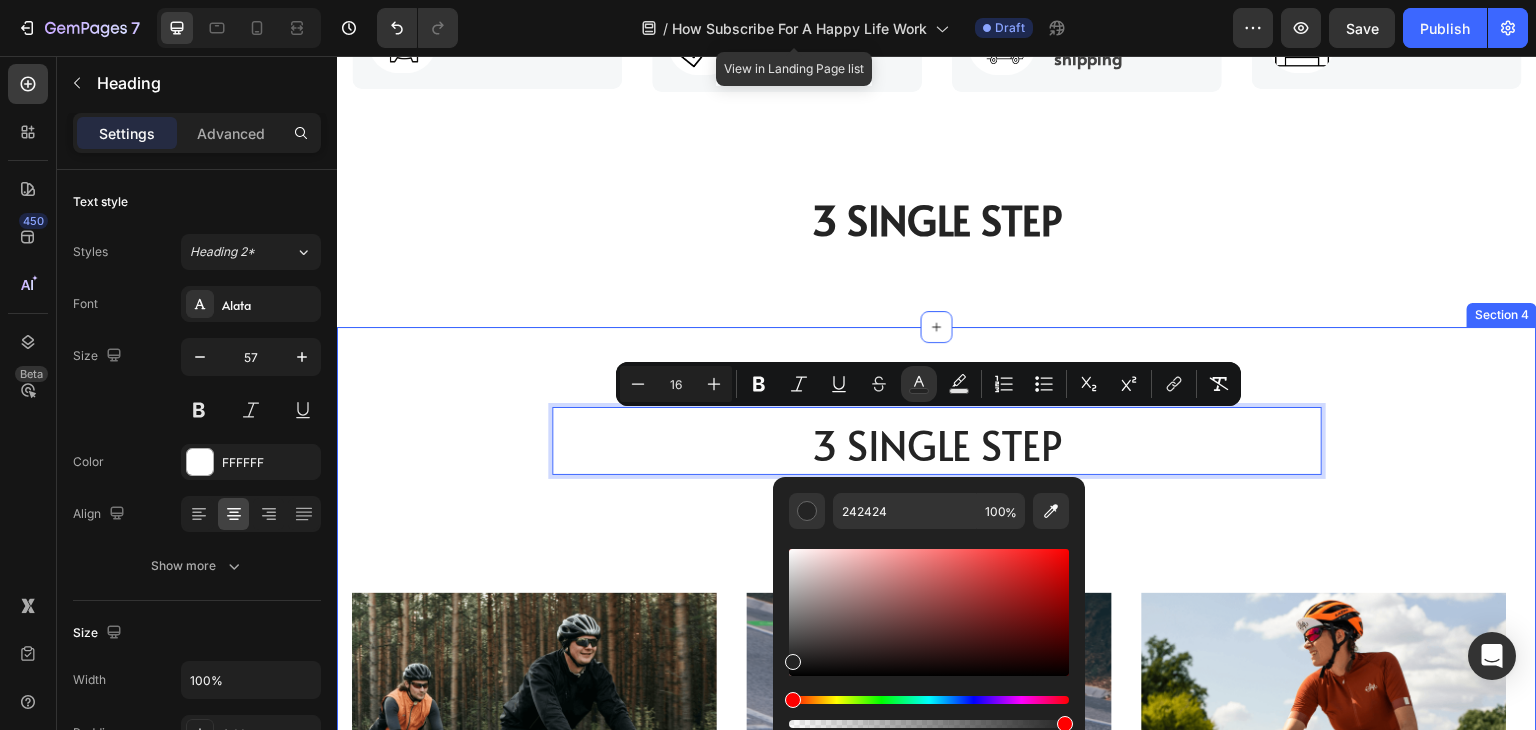 click on "3 Single Step  Heading   16 Sed ut perspiciatis unde omnis iste natus error sit voluptatem accusantium doloremque laudantium Text Block Row Image LOREM IPSUM DOLOR Text Block On the other hand, we denounce with righteous indignation and dislike men who are so beguiled and demoralized by the charms of pleasure of the moment Text Block Row Image LOREM IPSUM DOLOR Text Block On the other hand, we denounce with righteous indignation and dislike men who are so beguiled and demoralized by the charms of pleasure of the moment Text Block Row Image LOREM IPSUM DOLOR Text Block On the other hand, we denounce with righteous indignation and dislike men who are so beguiled and demoralized by the charms of pleasure of the moment Text Block Row Carousel TRY IT NOW-BUTTON Button Row Section 4" at bounding box center (937, 730) 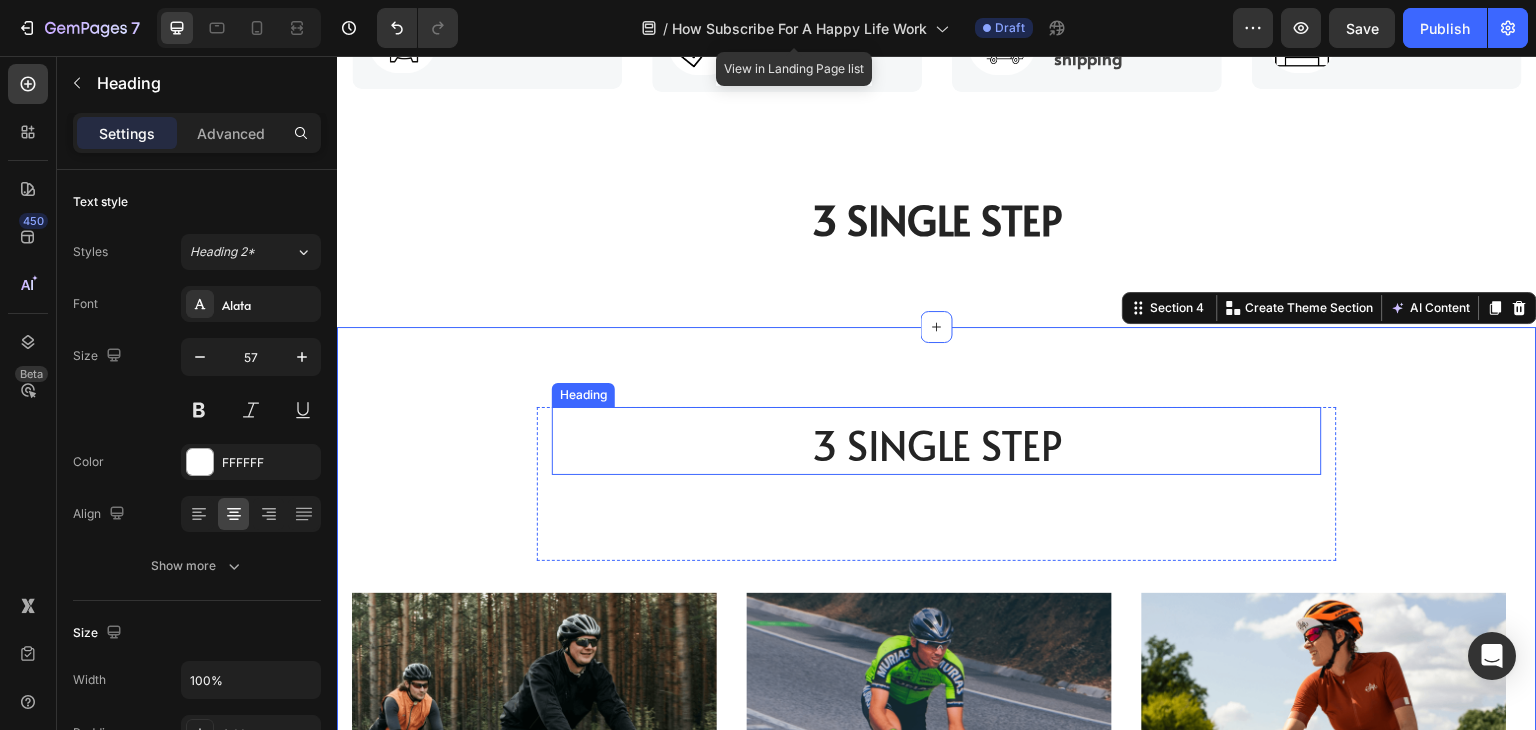 click on "3 Single Step" at bounding box center (937, 444) 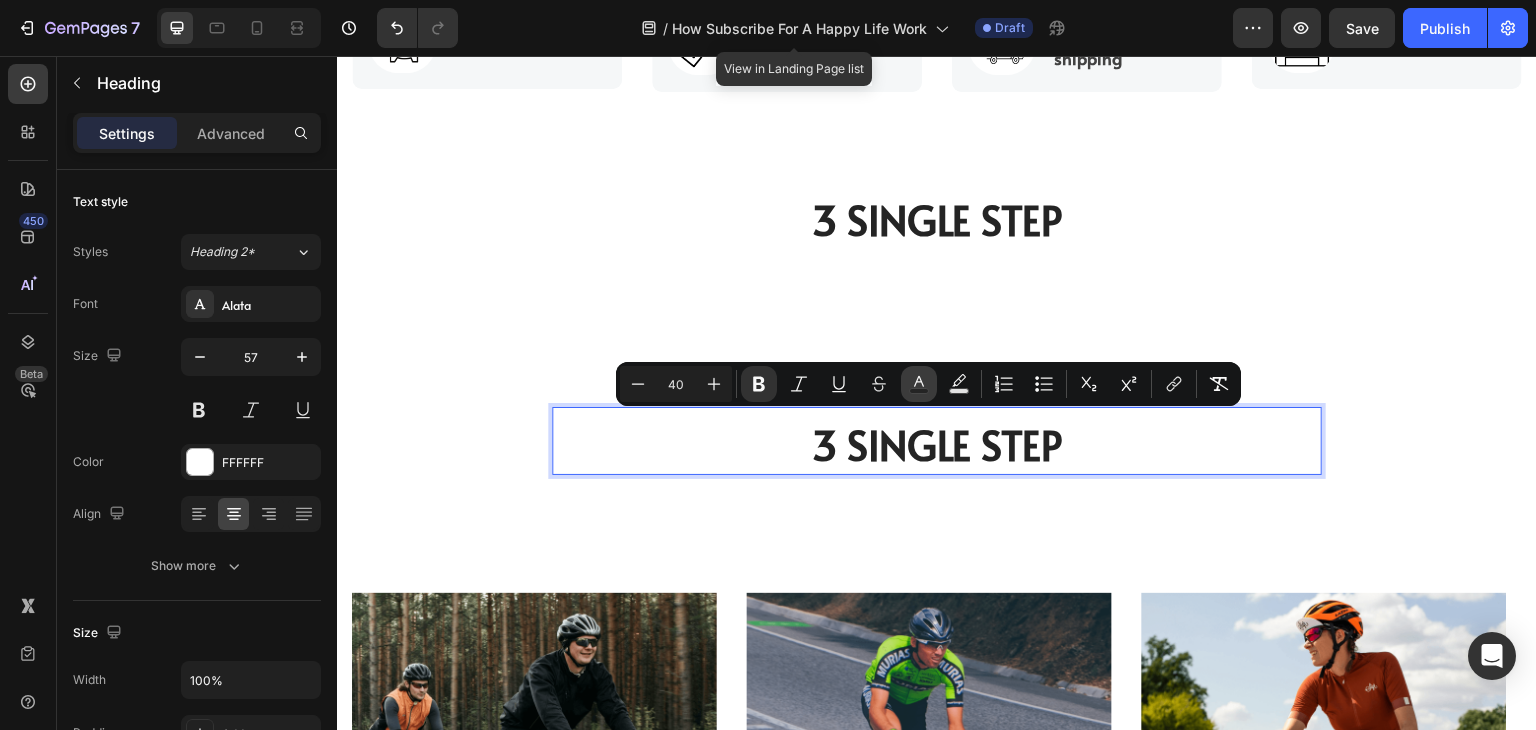 click 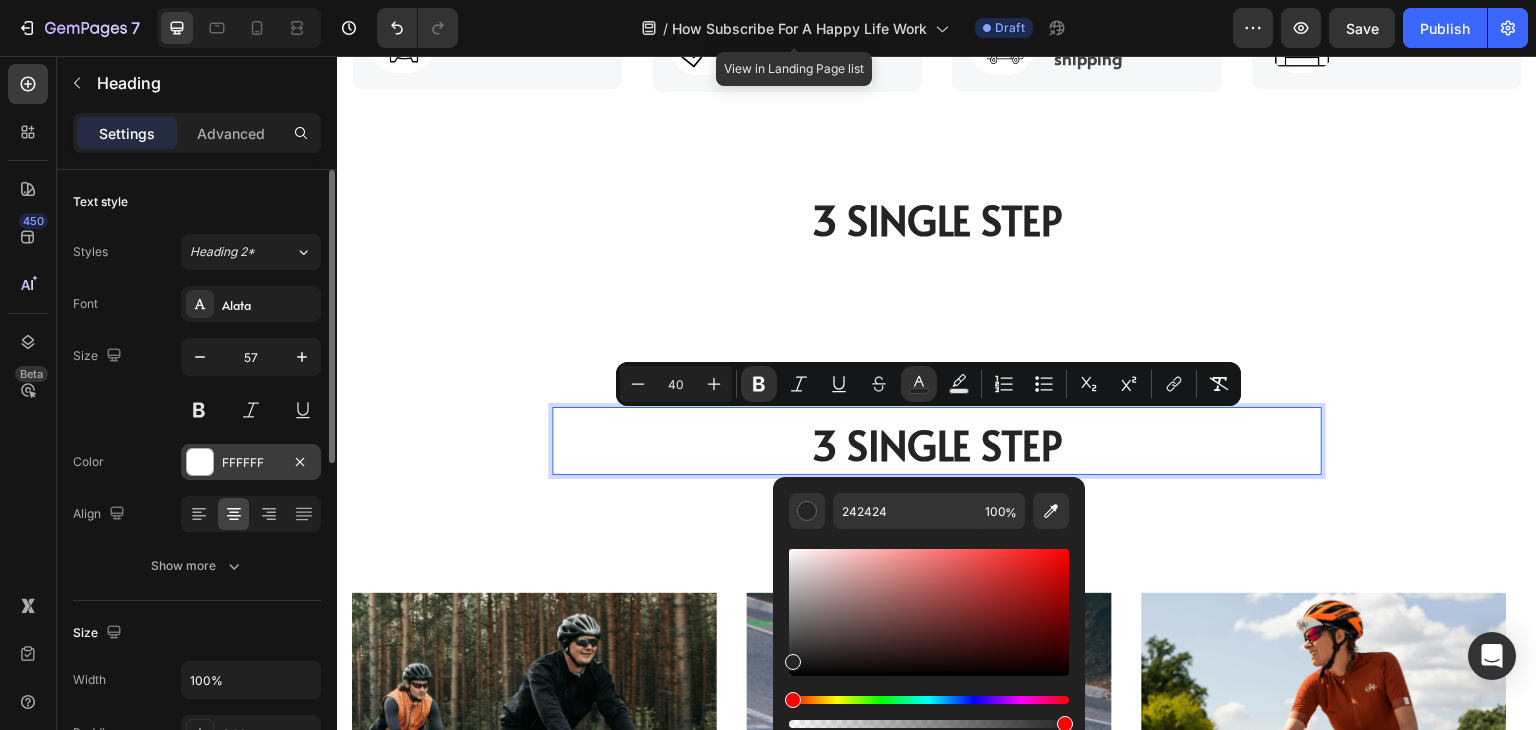 click on "FFFFFF" at bounding box center (251, 463) 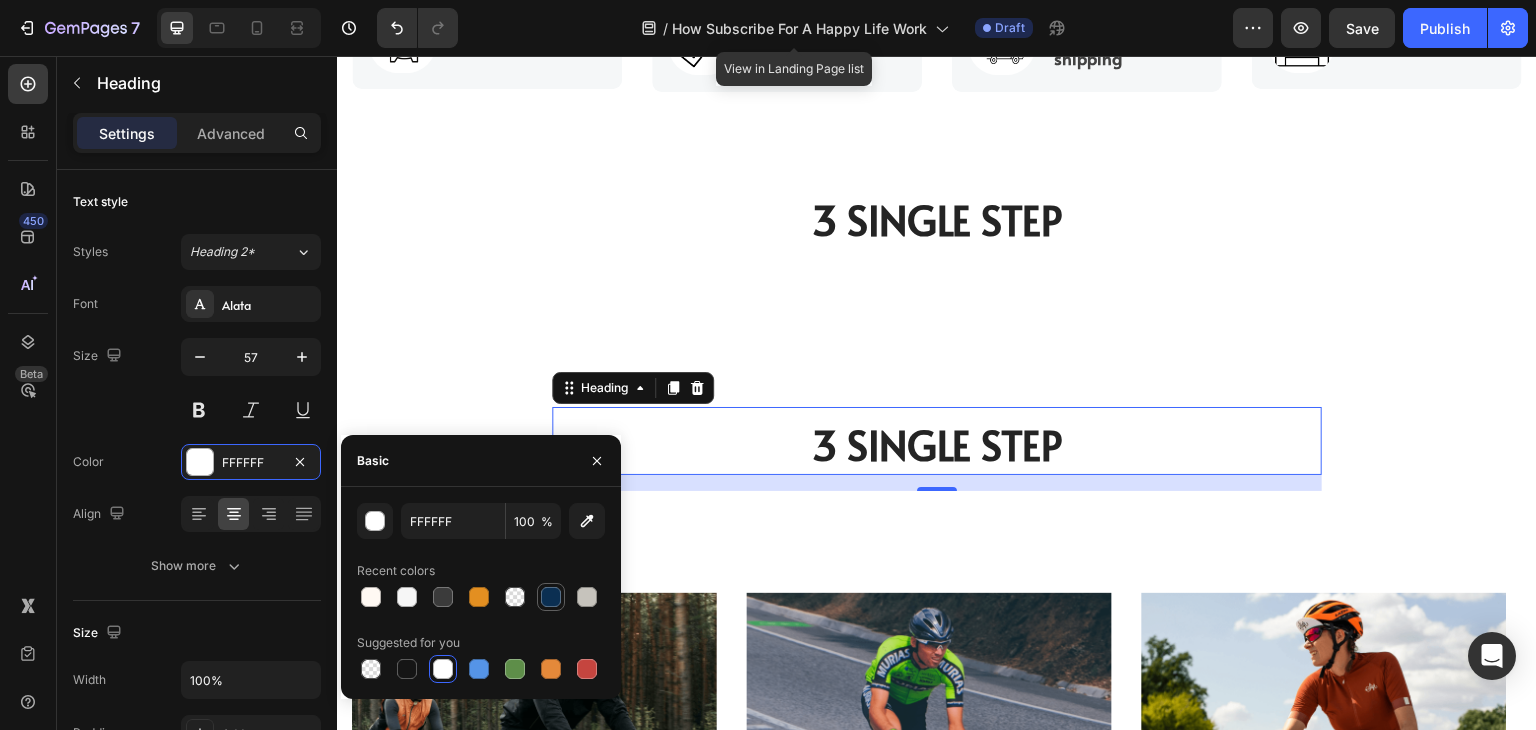 click at bounding box center (551, 597) 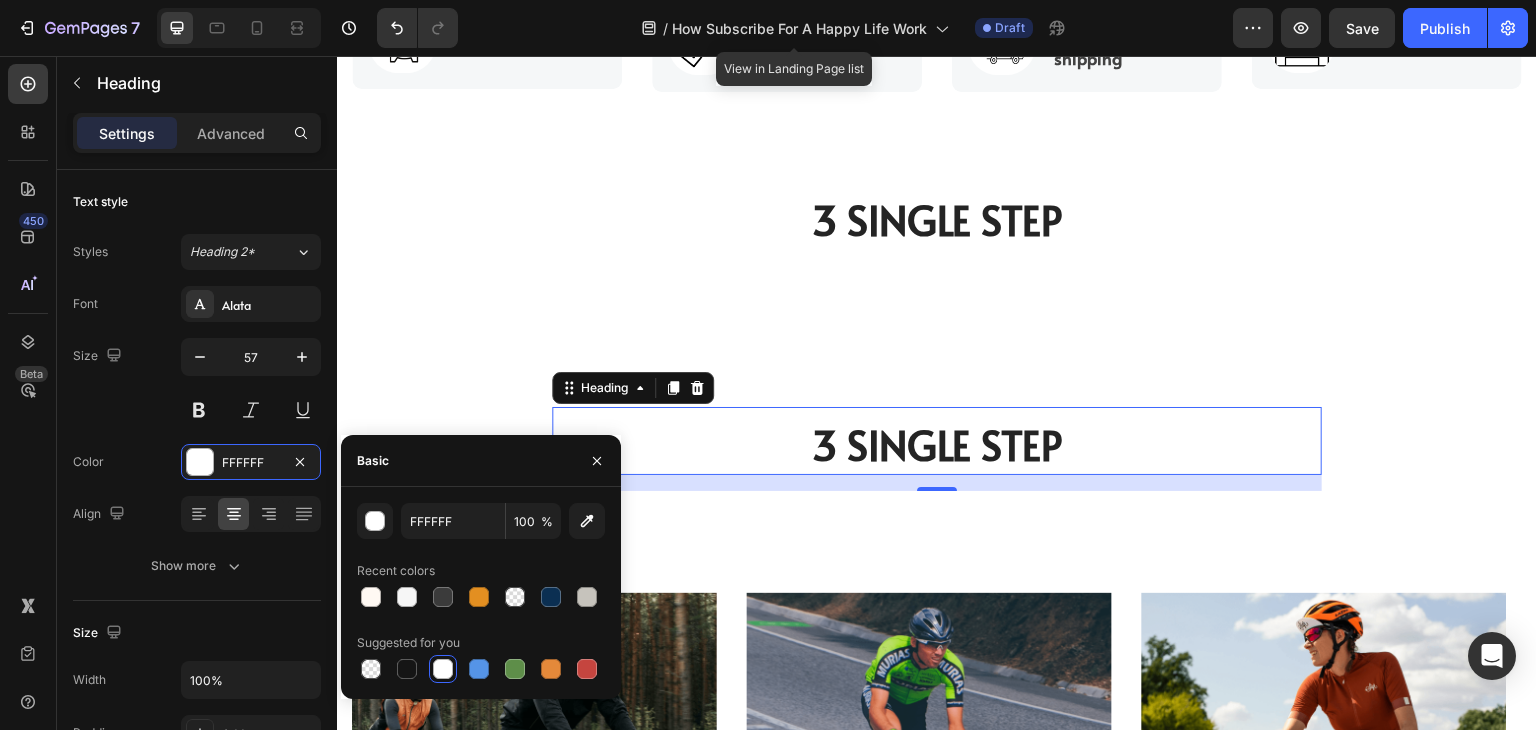 type on "0B2F52" 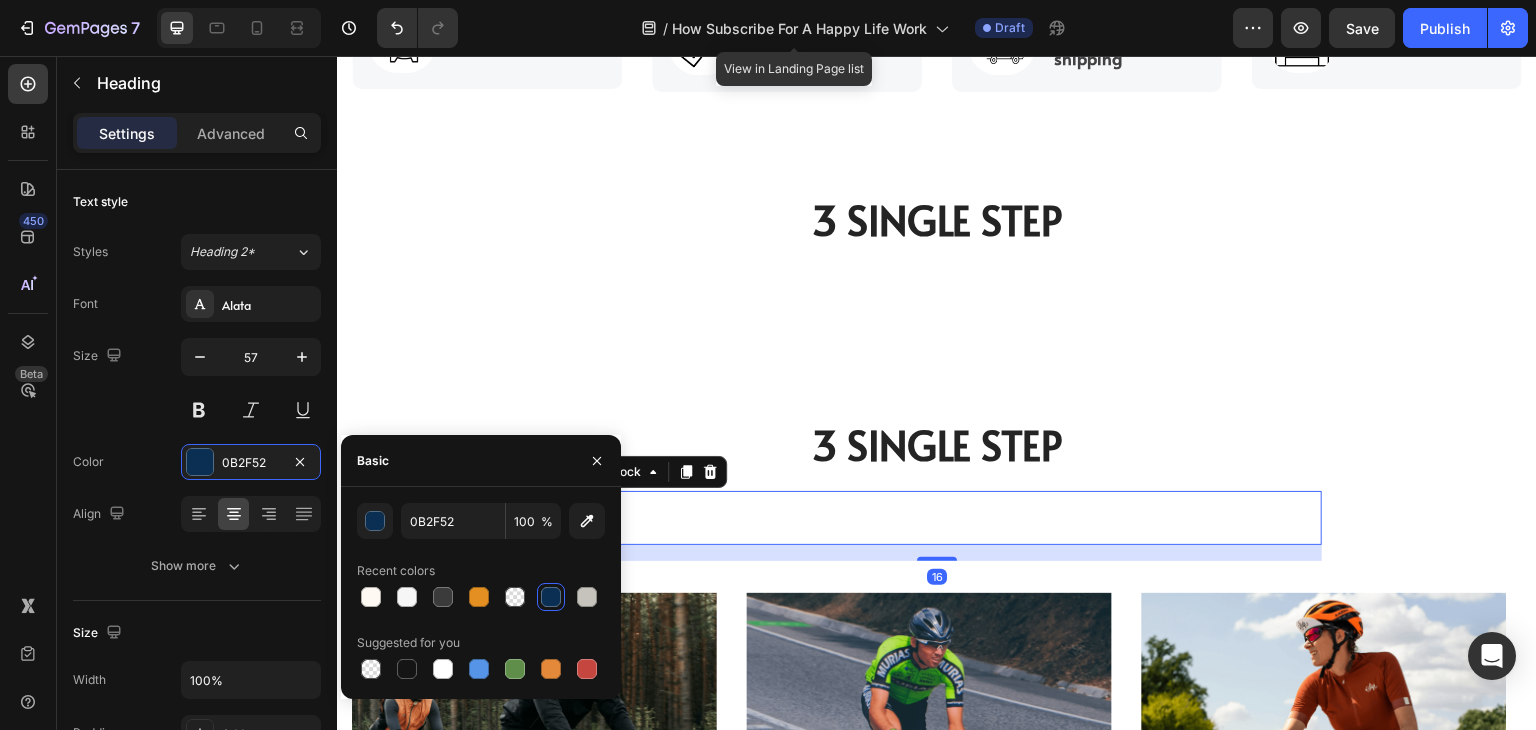 click on "Sed ut perspiciatis unde omnis iste natus error sit voluptatem accusantium doloremque laudantium" at bounding box center (937, 517) 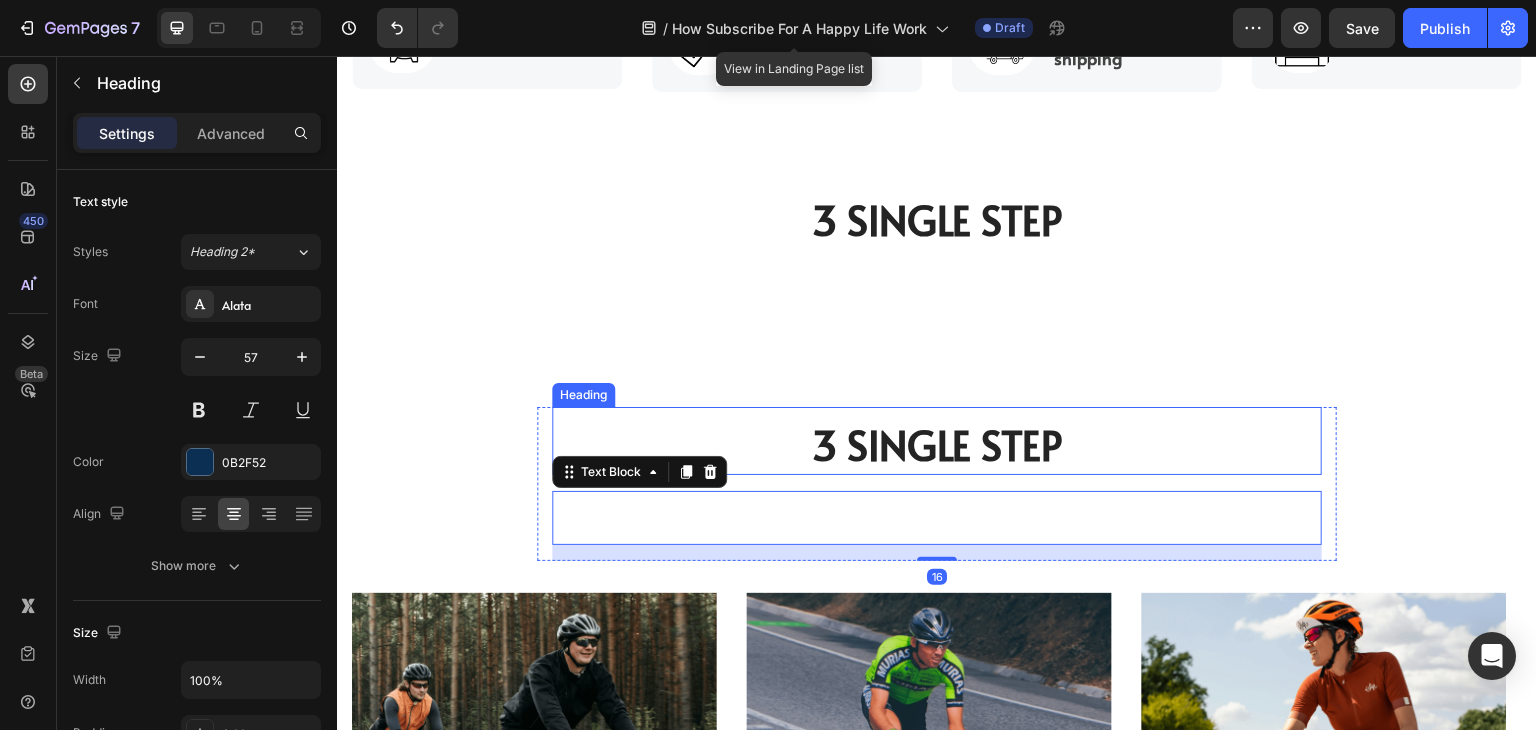 click on "⁠⁠⁠⁠⁠⁠⁠ 3 Single Step" at bounding box center [937, 441] 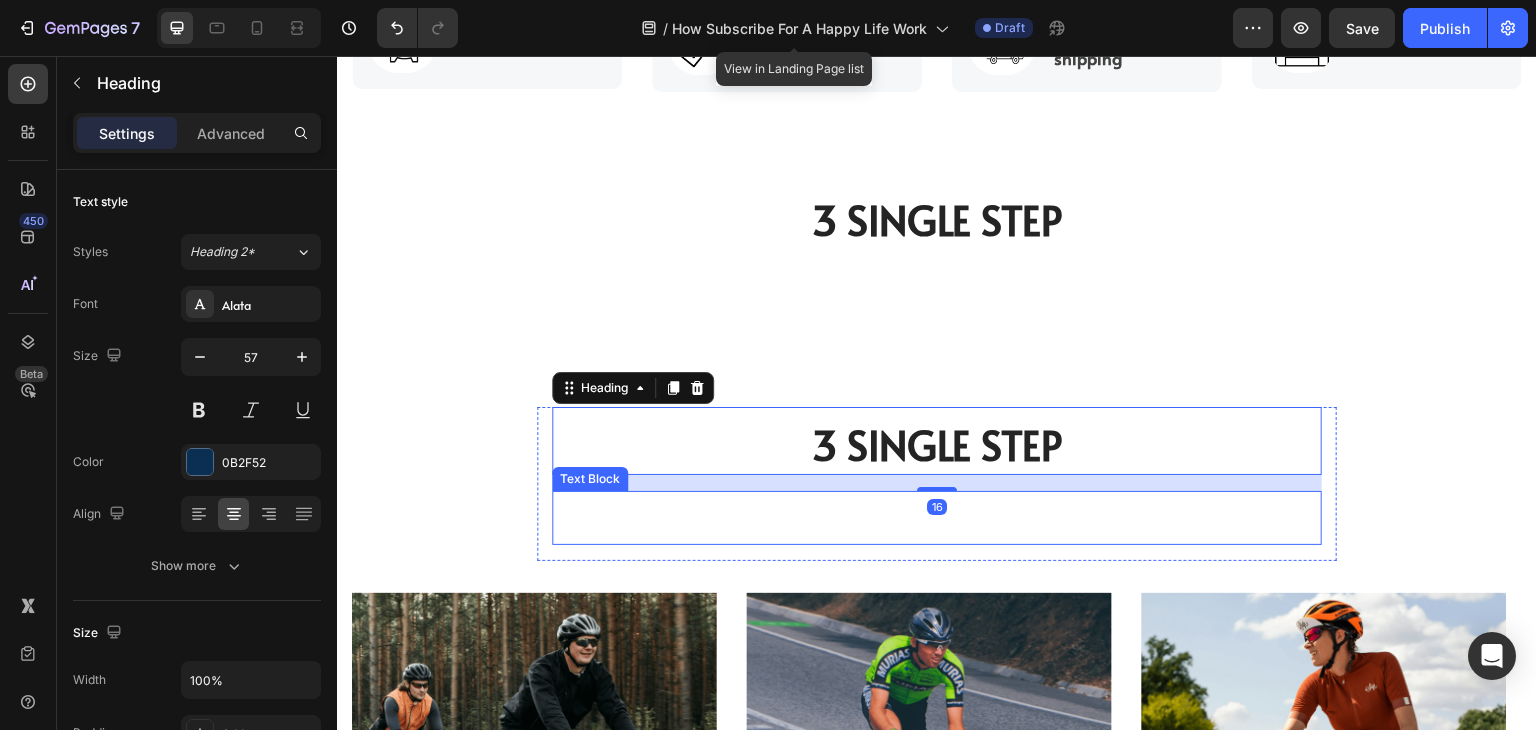 click on "Sed ut perspiciatis unde omnis iste natus error sit voluptatem accusantium doloremque laudantium" at bounding box center (937, 517) 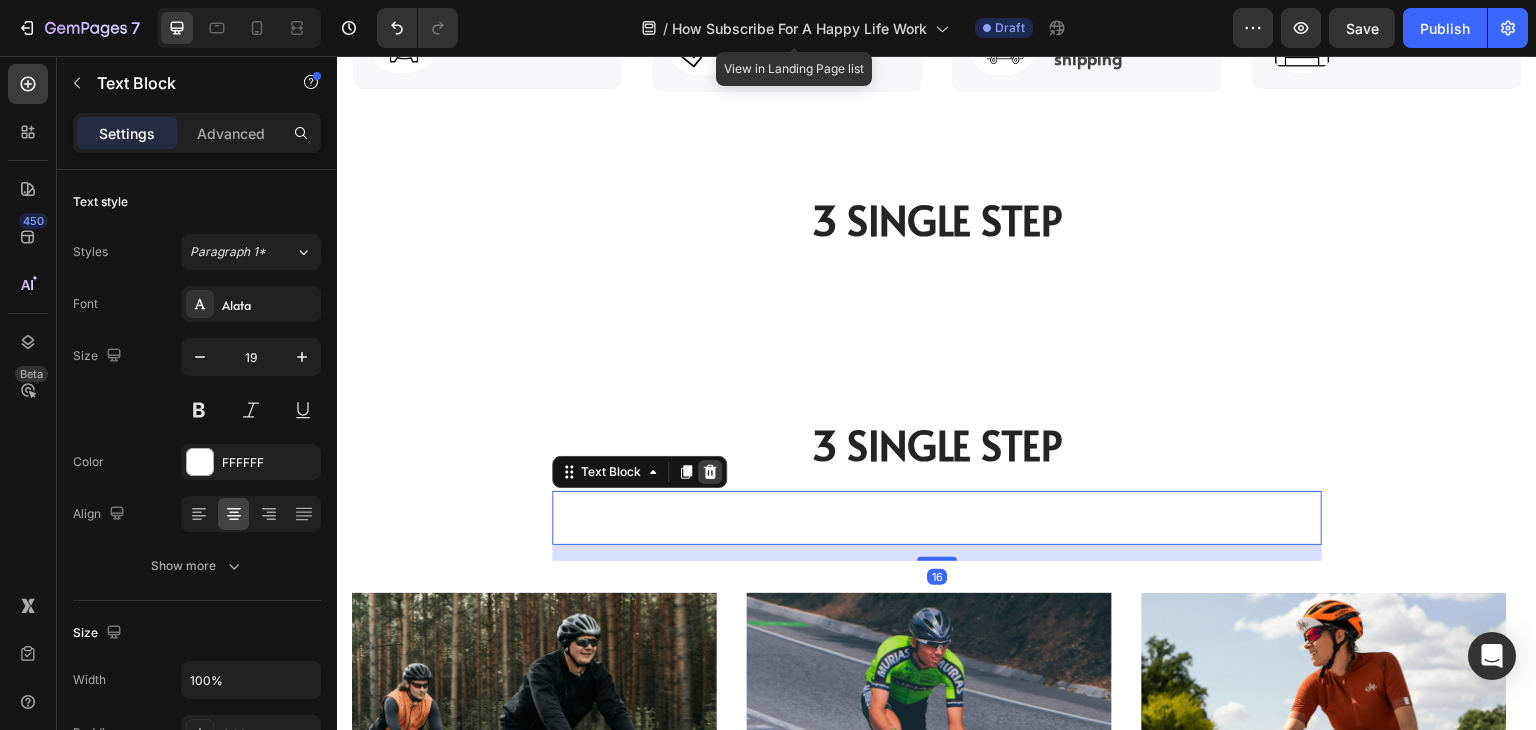 click at bounding box center [710, 472] 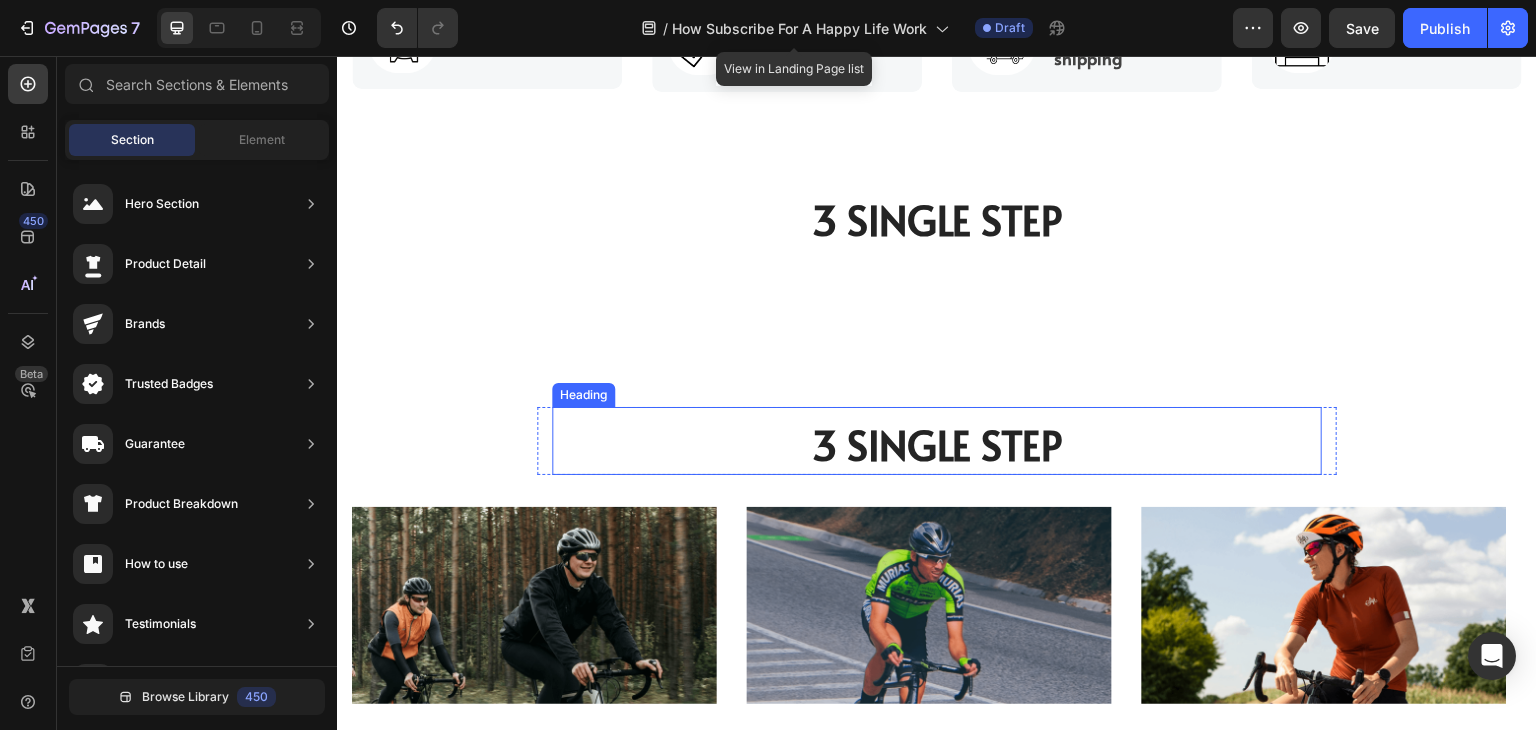 click on "3 Single Step" at bounding box center [937, 444] 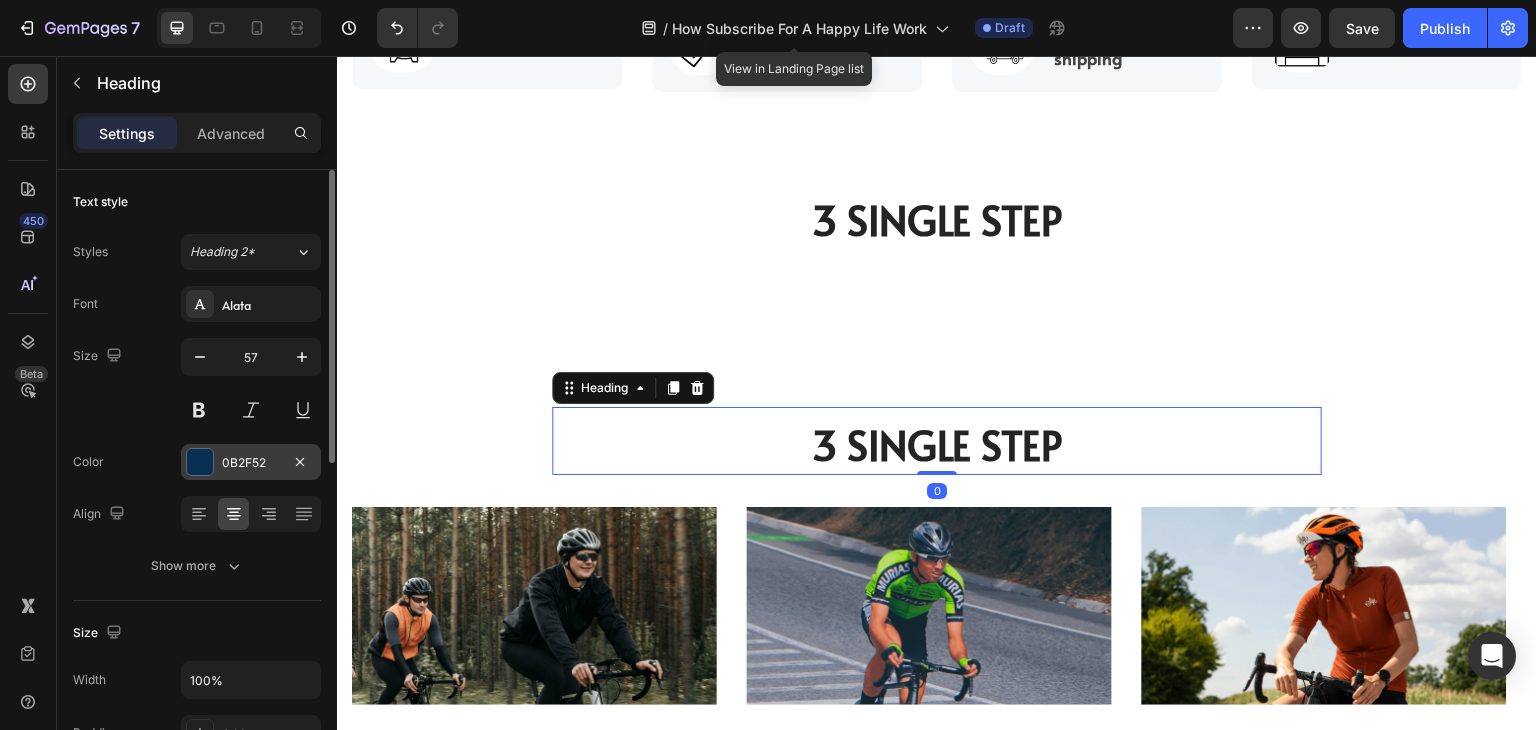 click at bounding box center (200, 462) 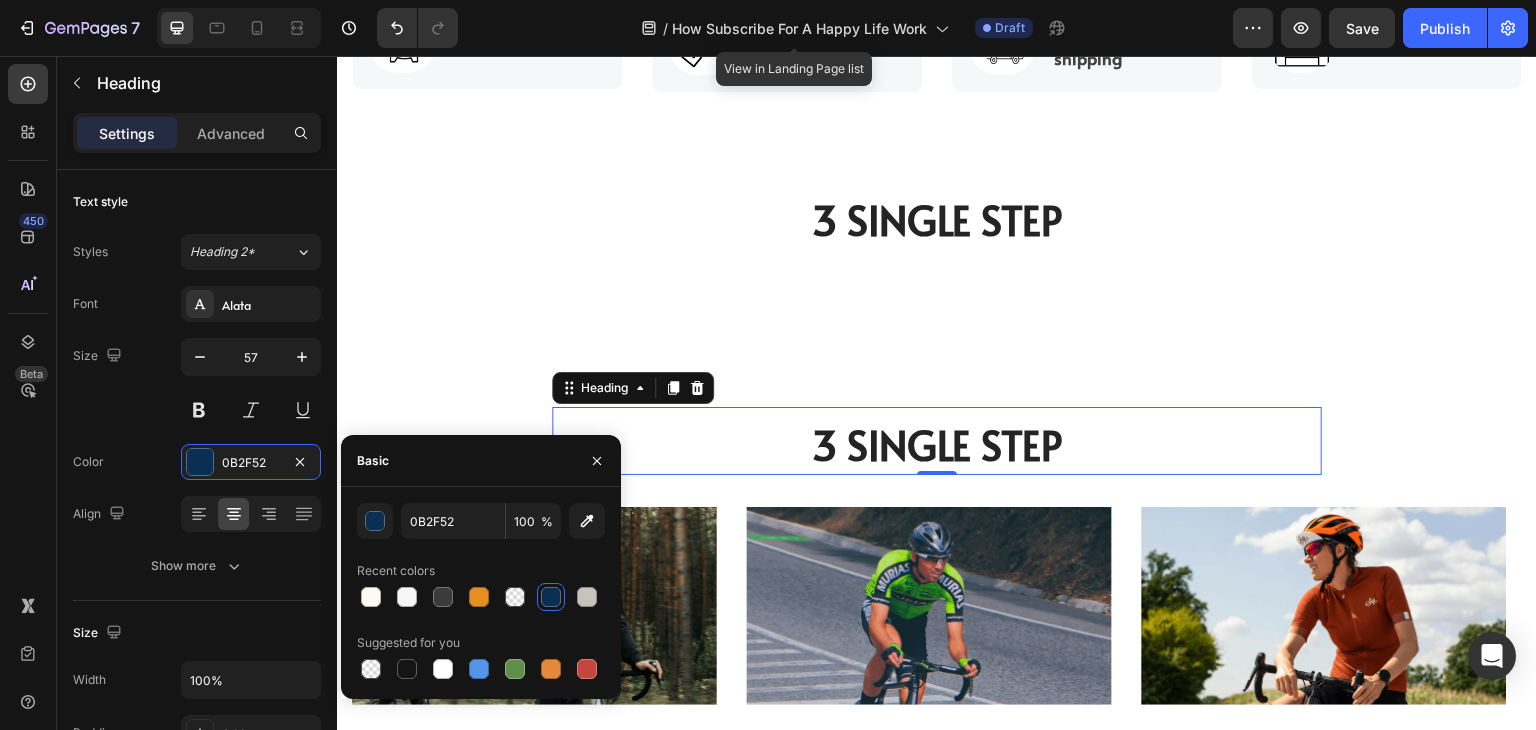 click at bounding box center [551, 597] 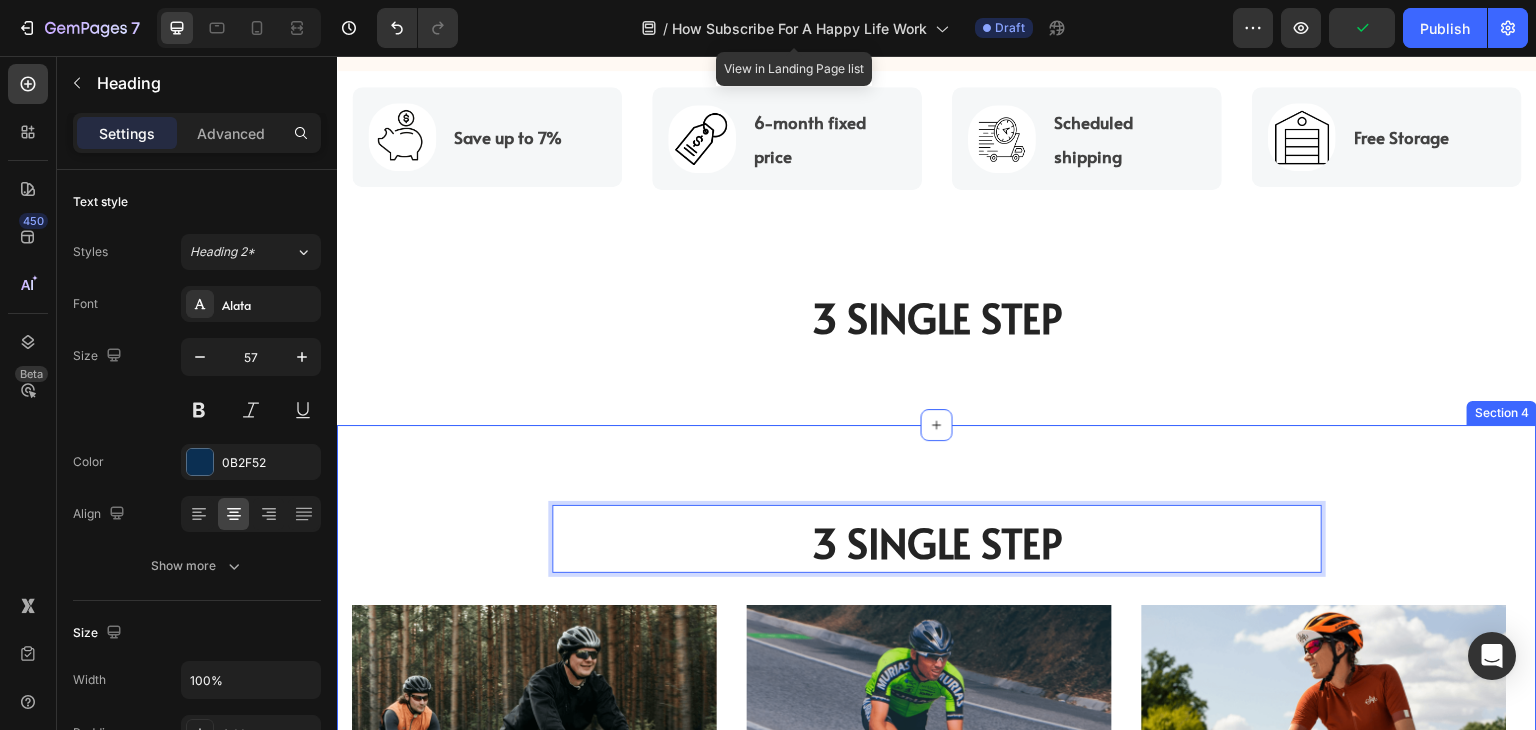 scroll, scrollTop: 762, scrollLeft: 0, axis: vertical 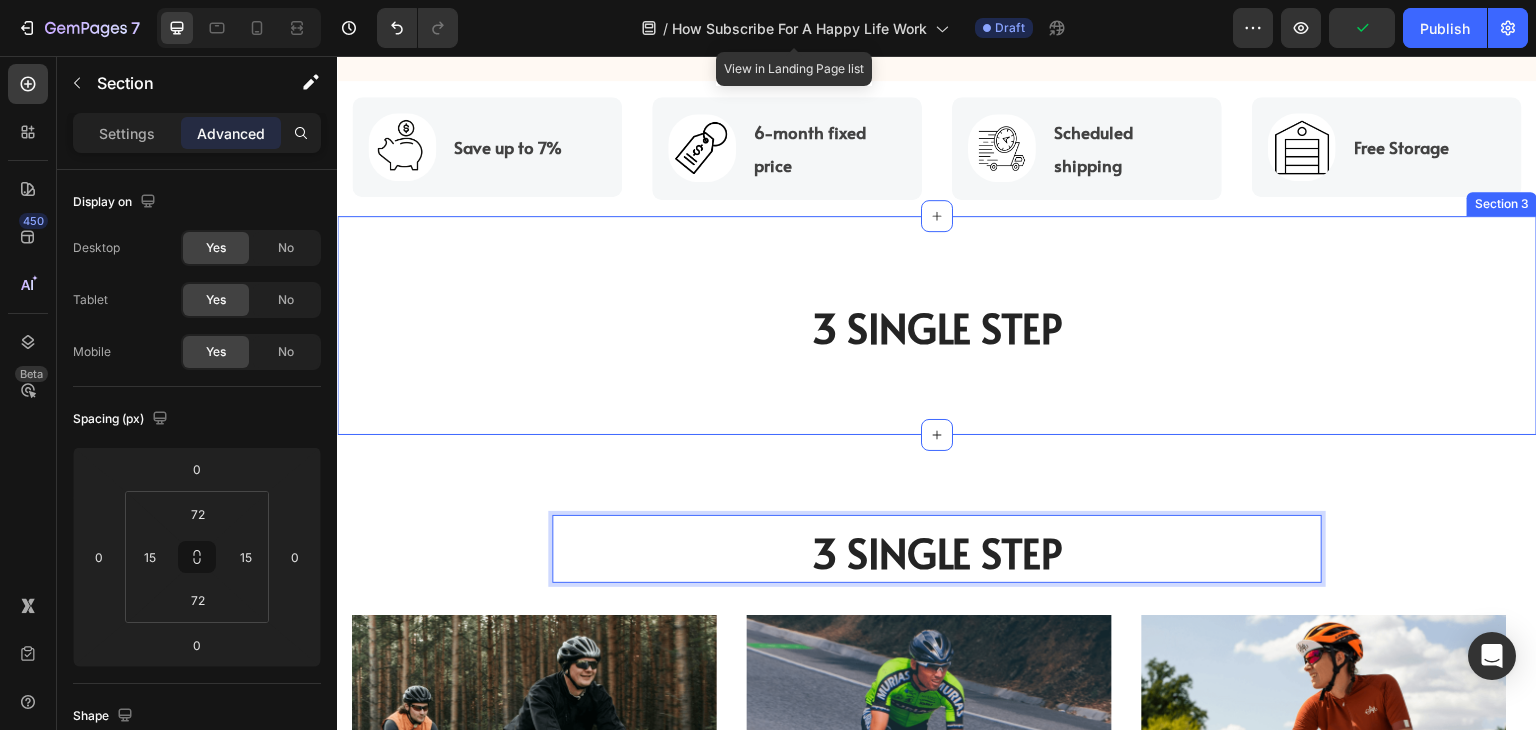 click on "⁠⁠⁠⁠⁠⁠⁠ 3 Single Step  Heading Row Row Section 3" at bounding box center [937, 325] 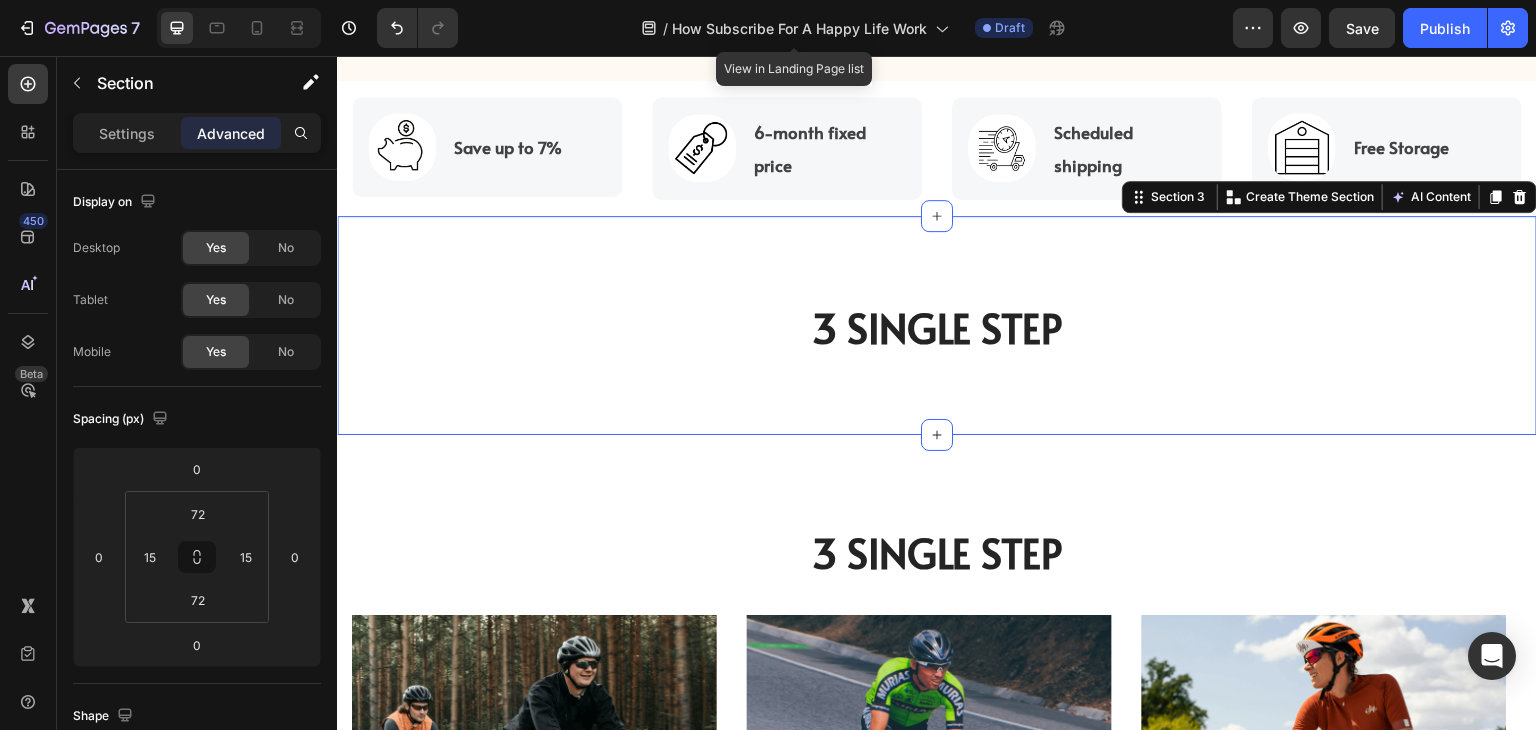 click on "Section 3   Create Theme Section AI Content Write with GemAI What would you like to describe here? Tone and Voice Persuasive Product Custom Jewelry Paper Bags with Ribbon Handles – Ideal for Gifts & Retail Show more Generate" at bounding box center (1329, 197) 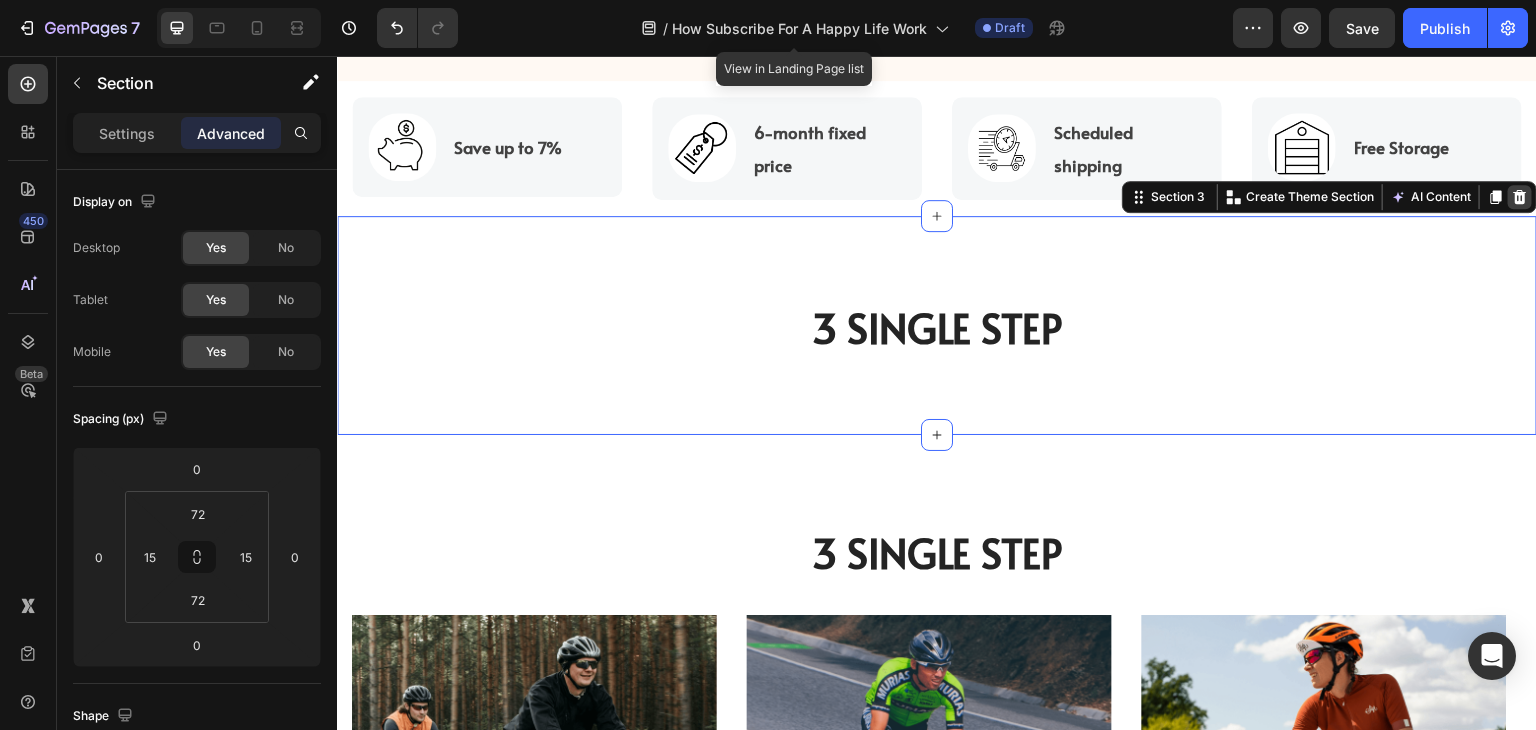 click 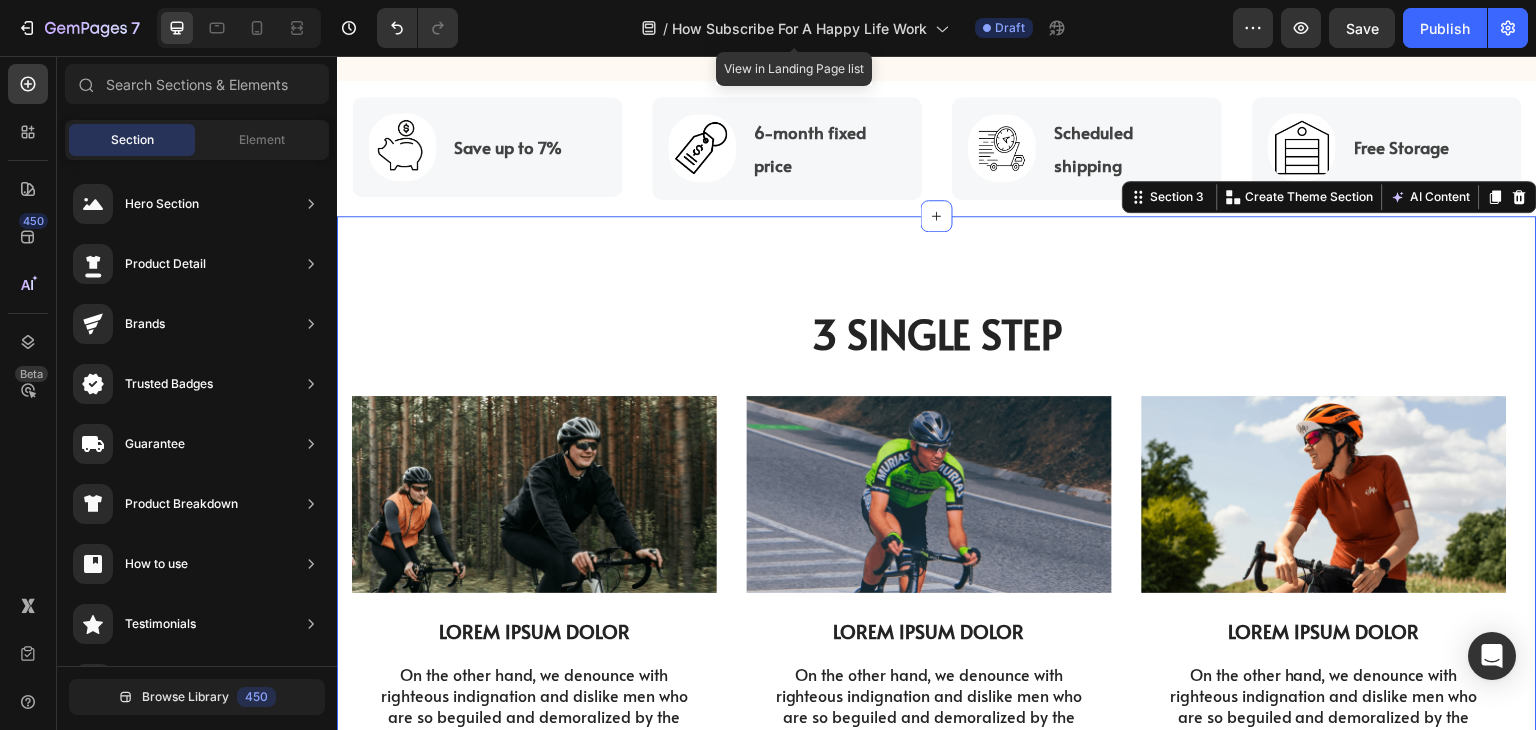 click on "⁠⁠⁠⁠⁠⁠⁠ 3 Single Step  Heading Row Image LOREM IPSUM DOLOR Text Block On the other hand, we denounce with righteous indignation and dislike men who are so beguiled and demoralized by the charms of pleasure of the moment Text Block Row Image LOREM IPSUM DOLOR Text Block On the other hand, we denounce with righteous indignation and dislike men who are so beguiled and demoralized by the charms of pleasure of the moment Text Block Row Image LOREM IPSUM DOLOR Text Block On the other hand, we denounce with righteous indignation and dislike men who are so beguiled and demoralized by the charms of pleasure of the moment Text Block Row Carousel TRY IT NOW-BUTTON Button Row Section 3   Create Theme Section AI Content Write with GemAI What would you like to describe here? Tone and Voice Persuasive Product Custom Jewelry Paper Bags with Ribbon Handles – Ideal for Gifts & Retail Show more Generate" at bounding box center (937, 577) 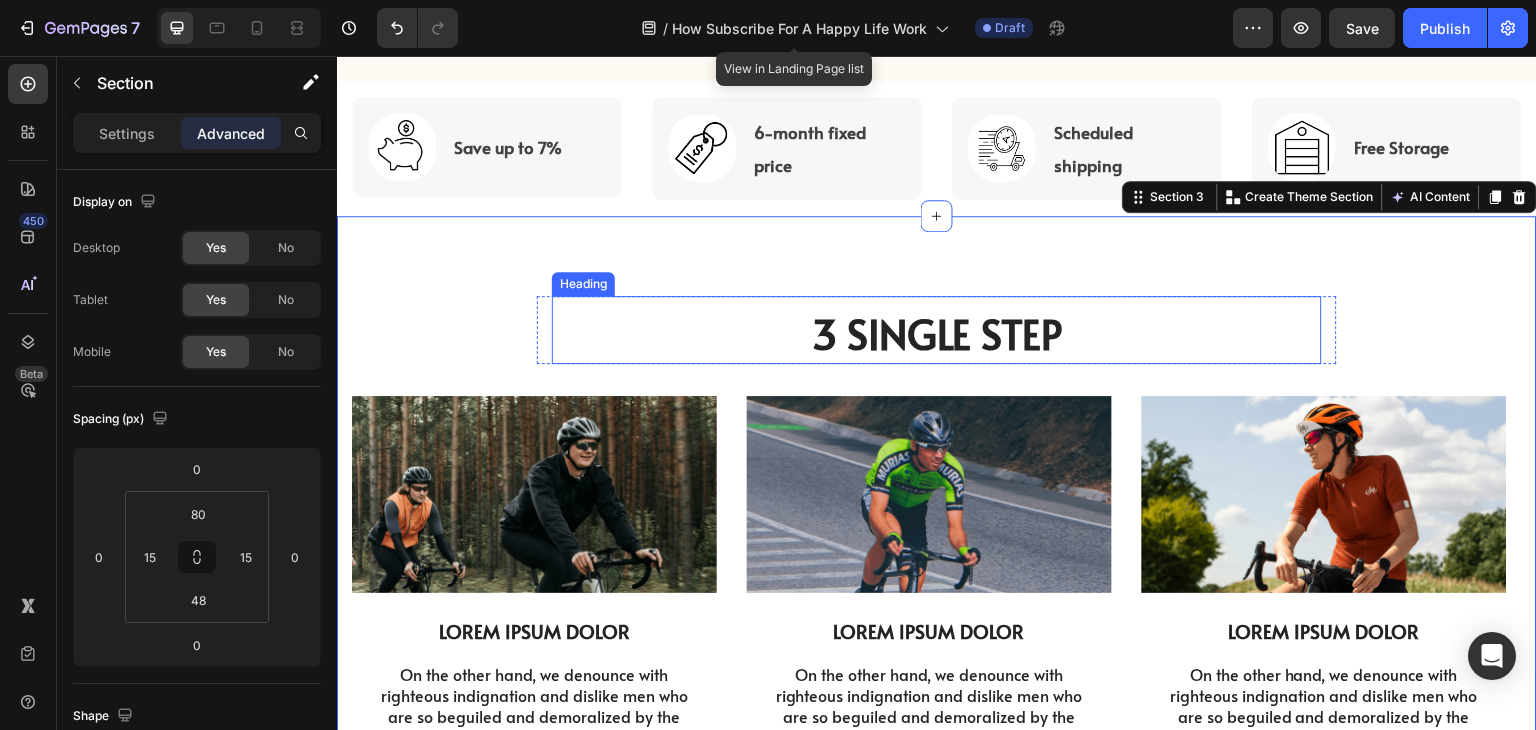 click on "3 Single Step" at bounding box center (937, 333) 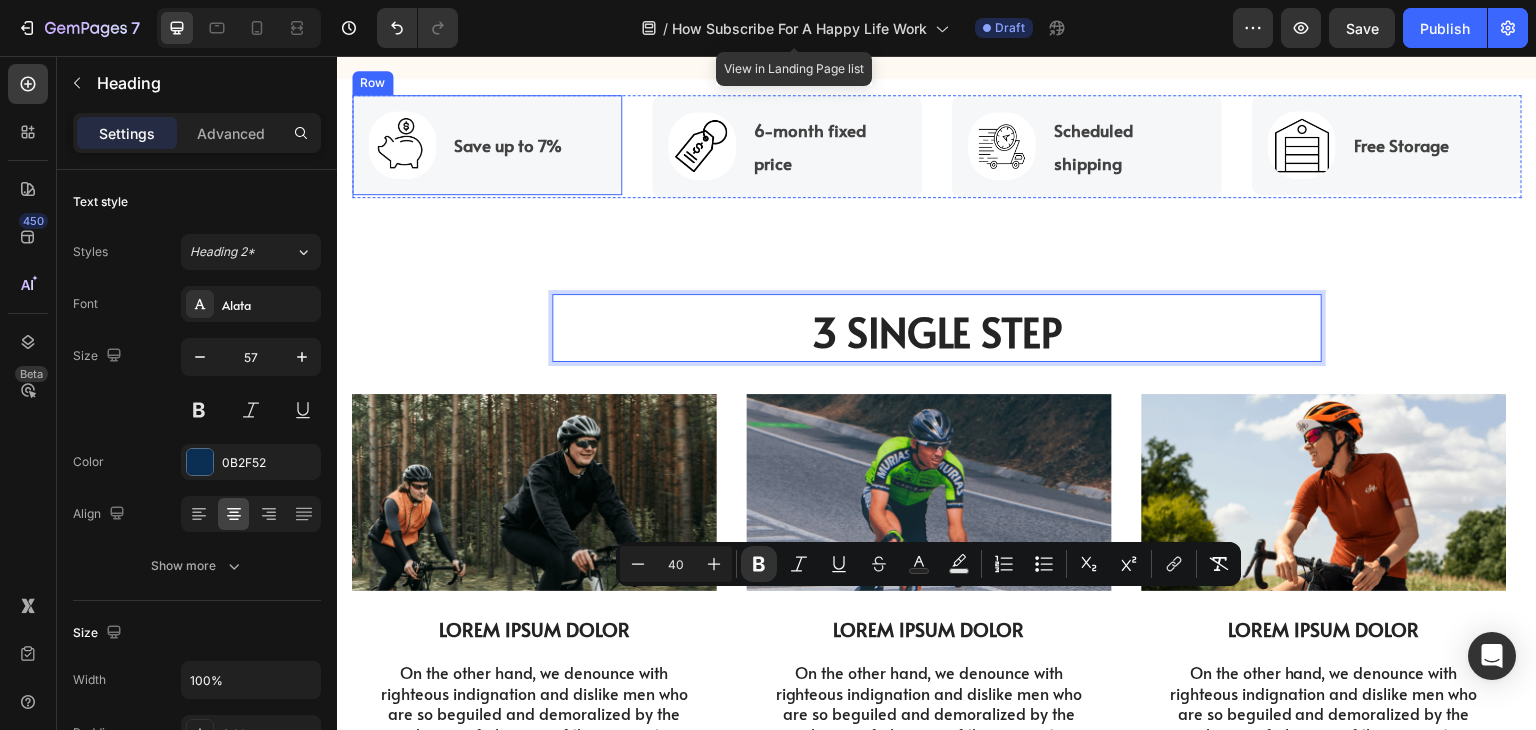 scroll, scrollTop: 962, scrollLeft: 0, axis: vertical 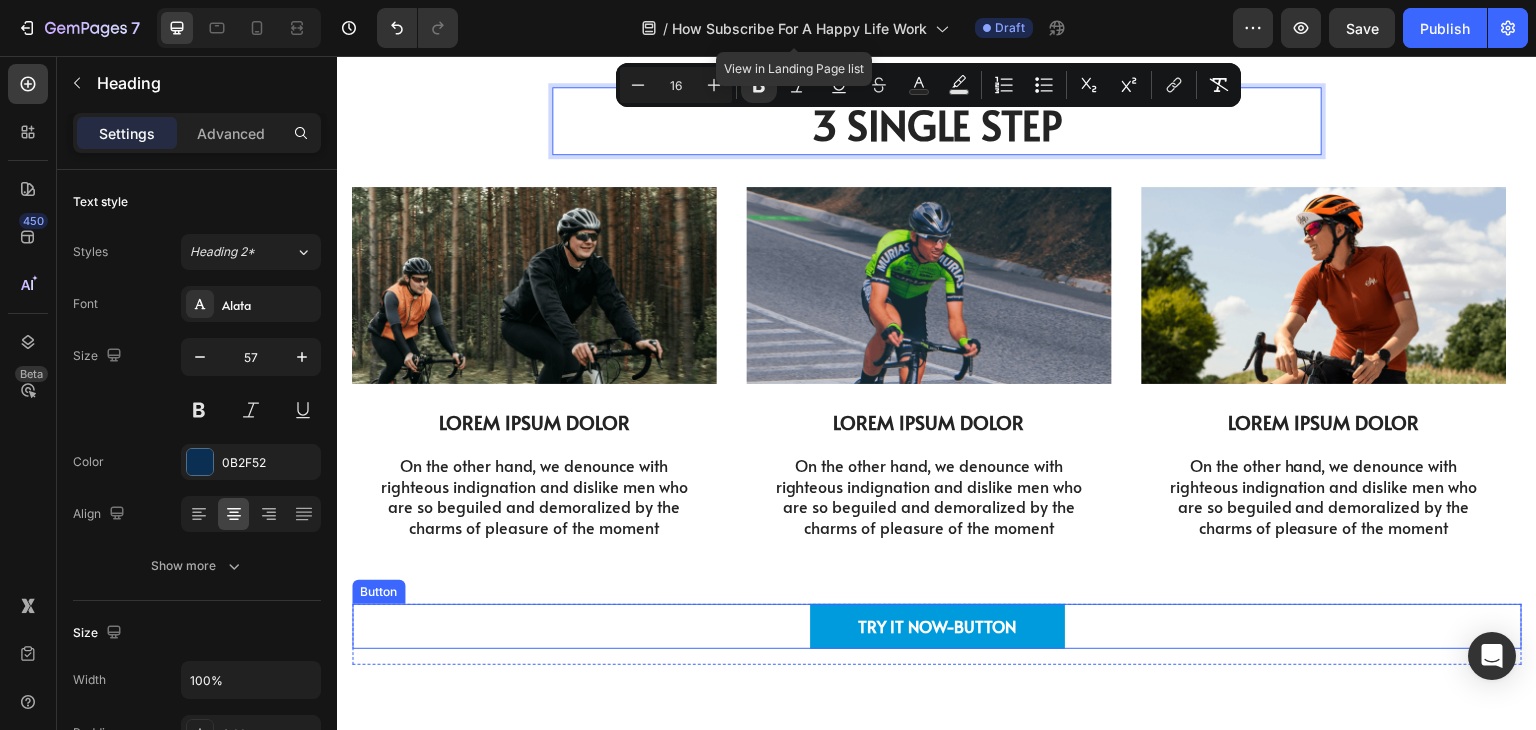 click on "TRY IT NOW-BUTTON Button" at bounding box center [937, 626] 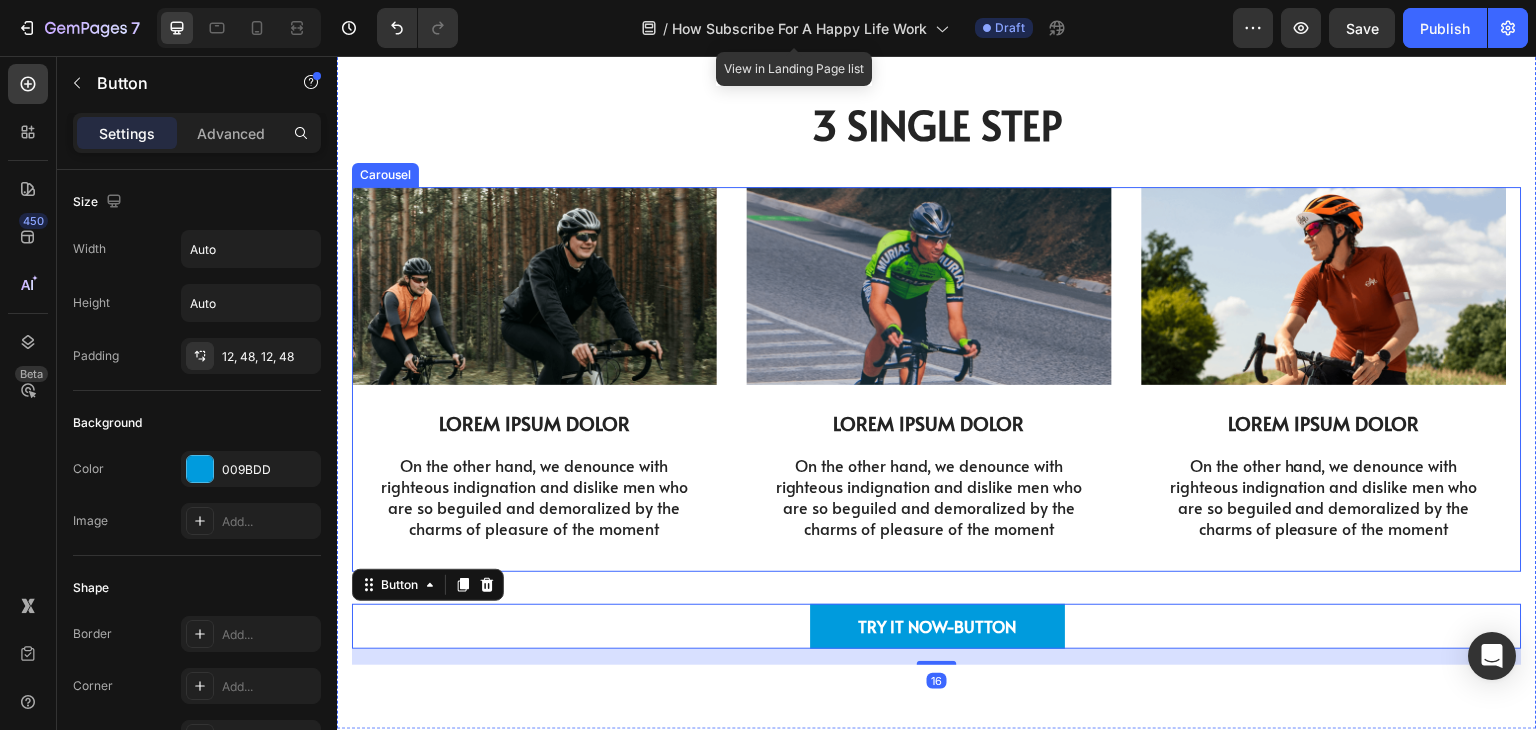 click on "Image LOREM IPSUM DOLOR Text Block On the other hand, we denounce with righteous indignation and dislike men who are so beguiled and demoralized by the charms of pleasure of the moment Text Block Row Image LOREM IPSUM DOLOR Text Block On the other hand, we denounce with righteous indignation and dislike men who are so beguiled and demoralized by the charms of pleasure of the moment Text Block Row Image LOREM IPSUM DOLOR Text Block On the other hand, we denounce with righteous indignation and dislike men who are so beguiled and demoralized by the charms of pleasure of the moment Text Block Row" at bounding box center [937, 379] 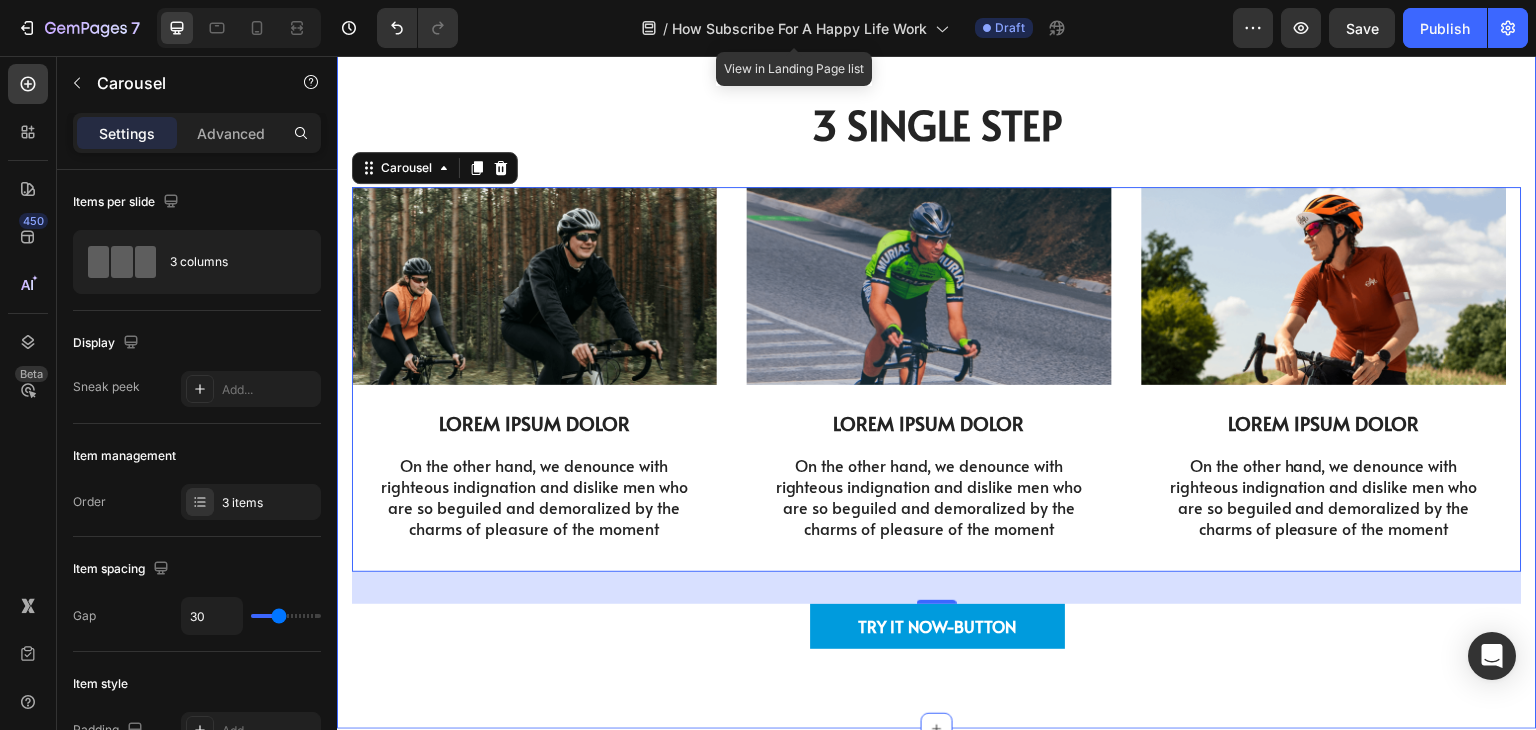 click on "⁠⁠⁠⁠⁠⁠⁠ 3 Single Step  Heading Row Image LOREM IPSUM DOLOR Text Block On the other hand, we denounce with righteous indignation and dislike men who are so beguiled and demoralized by the charms of pleasure of the moment Text Block Row Image LOREM IPSUM DOLOR Text Block On the other hand, we denounce with righteous indignation and dislike men who are so beguiled and demoralized by the charms of pleasure of the moment Text Block Row Image LOREM IPSUM DOLOR Text Block On the other hand, we denounce with righteous indignation and dislike men who are so beguiled and demoralized by the charms of pleasure of the moment Text Block Row Carousel   32 TRY IT NOW-BUTTON Button Row" at bounding box center [937, 384] 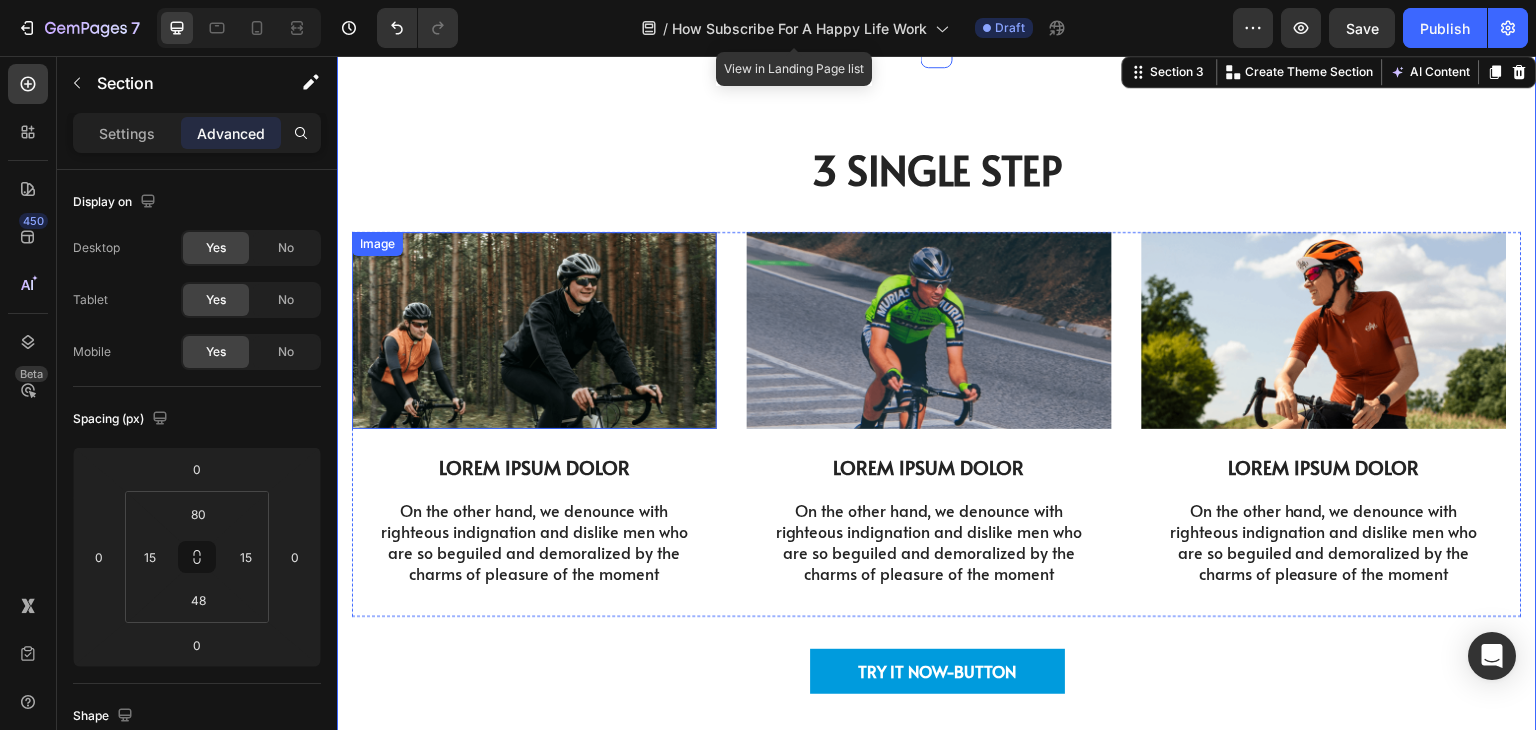 scroll, scrollTop: 862, scrollLeft: 0, axis: vertical 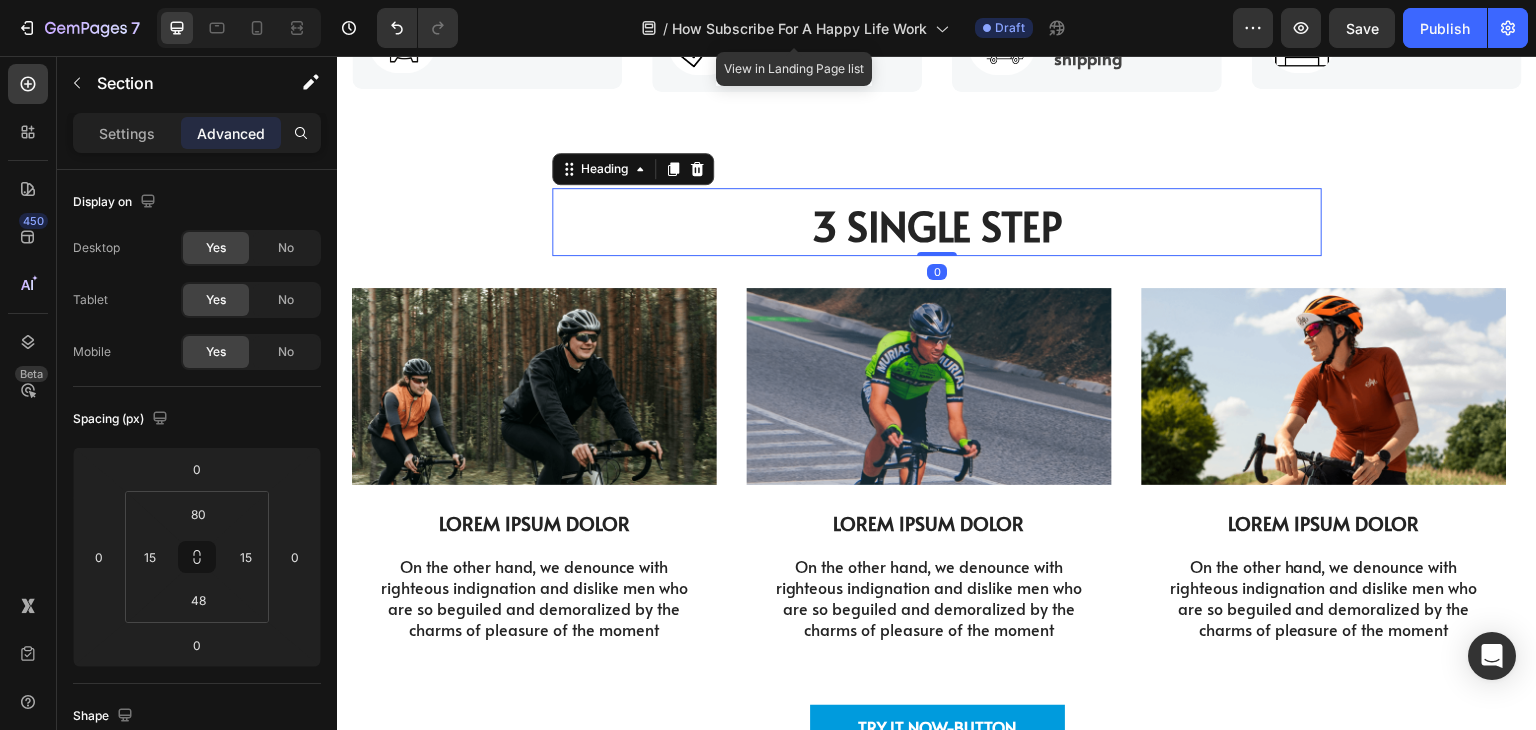 click on "⁠⁠⁠⁠⁠⁠⁠ 3 Single Step" at bounding box center (937, 222) 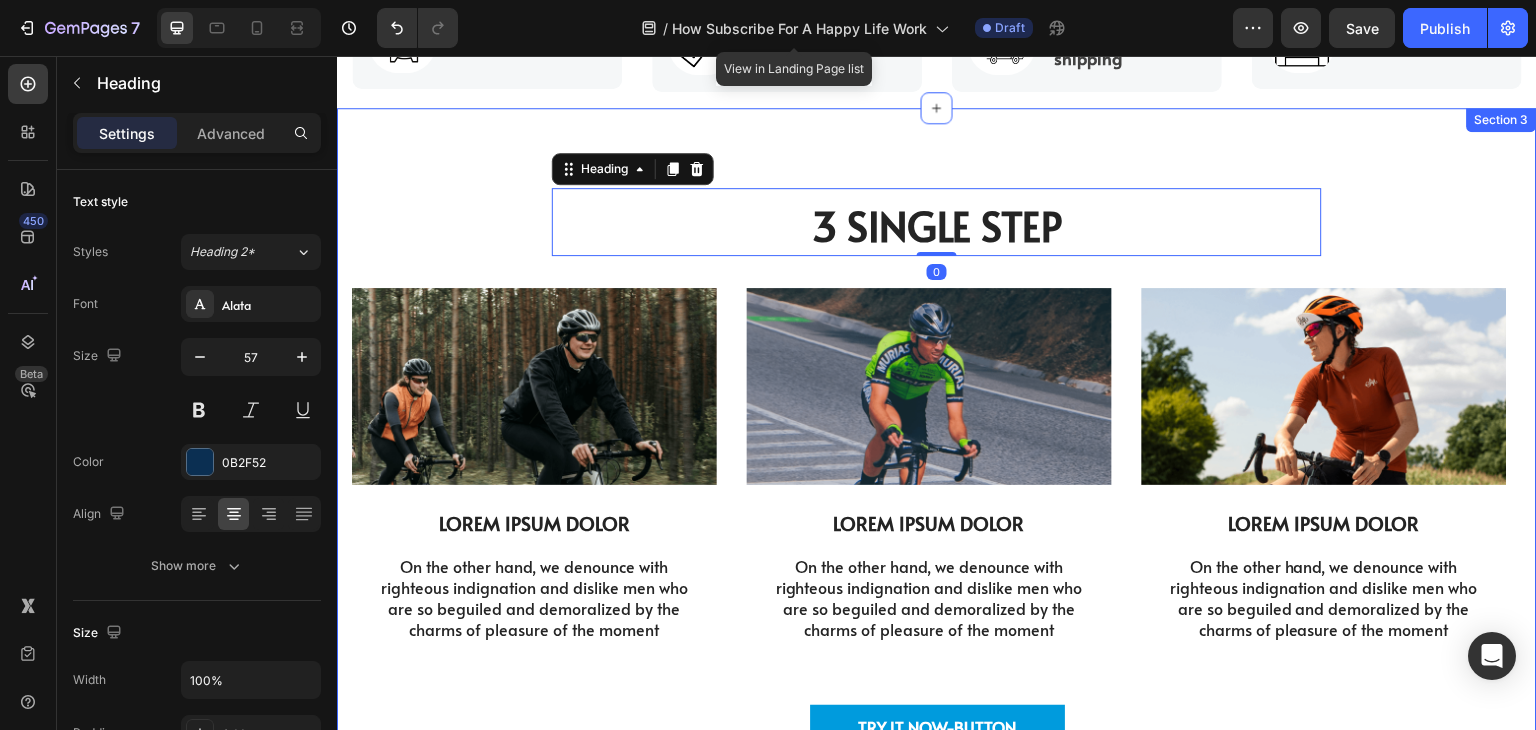 click on "⁠⁠⁠⁠⁠⁠⁠ 3 Single Step  Heading   0 Row Image LOREM IPSUM DOLOR Text Block On the other hand, we denounce with righteous indignation and dislike men who are so beguiled and demoralized by the charms of pleasure of the moment Text Block Row Image LOREM IPSUM DOLOR Text Block On the other hand, we denounce with righteous indignation and dislike men who are so beguiled and demoralized by the charms of pleasure of the moment Text Block Row Image LOREM IPSUM DOLOR Text Block On the other hand, we denounce with righteous indignation and dislike men who are so beguiled and demoralized by the charms of pleasure of the moment Text Block Row Carousel TRY IT NOW-BUTTON Button Row" at bounding box center (937, 485) 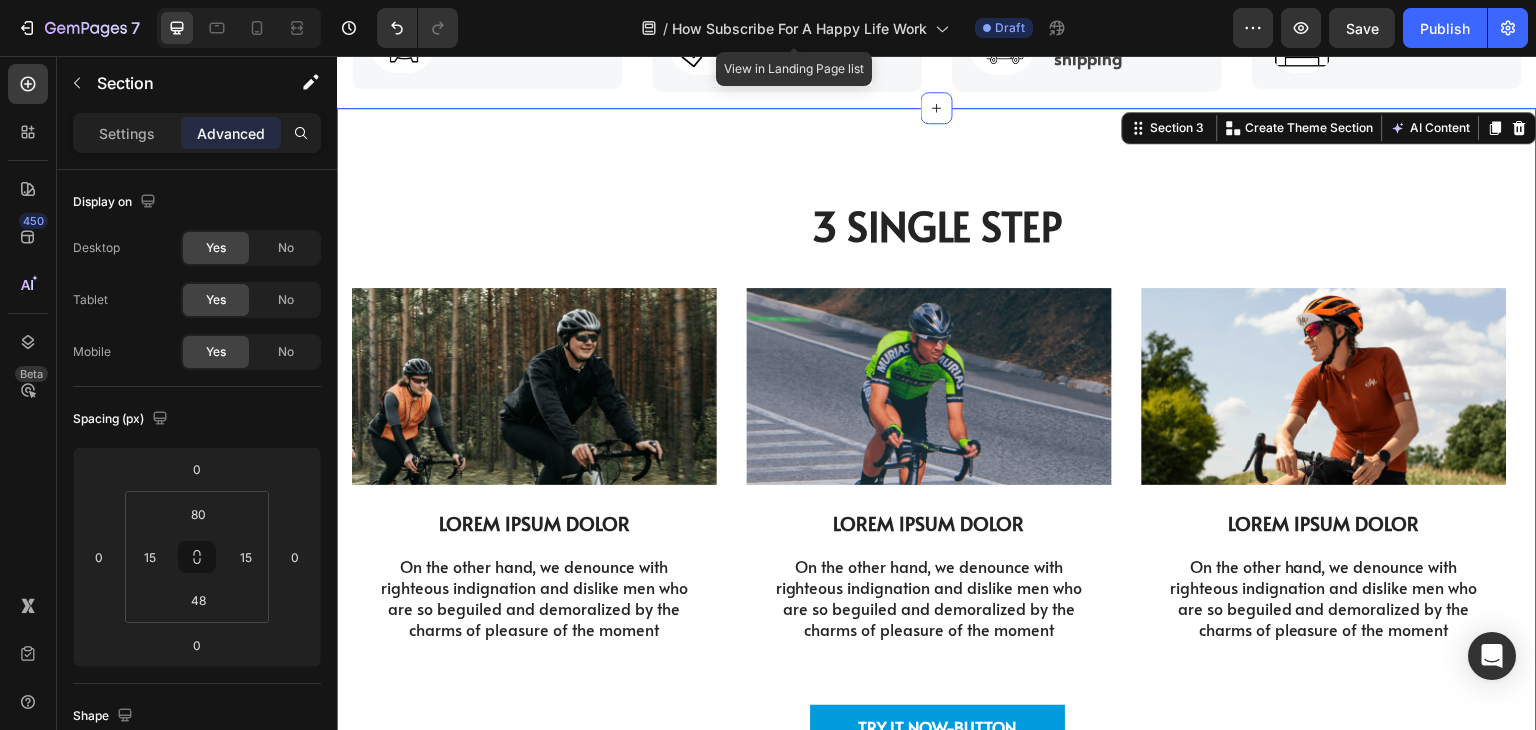 click on "⁠⁠⁠⁠⁠⁠⁠ 3 Single Step  Heading Row Image LOREM IPSUM DOLOR Text Block On the other hand, we denounce with righteous indignation and dislike men who are so beguiled and demoralized by the charms of pleasure of the moment Text Block Row Image LOREM IPSUM DOLOR Text Block On the other hand, we denounce with righteous indignation and dislike men who are so beguiled and demoralized by the charms of pleasure of the moment Text Block Row Image LOREM IPSUM DOLOR Text Block On the other hand, we denounce with righteous indignation and dislike men who are so beguiled and demoralized by the charms of pleasure of the moment Text Block Row Carousel TRY IT NOW-BUTTON Button Row" at bounding box center [937, 485] 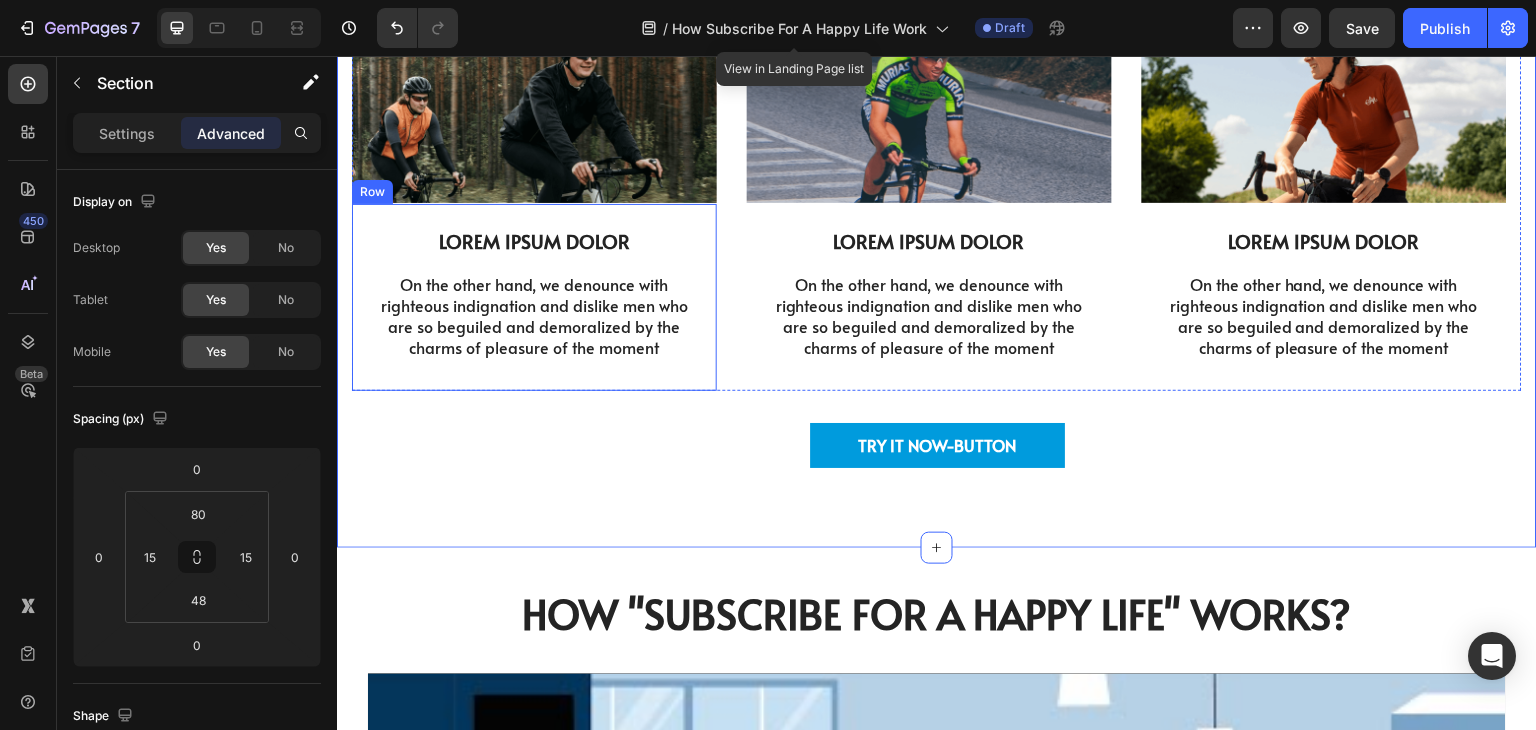 scroll, scrollTop: 1162, scrollLeft: 0, axis: vertical 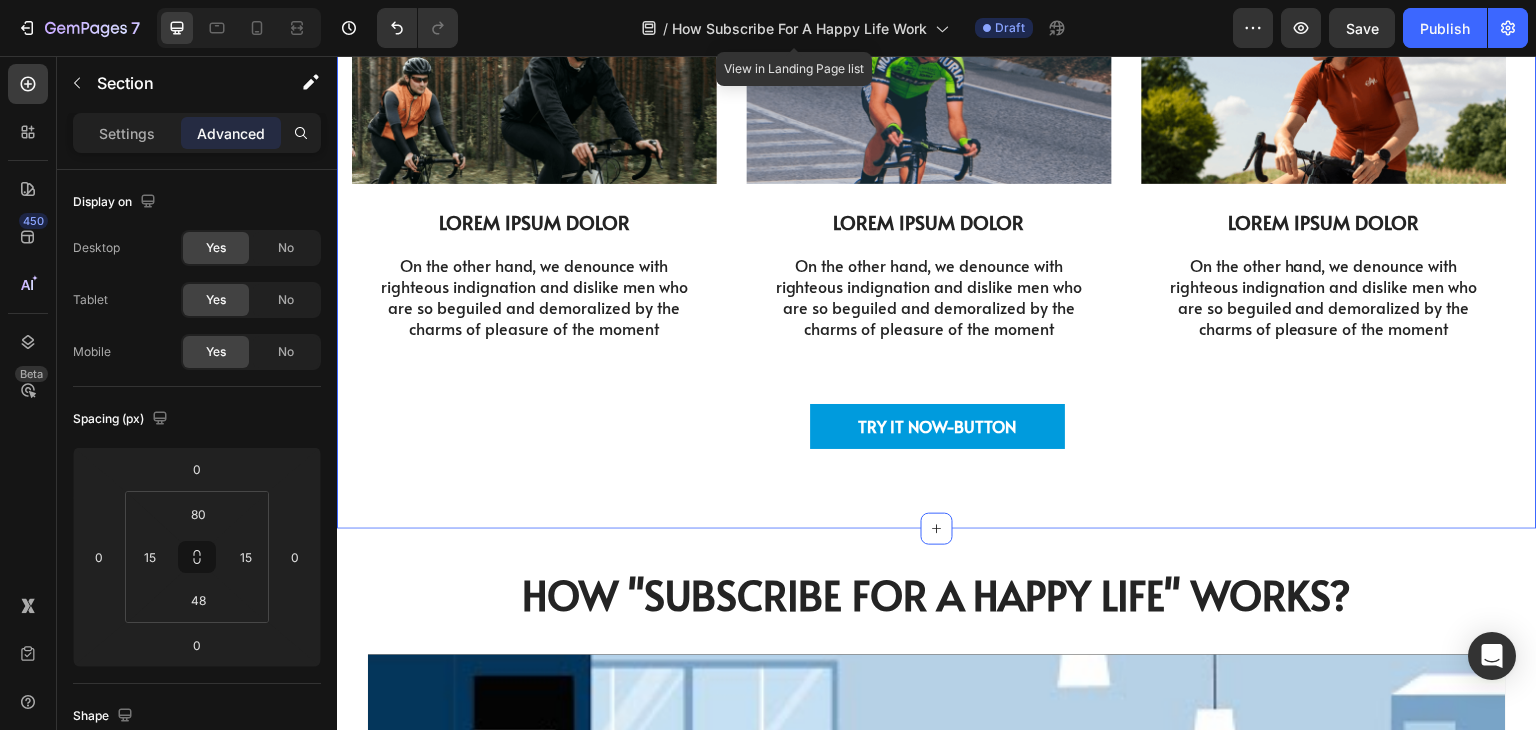 click on "⁠⁠⁠⁠⁠⁠⁠ 3 Single Step  Heading Row Image LOREM IPSUM DOLOR Text Block On the other hand, we denounce with righteous indignation and dislike men who are so beguiled and demoralized by the charms of pleasure of the moment Text Block Row Image LOREM IPSUM DOLOR Text Block On the other hand, we denounce with righteous indignation and dislike men who are so beguiled and demoralized by the charms of pleasure of the moment Text Block Row Image LOREM IPSUM DOLOR Text Block On the other hand, we denounce with righteous indignation and dislike men who are so beguiled and demoralized by the charms of pleasure of the moment Text Block Row Carousel TRY IT NOW-BUTTON Button Row" at bounding box center (937, 184) 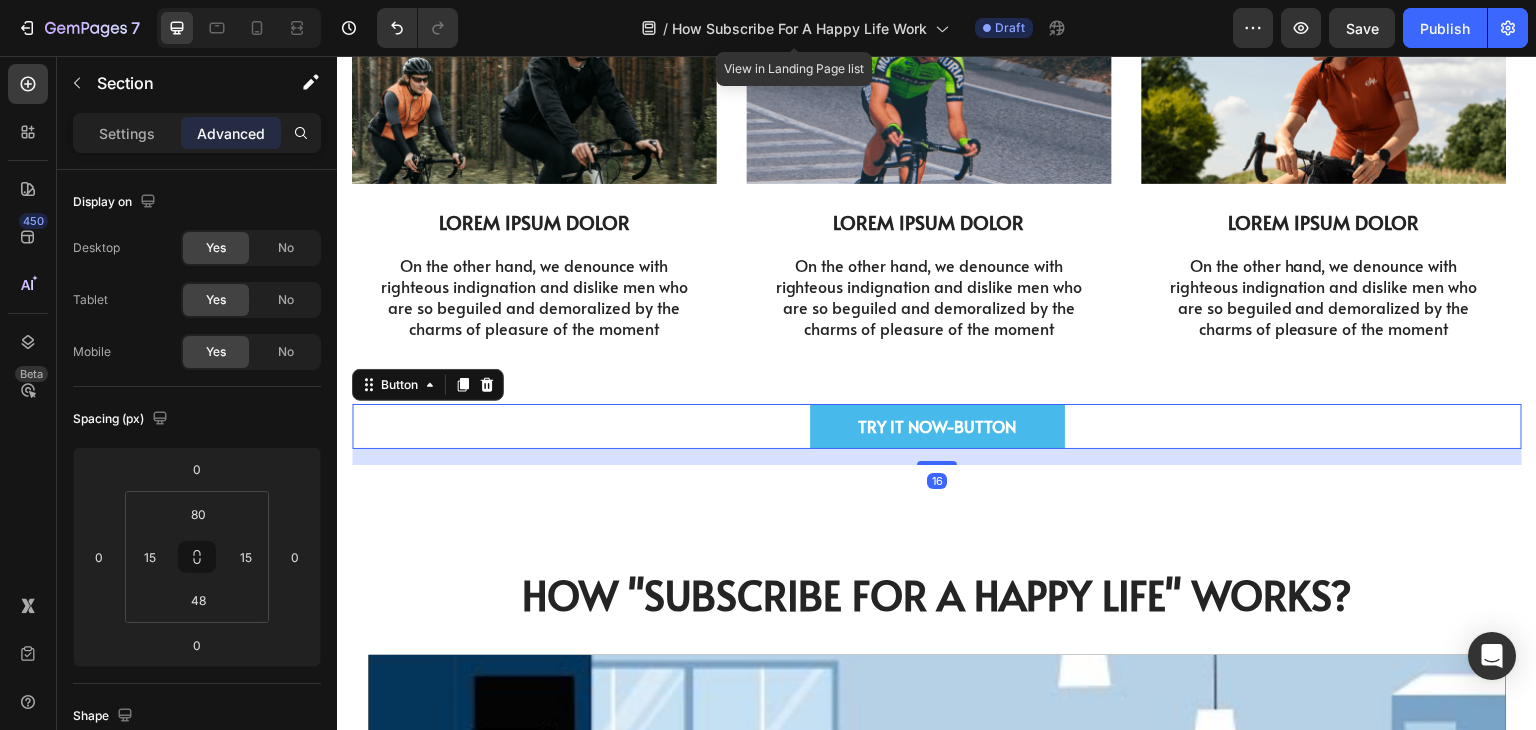 click on "TRY IT NOW-BUTTON" at bounding box center (937, 426) 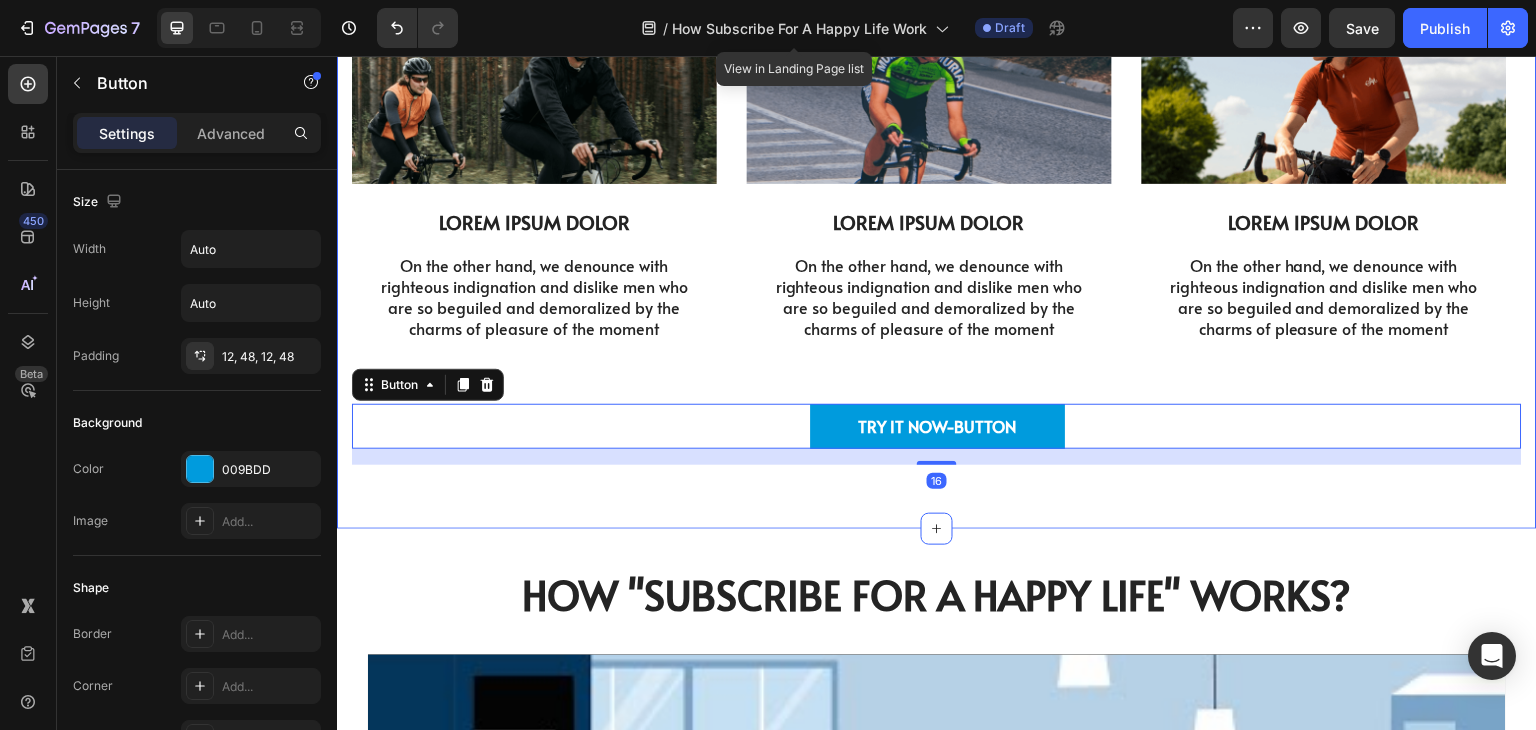click on "⁠⁠⁠⁠⁠⁠⁠ 3 Single Step  Heading Row Image LOREM IPSUM DOLOR Text Block On the other hand, we denounce with righteous indignation and dislike men who are so beguiled and demoralized by the charms of pleasure of the moment Text Block Row Image LOREM IPSUM DOLOR Text Block On the other hand, we denounce with righteous indignation and dislike men who are so beguiled and demoralized by the charms of pleasure of the moment Text Block Row Image LOREM IPSUM DOLOR Text Block On the other hand, we denounce with righteous indignation and dislike men who are so beguiled and demoralized by the charms of pleasure of the moment Text Block Row Carousel TRY IT NOW-BUTTON Button   16 Row Section 3" at bounding box center (937, 168) 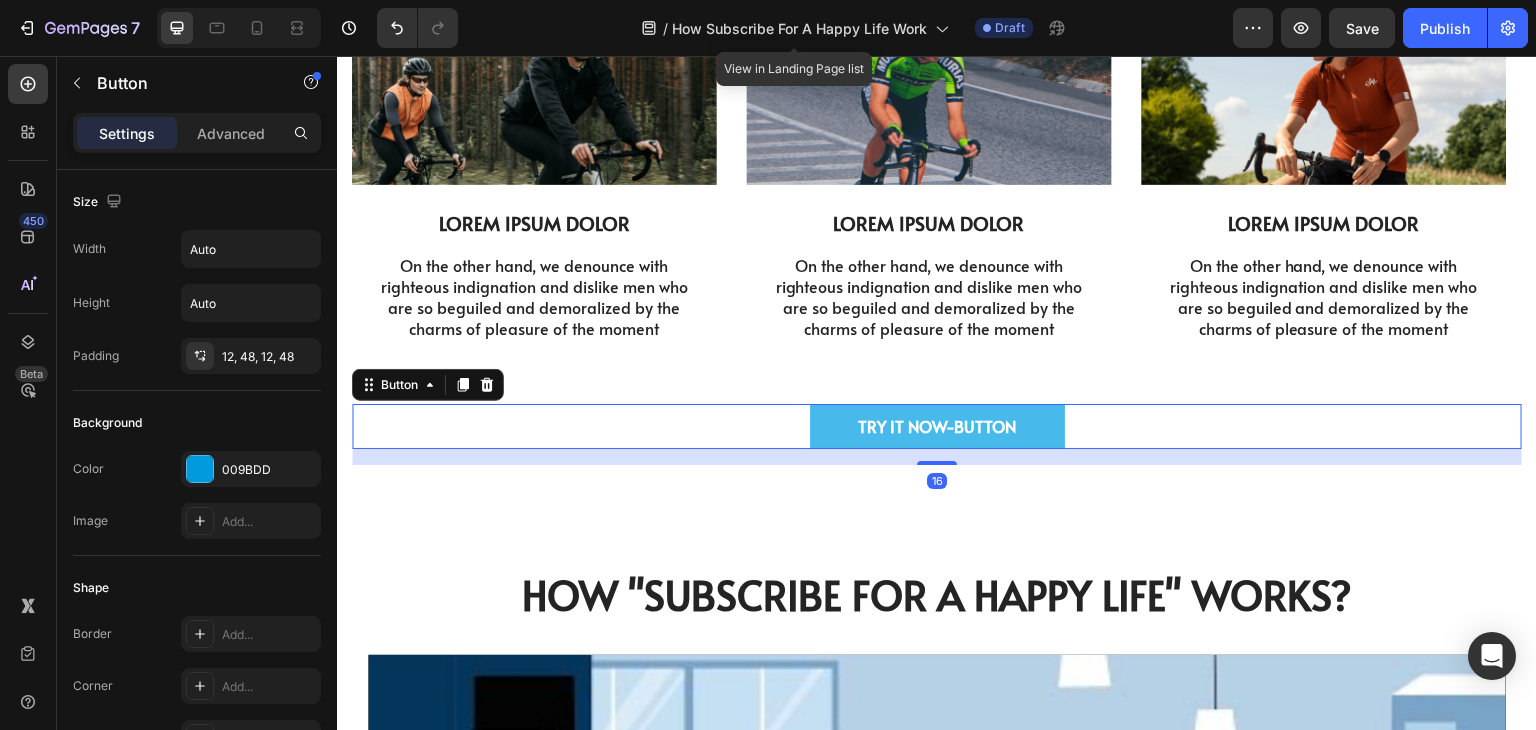 click on "TRY IT NOW-BUTTON" at bounding box center (937, 426) 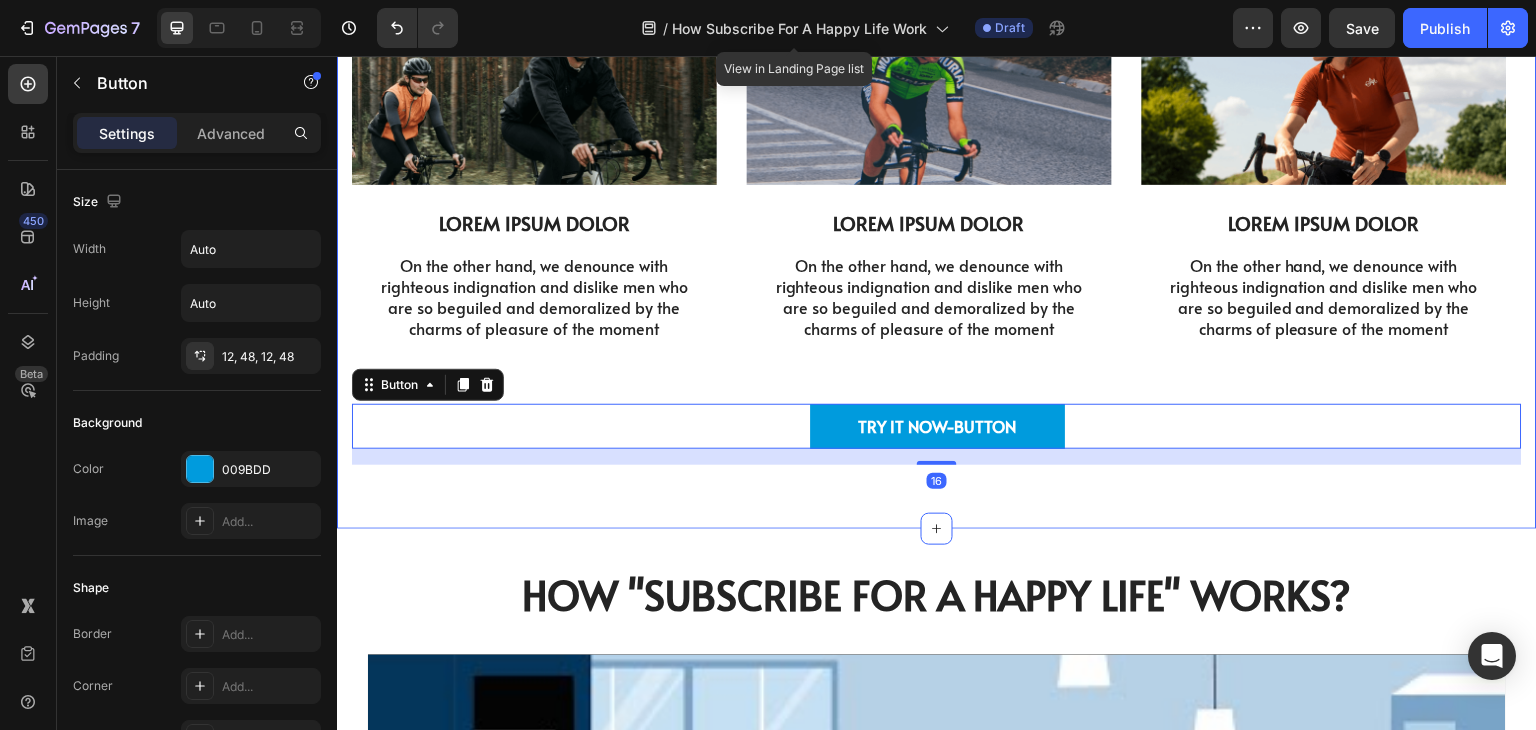 click on "⁠⁠⁠⁠⁠⁠⁠ 3 Single Step  Heading Row Image LOREM IPSUM DOLOR Text Block On the other hand, we denounce with righteous indignation and dislike men who are so beguiled and demoralized by the charms of pleasure of the moment Text Block Row Image LOREM IPSUM DOLOR Text Block On the other hand, we denounce with righteous indignation and dislike men who are so beguiled and demoralized by the charms of pleasure of the moment Text Block Row Image LOREM IPSUM DOLOR Text Block On the other hand, we denounce with righteous indignation and dislike men who are so beguiled and demoralized by the charms of pleasure of the moment Text Block Row Carousel TRY IT NOW-BUTTON Button   16 Row Section 3" at bounding box center (937, 168) 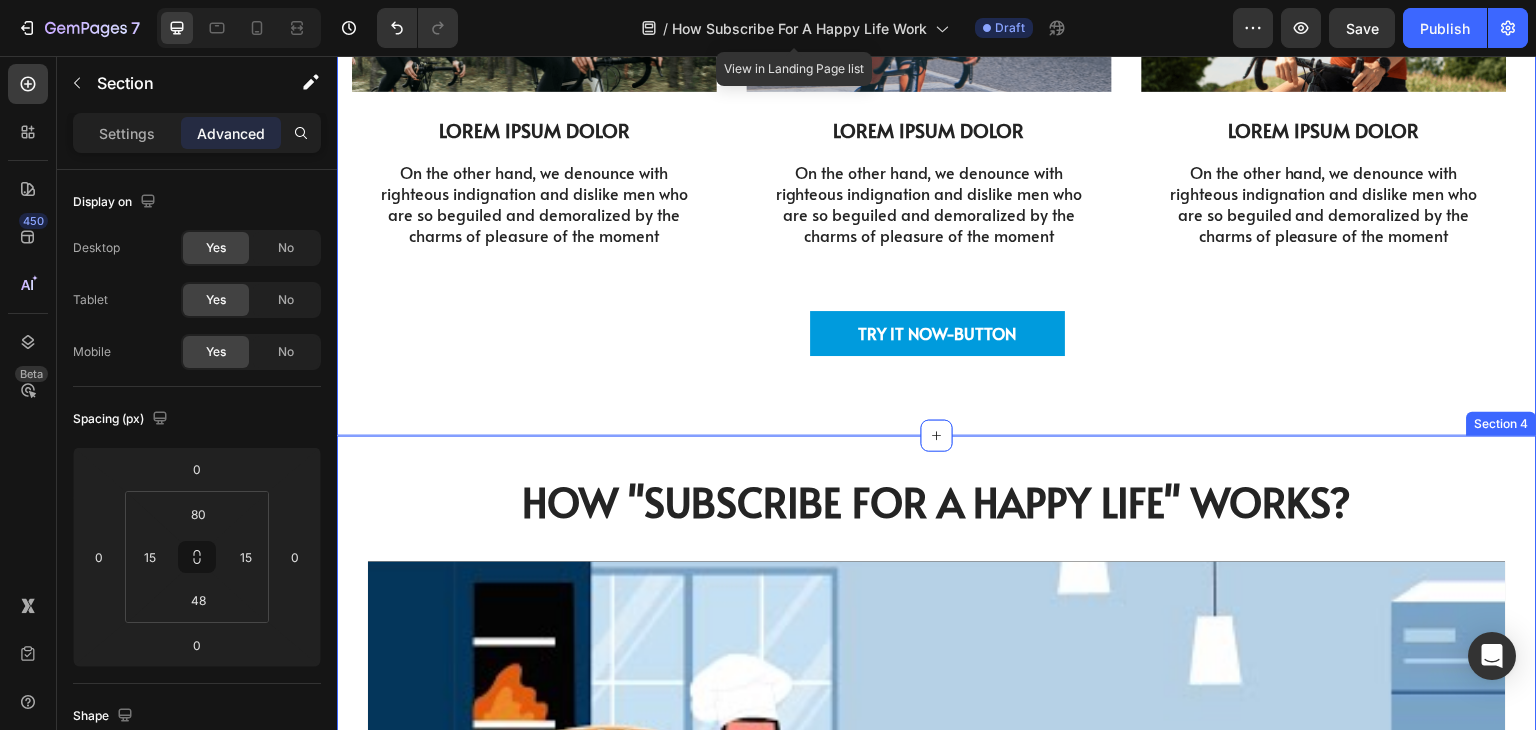 scroll, scrollTop: 1262, scrollLeft: 0, axis: vertical 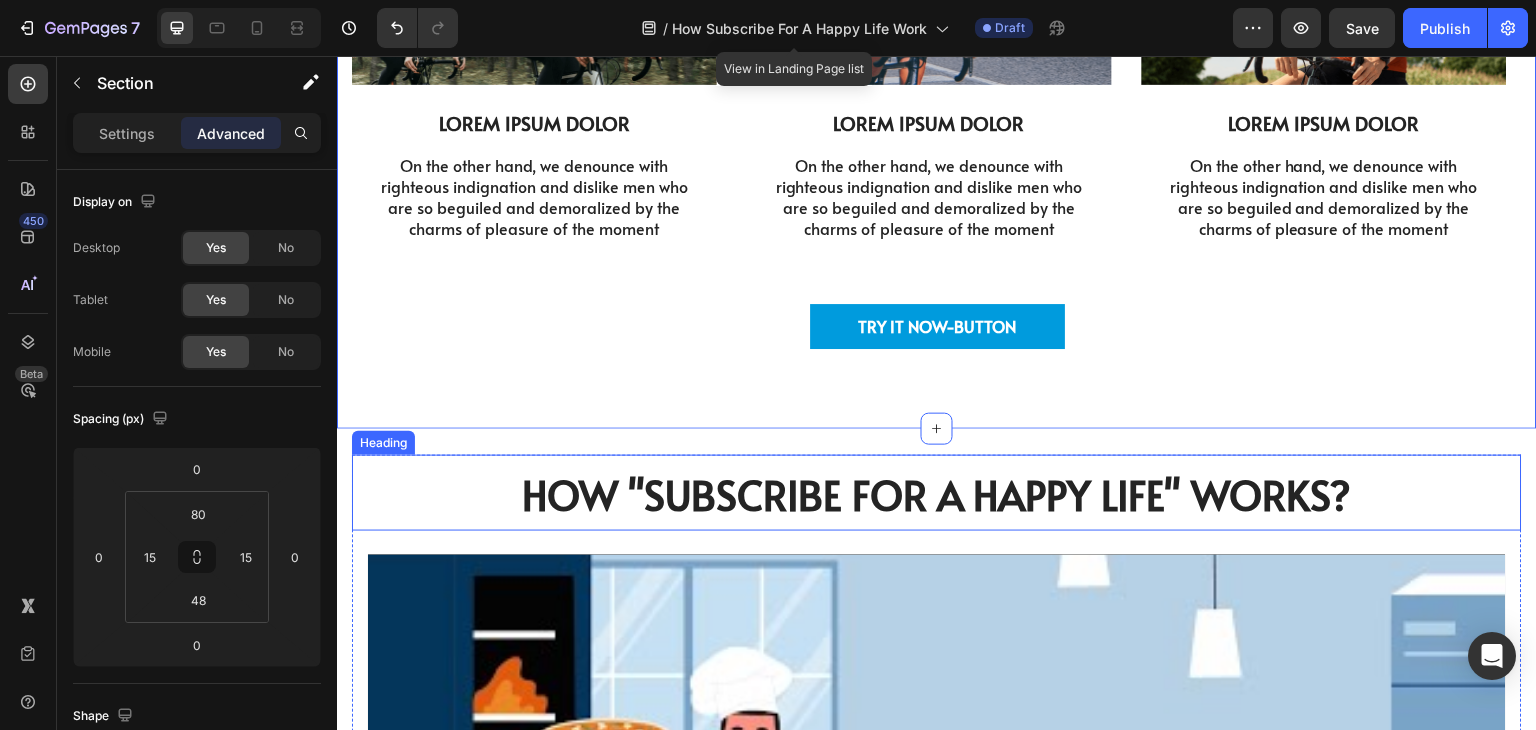 click on "HOW "SUBSCRIBE FOR A HAPPY LIFE" WORKS?" at bounding box center (937, 494) 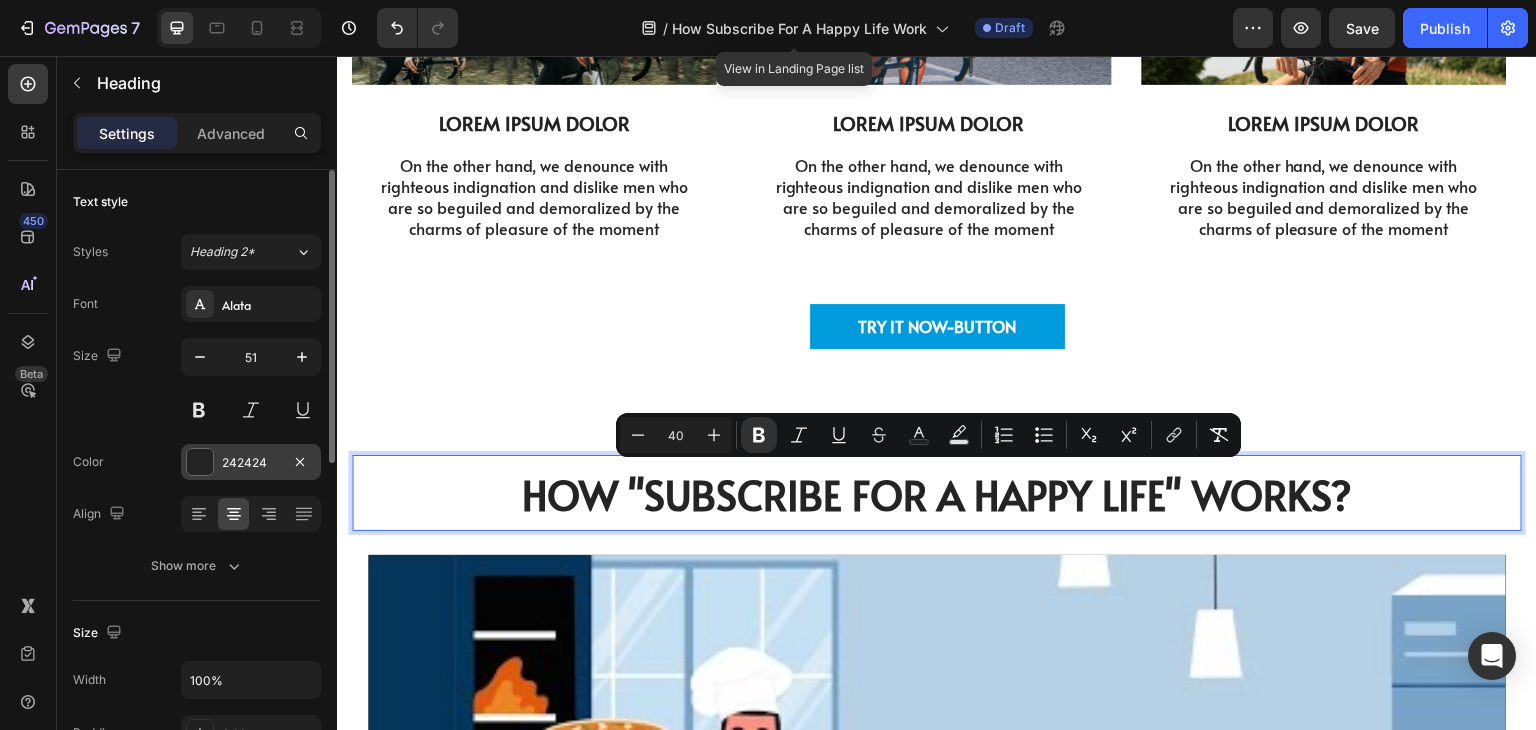 click at bounding box center (200, 462) 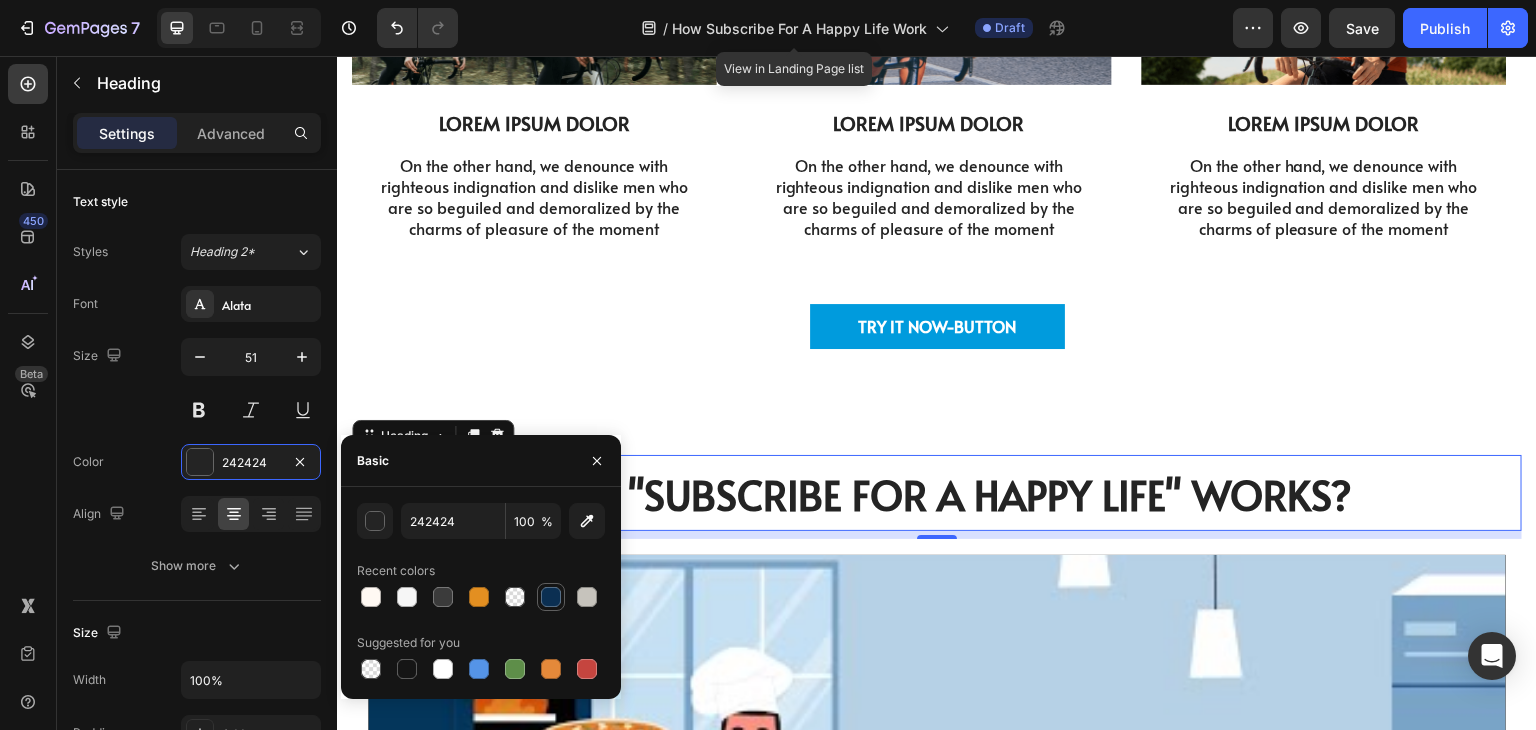 click at bounding box center [551, 597] 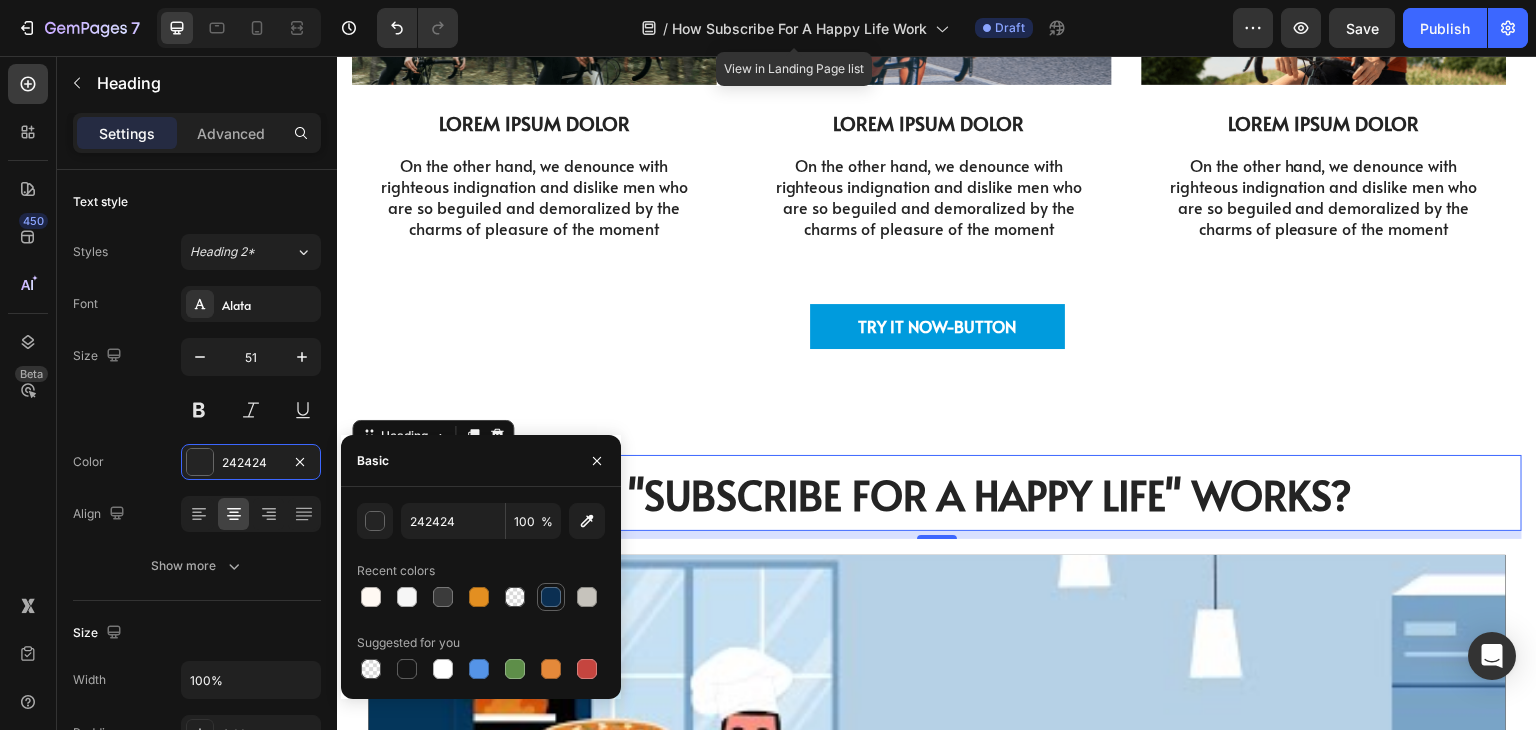 type on "0B2F52" 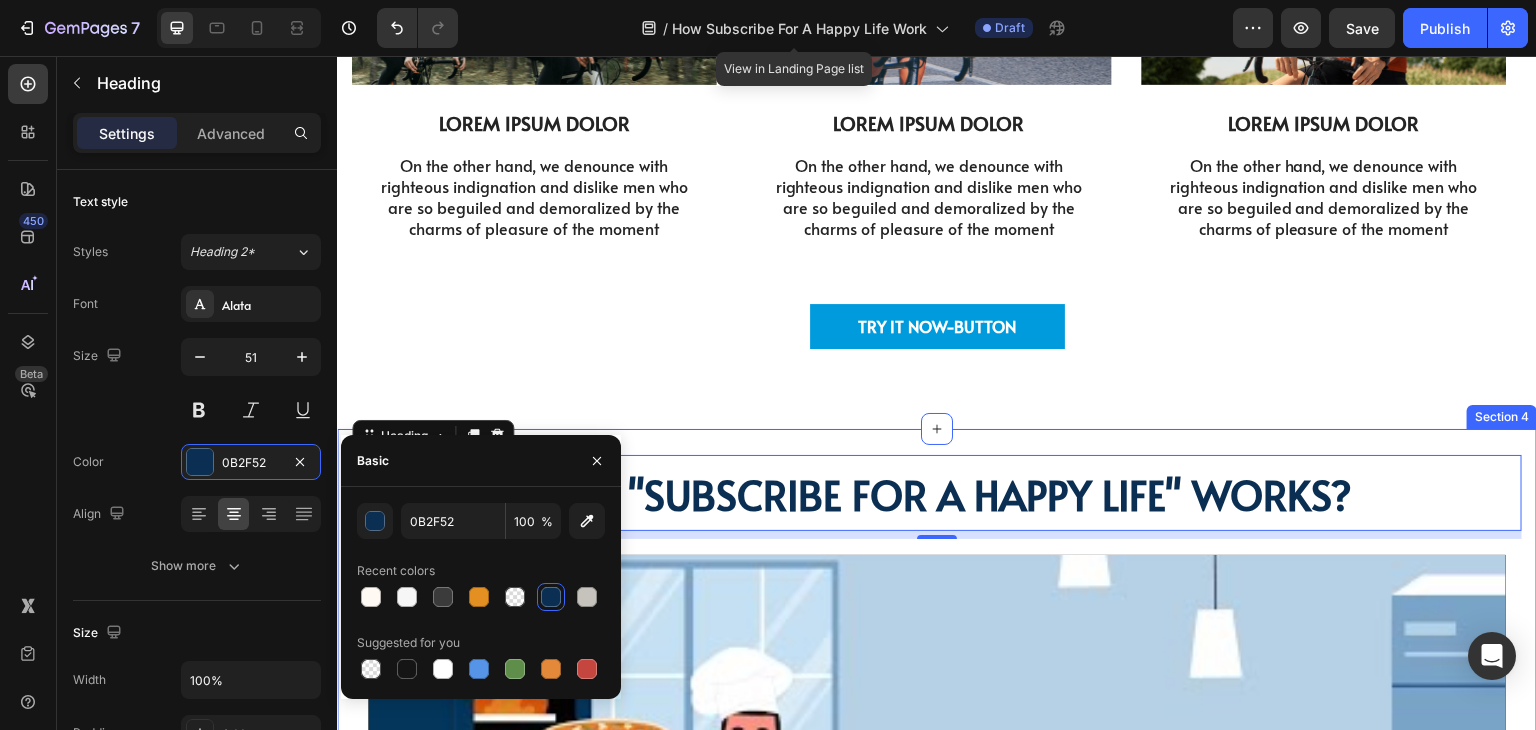 click on "⁠⁠⁠⁠⁠⁠⁠ HOW "SUBSCRIBE FOR A HAPPY LIFE" WORKS? Heading   8 Video Row Row Section 4" at bounding box center [937, 879] 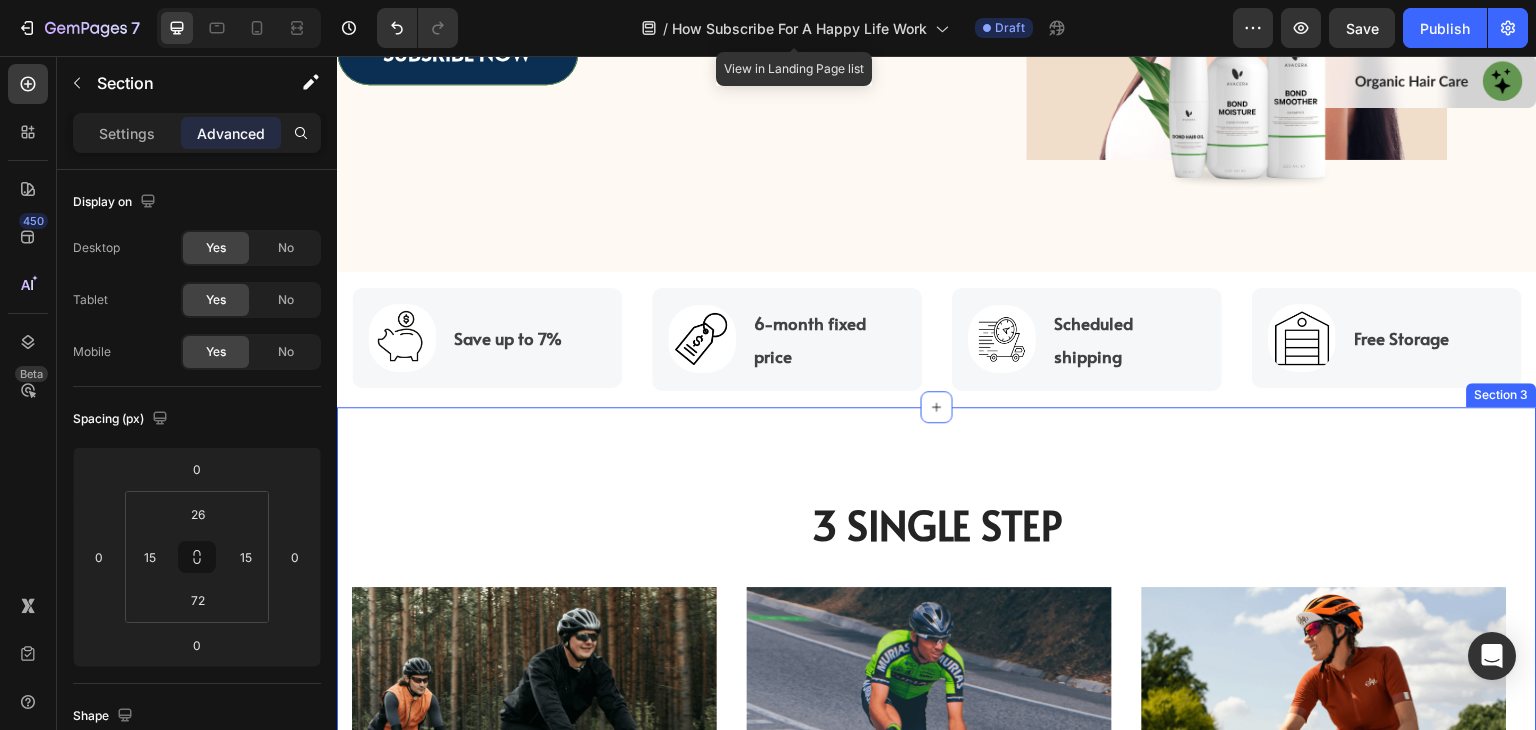 scroll, scrollTop: 562, scrollLeft: 0, axis: vertical 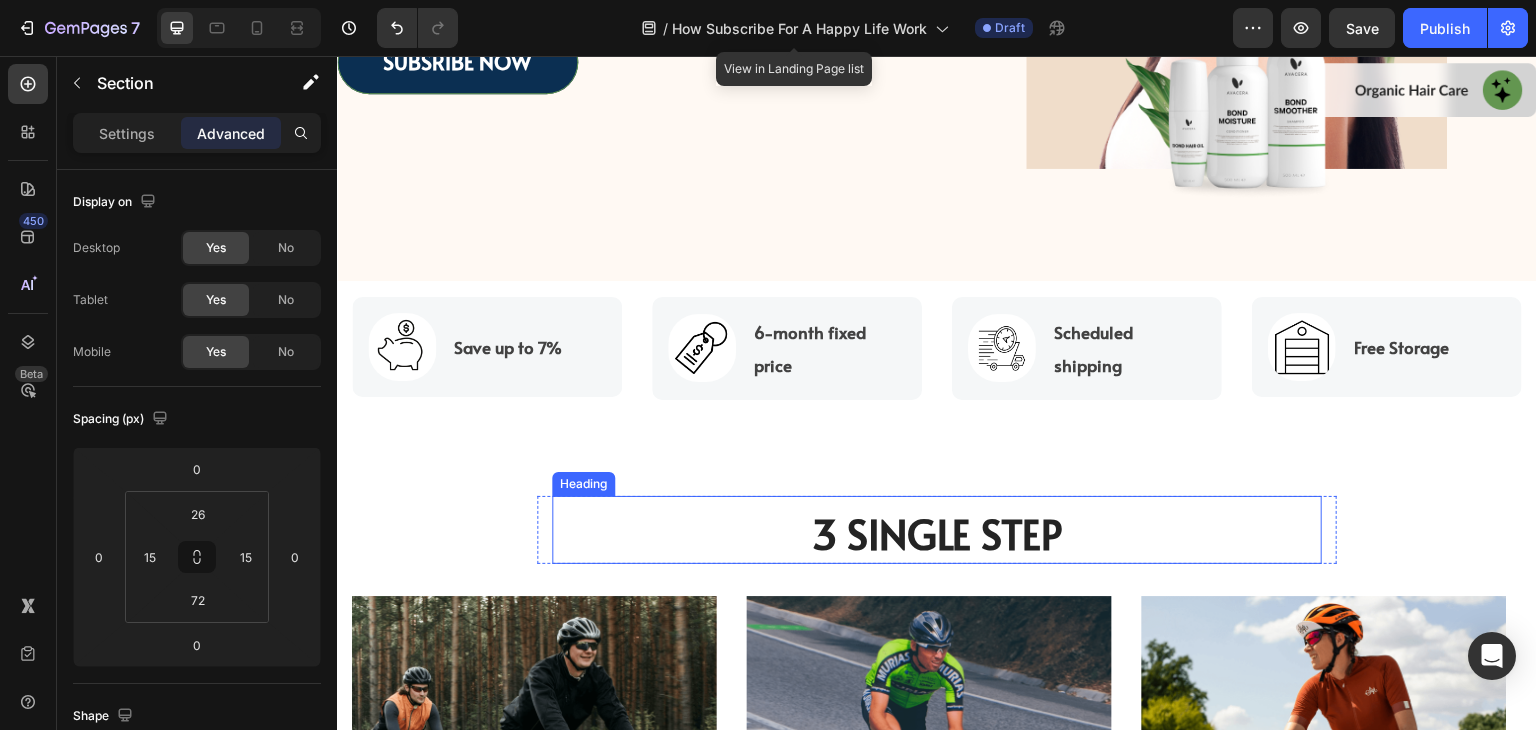 click on "3 Single Step" at bounding box center [937, 533] 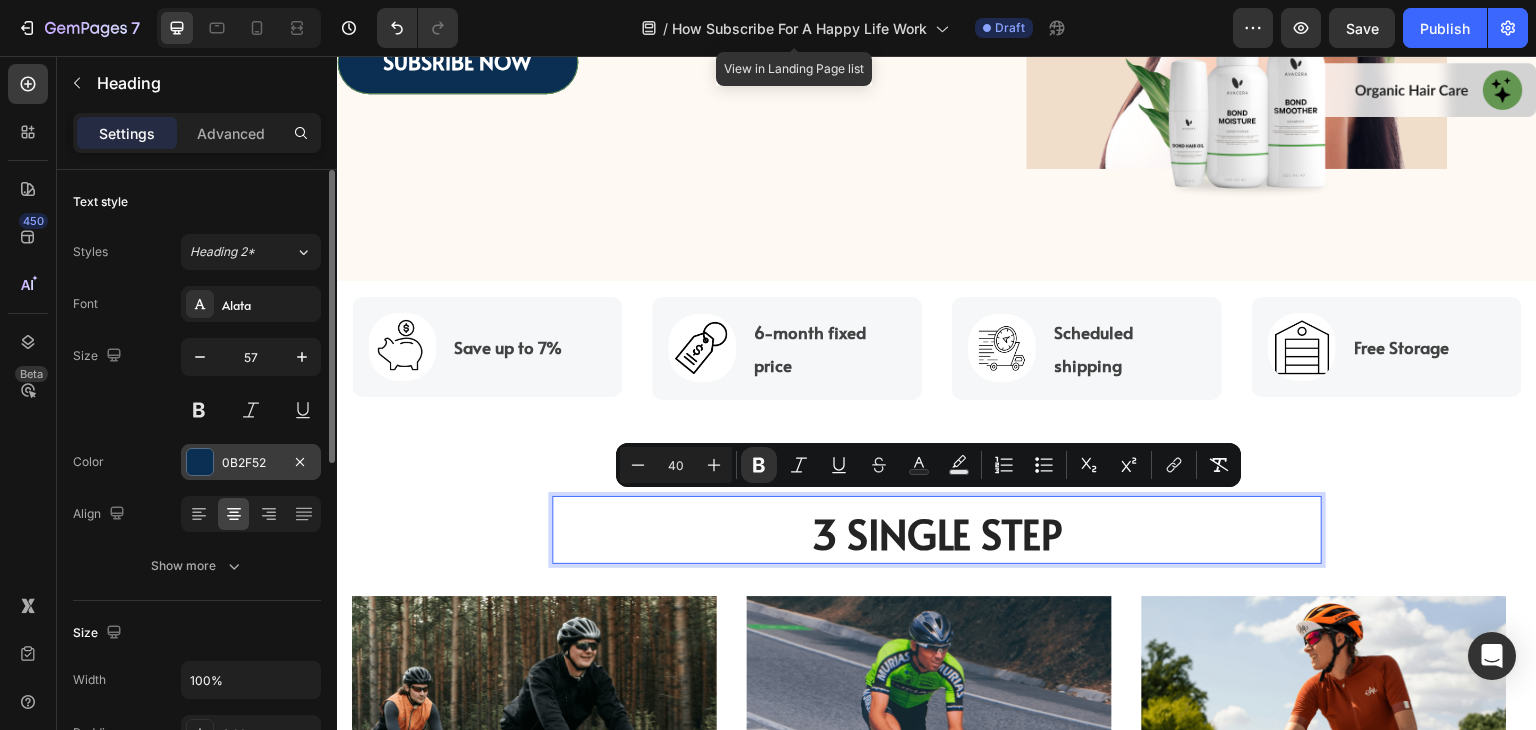 click at bounding box center (200, 462) 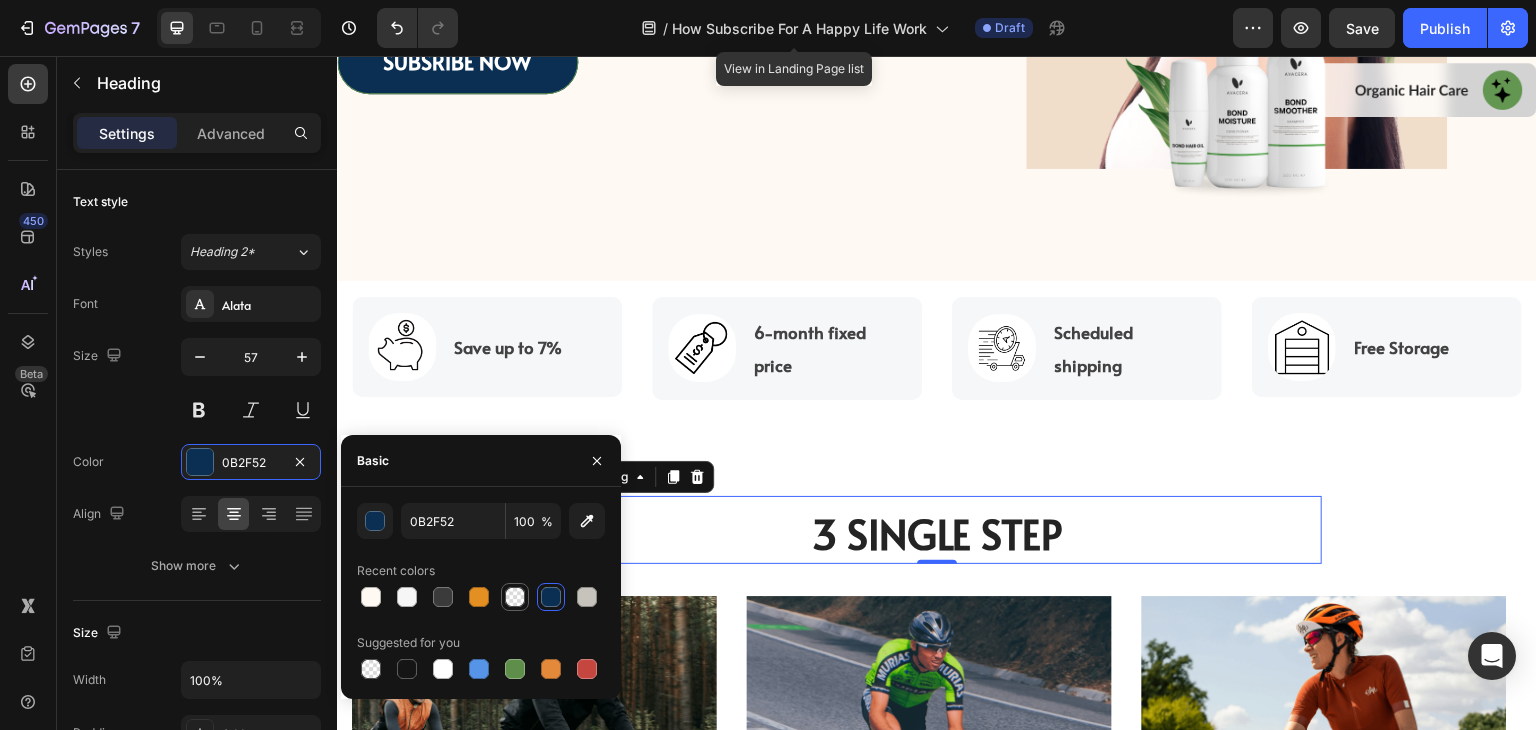 click at bounding box center [515, 597] 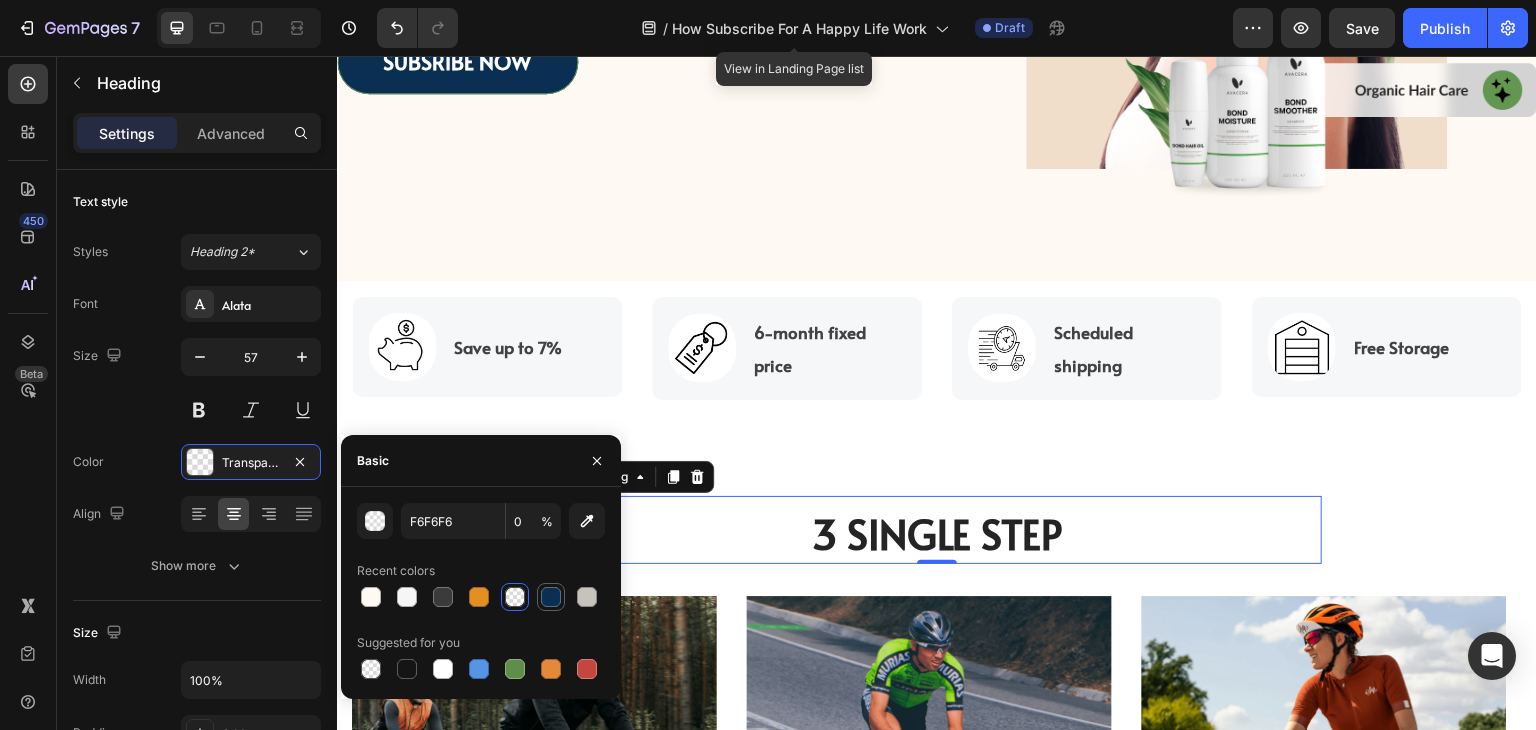 click at bounding box center (551, 597) 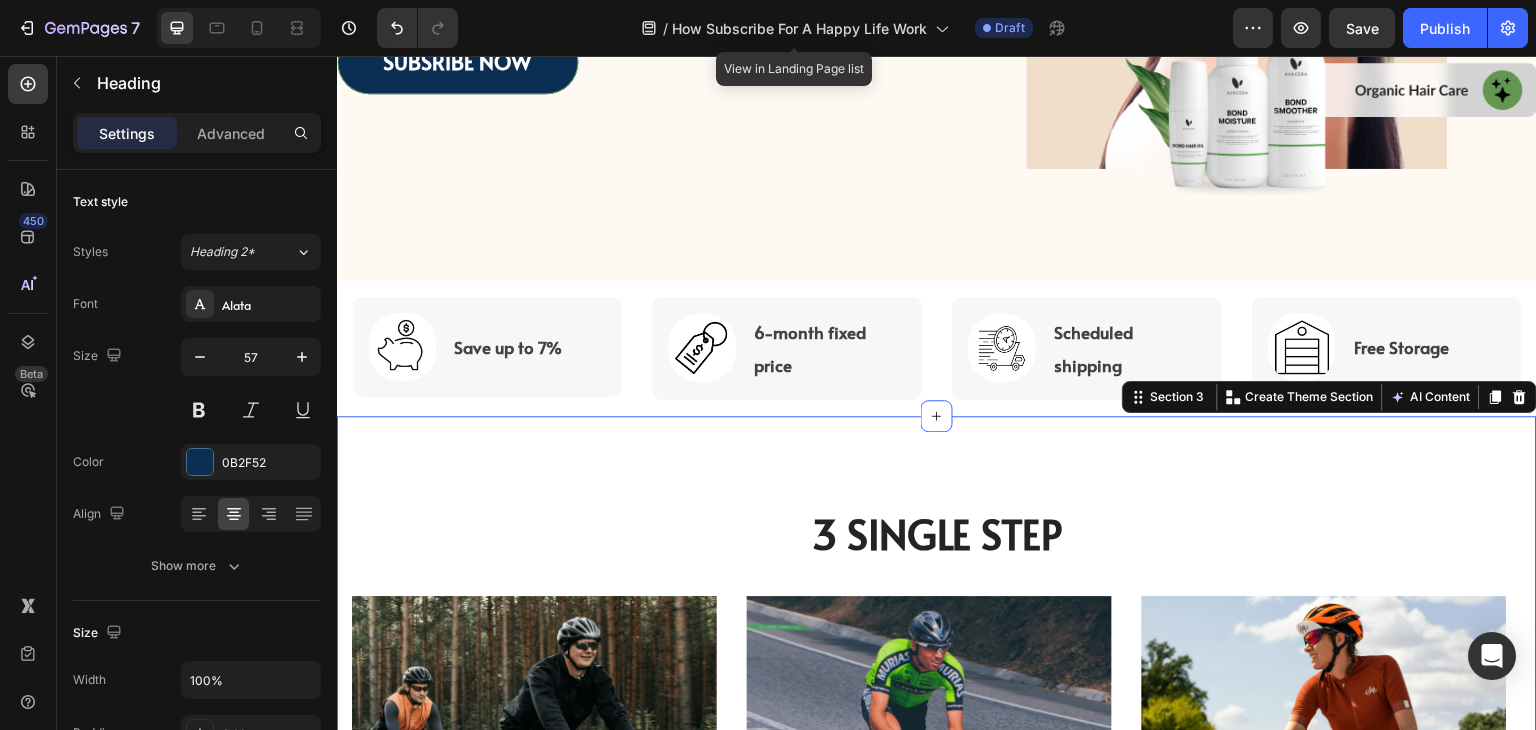 click on "⁠⁠⁠⁠⁠⁠⁠ 3 Single Step  Heading Row Image LOREM IPSUM DOLOR Text Block On the other hand, we denounce with righteous indignation and dislike men who are so beguiled and demoralized by the charms of pleasure of the moment Text Block Row Image LOREM IPSUM DOLOR Text Block On the other hand, we denounce with righteous indignation and dislike men who are so beguiled and demoralized by the charms of pleasure of the moment Text Block Row Image LOREM IPSUM DOLOR Text Block On the other hand, we denounce with righteous indignation and dislike men who are so beguiled and demoralized by the charms of pleasure of the moment Text Block Row Carousel TRY IT NOW-BUTTON Button Row Section 3   Create Theme Section AI Content Write with GemAI What would you like to describe here? Tone and Voice Persuasive Product Custom Jewelry Paper Bags with Ribbon Handles – Ideal for Gifts & Retail Show more Generate" at bounding box center [937, 777] 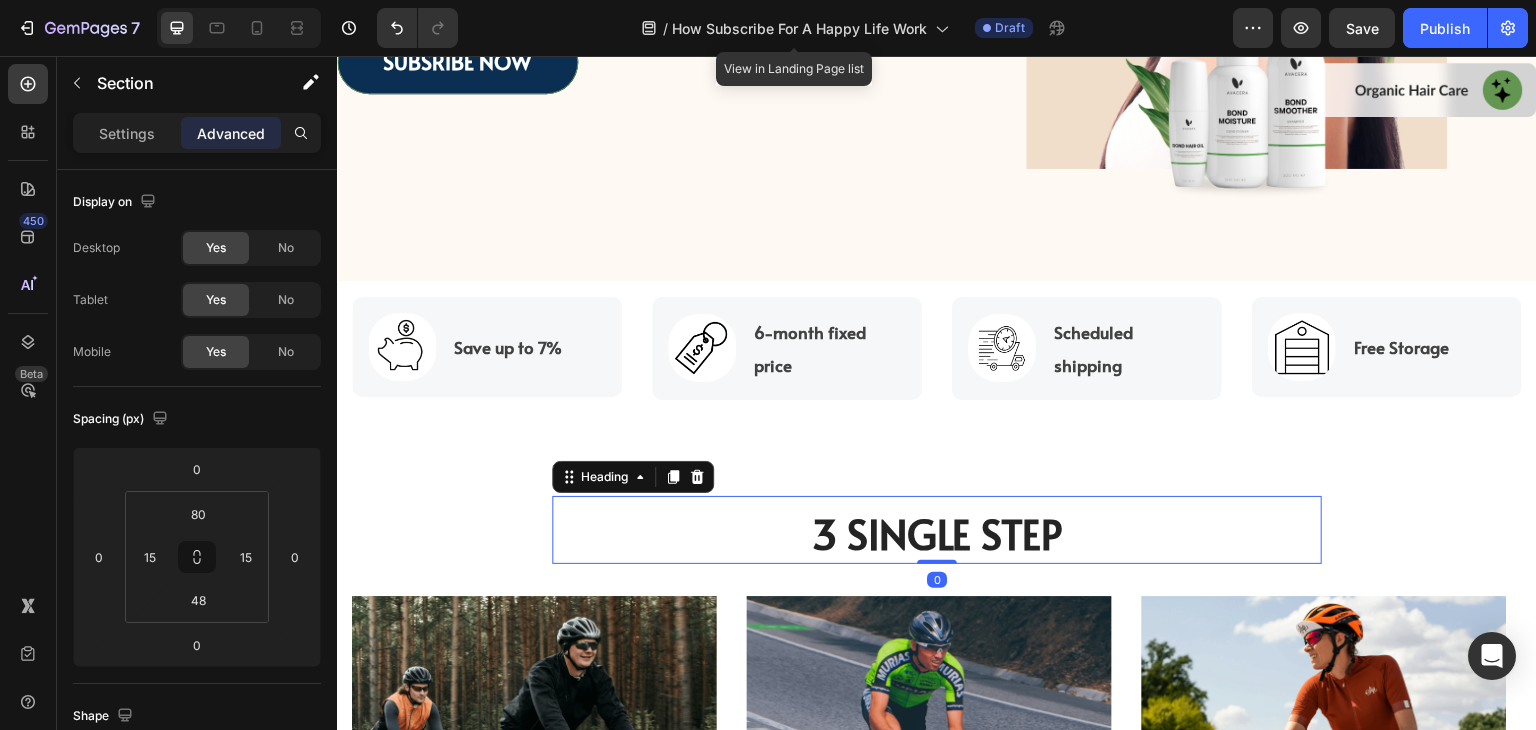 click on "3 Single Step" at bounding box center [937, 533] 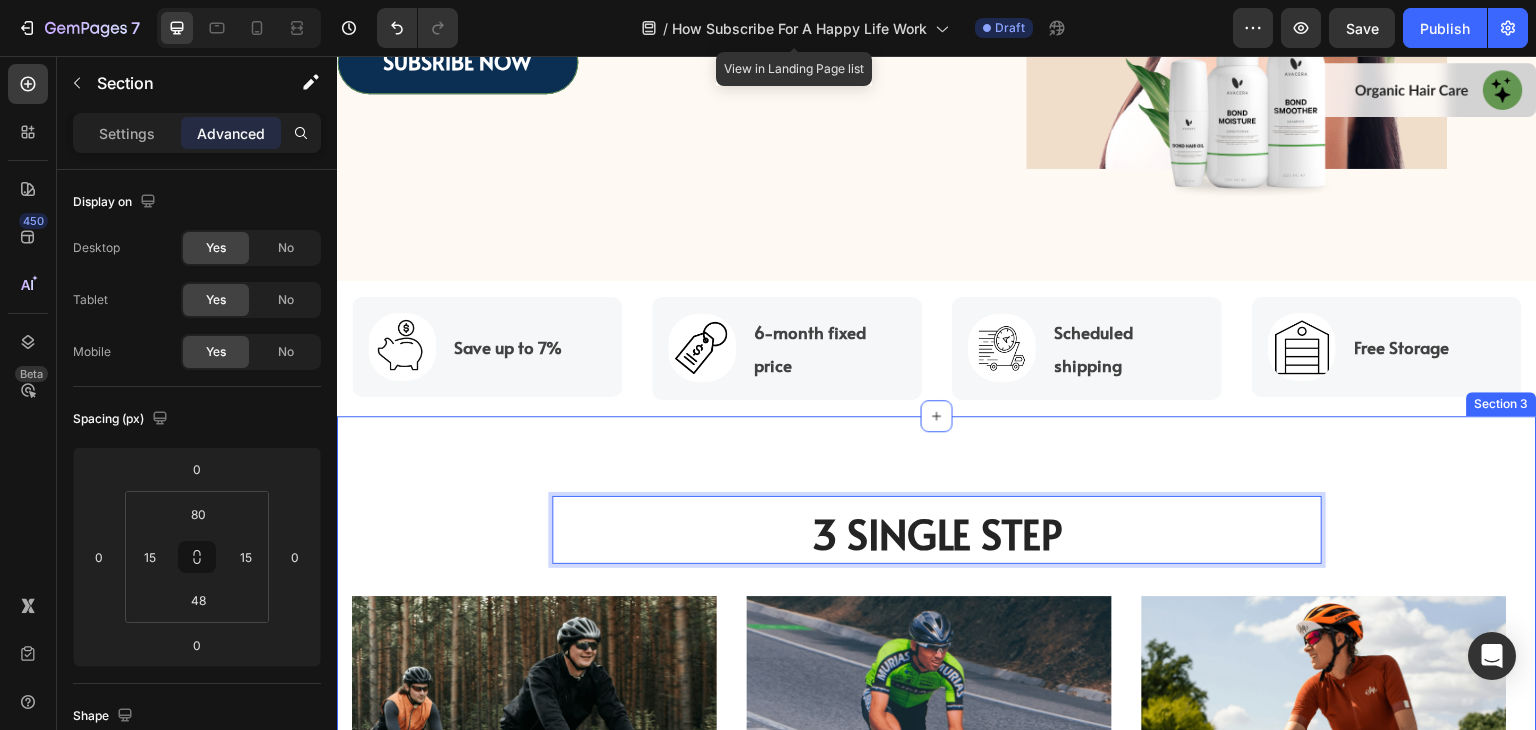 click on "3 Single Step  Heading   0 Row Image LOREM IPSUM DOLOR Text Block On the other hand, we denounce with righteous indignation and dislike men who are so beguiled and demoralized by the charms of pleasure of the moment Text Block Row Image LOREM IPSUM DOLOR Text Block On the other hand, we denounce with righteous indignation and dislike men who are so beguiled and demoralized by the charms of pleasure of the moment Text Block Row Image LOREM IPSUM DOLOR Text Block On the other hand, we denounce with righteous indignation and dislike men who are so beguiled and demoralized by the charms of pleasure of the moment Text Block Row Carousel TRY IT NOW-BUTTON Button Row" at bounding box center (937, 793) 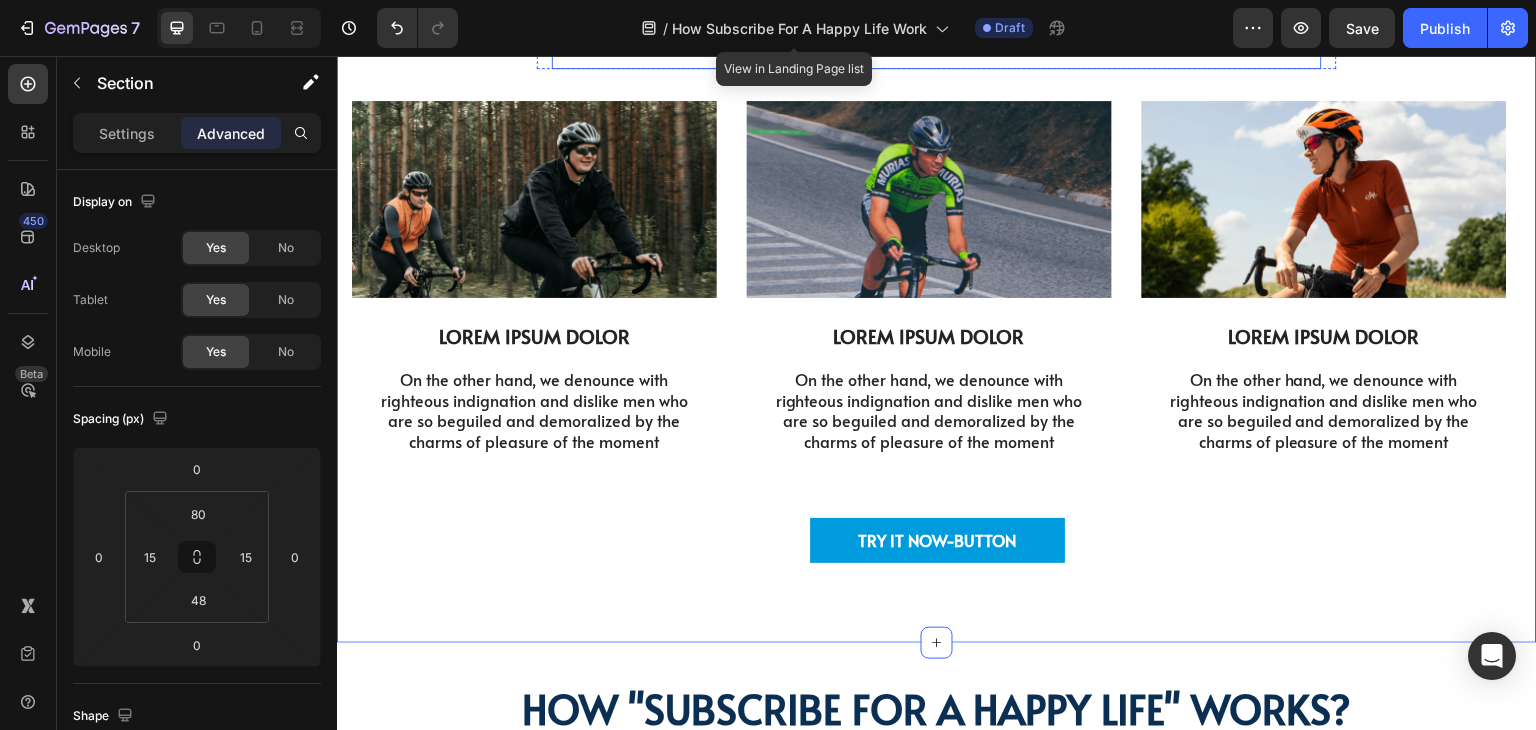 scroll, scrollTop: 1062, scrollLeft: 0, axis: vertical 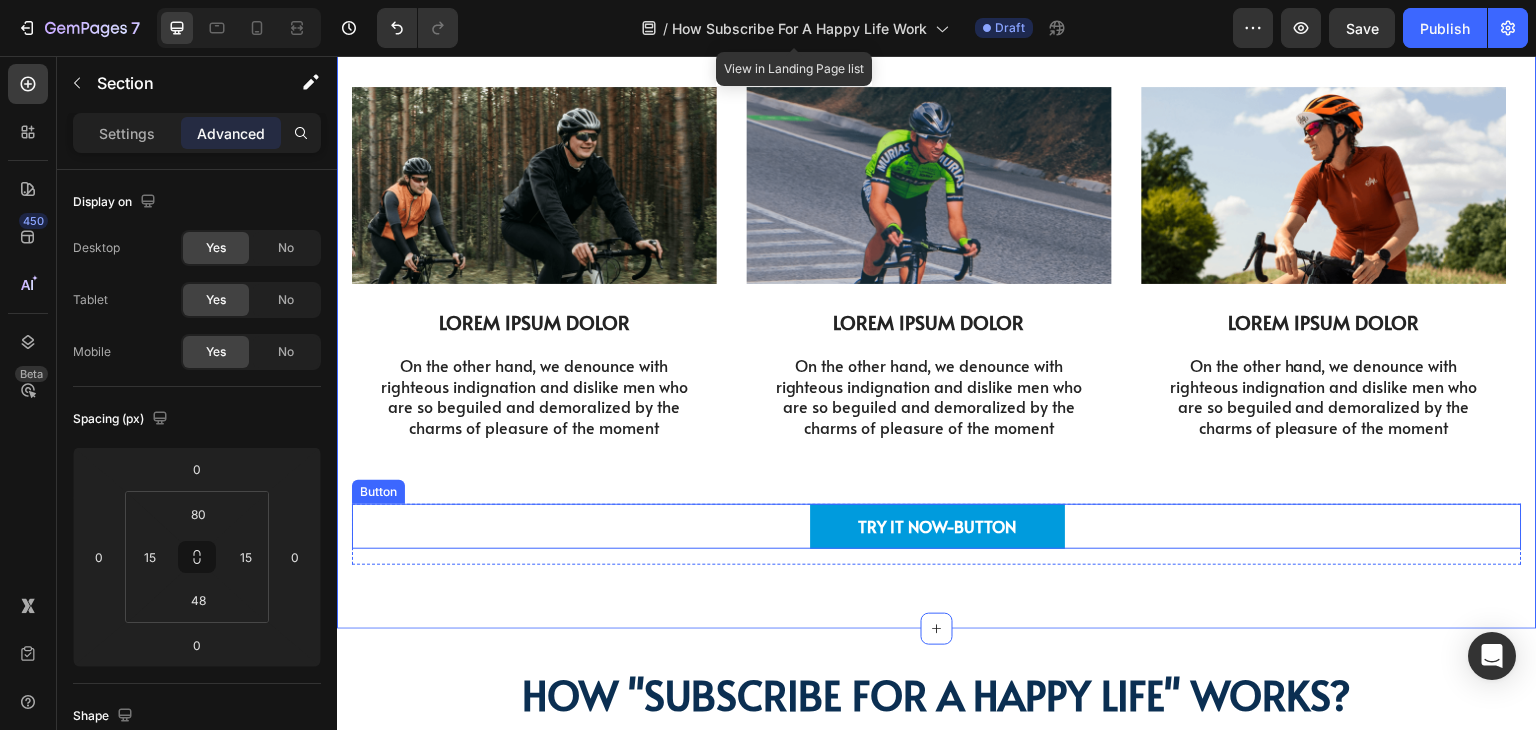 click on "TRY IT NOW-BUTTON Button" at bounding box center (937, 526) 